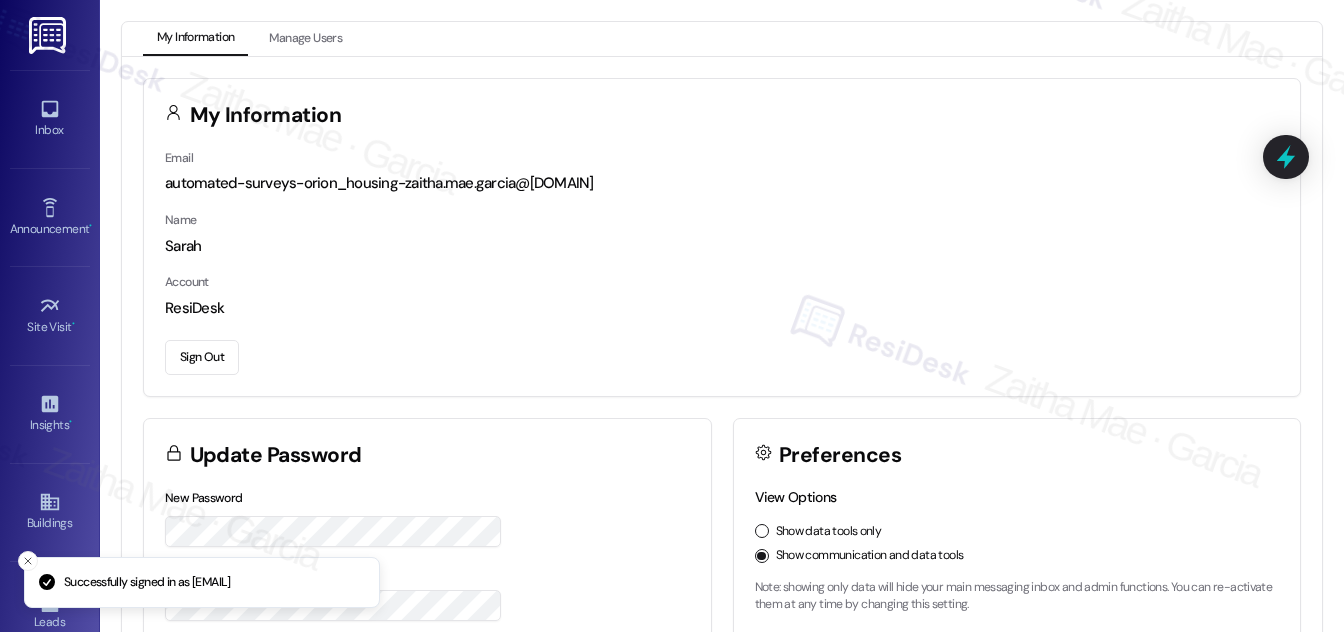 scroll, scrollTop: 0, scrollLeft: 0, axis: both 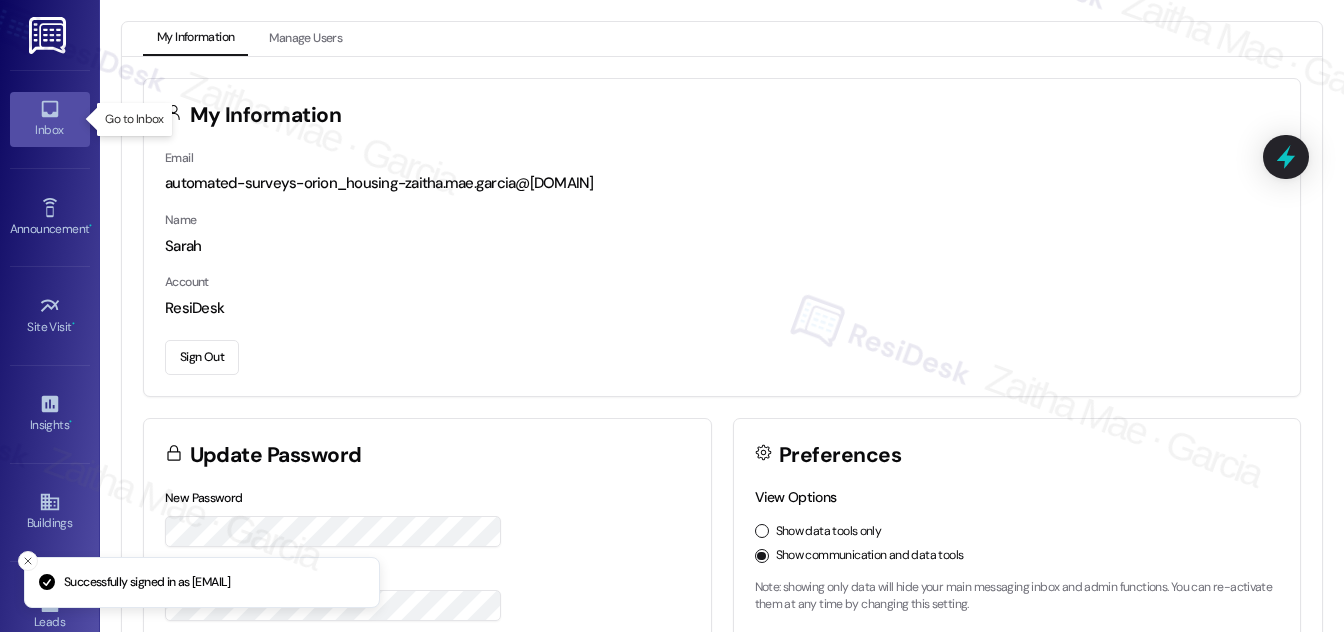 click on "Inbox" at bounding box center [50, 130] 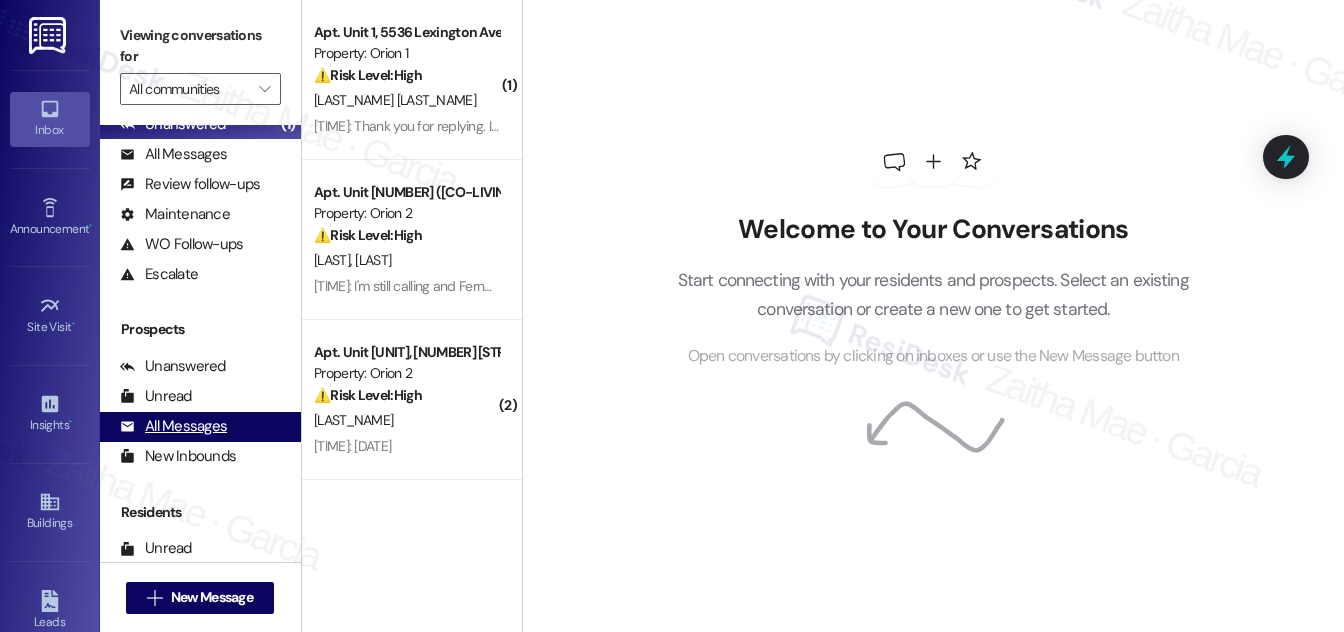 scroll, scrollTop: 264, scrollLeft: 0, axis: vertical 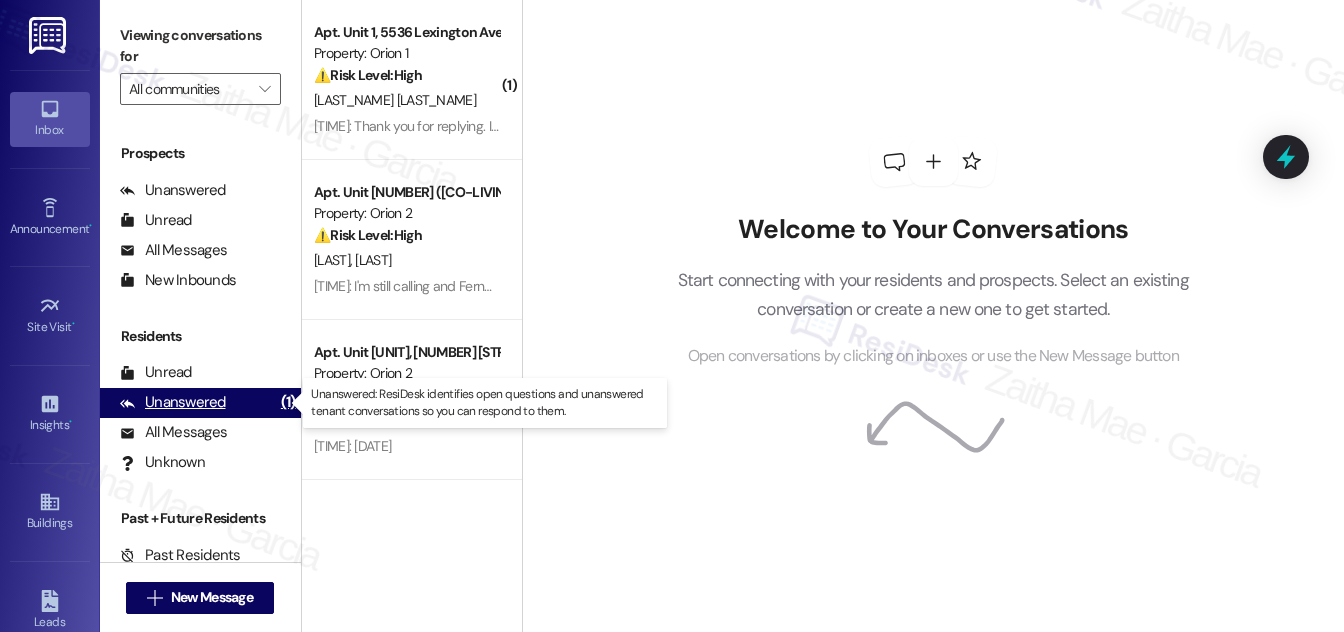 click on "Unanswered (1)" at bounding box center (200, 403) 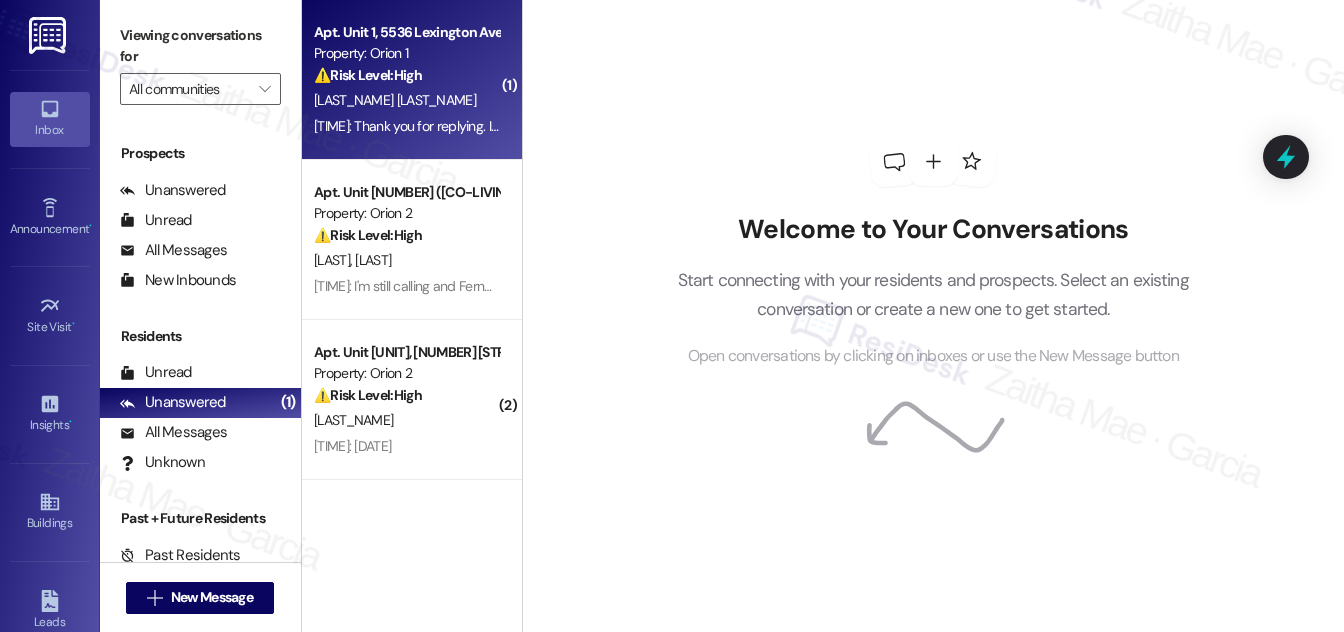 click on "[LAST_NAME] [LAST_NAME]" at bounding box center (406, 100) 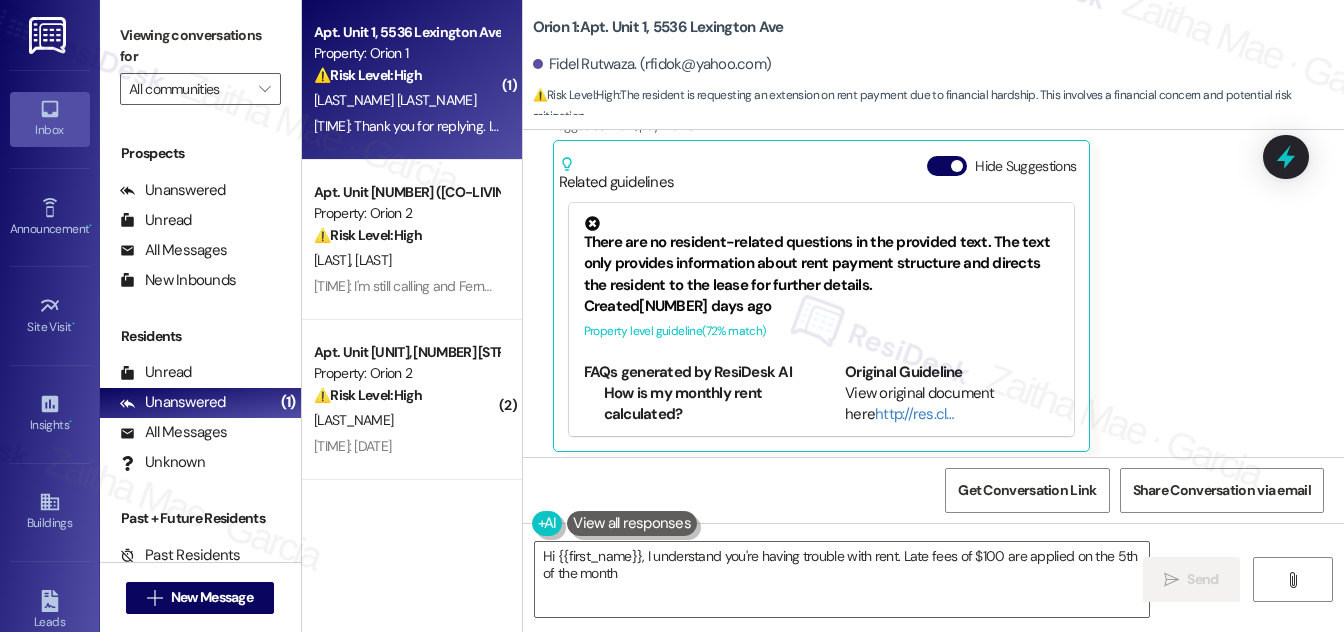 scroll, scrollTop: 915, scrollLeft: 0, axis: vertical 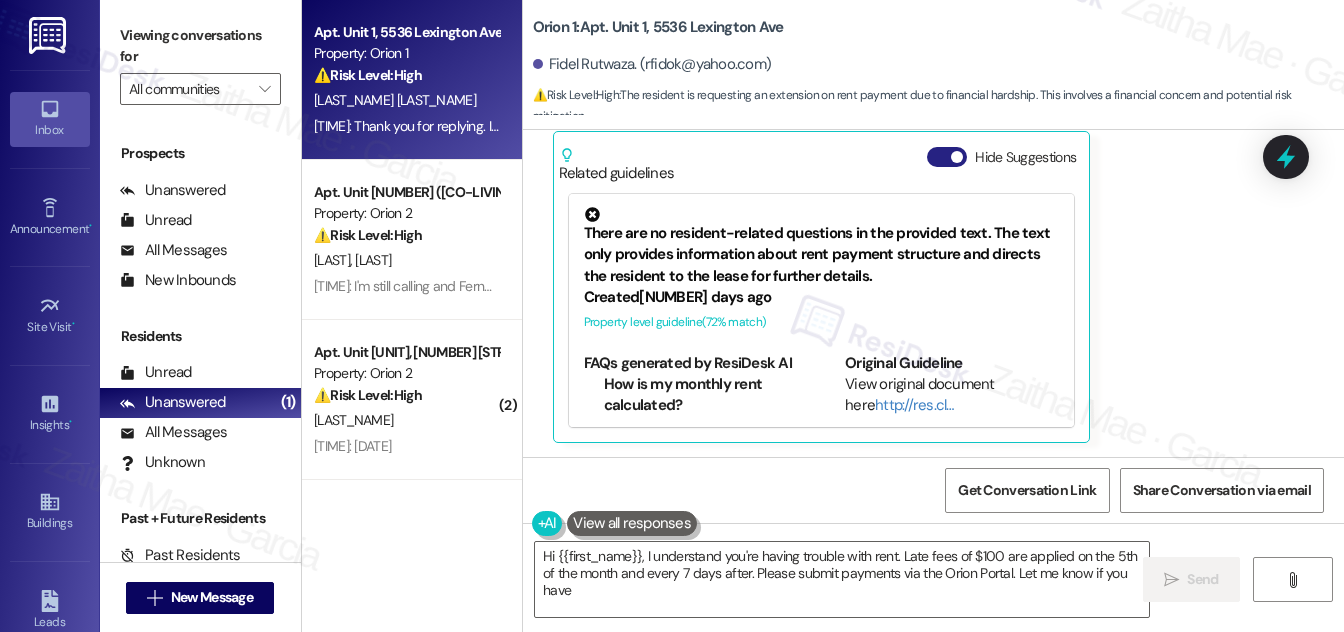 click on "Hide Suggestions" at bounding box center [947, 157] 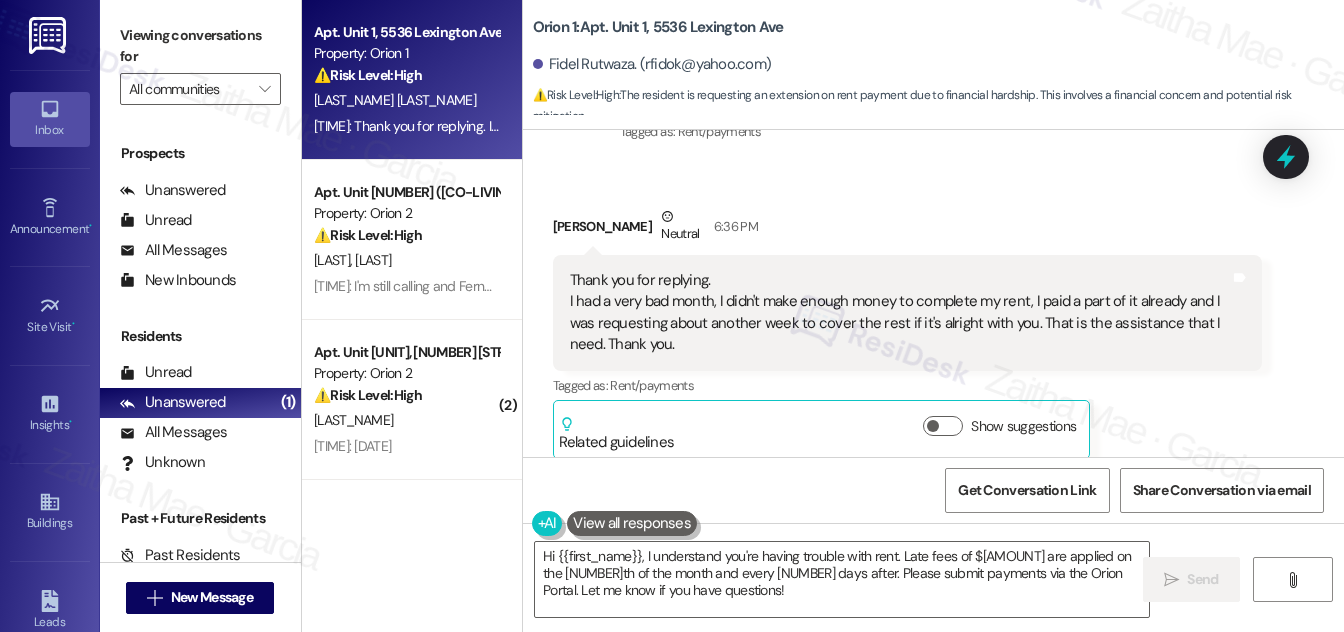 scroll, scrollTop: 663, scrollLeft: 0, axis: vertical 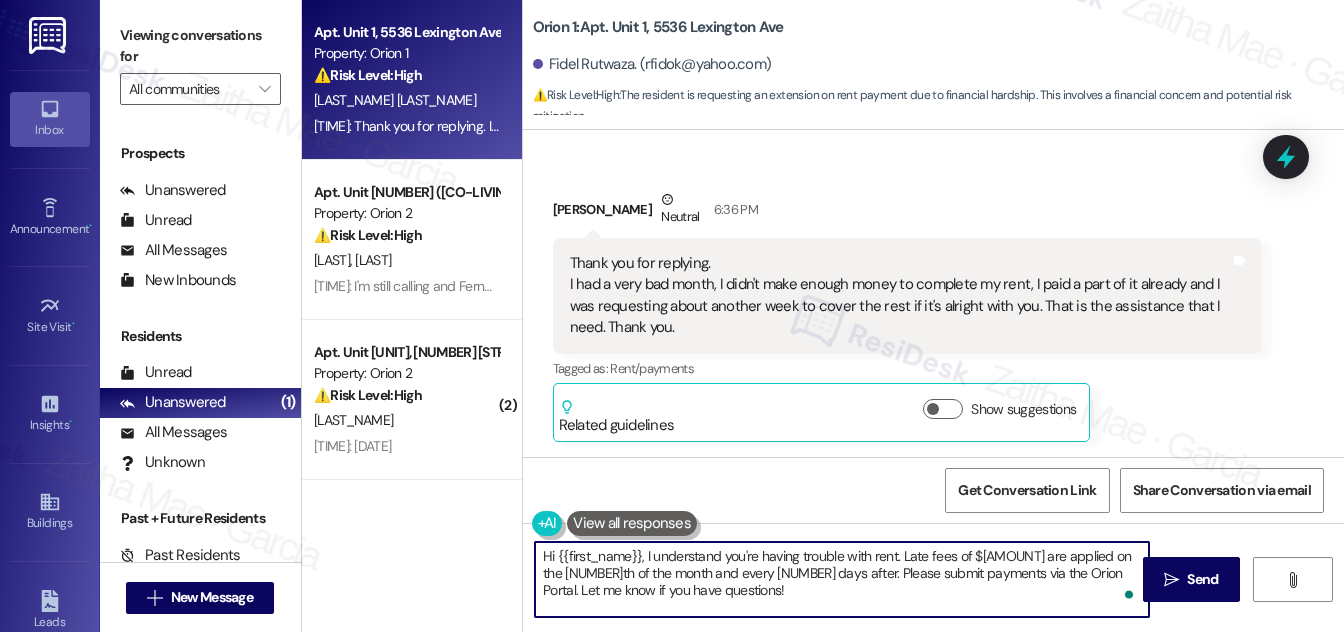 drag, startPoint x: 643, startPoint y: 554, endPoint x: 536, endPoint y: 563, distance: 107.37784 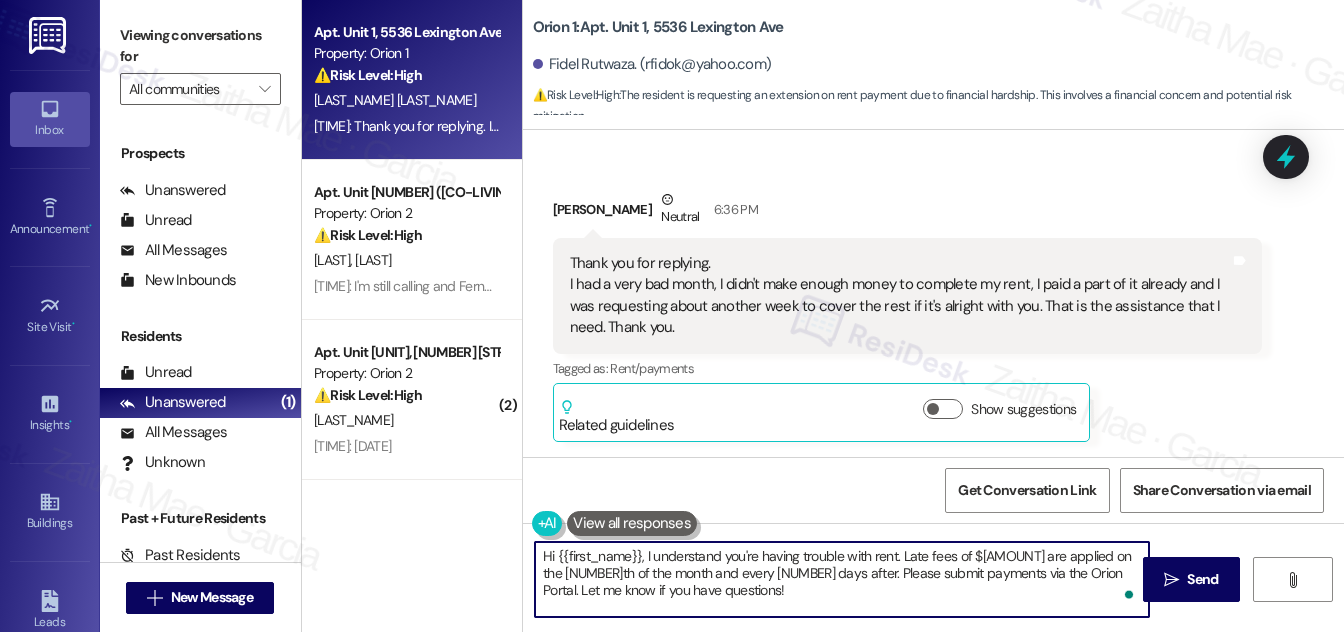 click on "Hi {{first_name}}, I understand you're having trouble with rent. Late fees of $[AMOUNT] are applied on the [NUMBER]th of the month and every [NUMBER] days after. Please submit payments via the Orion Portal. Let me know if you have questions!" at bounding box center [842, 579] 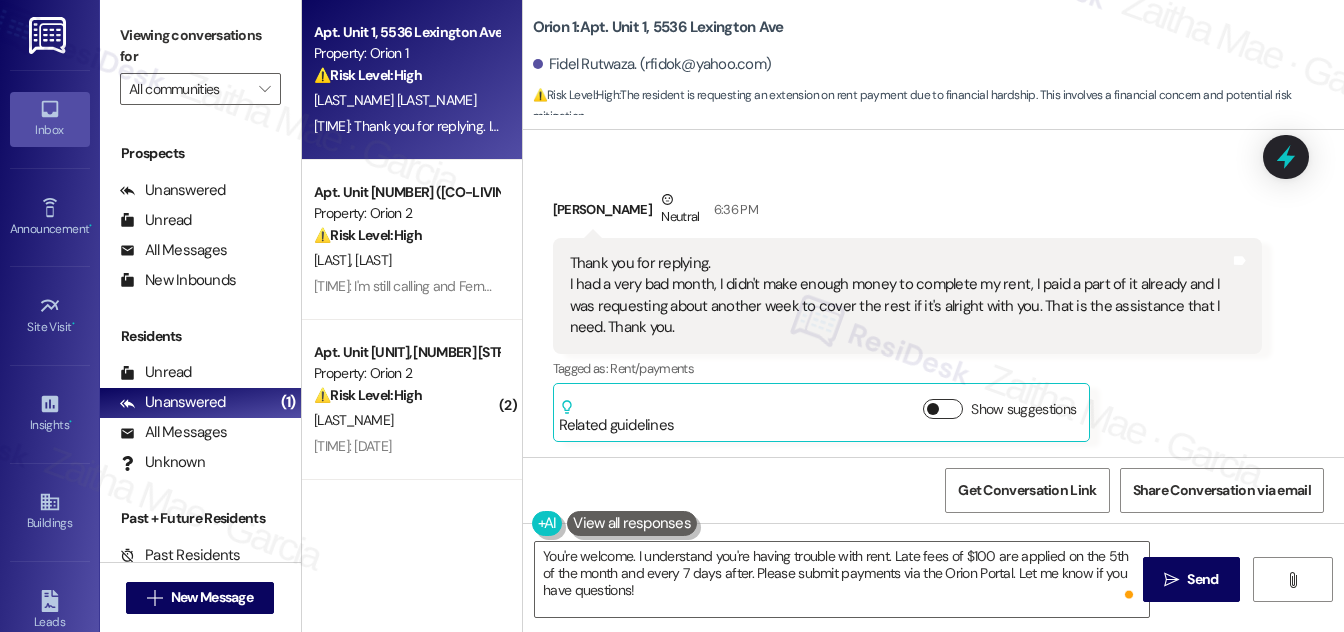 click on "Show suggestions" at bounding box center (943, 409) 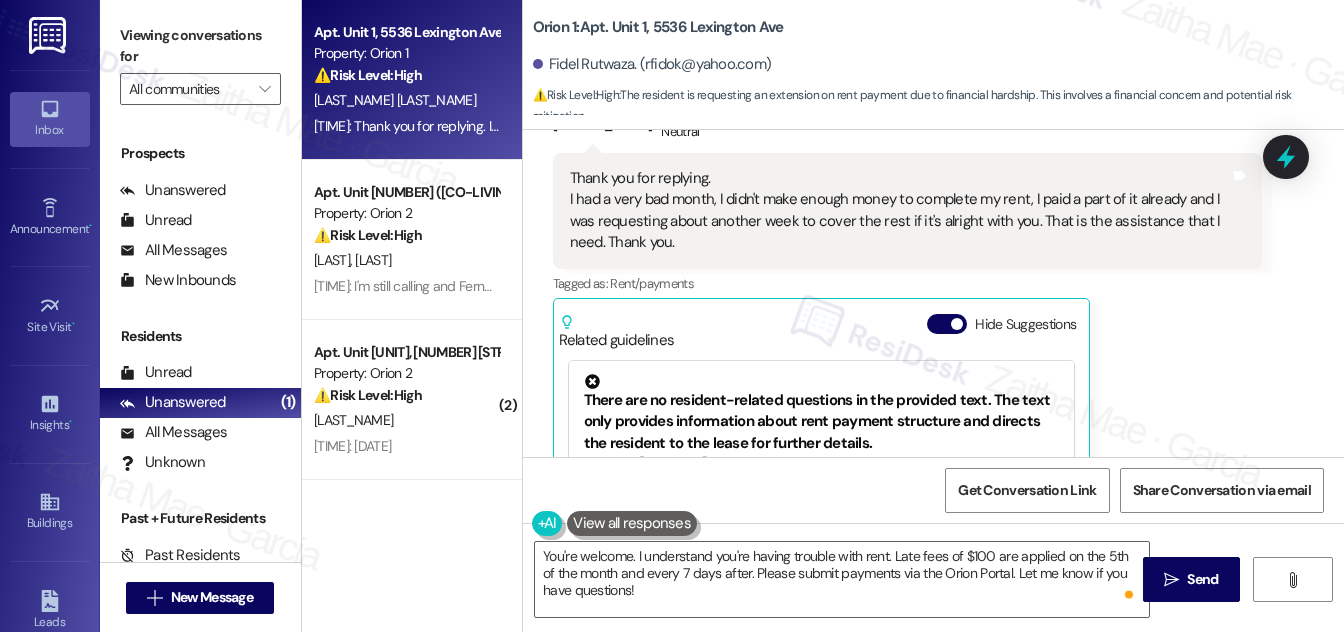 scroll, scrollTop: 845, scrollLeft: 0, axis: vertical 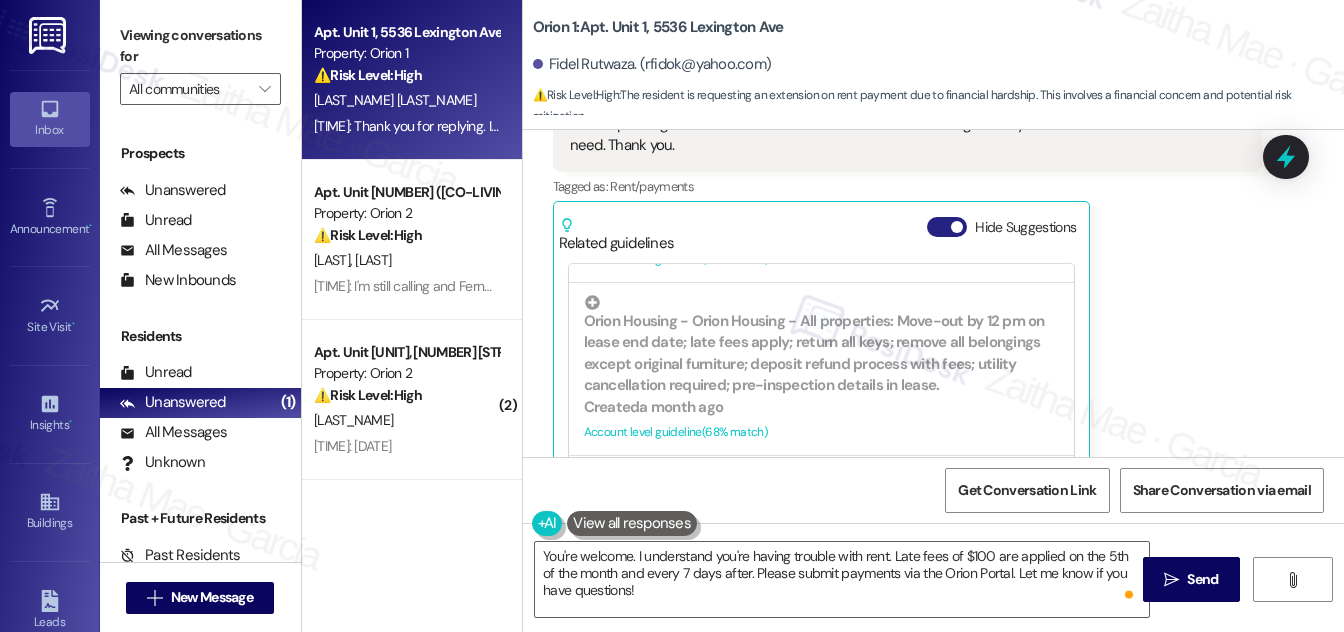 click on "Hide Suggestions" at bounding box center [947, 227] 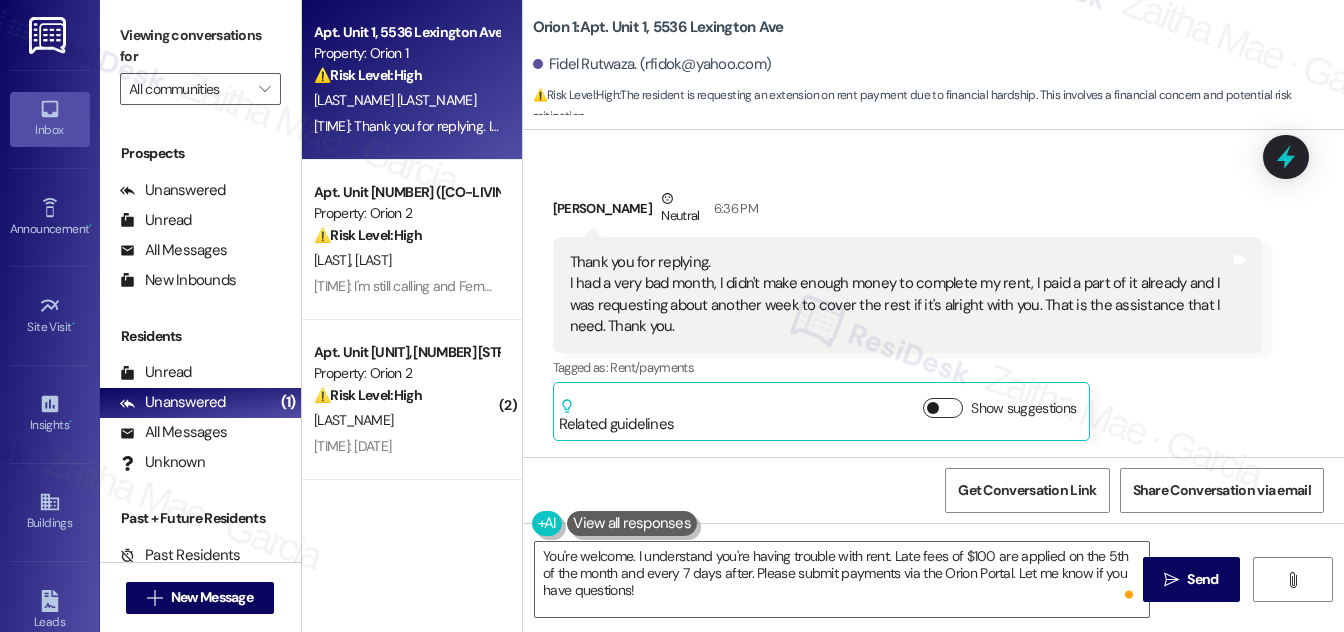 scroll, scrollTop: 663, scrollLeft: 0, axis: vertical 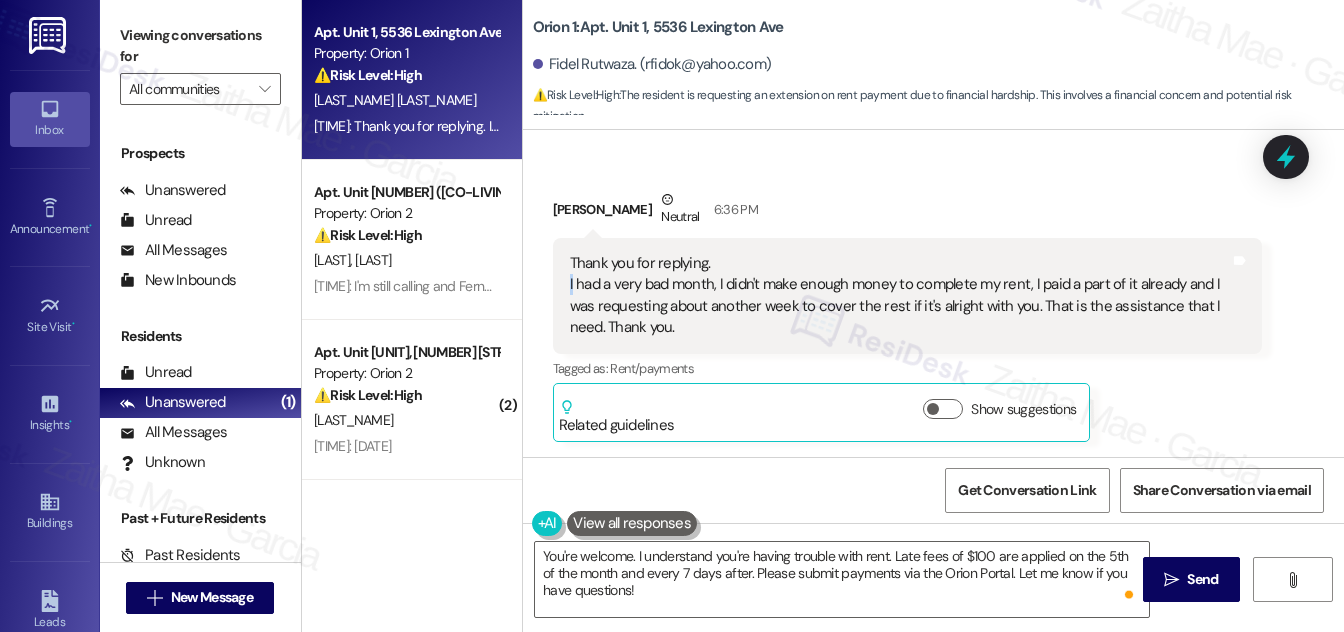click on "Thank you for replying.
I had a very bad month, I didn't make enough money to complete my rent, I paid a part of it already and I was requesting about another week to cover the rest if it's alright with you. That is the assistance that I need. Thank you." at bounding box center (900, 296) 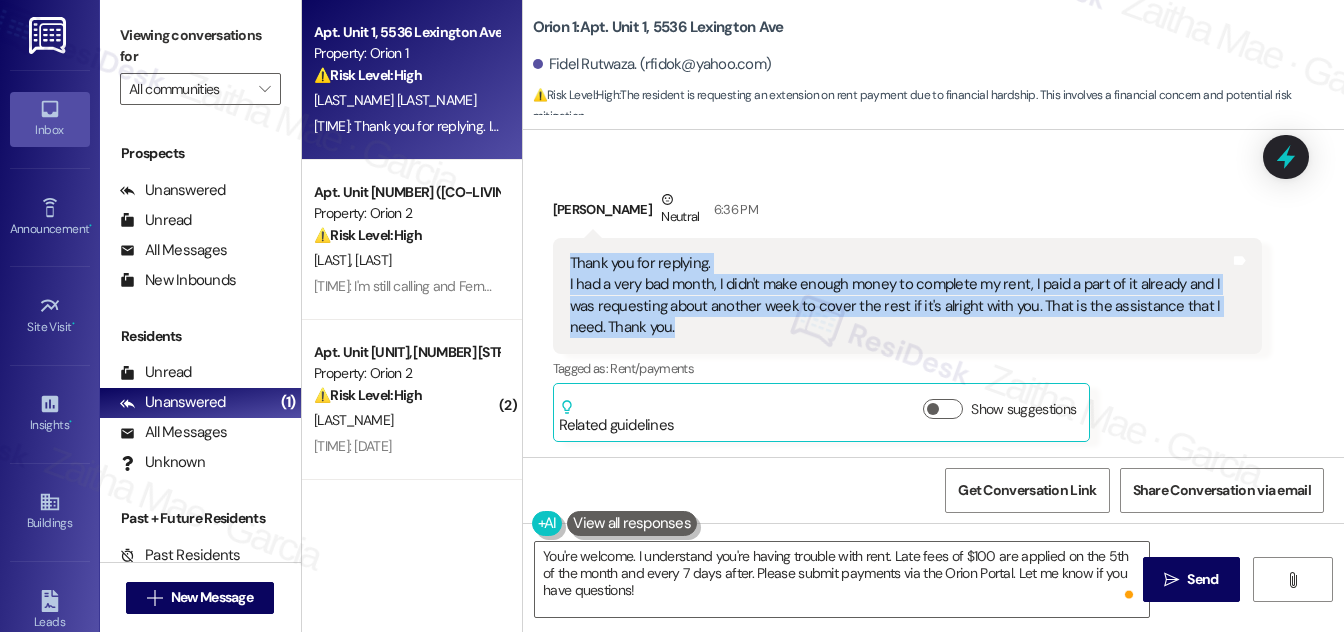 drag, startPoint x: 568, startPoint y: 263, endPoint x: 676, endPoint y: 331, distance: 127.62445 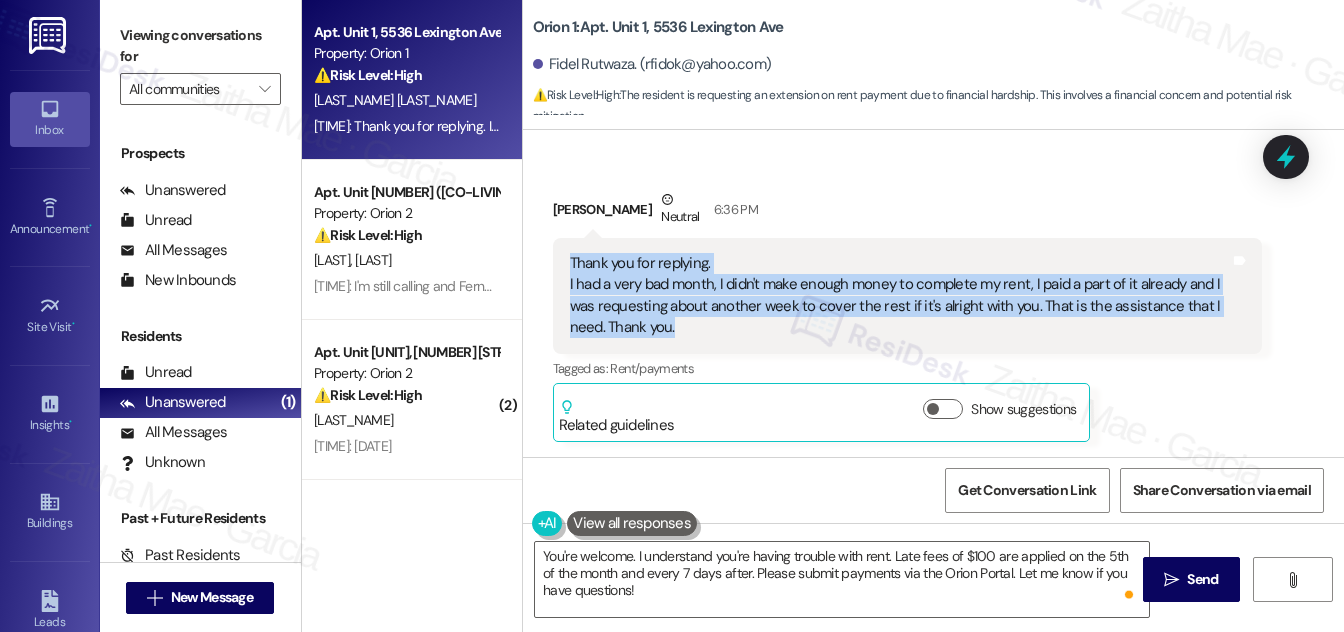 click on "Thank you for replying.
I had a very bad month, I didn't make enough money to complete my rent, I paid a part of it already and I was requesting about another week to cover the rest if it's alright with you. That is the assistance that I need. Thank you." at bounding box center (900, 296) 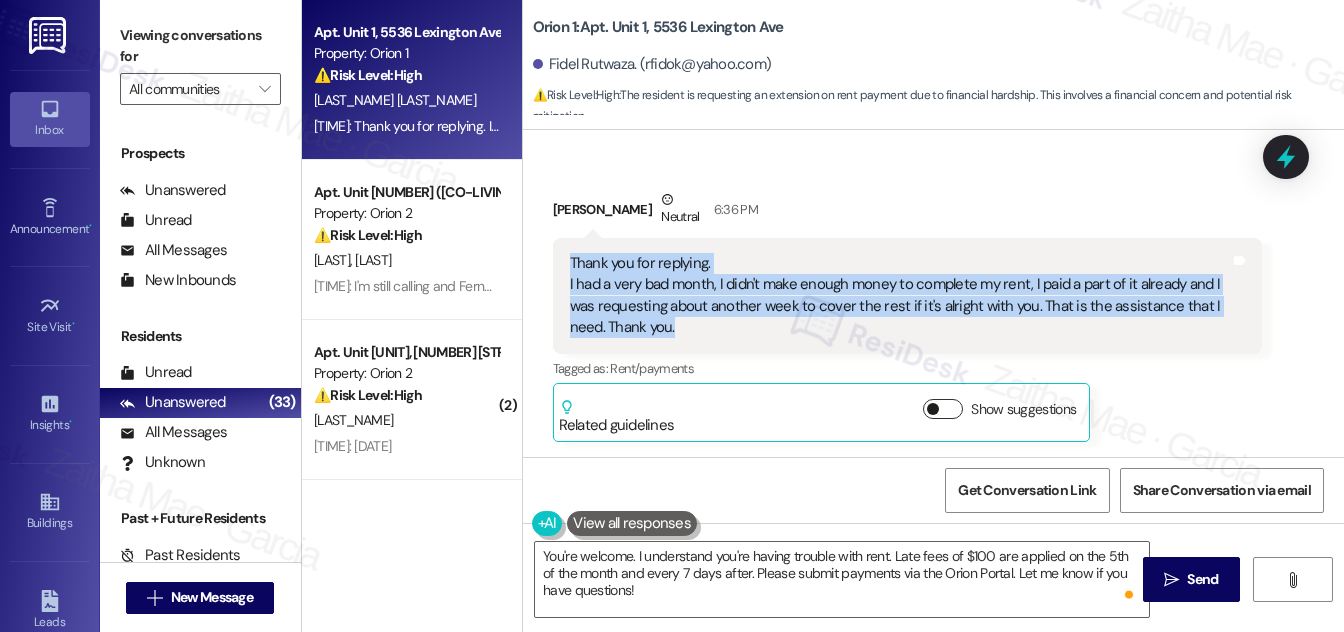 click on "Show suggestions" at bounding box center (943, 409) 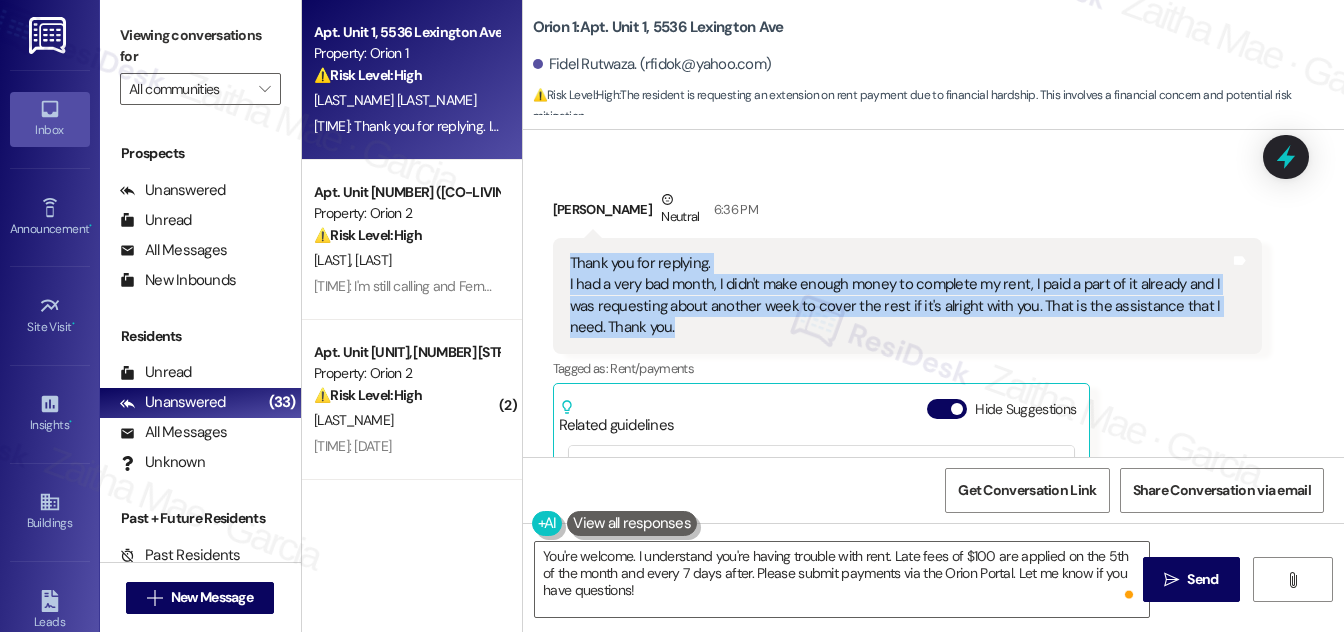 click on "Thank you for replying.
I had a very bad month, I didn't make enough money to complete my rent, I paid a part of it already and I was requesting about another week to cover the rest if it's alright with you. That is the assistance that I need. Thank you. Tags and notes" at bounding box center (907, 296) 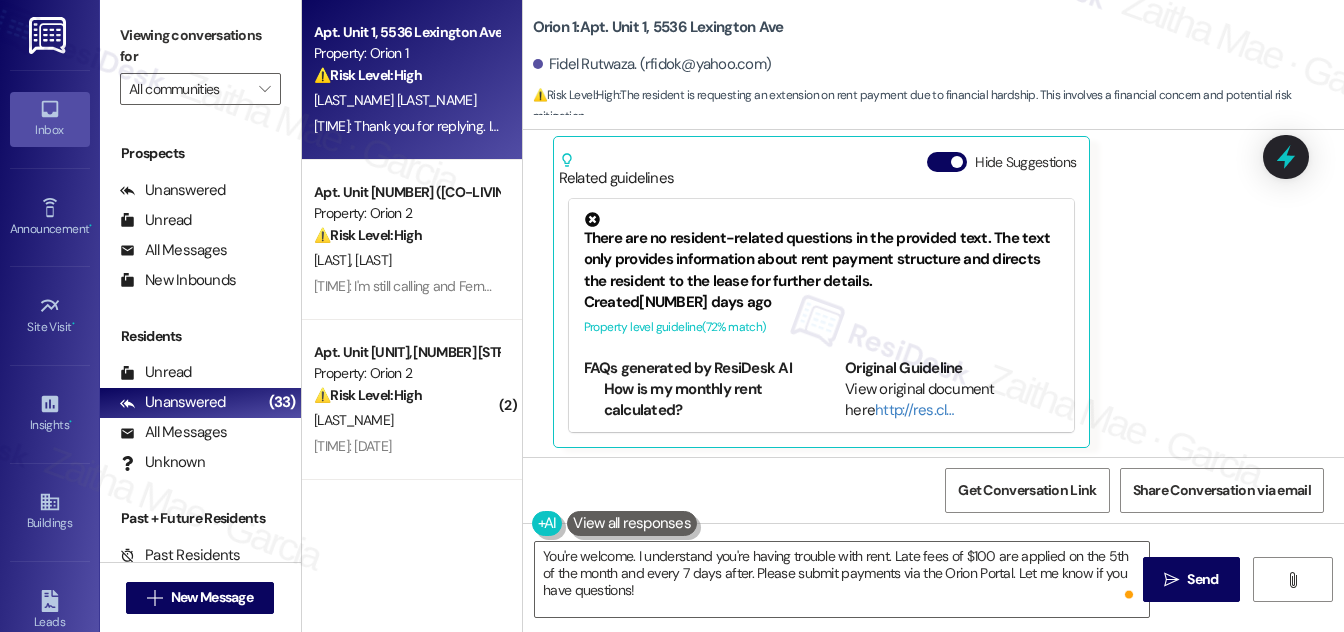 scroll, scrollTop: 916, scrollLeft: 0, axis: vertical 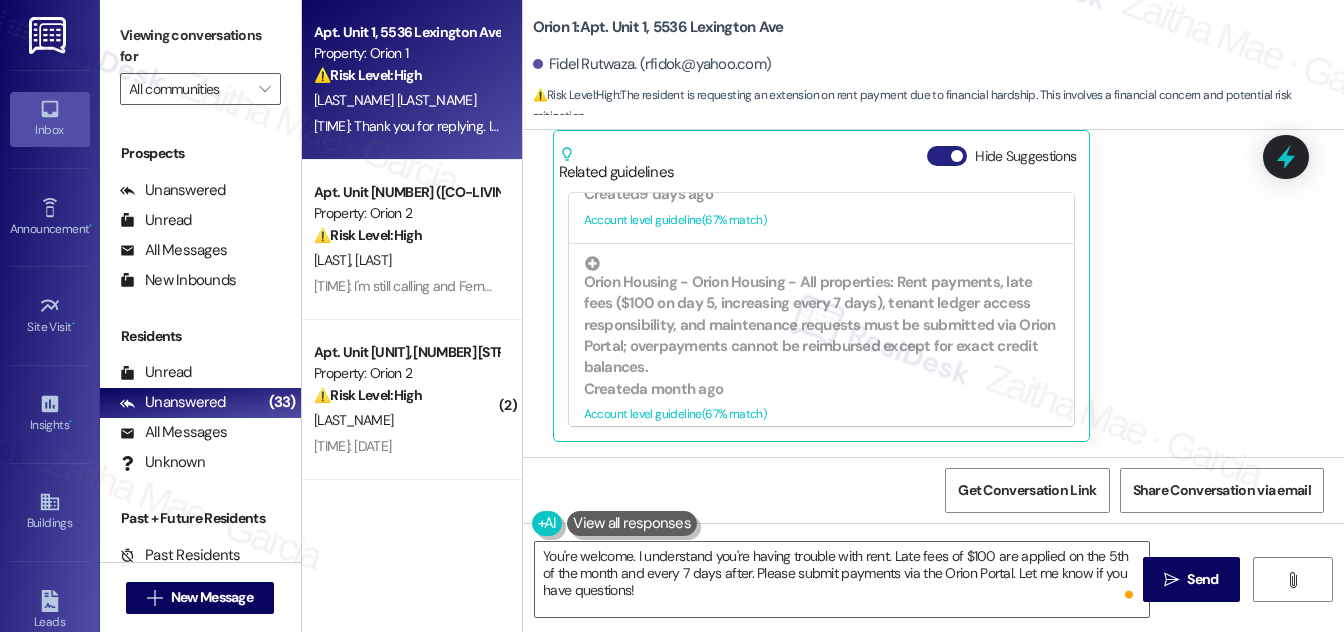 click on "Hide Suggestions" at bounding box center (947, 156) 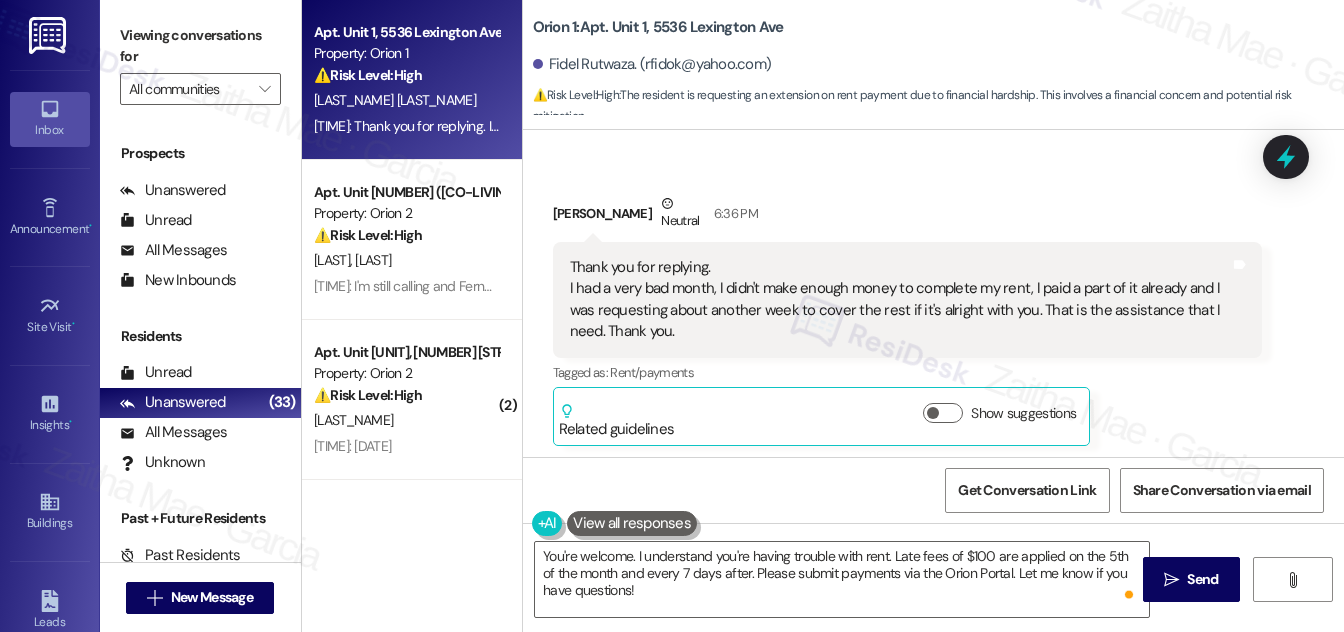 scroll, scrollTop: 663, scrollLeft: 0, axis: vertical 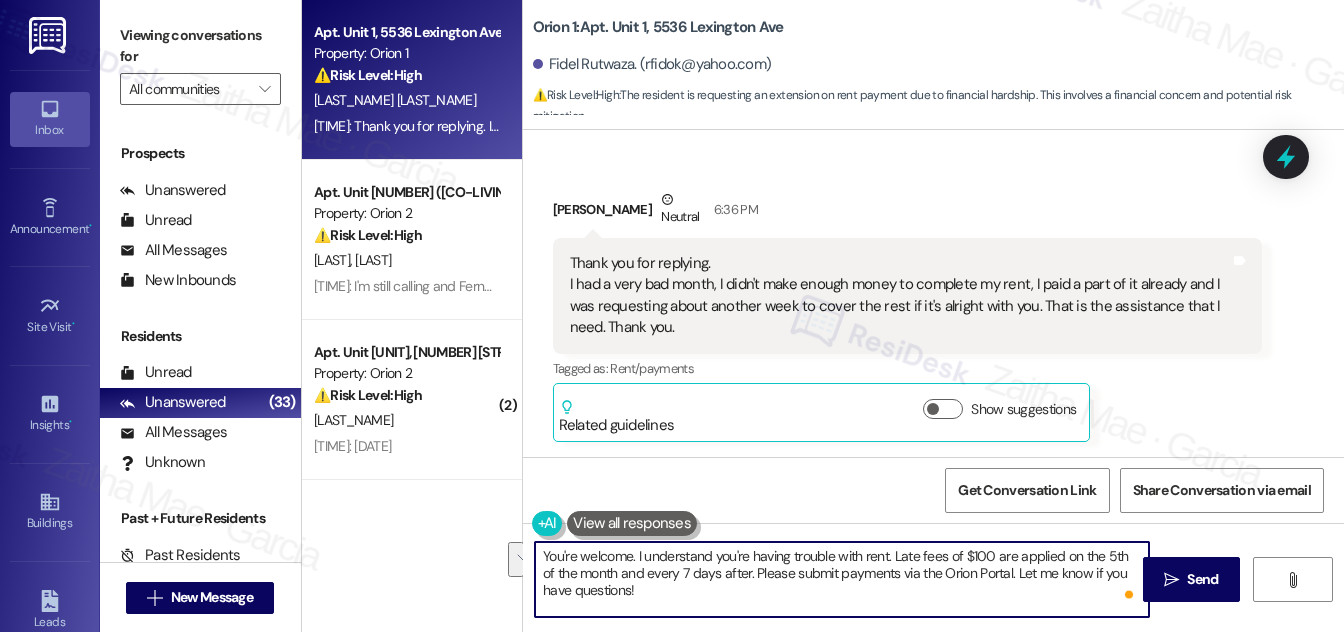 drag, startPoint x: 738, startPoint y: 570, endPoint x: 743, endPoint y: 585, distance: 15.811388 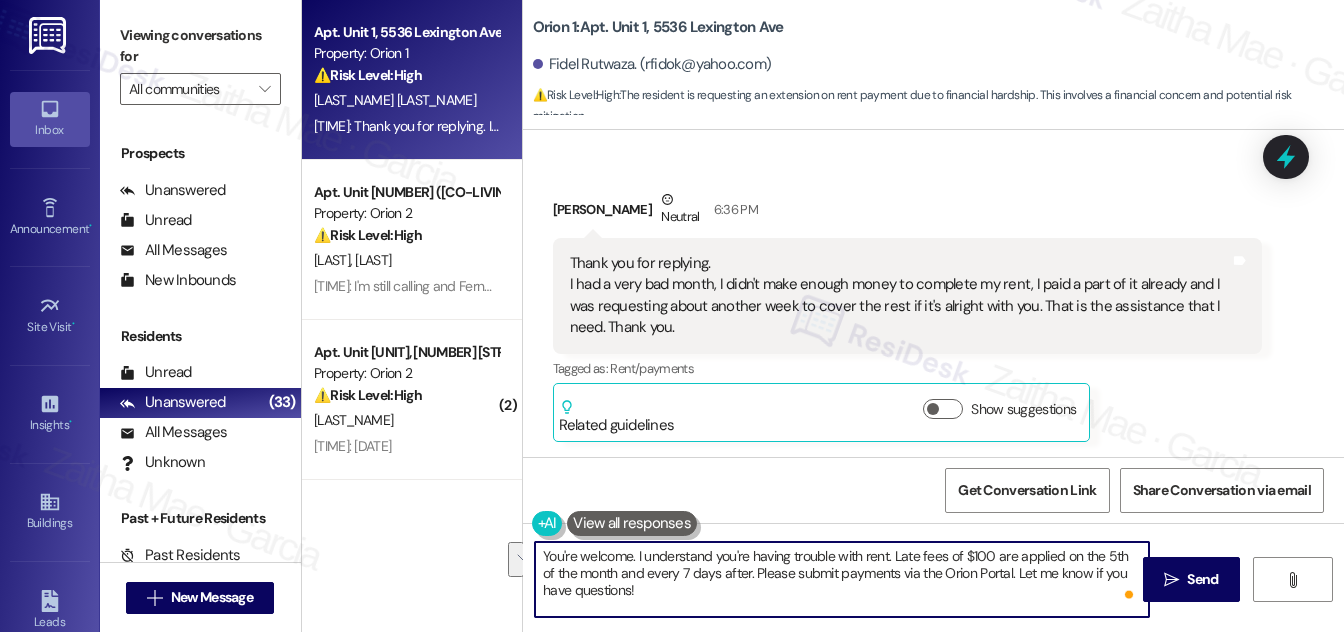 click on "You're welcome. I understand you're having trouble with rent. Late fees of $100 are applied on the 5th of the month and every 7 days after. Please submit payments via the Orion Portal. Let me know if you have questions!" at bounding box center (842, 579) 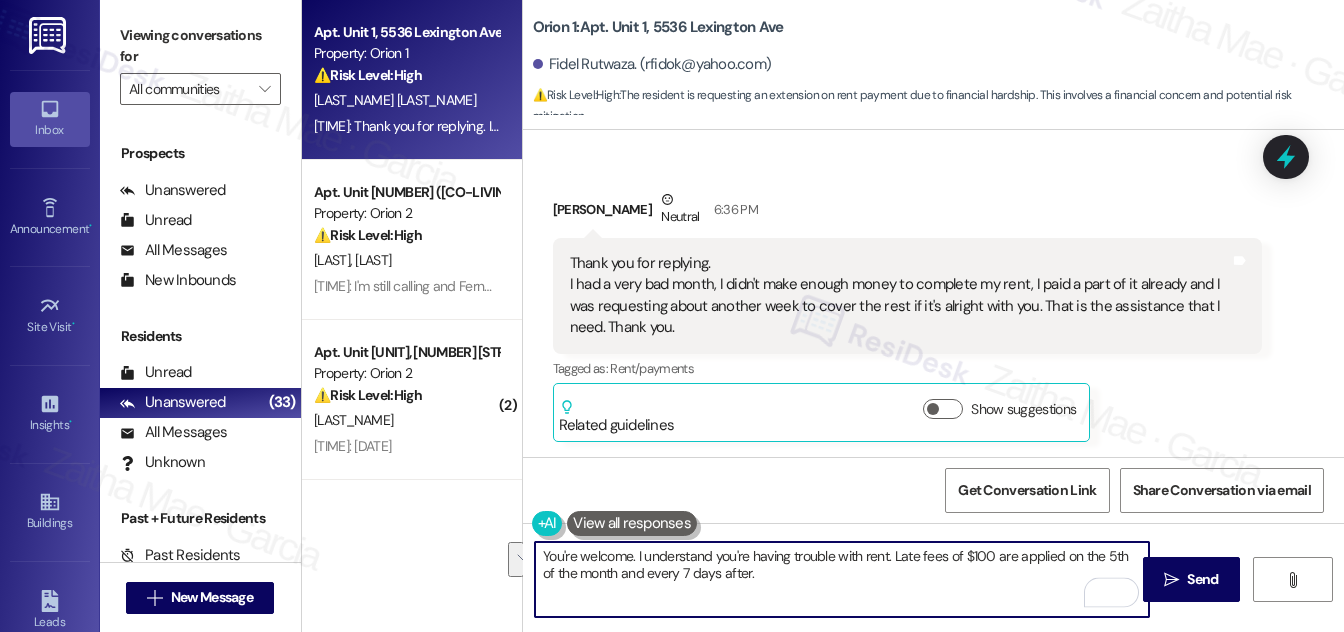 drag, startPoint x: 891, startPoint y: 556, endPoint x: 901, endPoint y: 579, distance: 25.079872 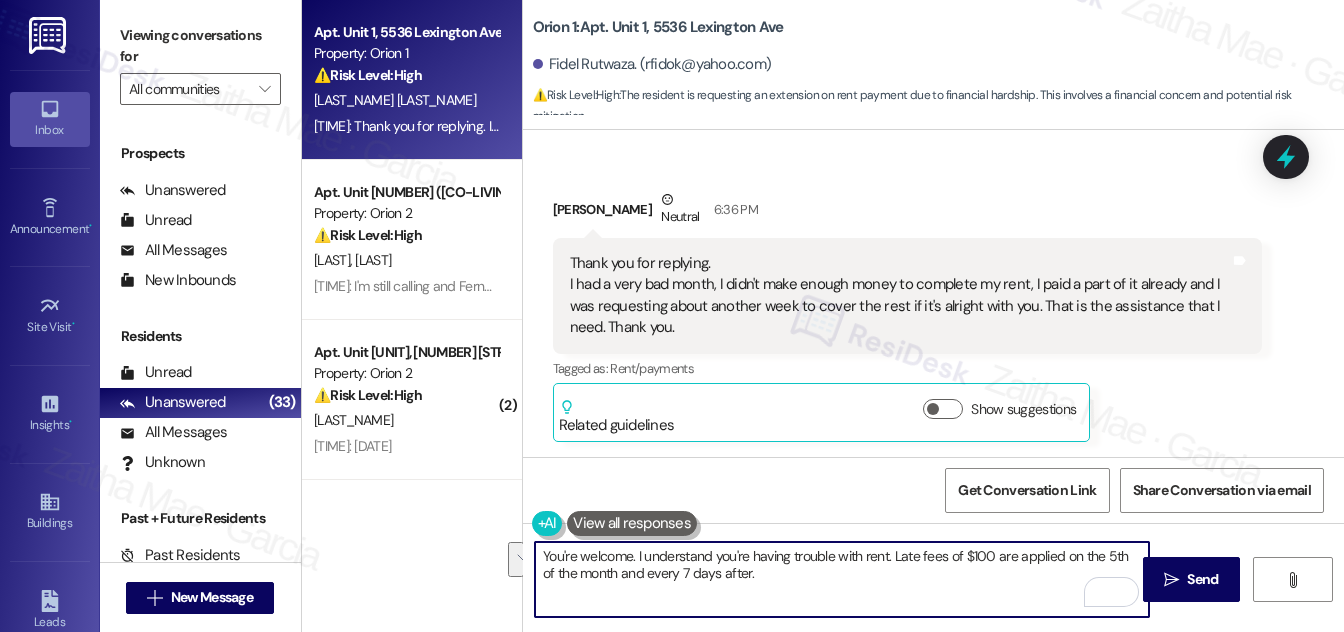 type on "You're welcome. I understand you're having trouble with rent. Late fees of $100 are applied on the 5th of the month and every 7 days after." 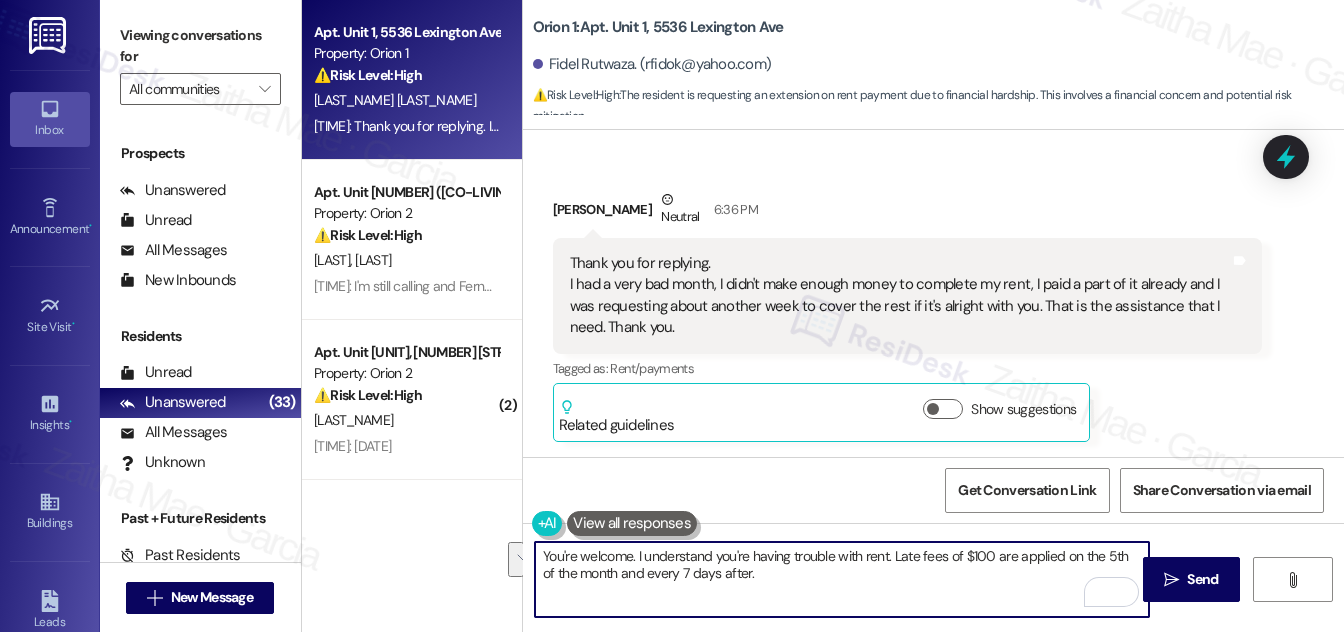 click on "You're welcome. I understand you're having trouble with rent. Late fees of $100 are applied on the 5th of the month and every 7 days after." at bounding box center (842, 579) 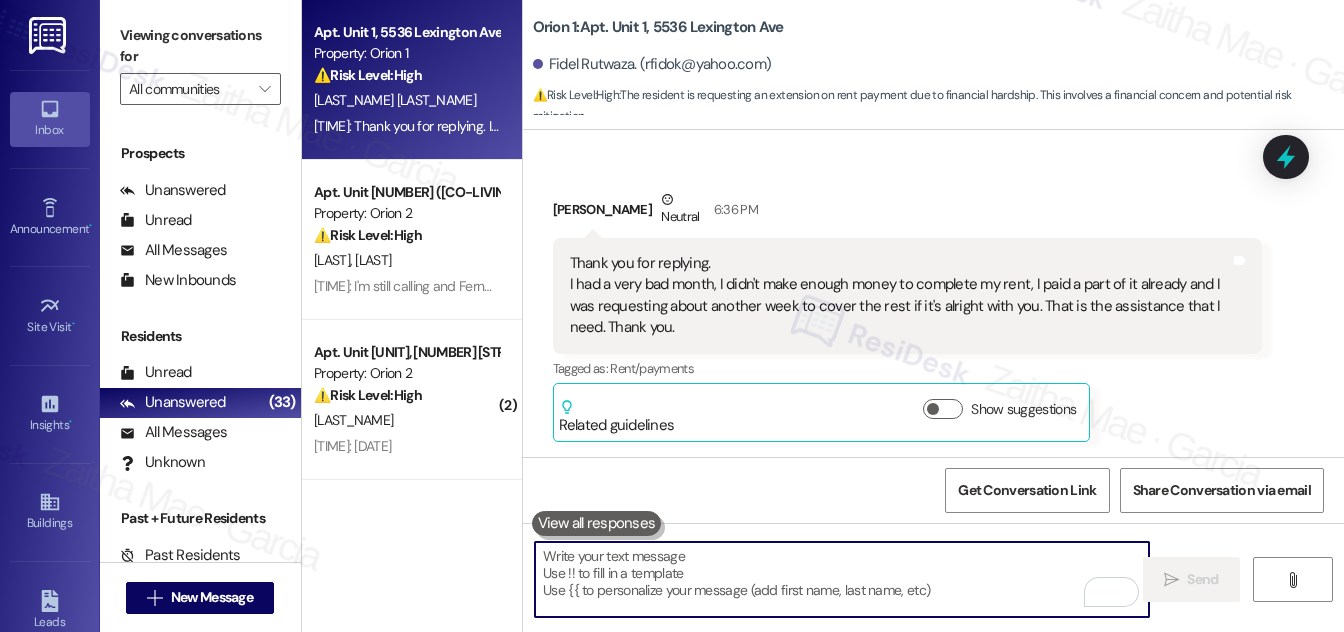 paste on "Thank you for being open and honest. I’m sorry to hear it's been such a tough month. I understand how difficult that can be, and I appreciate you letting us know you’ve already made a partial payment. I’ll check with the team regarding your request for an additional week to cover the remaining balance. While I can’t make any guarantees, I’ll follow up with you once I have an answer." 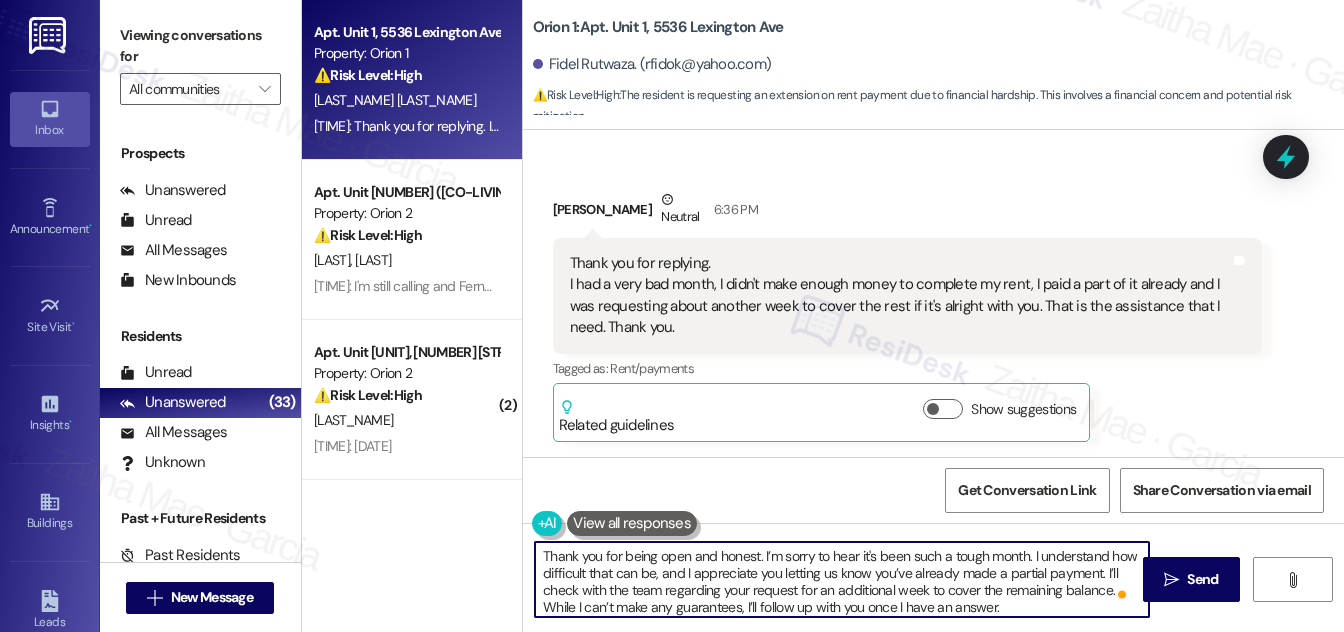 scroll, scrollTop: 5, scrollLeft: 0, axis: vertical 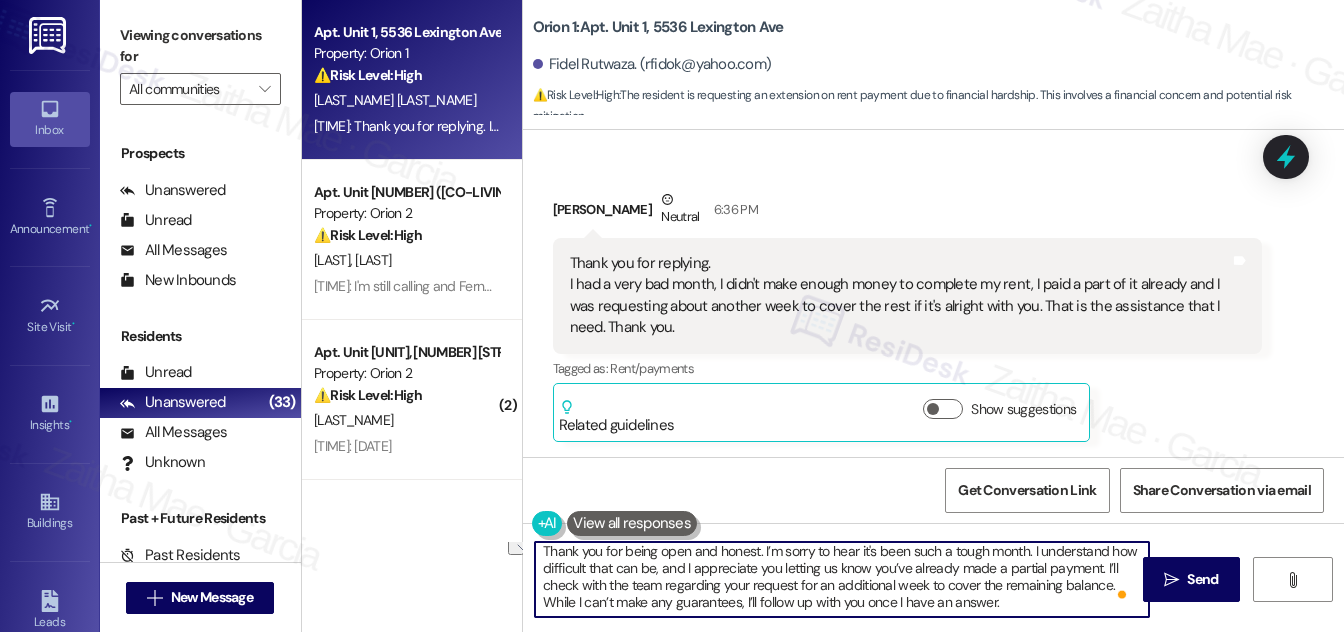 drag, startPoint x: 738, startPoint y: 609, endPoint x: 544, endPoint y: 598, distance: 194.3116 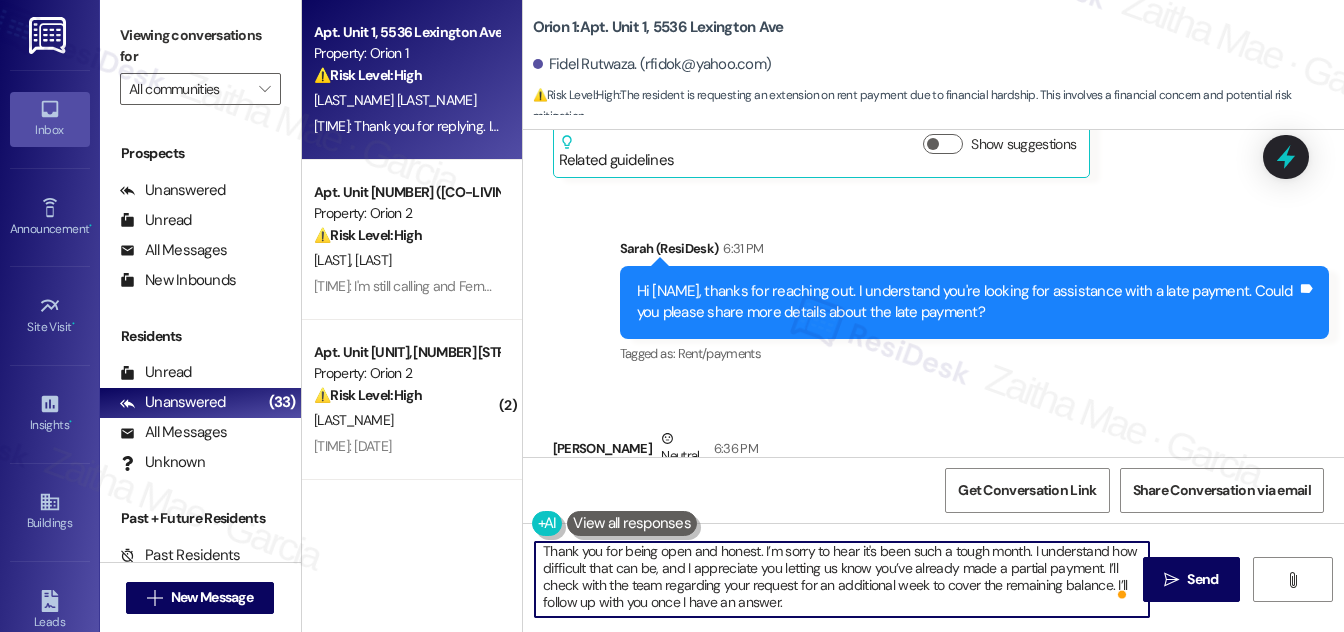 scroll, scrollTop: 663, scrollLeft: 0, axis: vertical 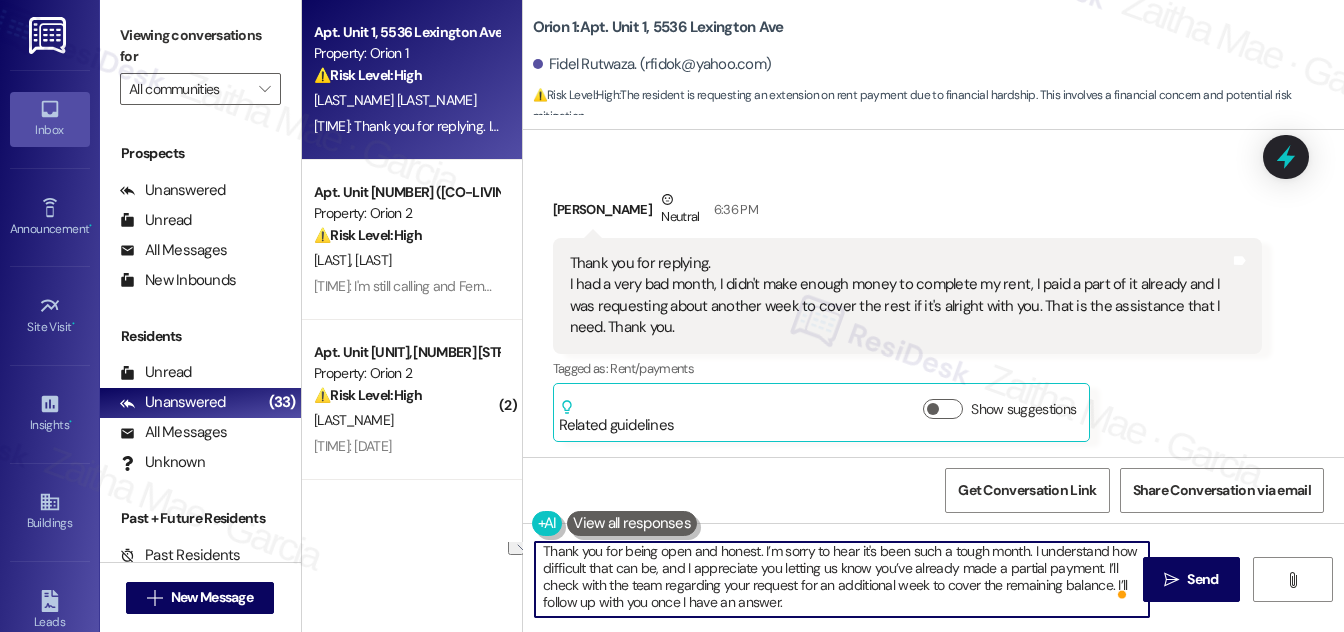 drag, startPoint x: 716, startPoint y: 599, endPoint x: 784, endPoint y: 599, distance: 68 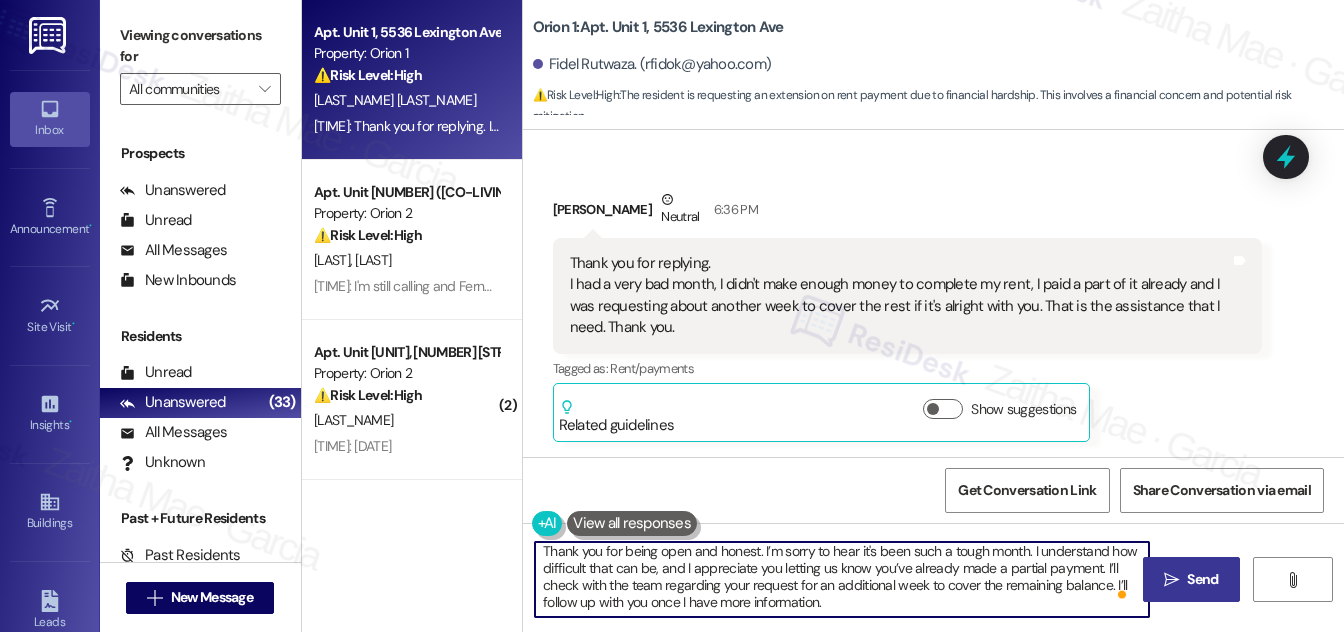 type on "Thank you for being open and honest. I’m sorry to hear it's been such a tough month. I understand how difficult that can be, and I appreciate you letting us know you’ve already made a partial payment. I’ll check with the team regarding your request for an additional week to cover the remaining balance. I’ll follow up with you once I have more information." 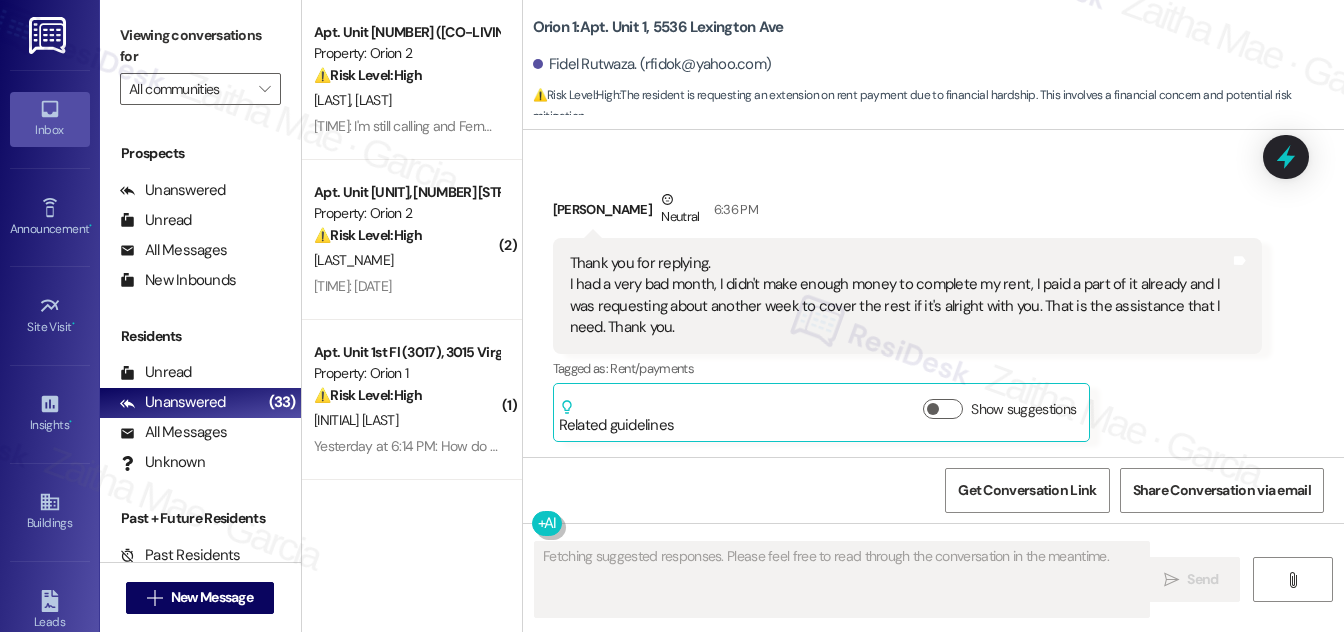 scroll, scrollTop: 0, scrollLeft: 0, axis: both 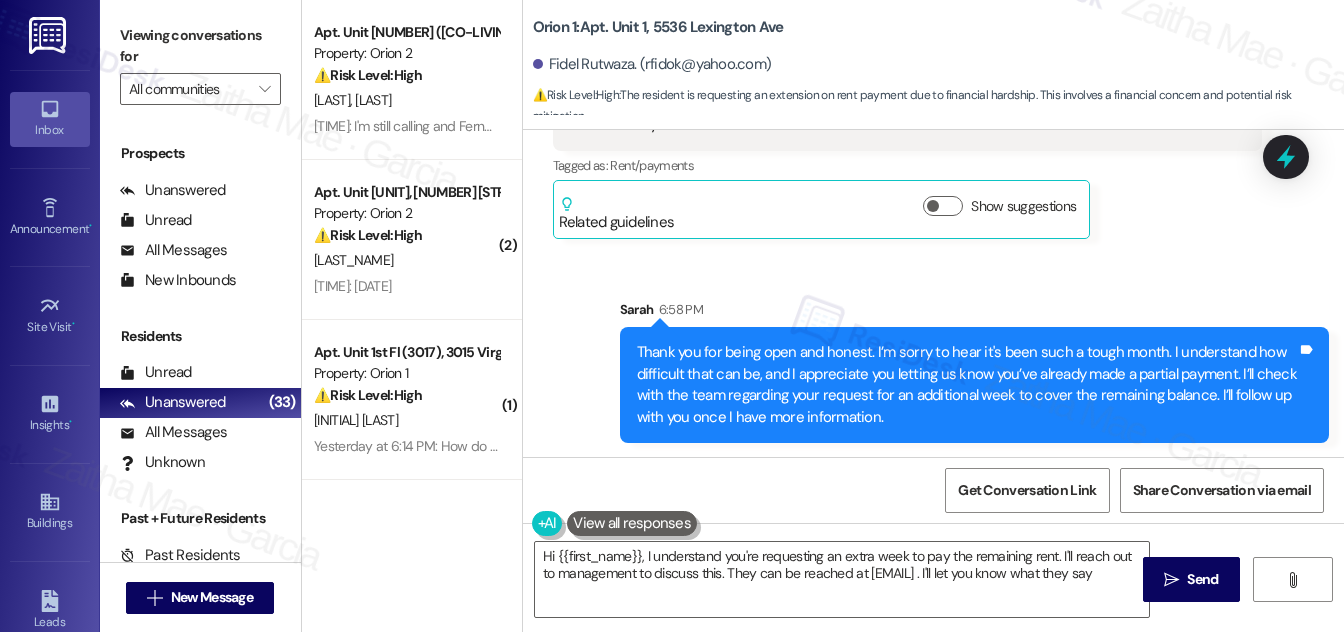 type on "Hi {{first_name}}, I understand you're requesting an extra week to pay the remaining rent. I'll reach out to management to discuss this. They can be reached at management@orionhousing.com. I'll let you know what they say!" 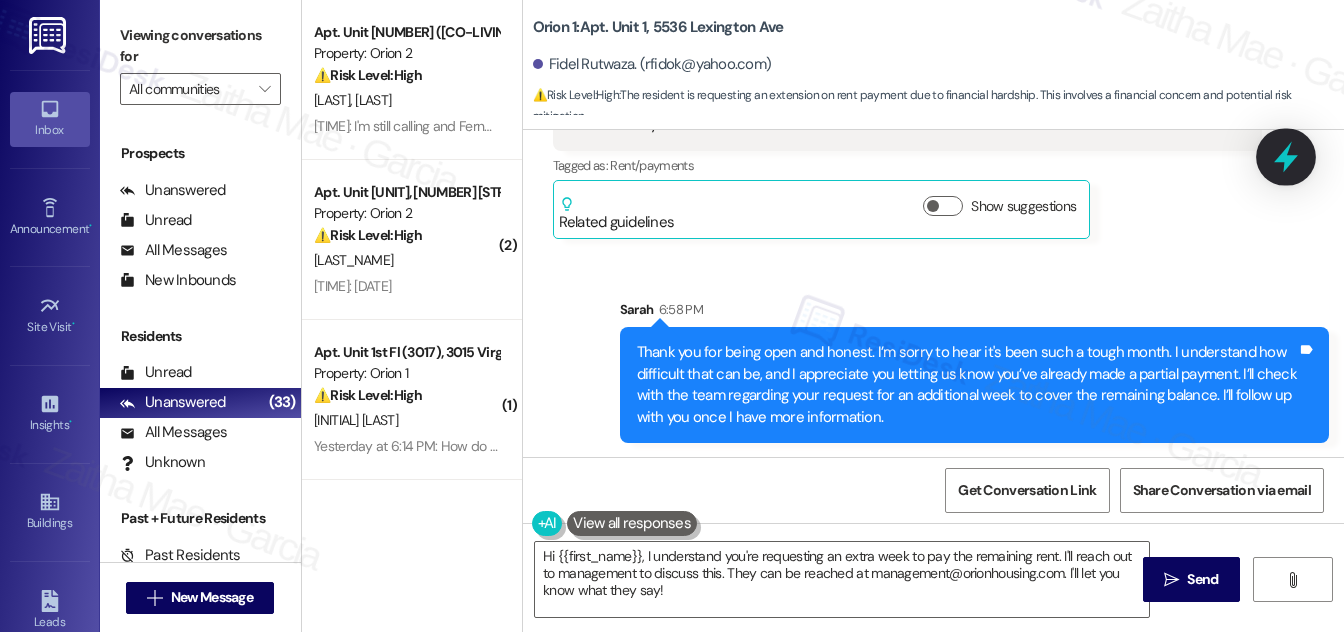 click 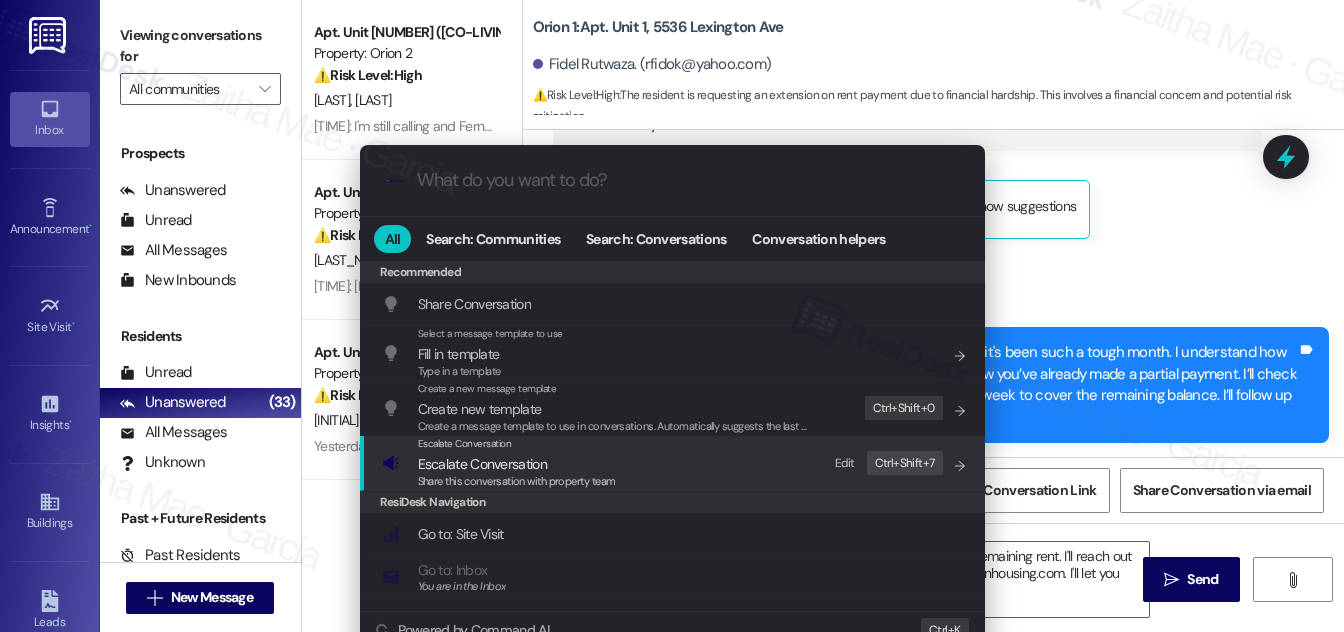 click on "Escalate Conversation" at bounding box center [482, 464] 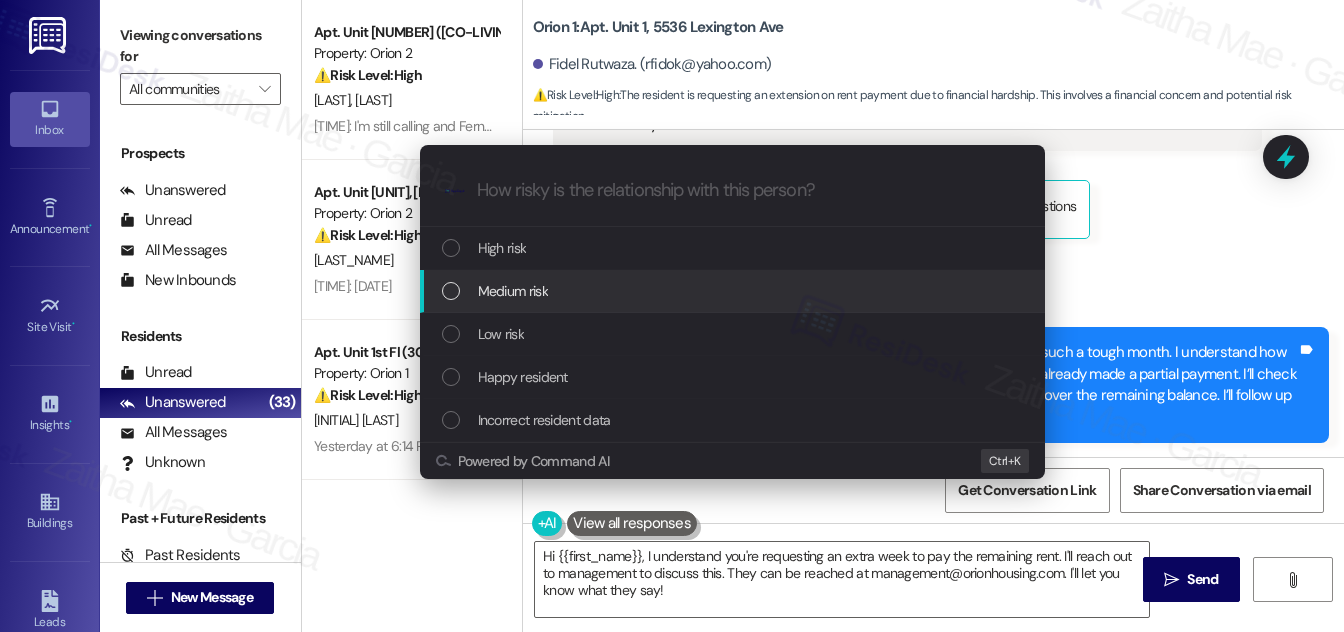click on "Medium risk" at bounding box center (513, 291) 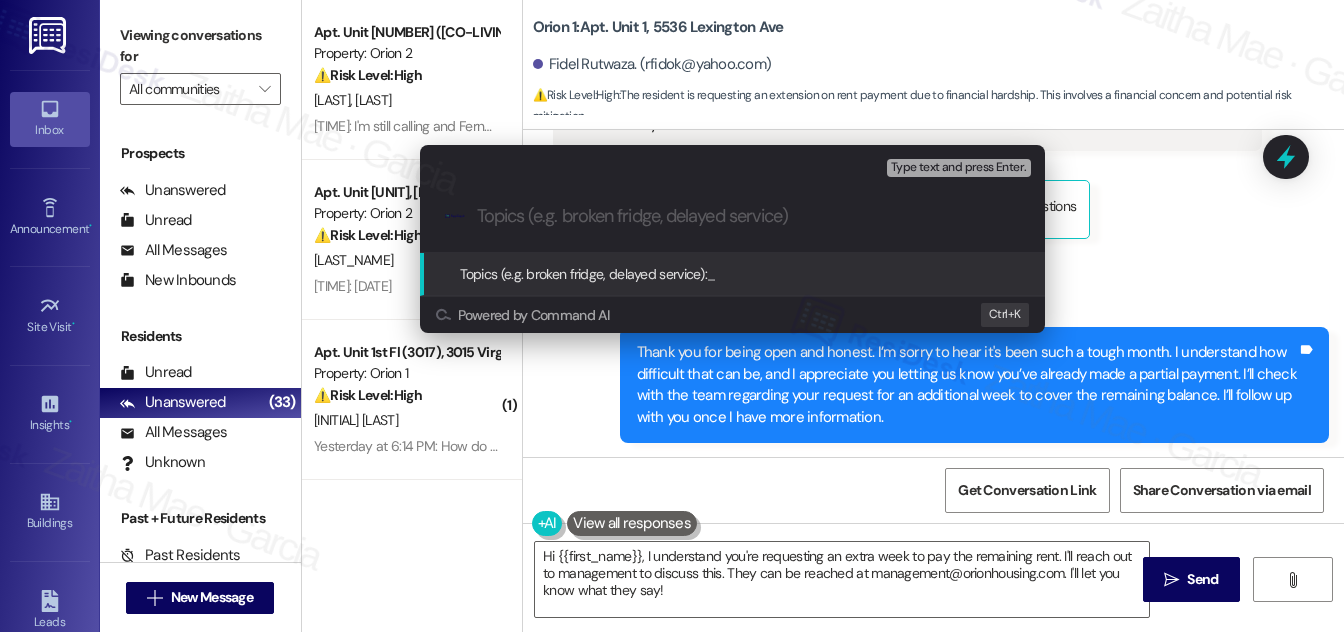 paste on "Partial Payment Made – Requesting One-Week Extension" 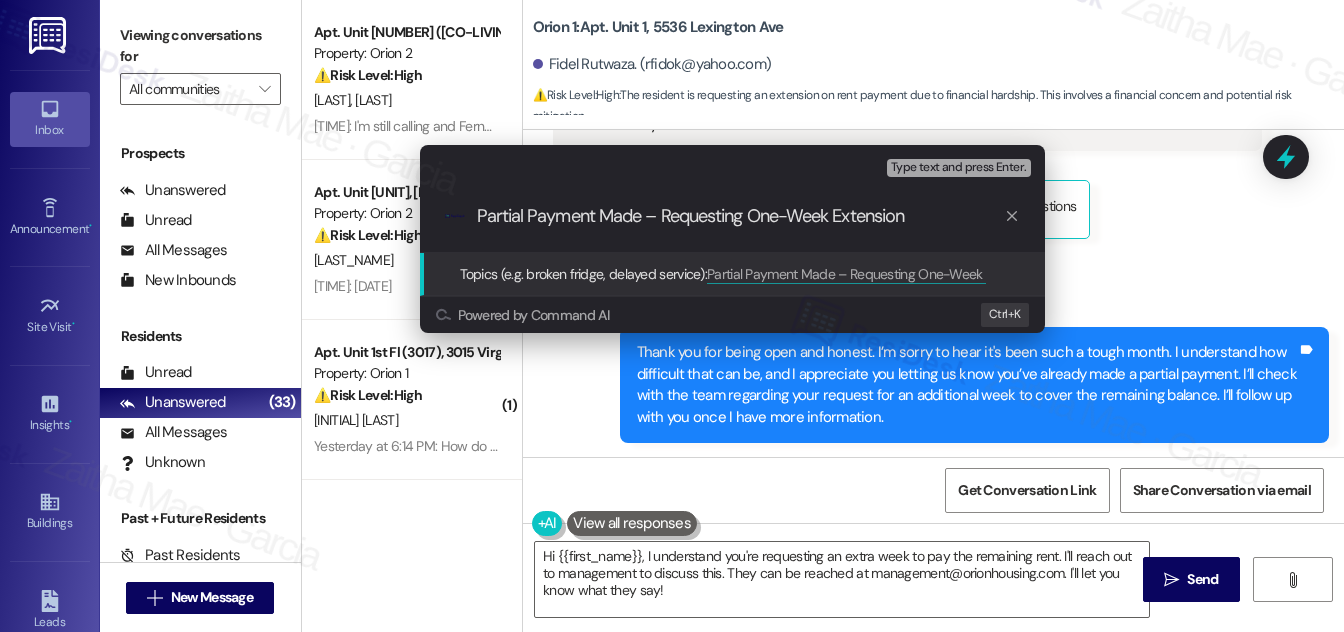 type 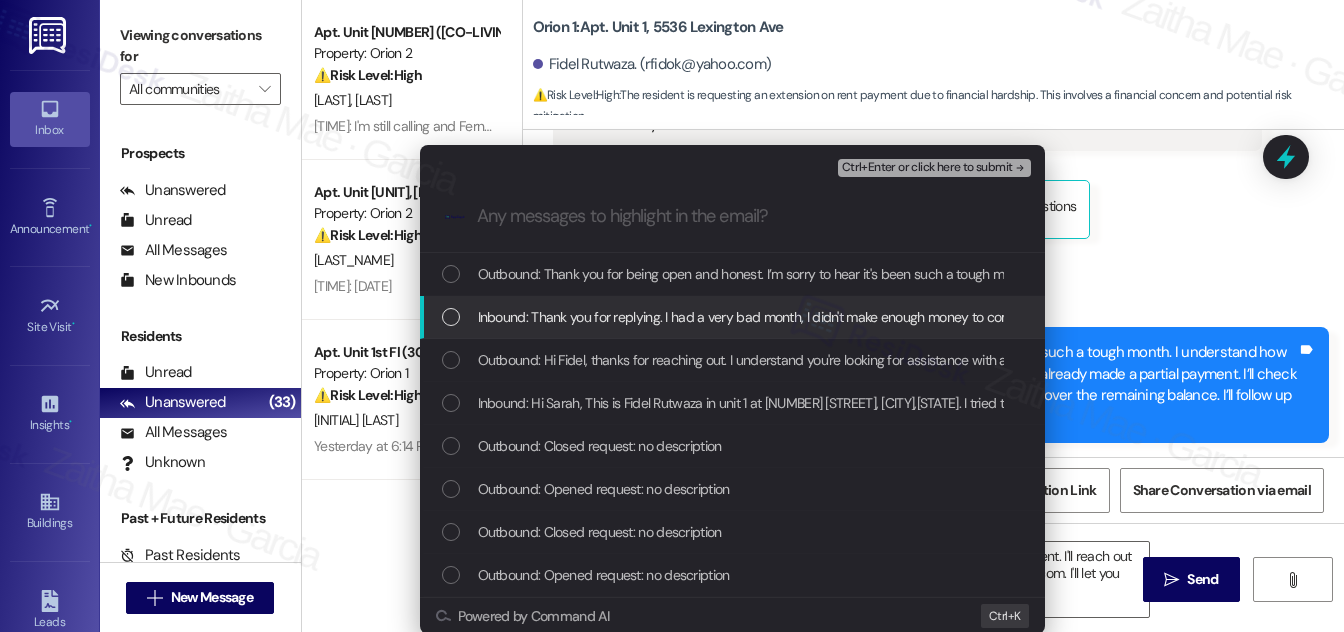 click at bounding box center (451, 317) 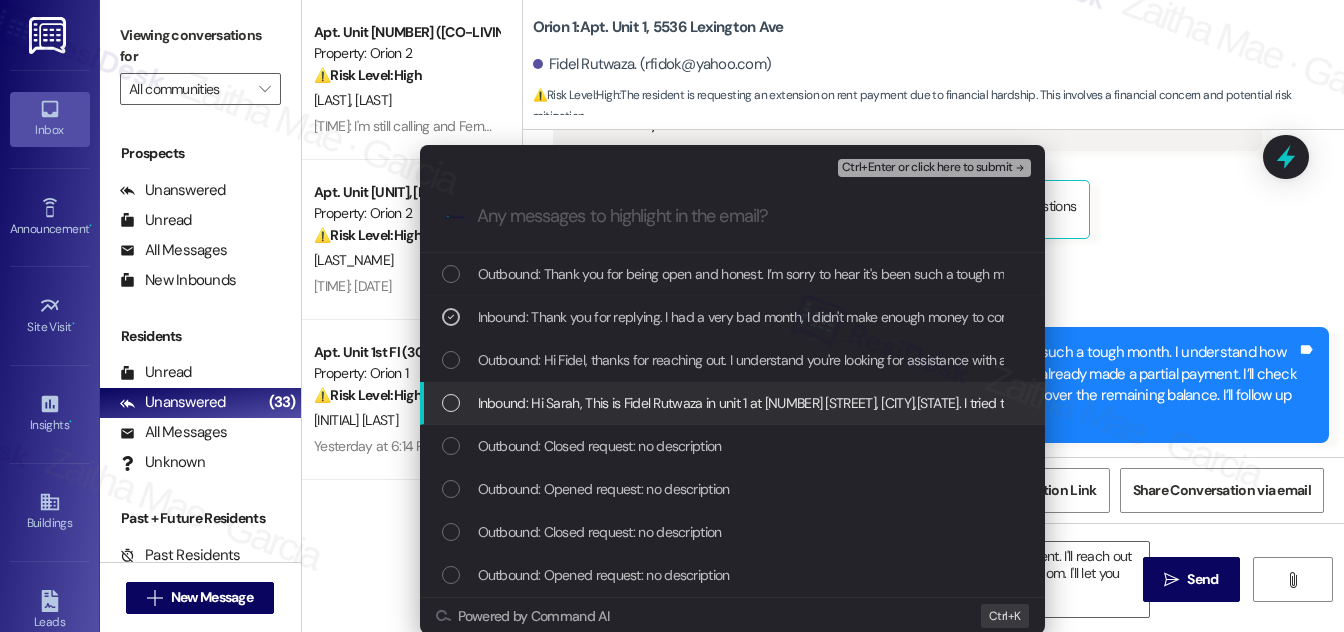 click at bounding box center (451, 403) 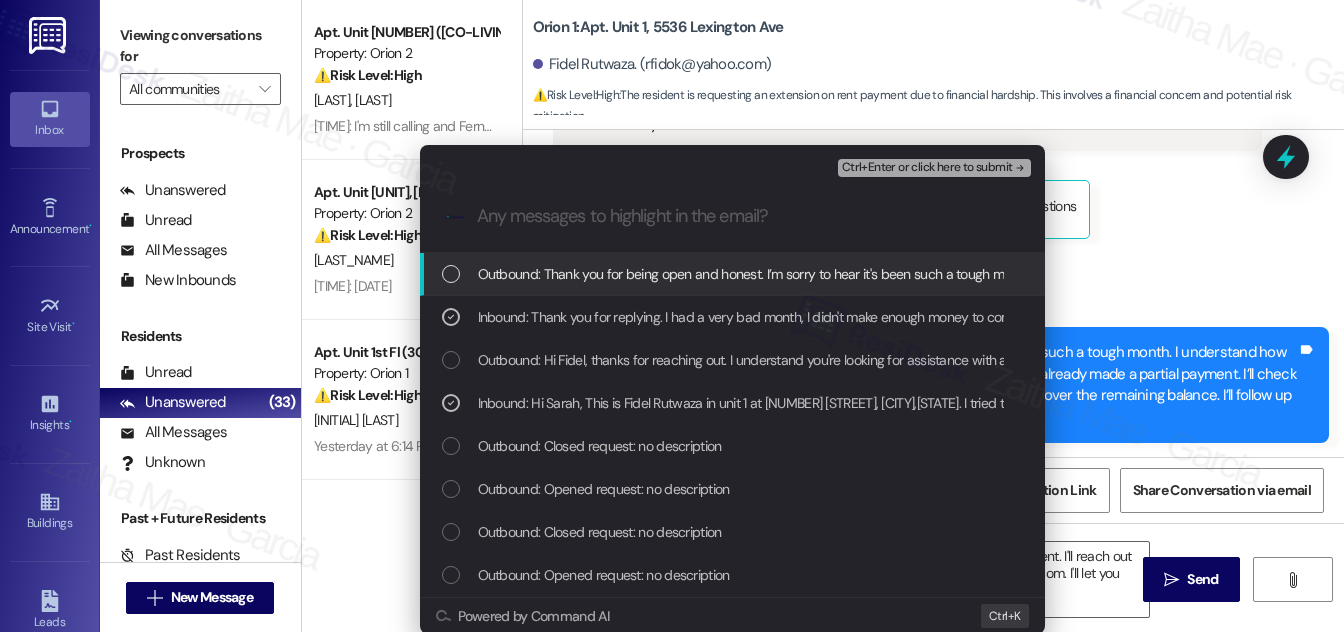 click on "Ctrl+Enter or click here to submit" at bounding box center [927, 168] 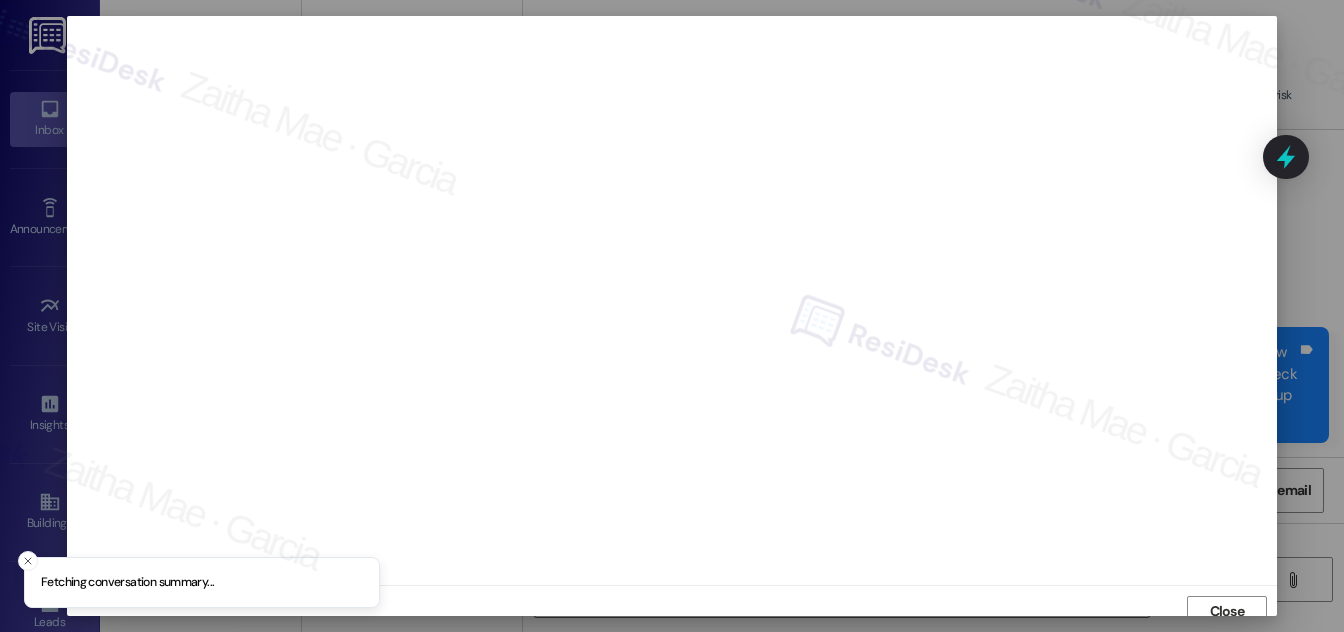 scroll, scrollTop: 11, scrollLeft: 0, axis: vertical 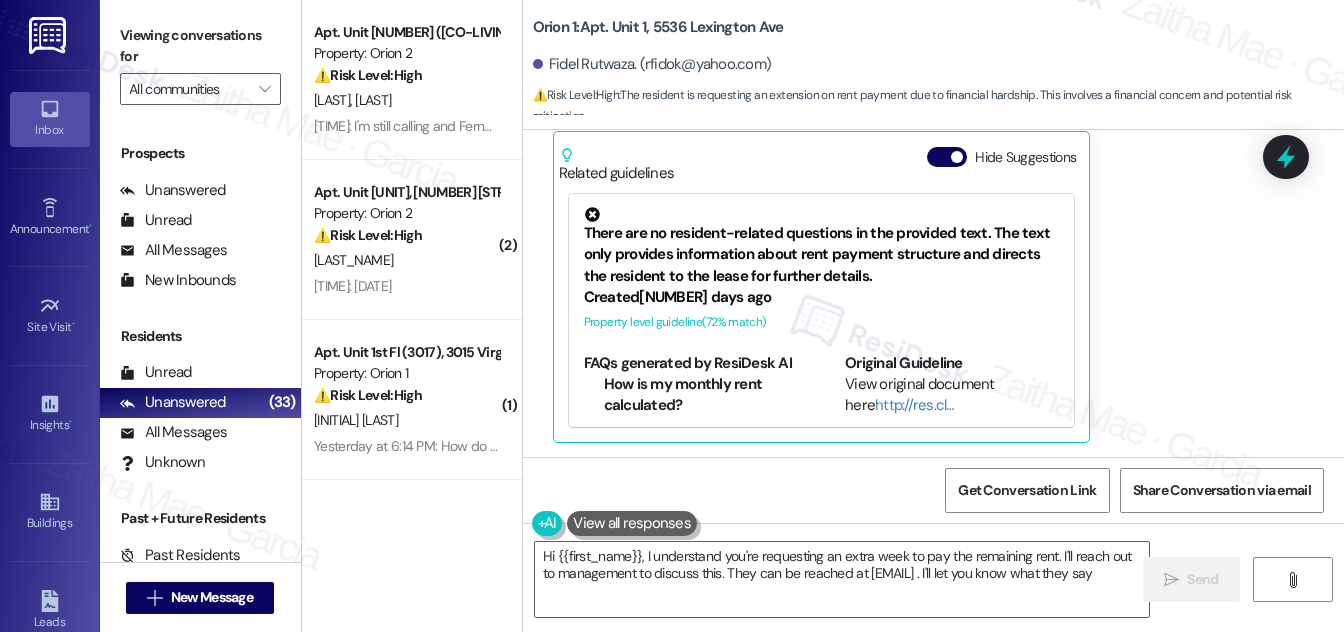 type on "Hi {{first_name}}, I understand you're requesting an extra week to pay the remaining rent. I'll reach out to management to discuss this. They can be reached at management@orionhousing.com. I'll let you know what they say!" 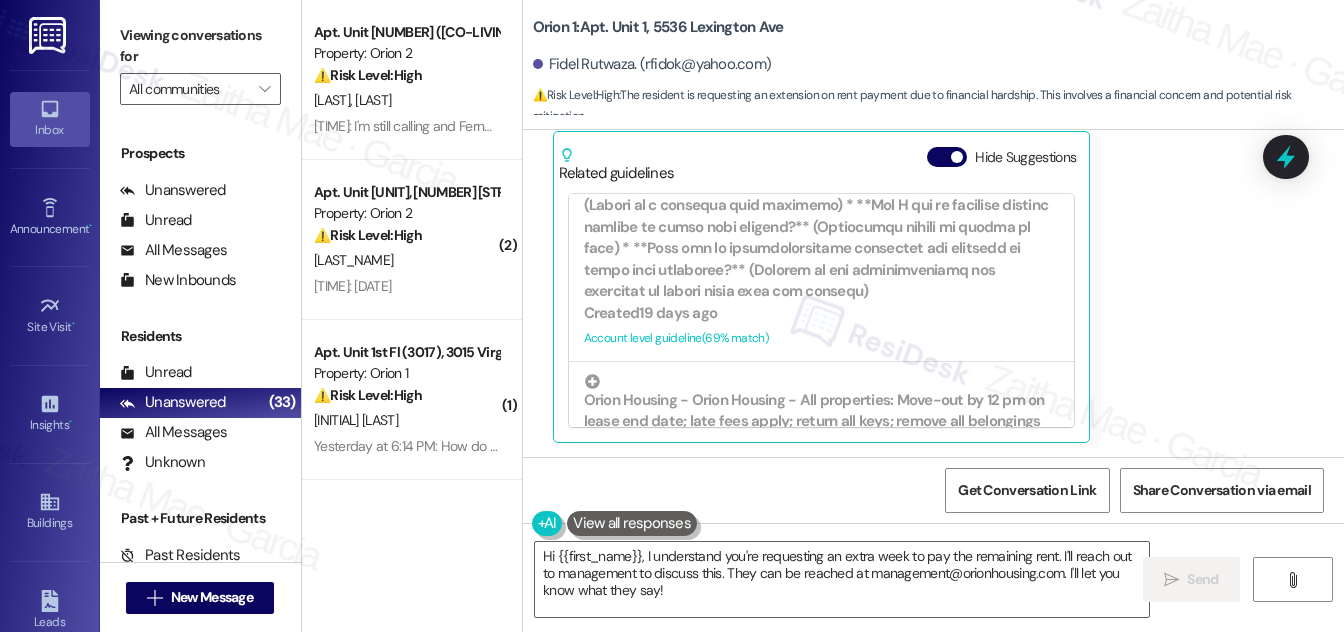 scroll, scrollTop: 1272, scrollLeft: 0, axis: vertical 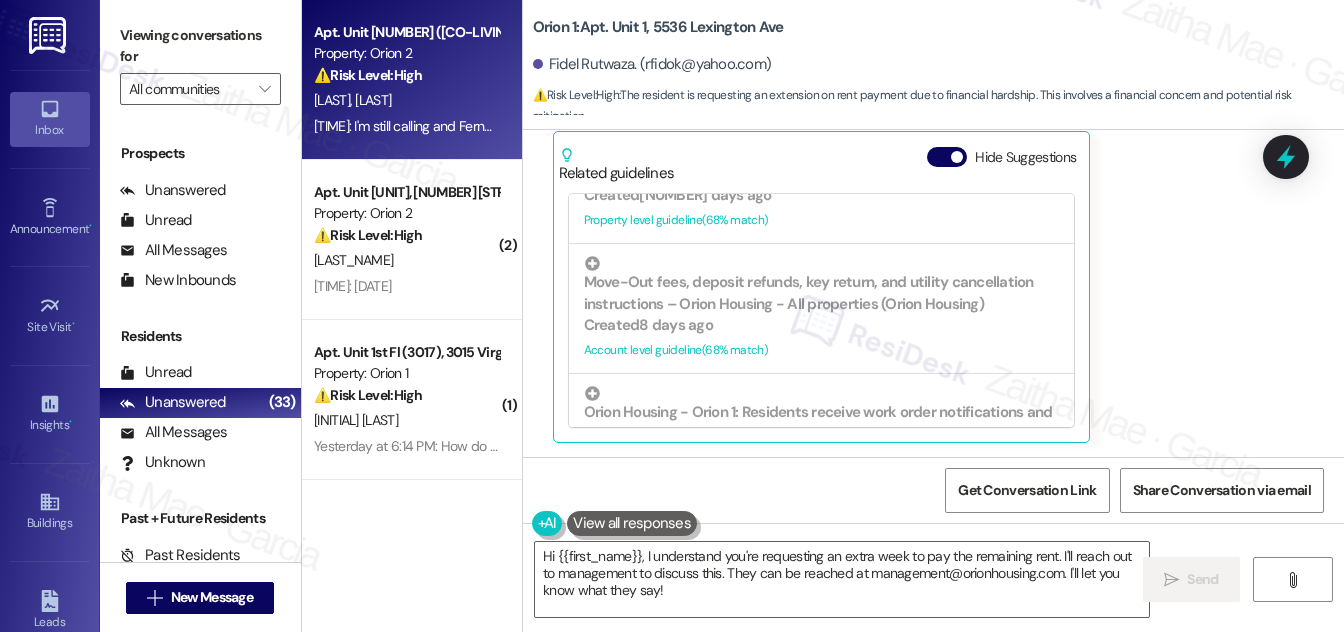 click on "[LAST], [LAST]" at bounding box center [406, 100] 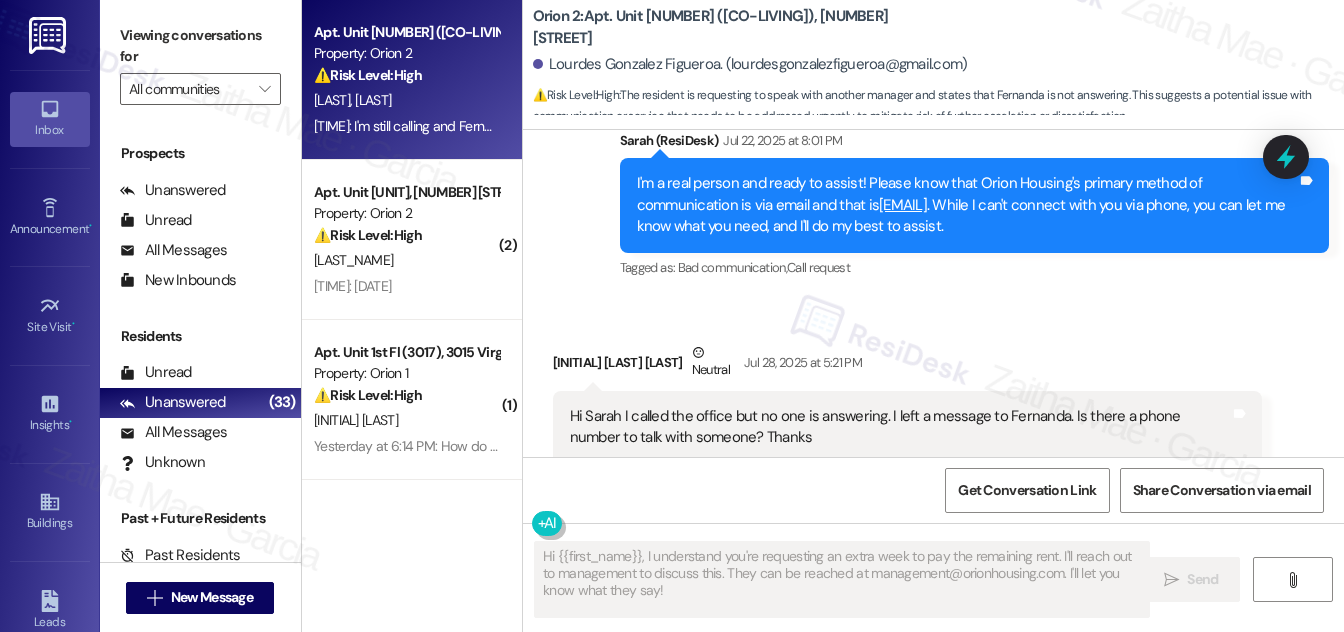 click on "This communication sound like I'm having communication with AI 😞 Tags and notes" at bounding box center [794, 14] 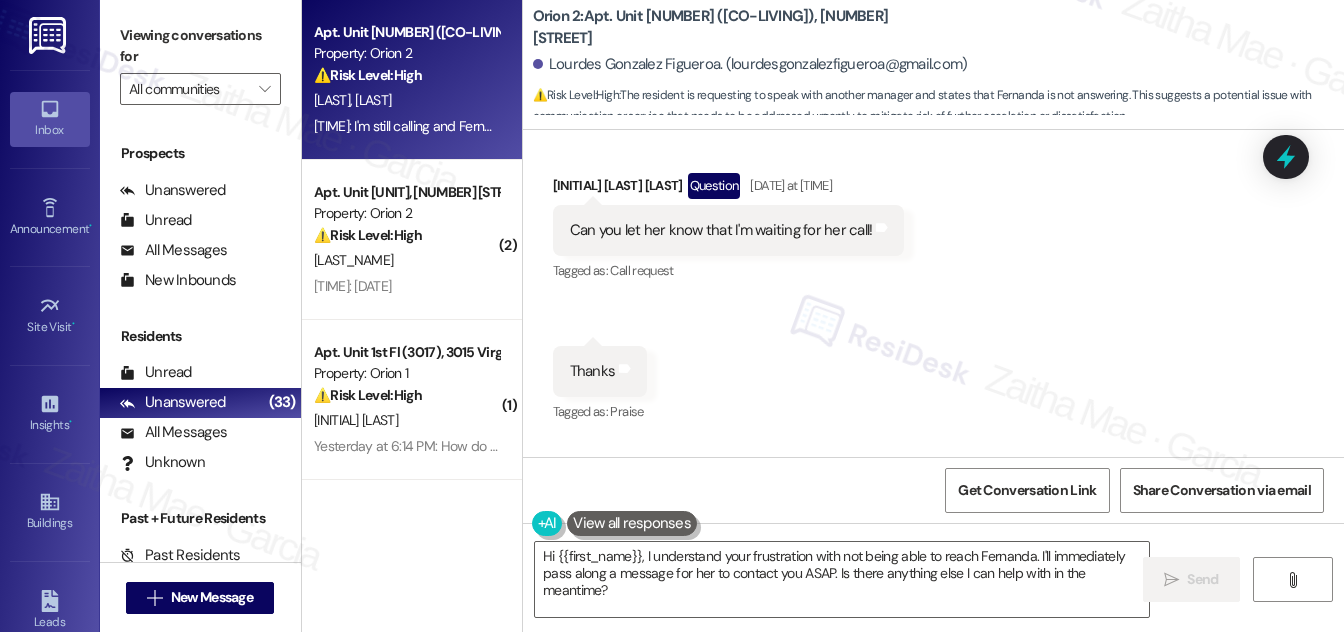 scroll, scrollTop: 3801, scrollLeft: 0, axis: vertical 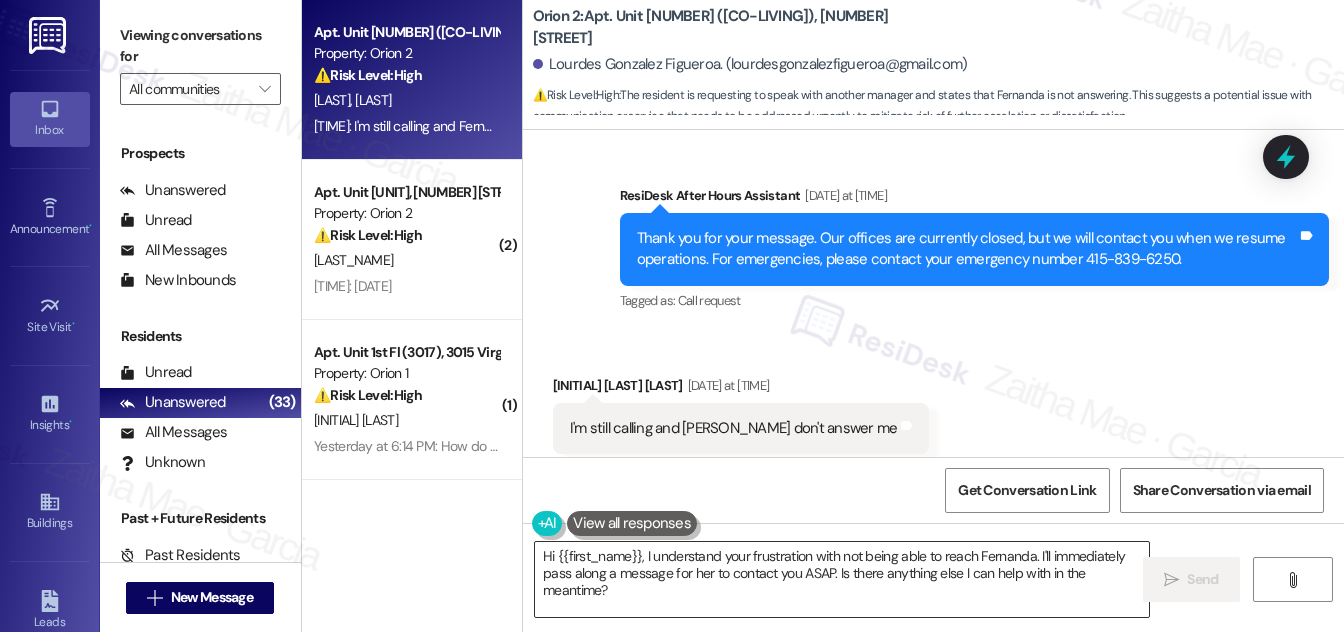 click on "Hi {{first_name}}, I understand your frustration with not being able to reach Fernanda. I'll immediately pass along a message for her to contact you ASAP. Is there anything else I can help with in the meantime?" at bounding box center [842, 579] 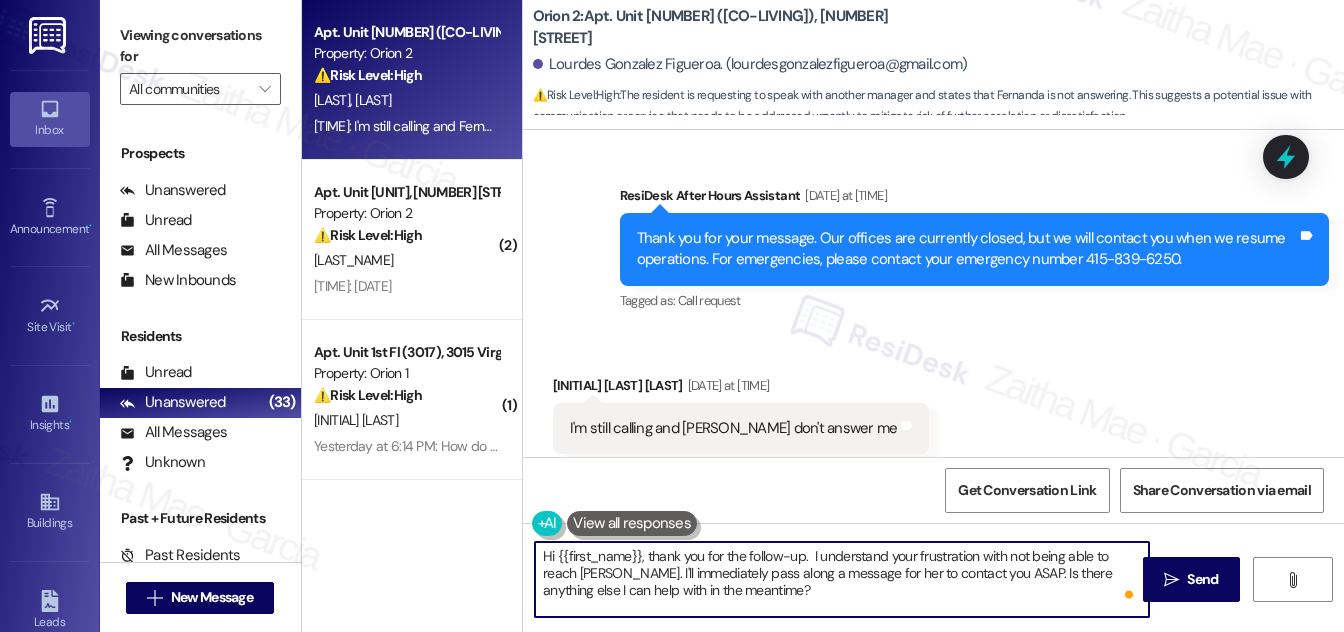 click on "Hi {{first_name}}, thank you for the follow-up.  I understand your frustration with not being able to reach [PERSON_NAME]. I'll immediately pass along a message for her to contact you ASAP. Is there anything else I can help with in the meantime?" at bounding box center (842, 579) 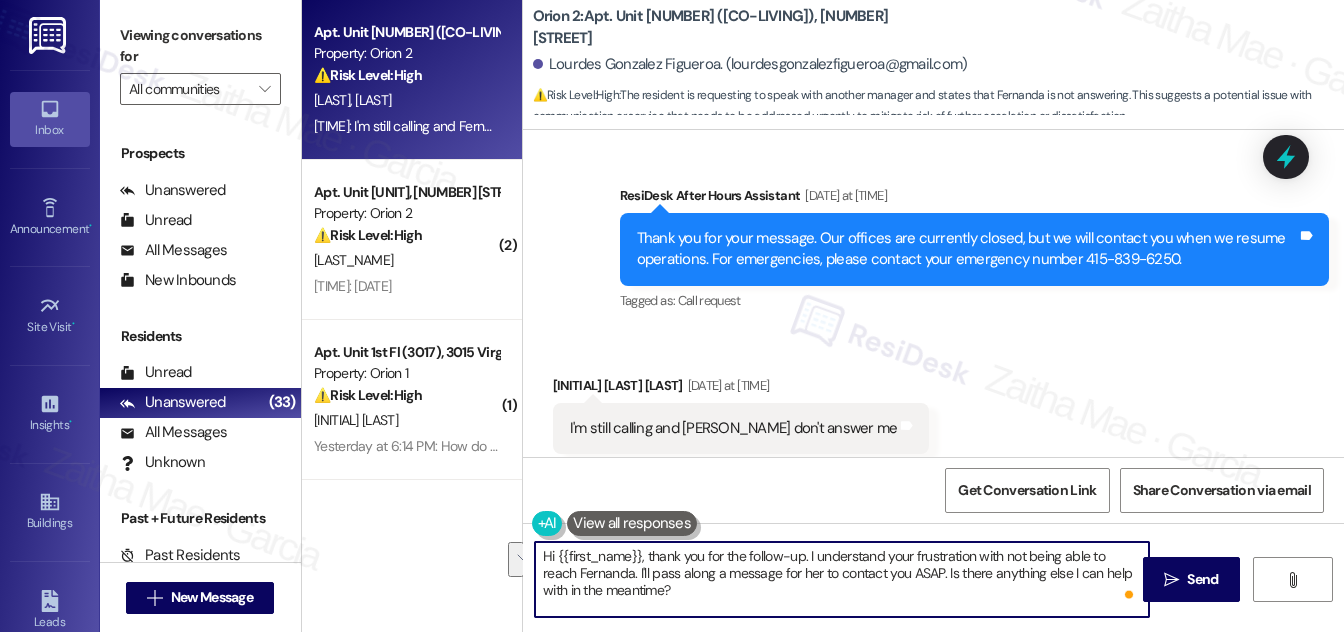 drag, startPoint x: 602, startPoint y: 571, endPoint x: 654, endPoint y: 586, distance: 54.120235 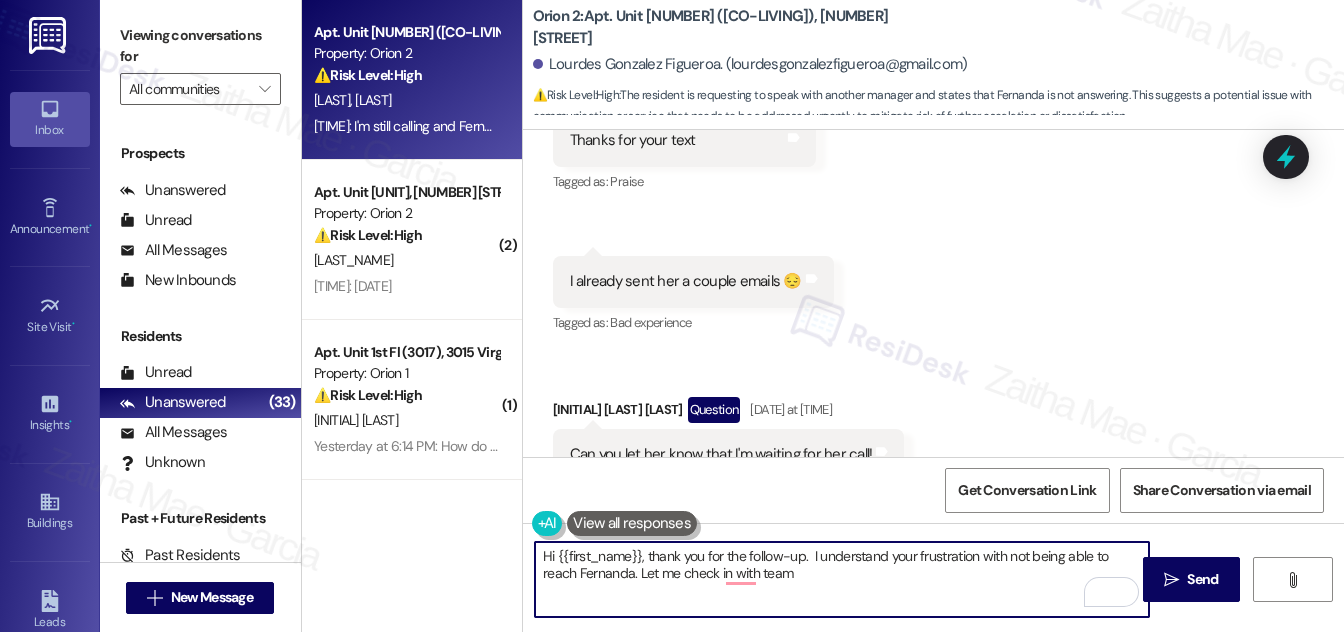 scroll, scrollTop: 3891, scrollLeft: 0, axis: vertical 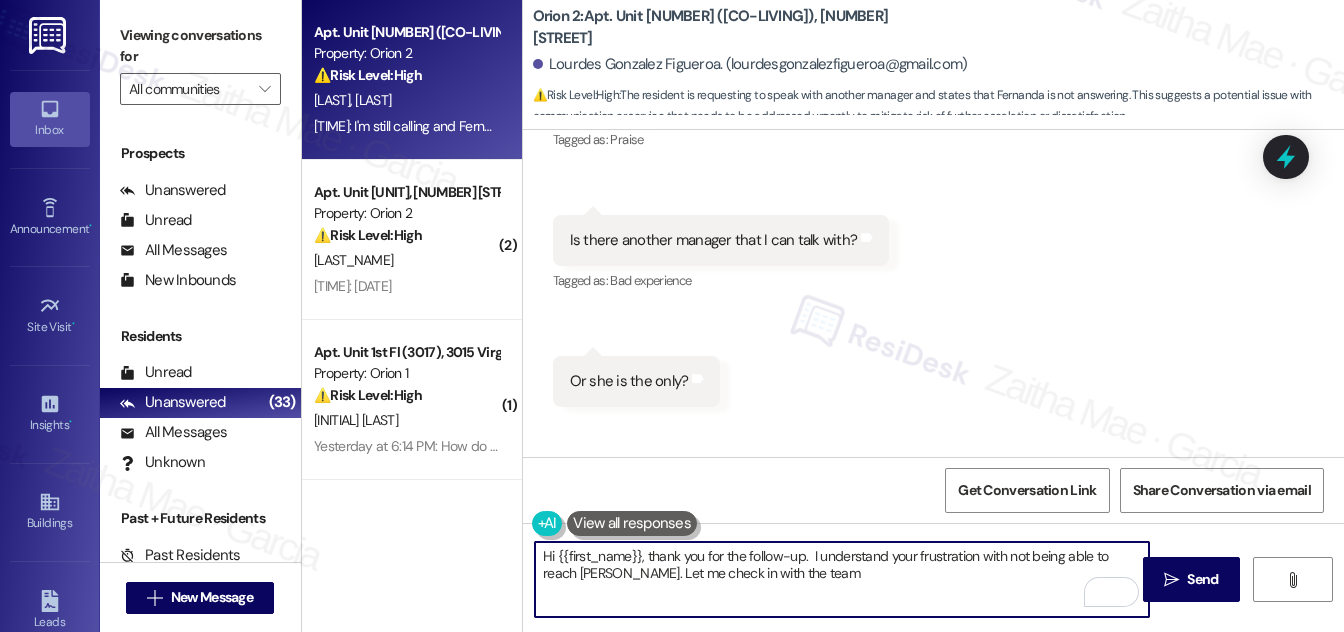click on "Hi {{first_name}}, thank you for the follow-up.  I understand your frustration with not being able to reach [PERSON_NAME]. Let me check in with the team" at bounding box center [842, 579] 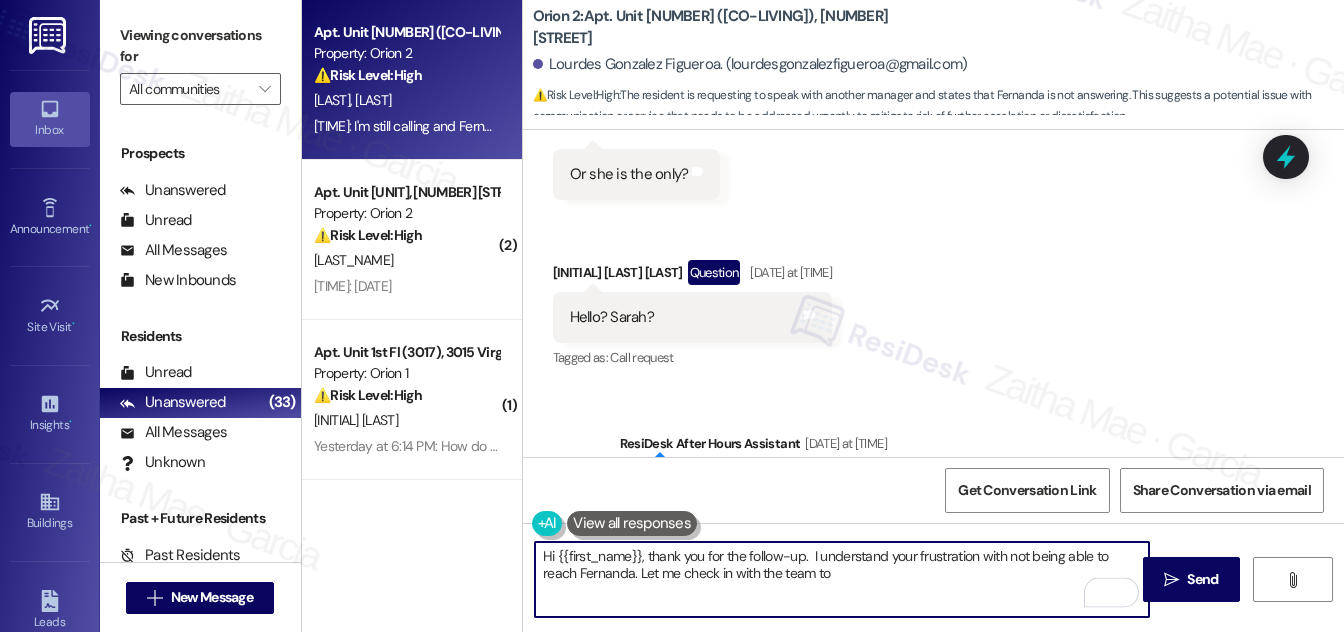 scroll, scrollTop: 4346, scrollLeft: 0, axis: vertical 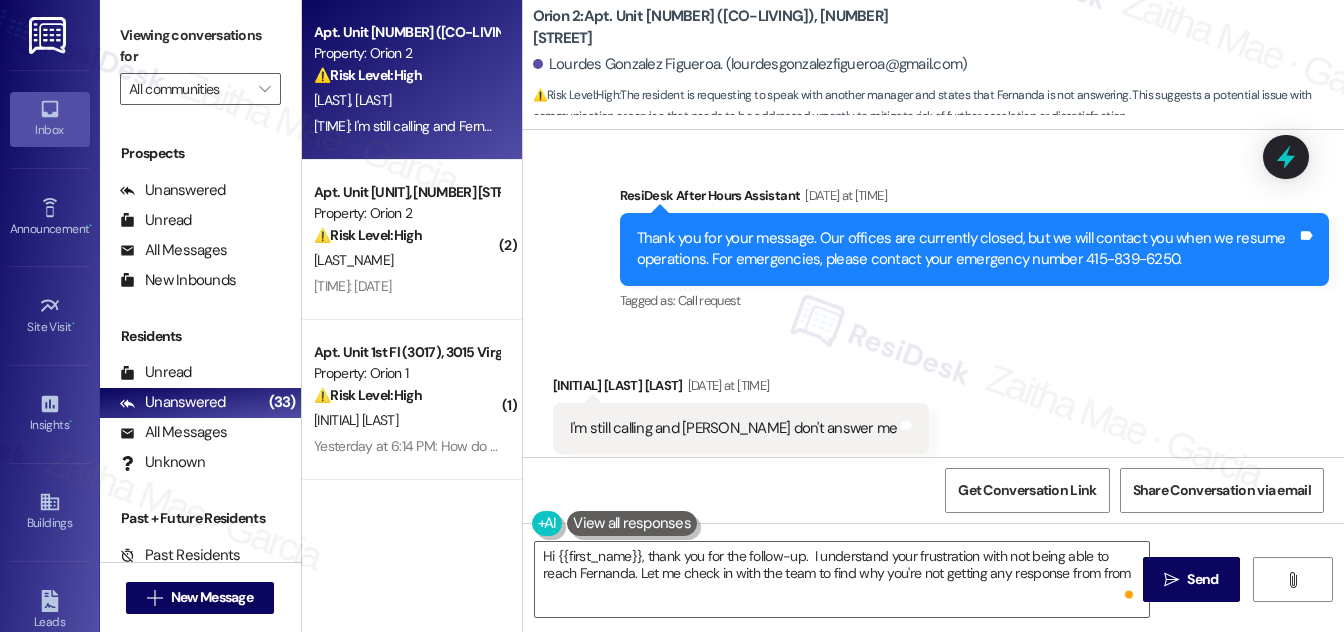 click on "I'm still calling and [PERSON_NAME] don't answer me" at bounding box center [734, 428] 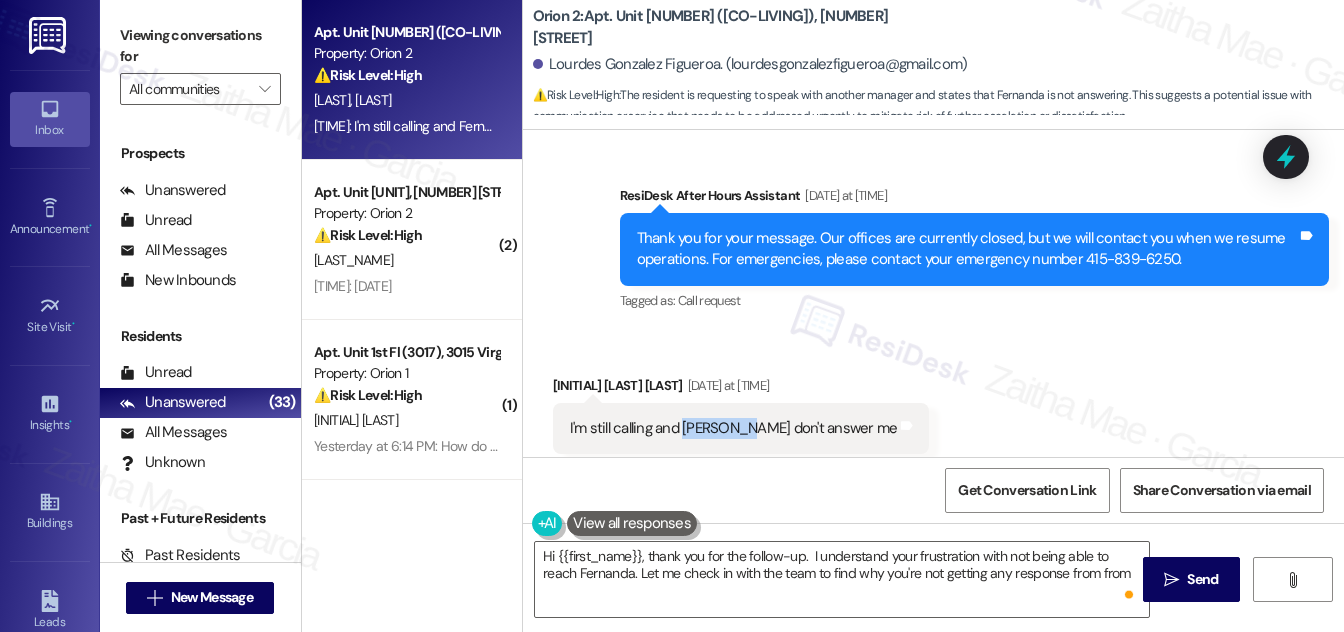 click on "I'm still calling and [PERSON_NAME] don't answer me" at bounding box center [734, 428] 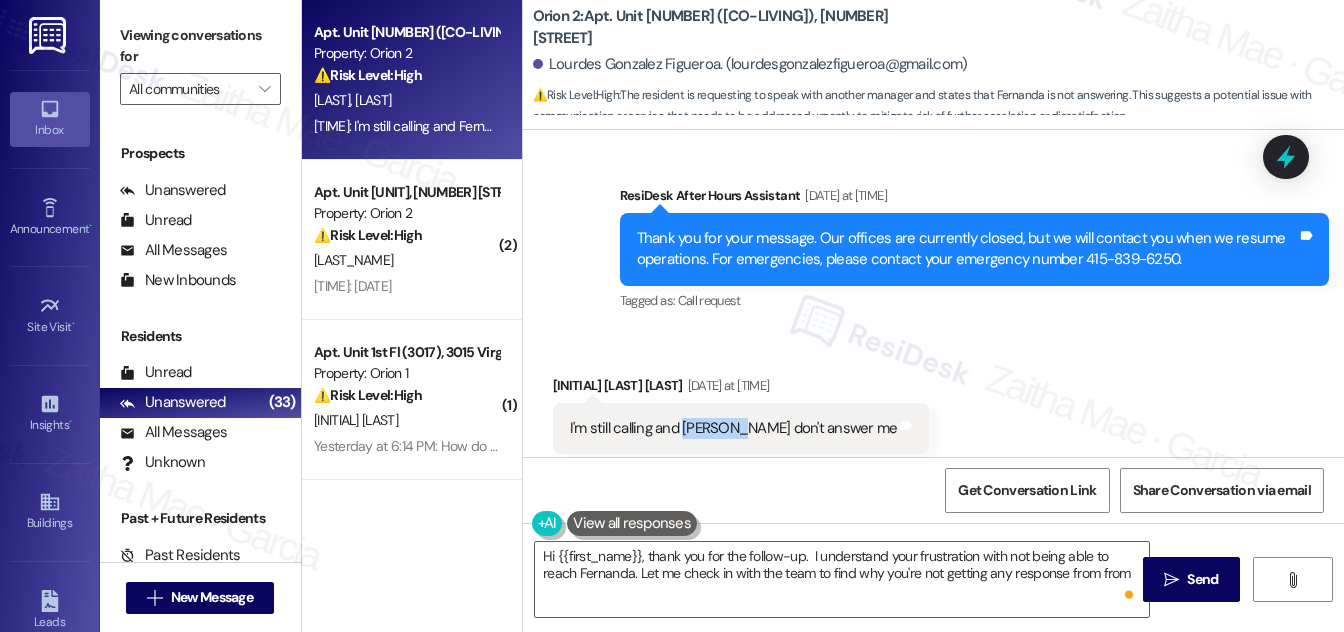 copy on "[PERSON_NAME]" 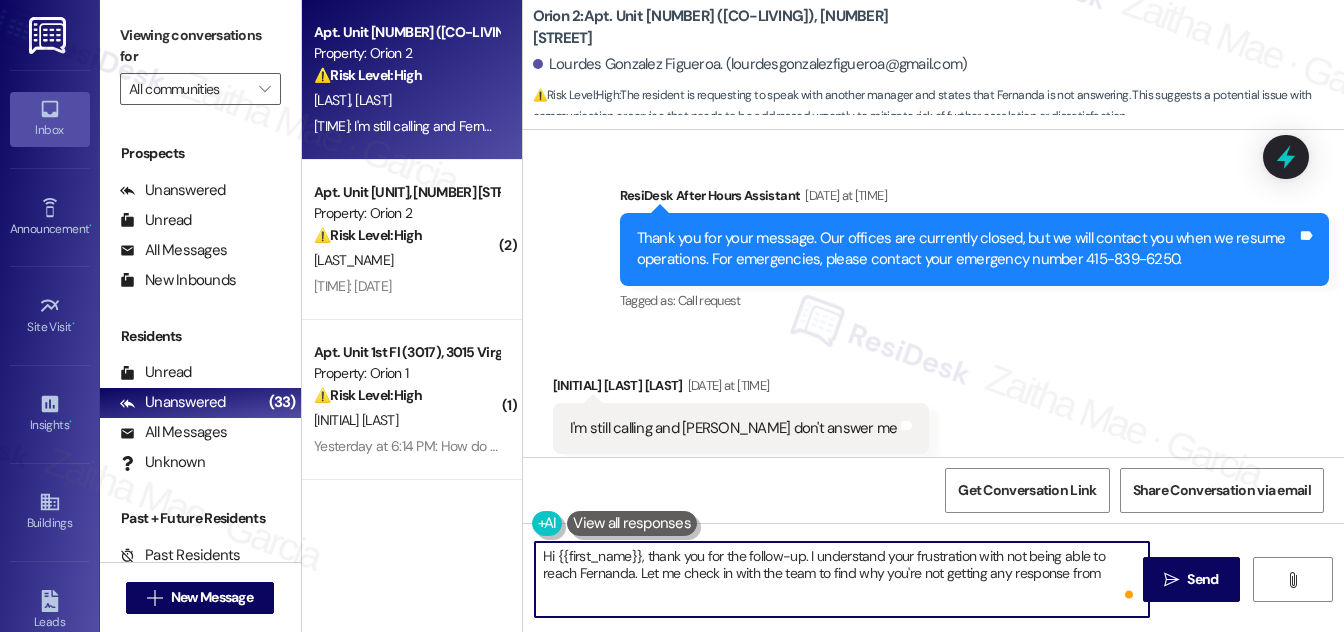 click on "Hi {{first_name}}, thank you for the follow-up. I understand your frustration with not being able to reach Fernanda. Let me check in with the team to find why you're not getting any response from" at bounding box center (842, 579) 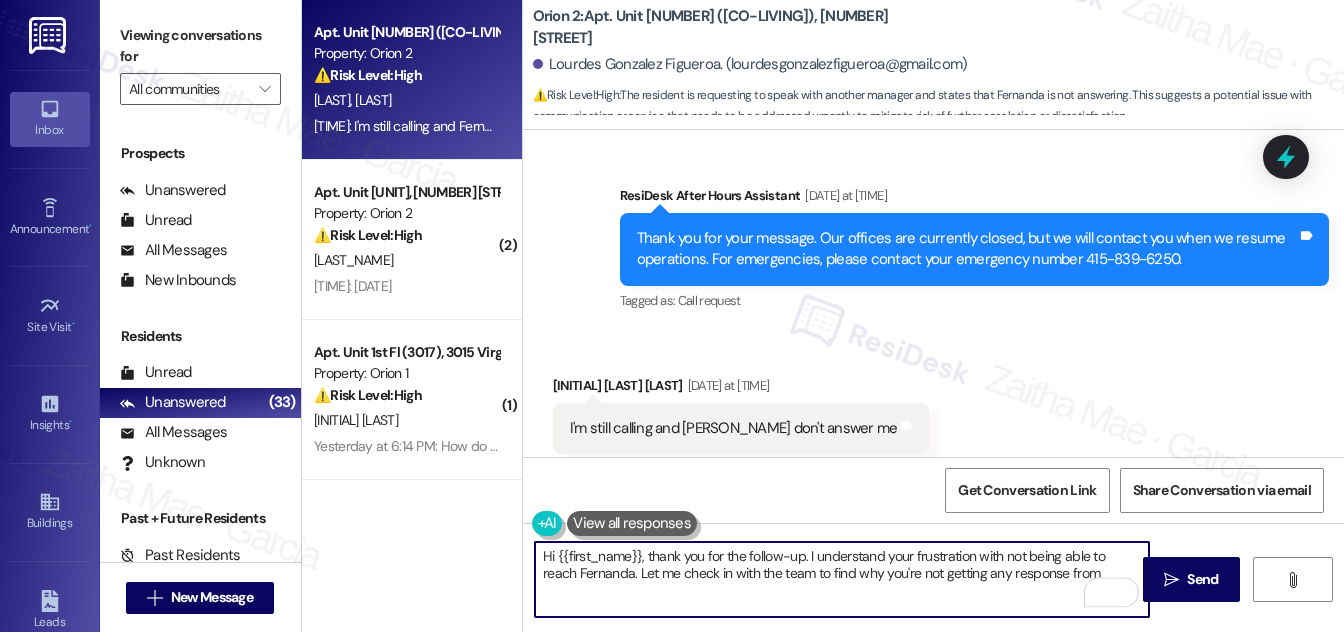 paste on "[PERSON_NAME]" 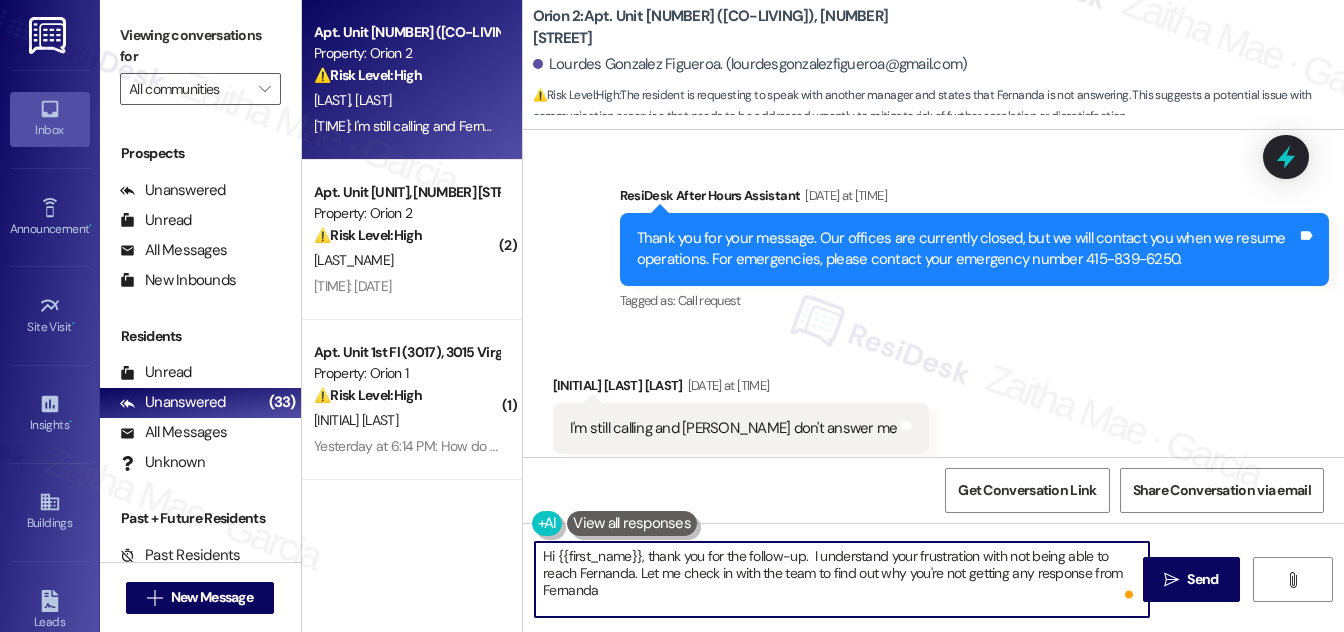 click on "Hi {{first_name}}, thank you for the follow-up.  I understand your frustration with not being able to reach Fernanda. Let me check in with the team to find out why you're not getting any response from Fernanda" at bounding box center (842, 579) 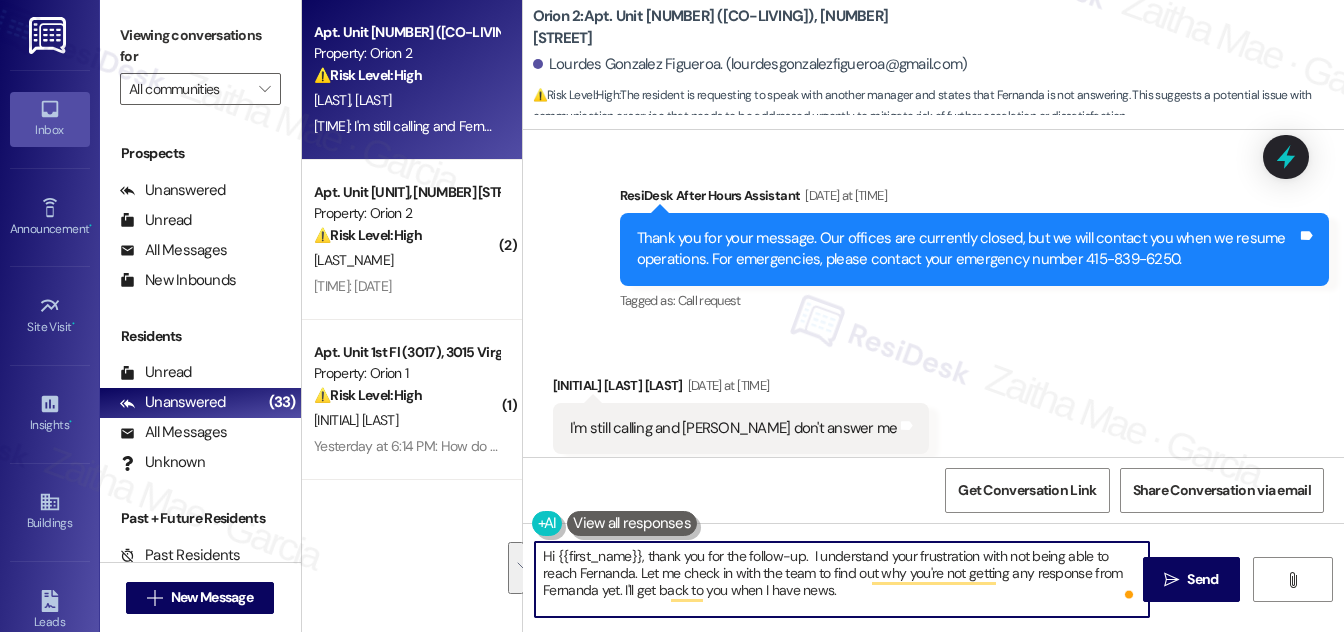 drag, startPoint x: 536, startPoint y: 557, endPoint x: 791, endPoint y: 589, distance: 257 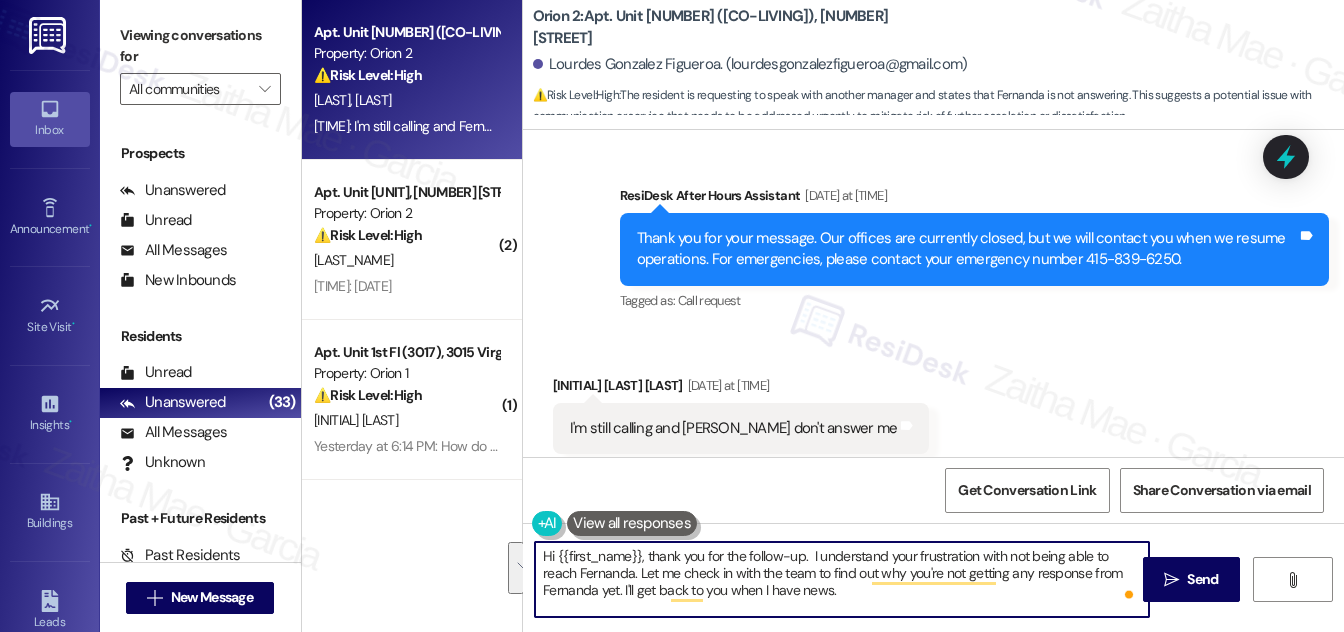 click on "Hi {{first_name}}, thank you for the follow-up.  I understand your frustration with not being able to reach Fernanda. Let me check in with the team to find out why you're not getting any response from Fernanda yet. I'll get back to you when I have news." at bounding box center [842, 579] 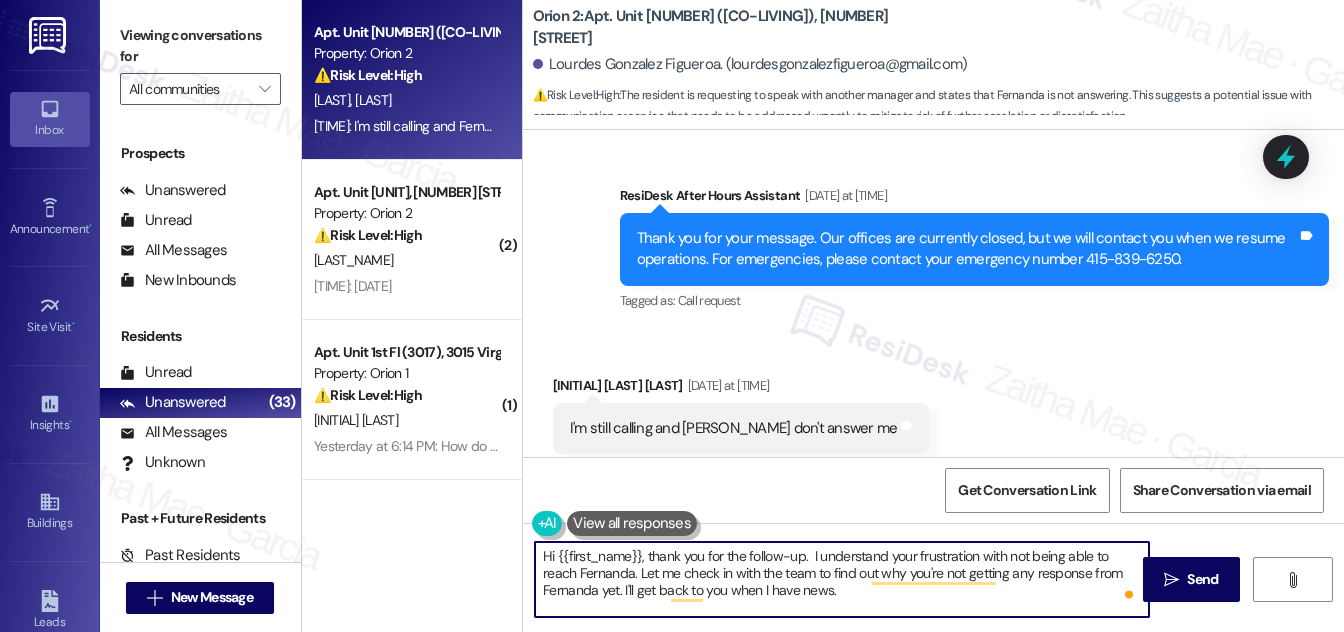 click on "Hi {{first_name}}, thank you for the follow-up.  I understand your frustration with not being able to reach Fernanda. Let me check in with the team to find out why you're not getting any response from Fernanda yet. I'll get back to you when I have news." at bounding box center [842, 579] 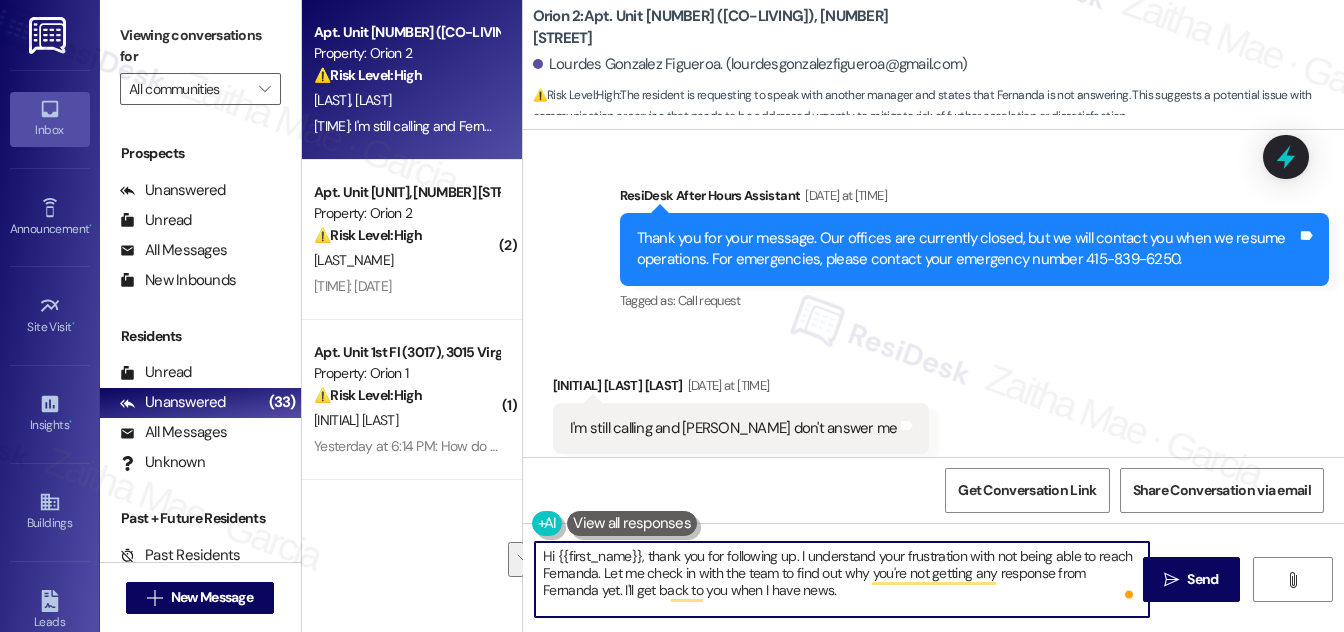 drag, startPoint x: 603, startPoint y: 573, endPoint x: 815, endPoint y: 604, distance: 214.25452 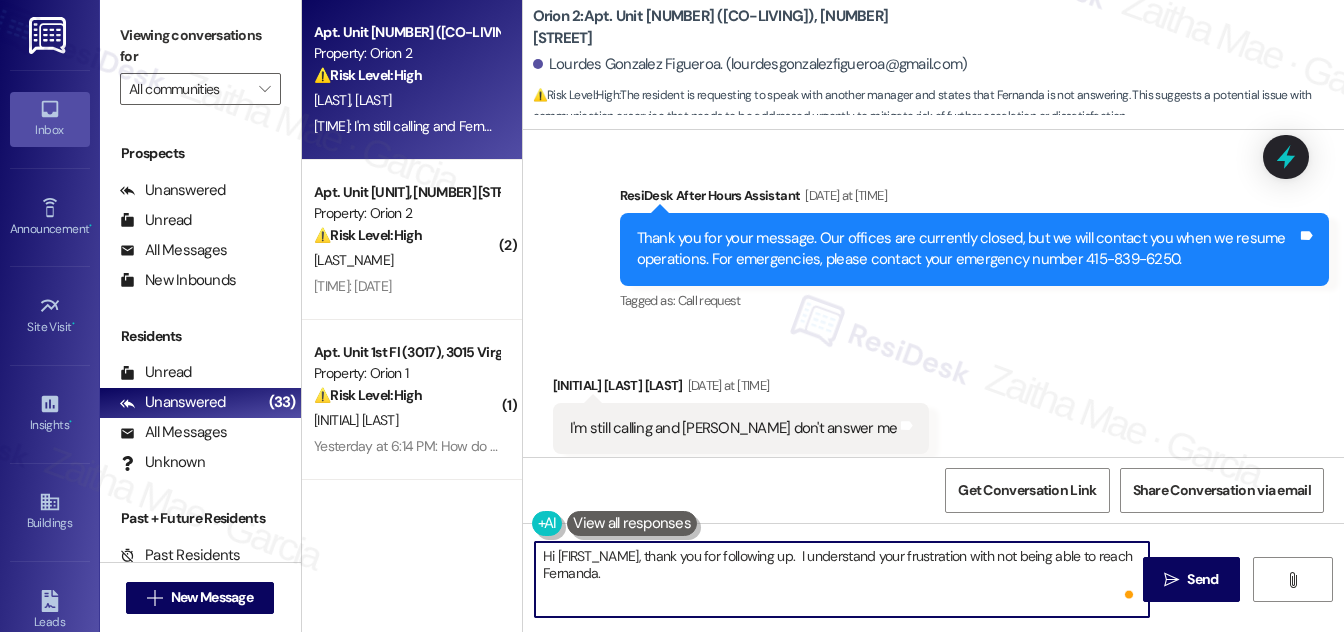 paste on "I’ll check in with the team to see what might be causing the delay in communication and will get back to you as soon as I have an update." 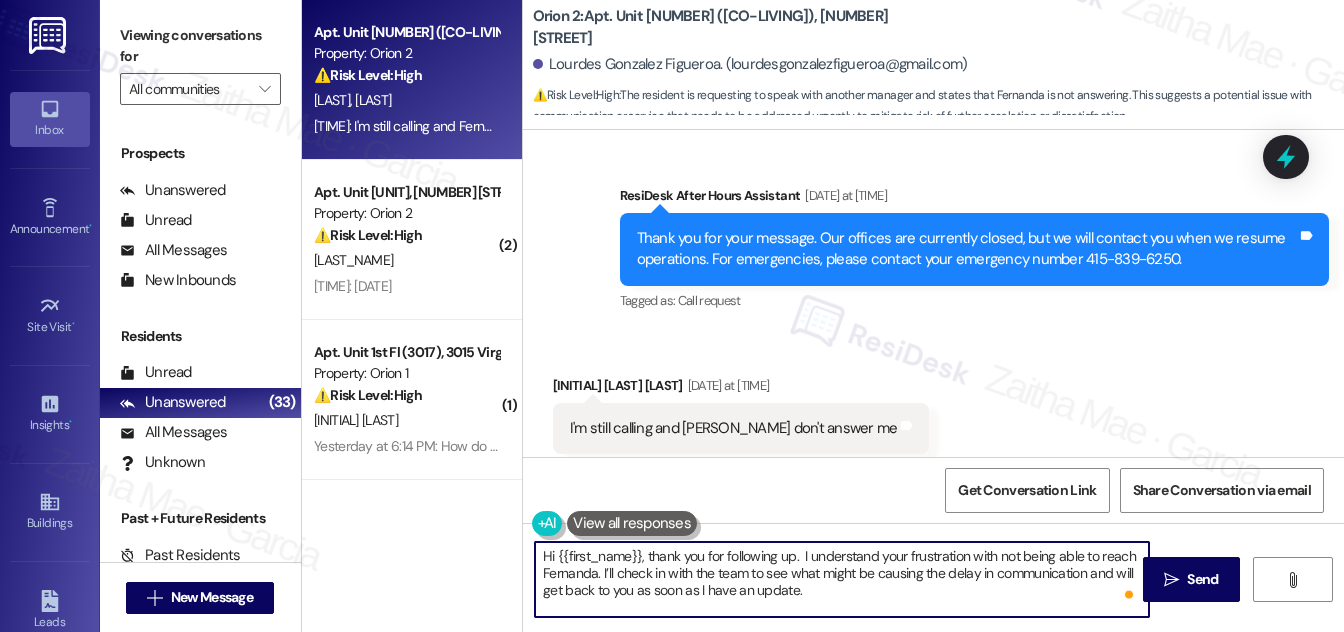 paste on "Thank you for your patience in the meantime." 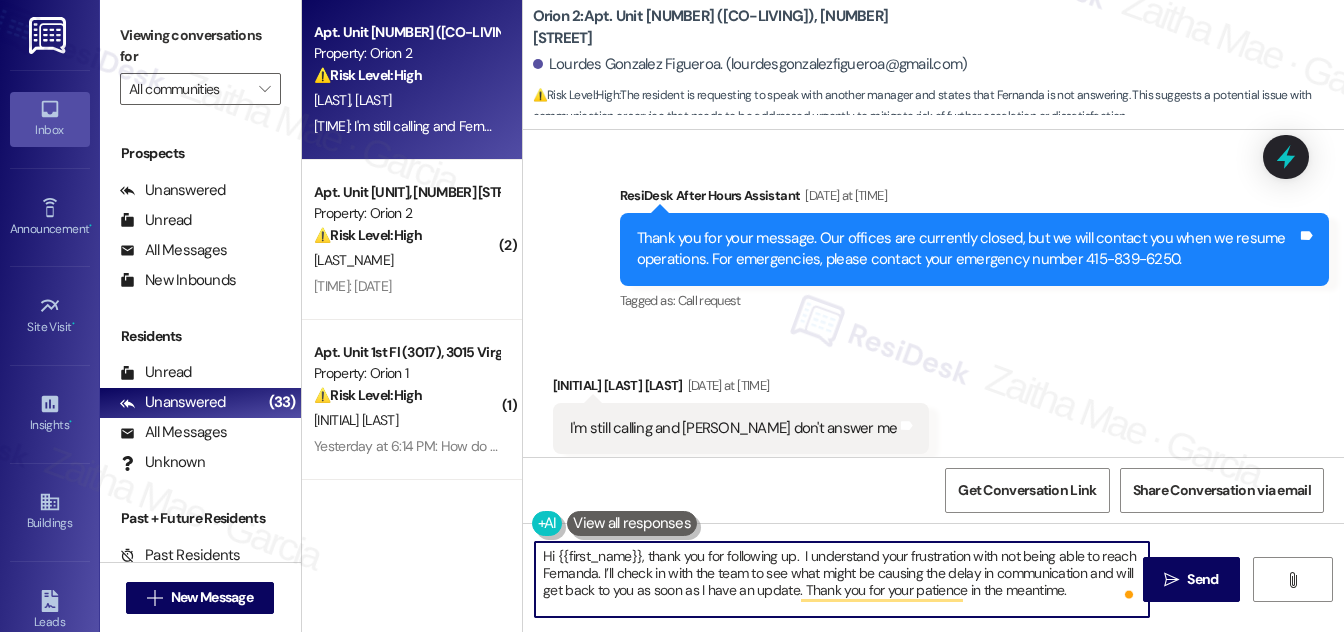 drag, startPoint x: 904, startPoint y: 578, endPoint x: 901, endPoint y: 567, distance: 11.401754 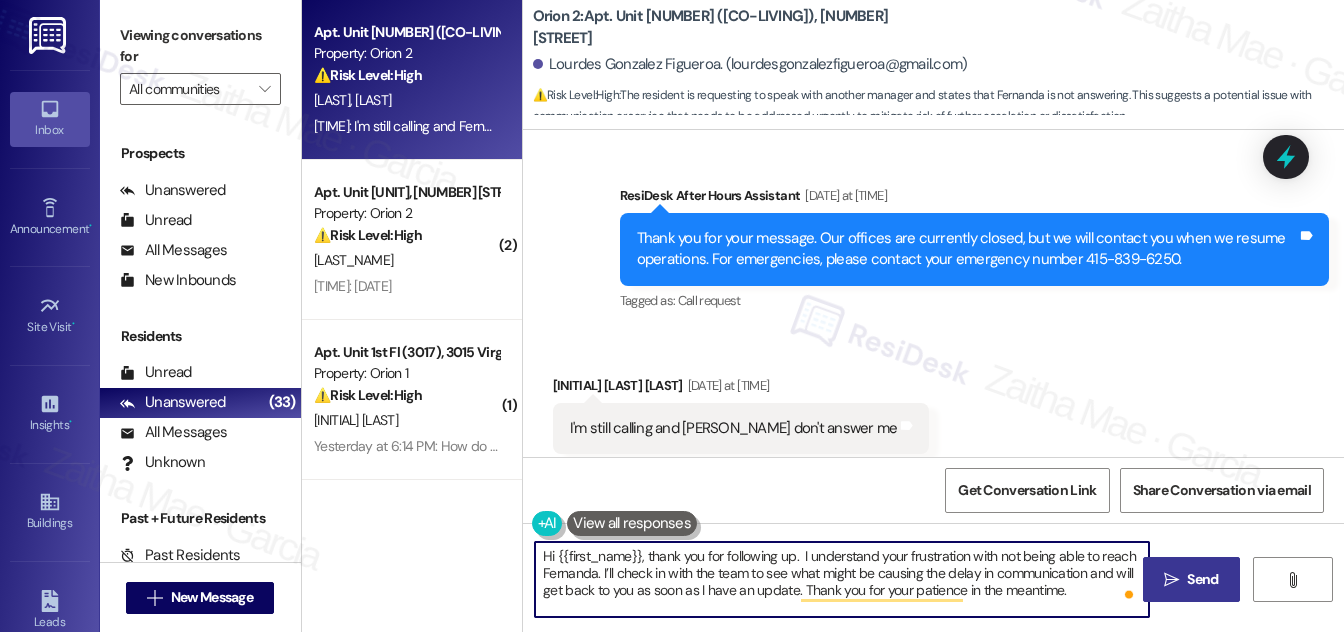 type on "Hi {{first_name}}, thank you for following up.  I understand your frustration with not being able to reach Fernanda. I’ll check in with the team to see what might be causing the delay in communication and will get back to you as soon as I have an update. Thank you for your patience in the meantime." 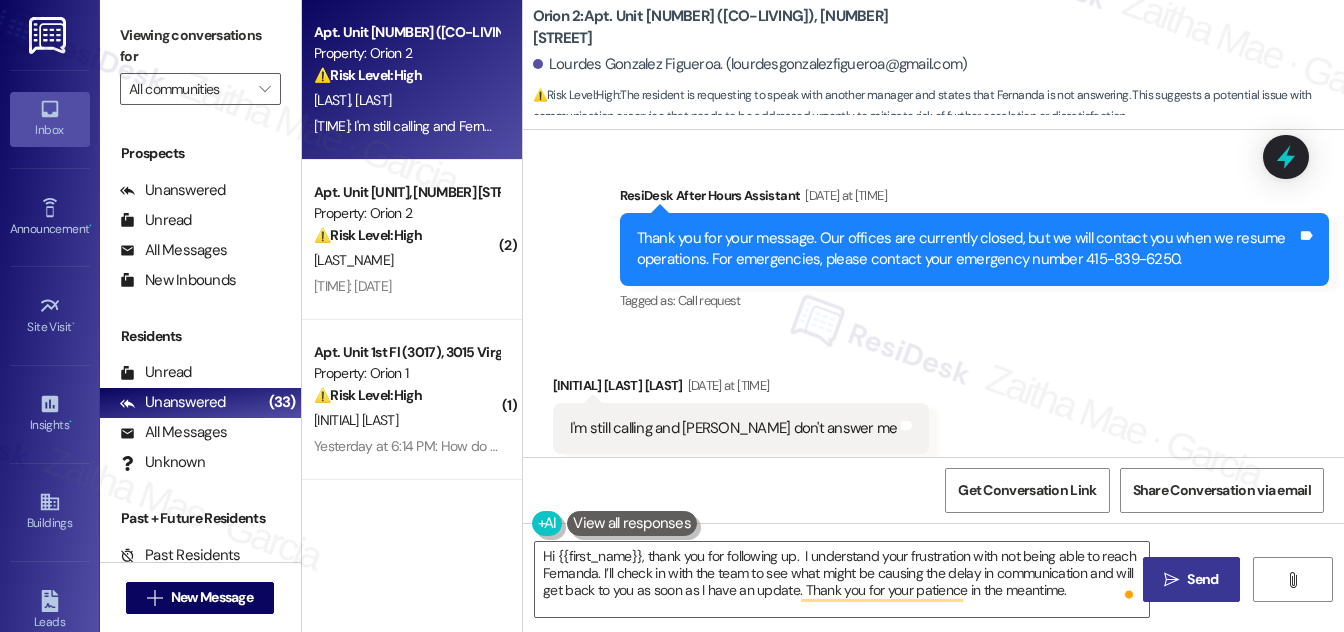 click on " Send" at bounding box center [1191, 579] 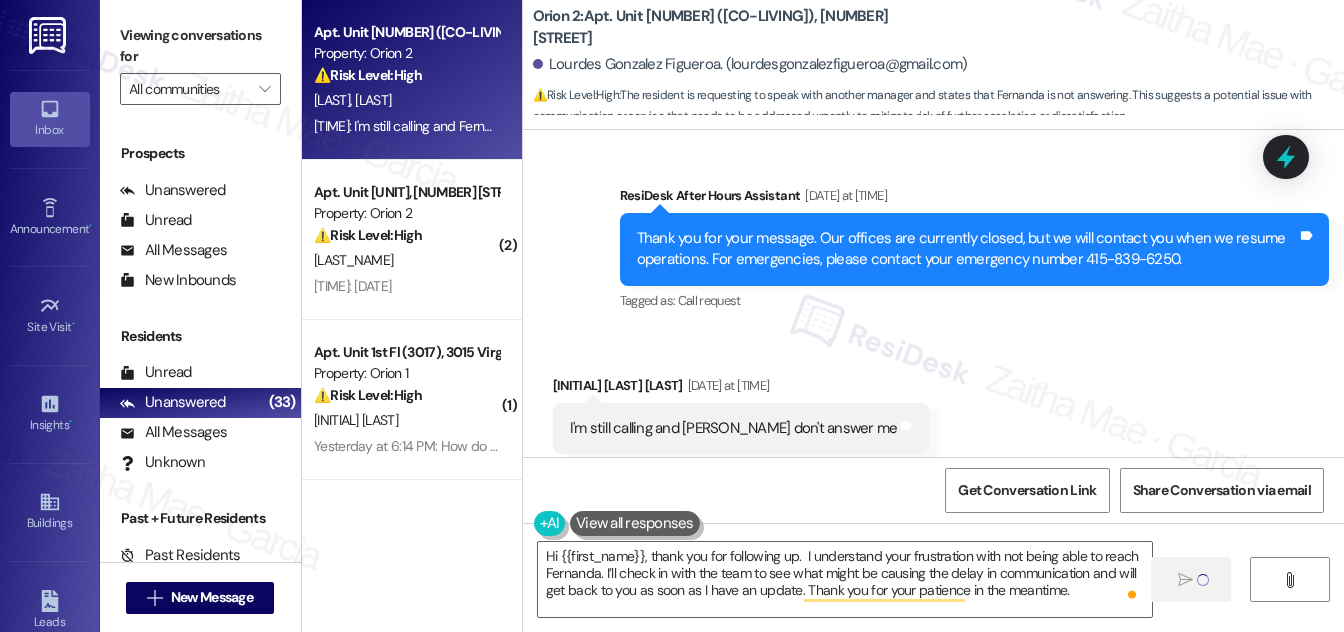 type 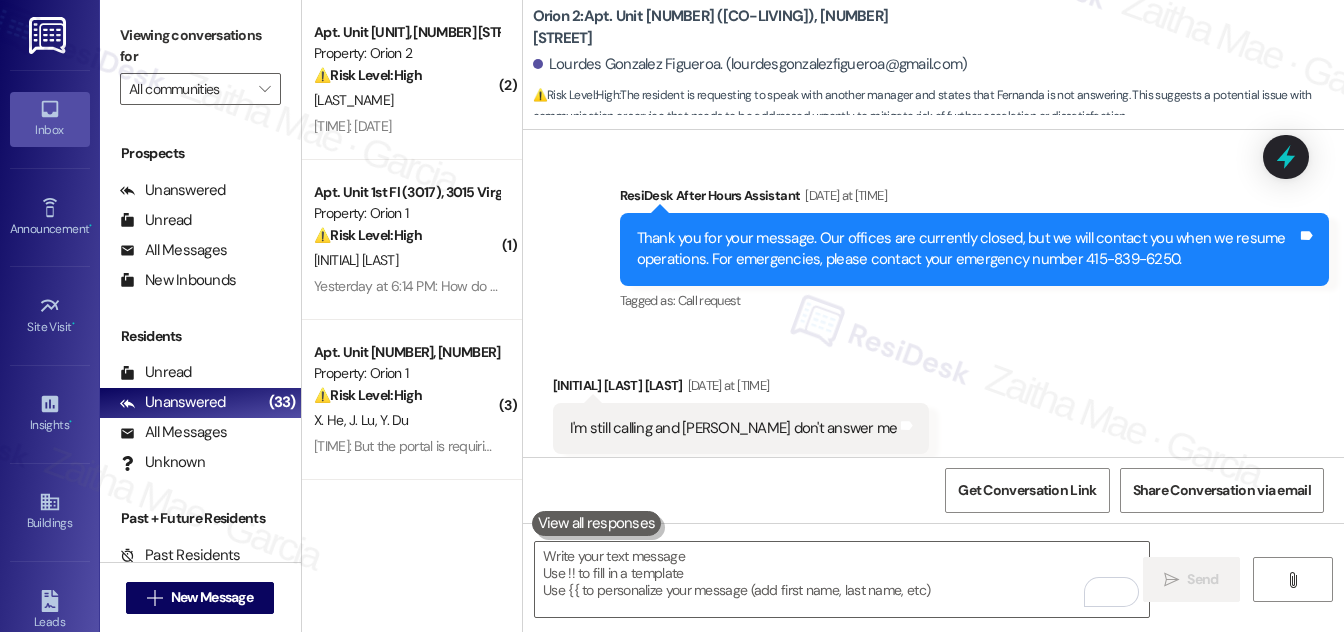 scroll, scrollTop: 4528, scrollLeft: 0, axis: vertical 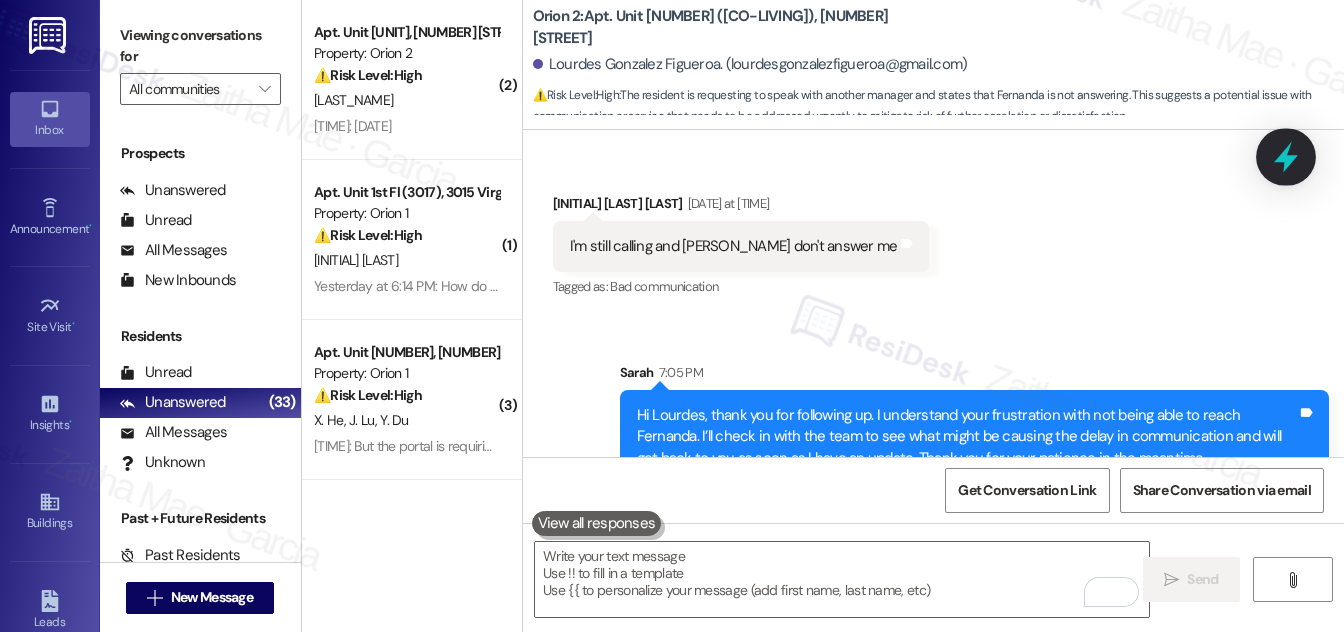 click 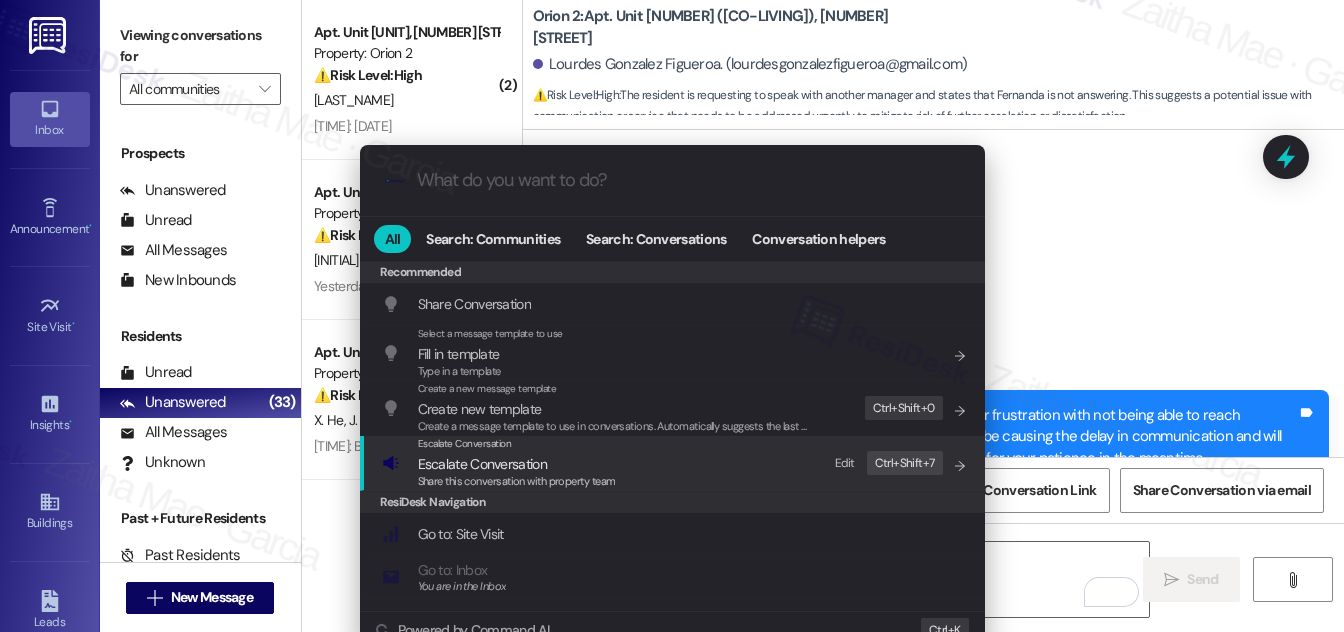 click on "Escalate Conversation" at bounding box center (482, 464) 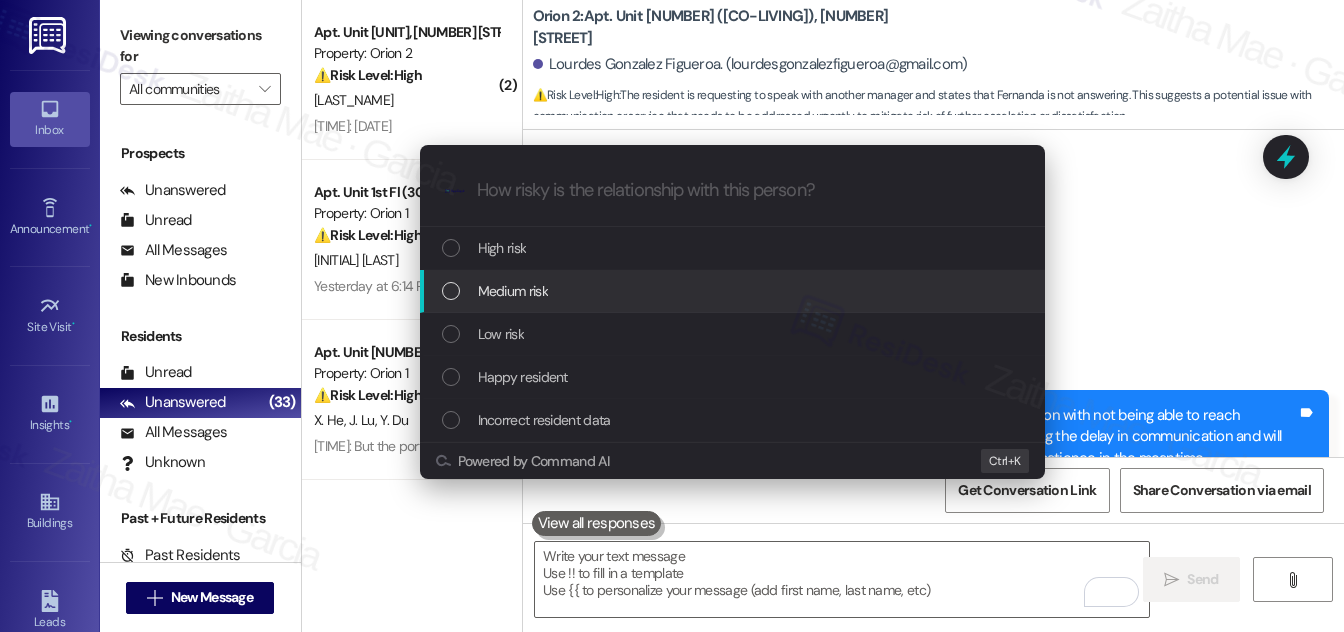 click on "Medium risk" at bounding box center (513, 291) 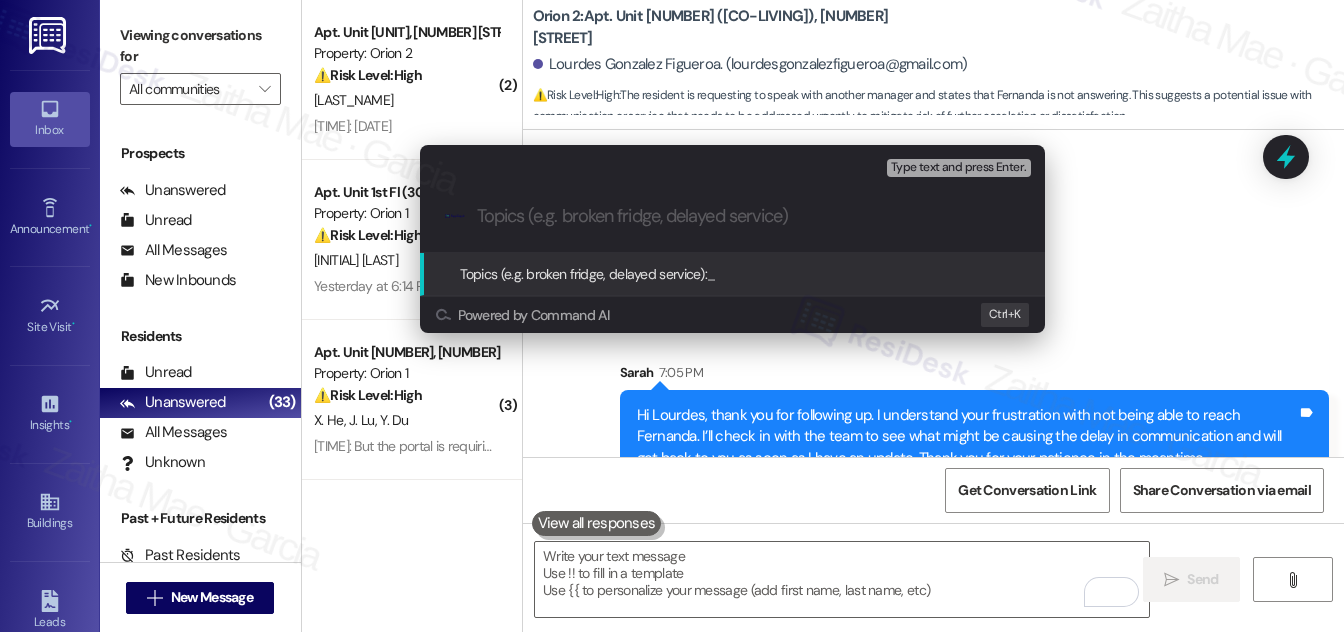 click at bounding box center (748, 216) 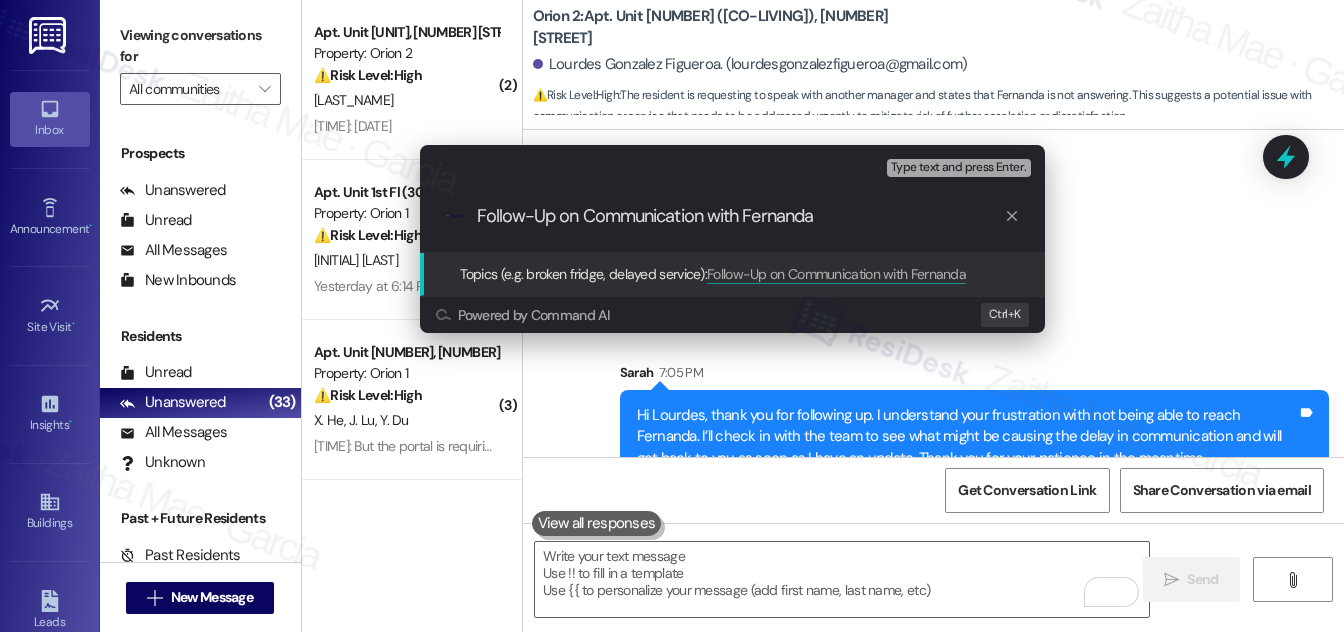 type 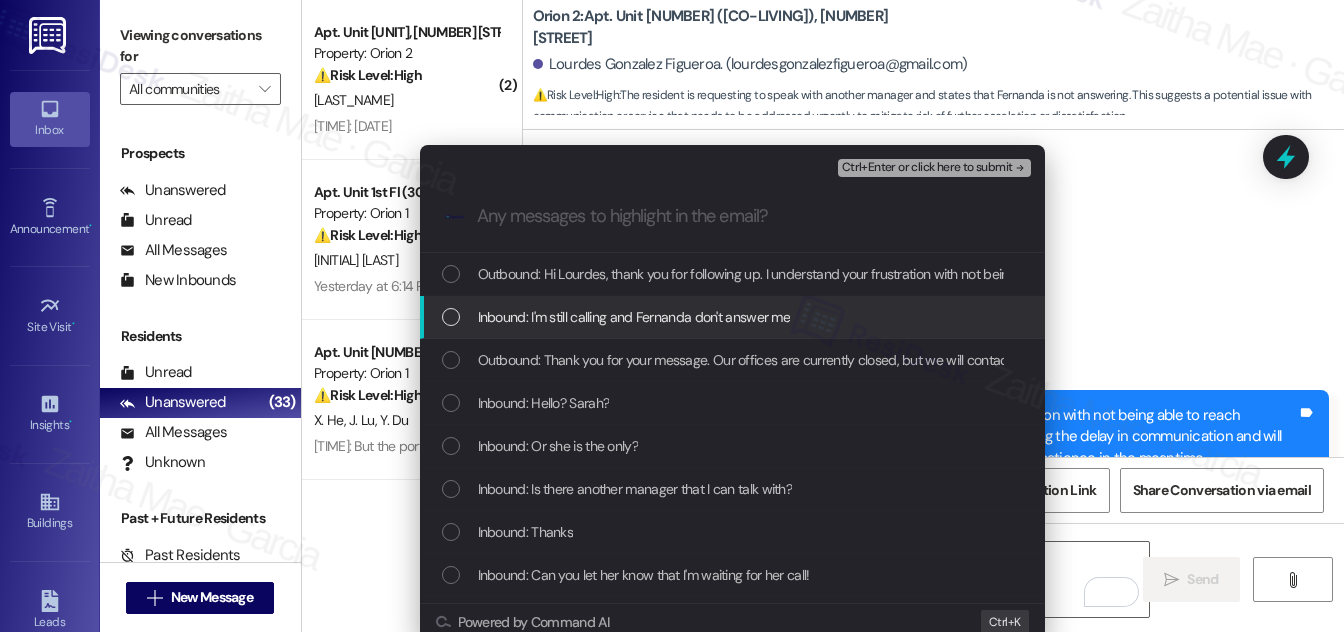click at bounding box center (451, 317) 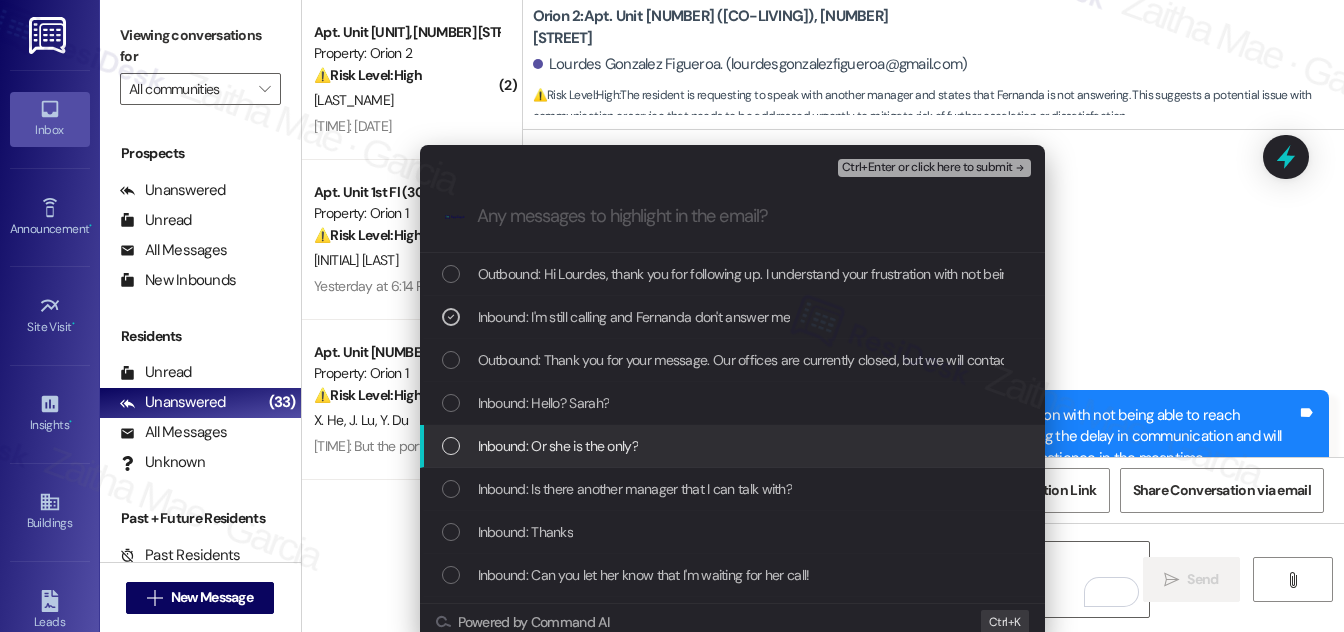 scroll, scrollTop: 90, scrollLeft: 0, axis: vertical 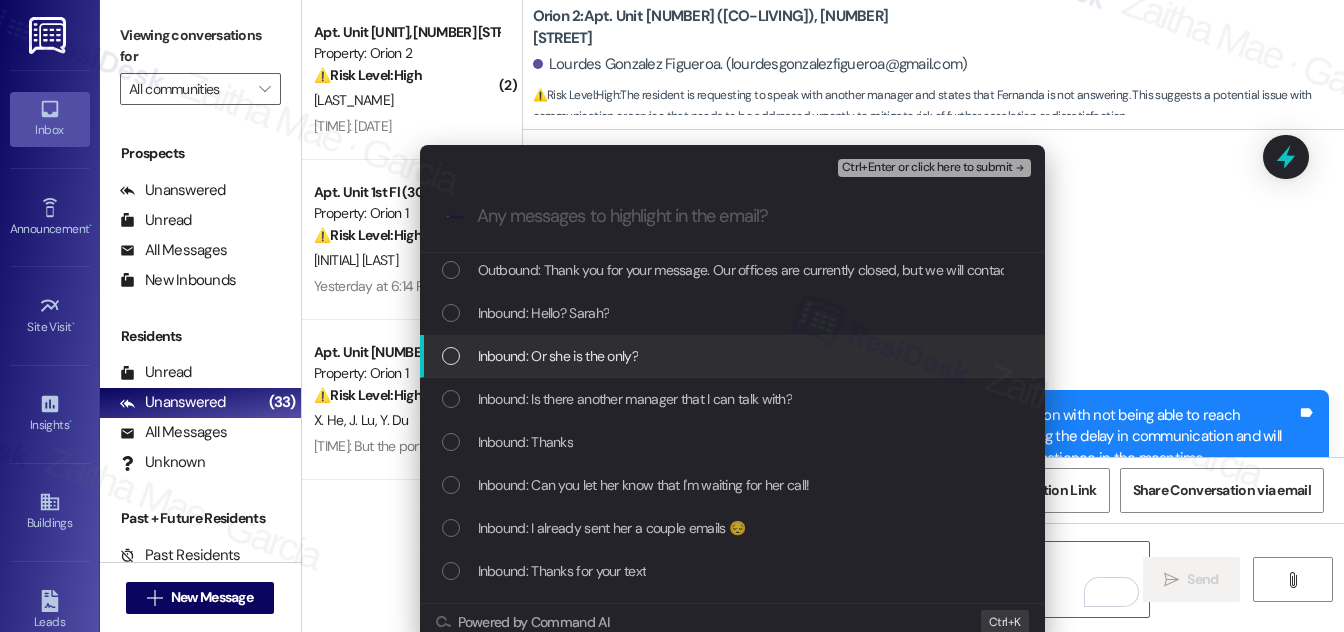 click at bounding box center (451, 356) 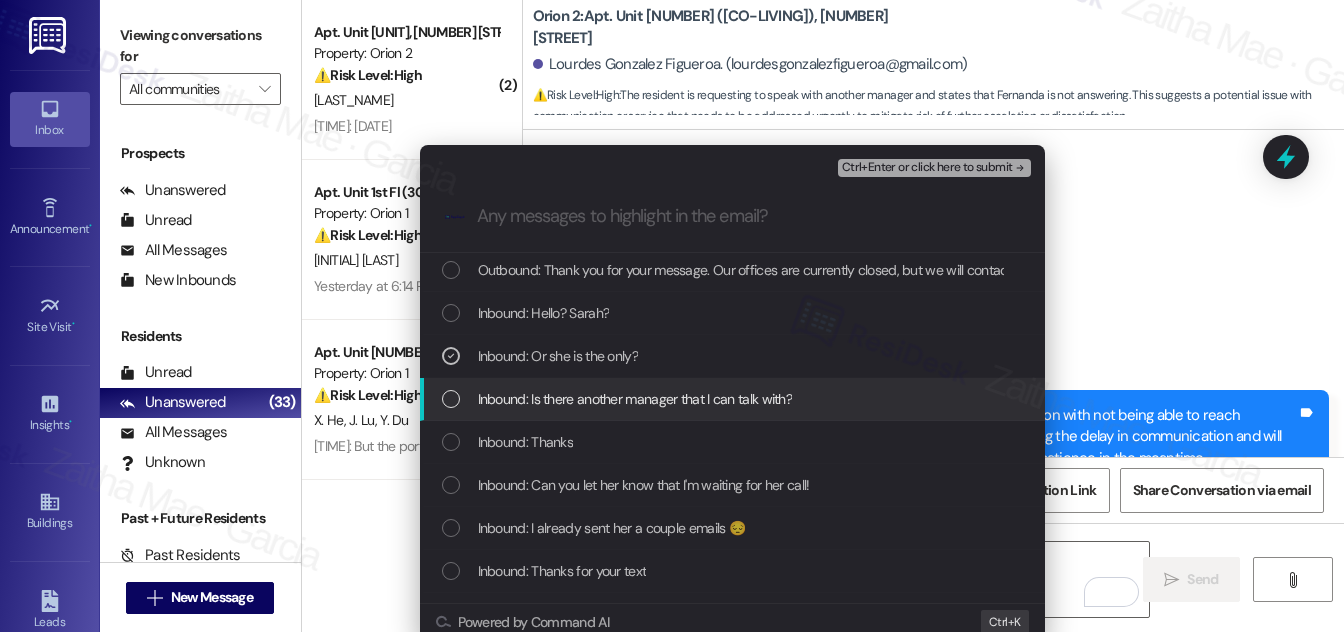 click at bounding box center [451, 399] 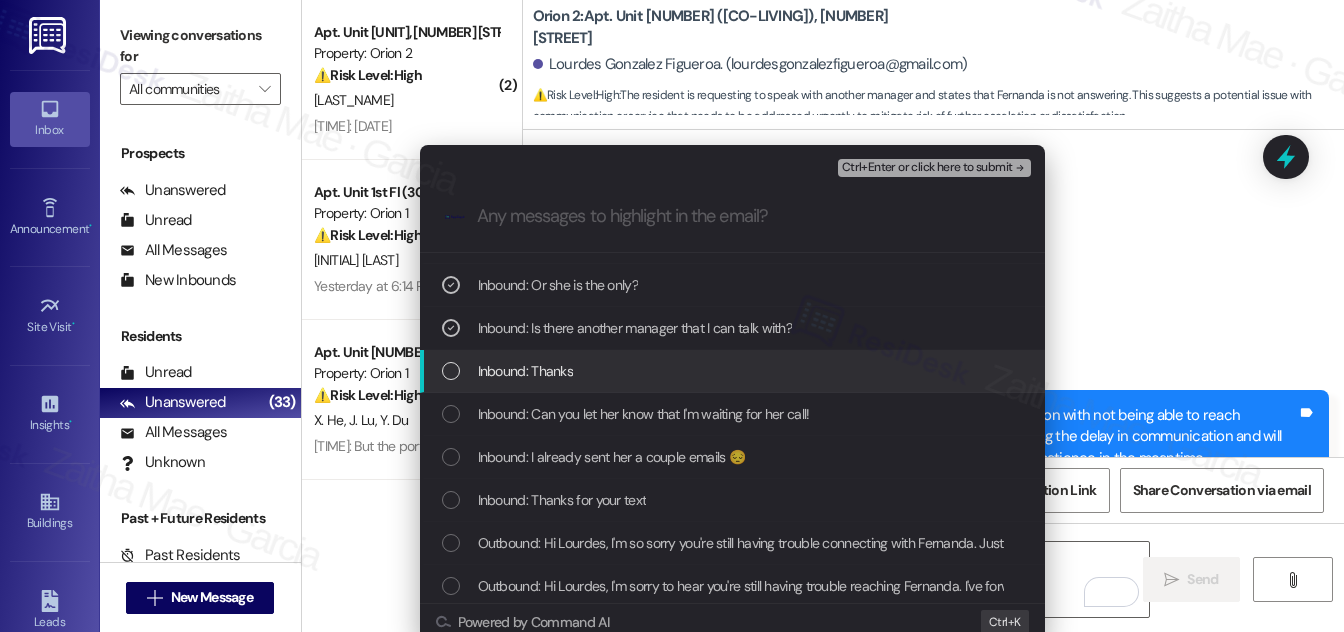 scroll, scrollTop: 181, scrollLeft: 0, axis: vertical 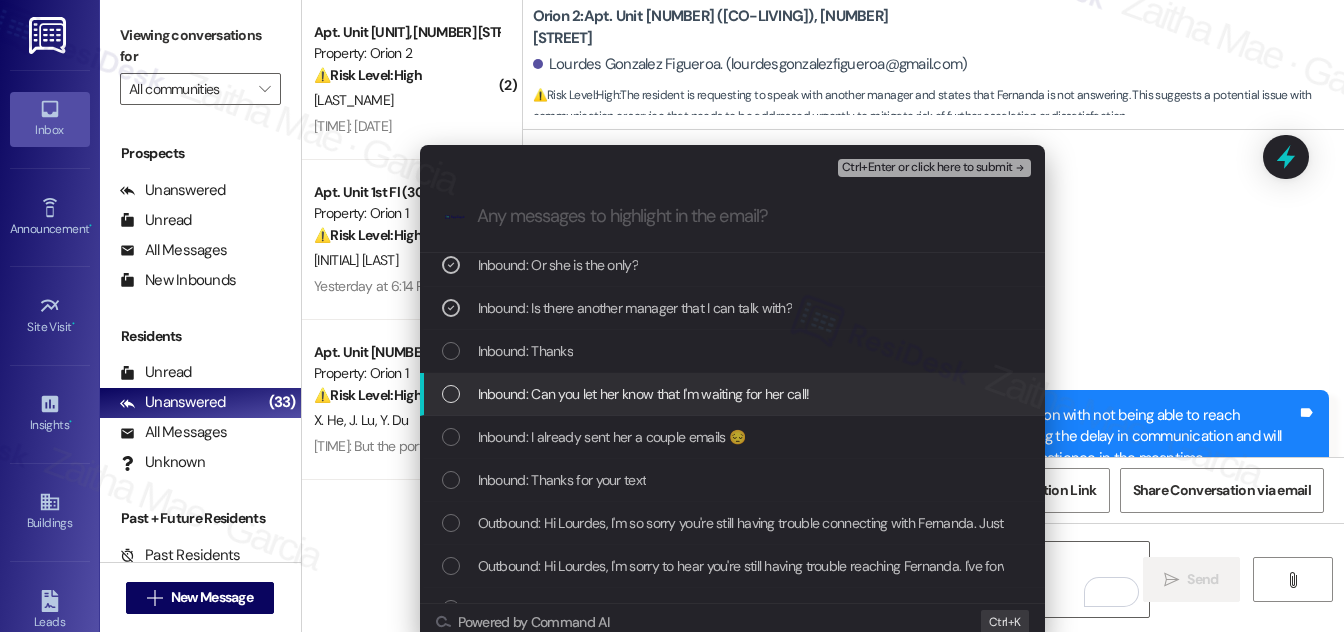click at bounding box center [451, 394] 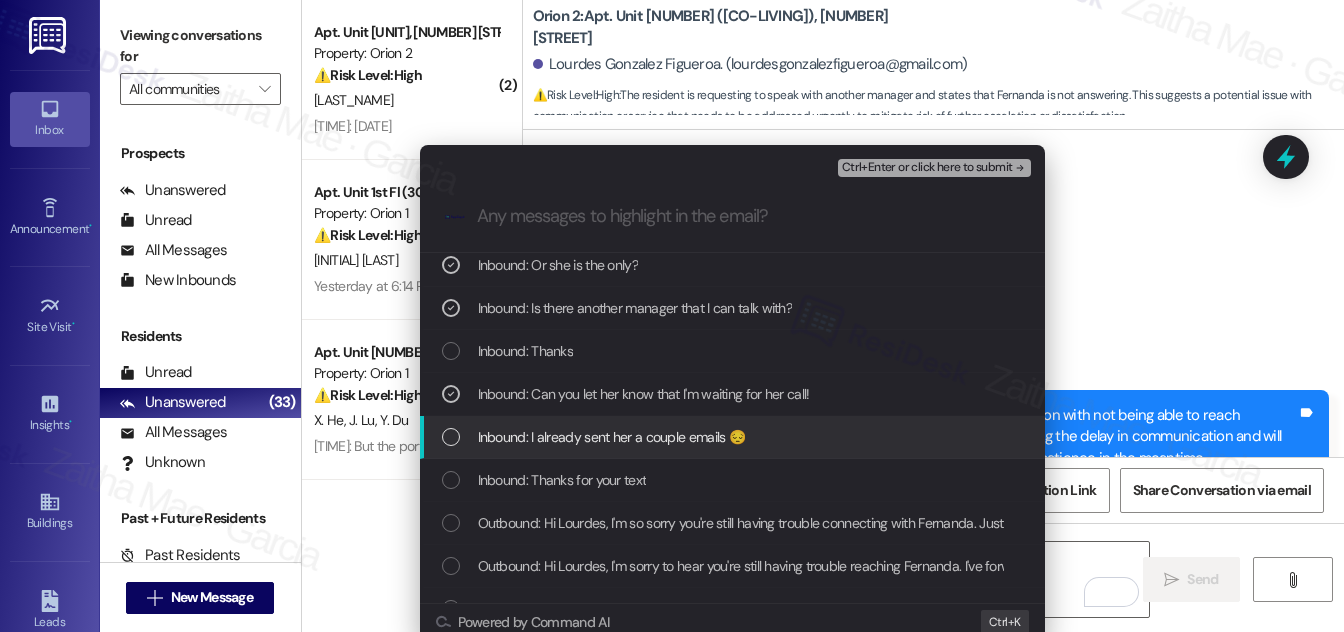 click on "Inbound: I already sent her a couple emails 😔" at bounding box center (734, 437) 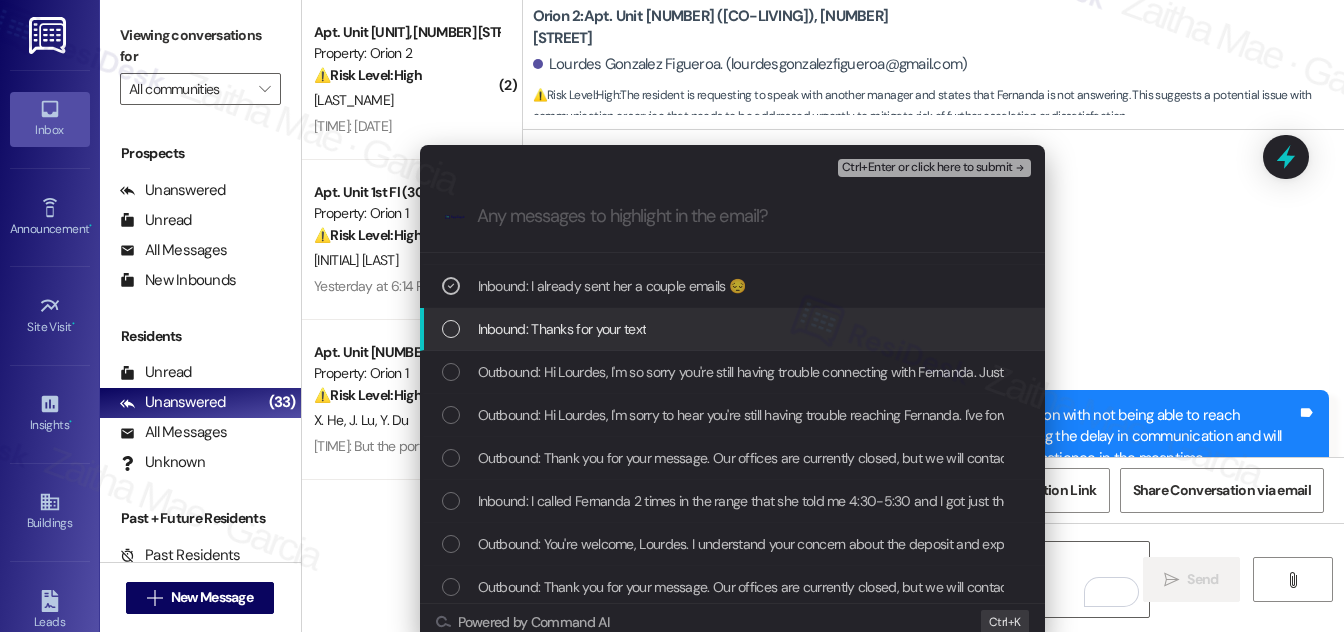 scroll, scrollTop: 363, scrollLeft: 0, axis: vertical 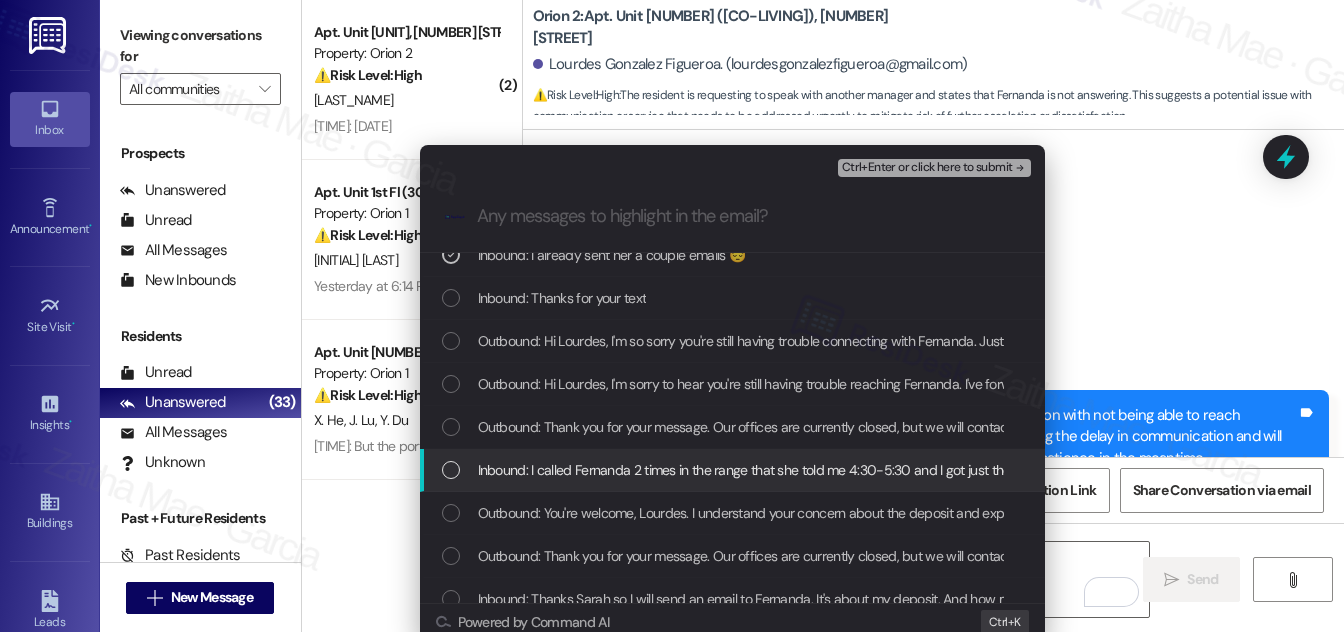 click at bounding box center (451, 470) 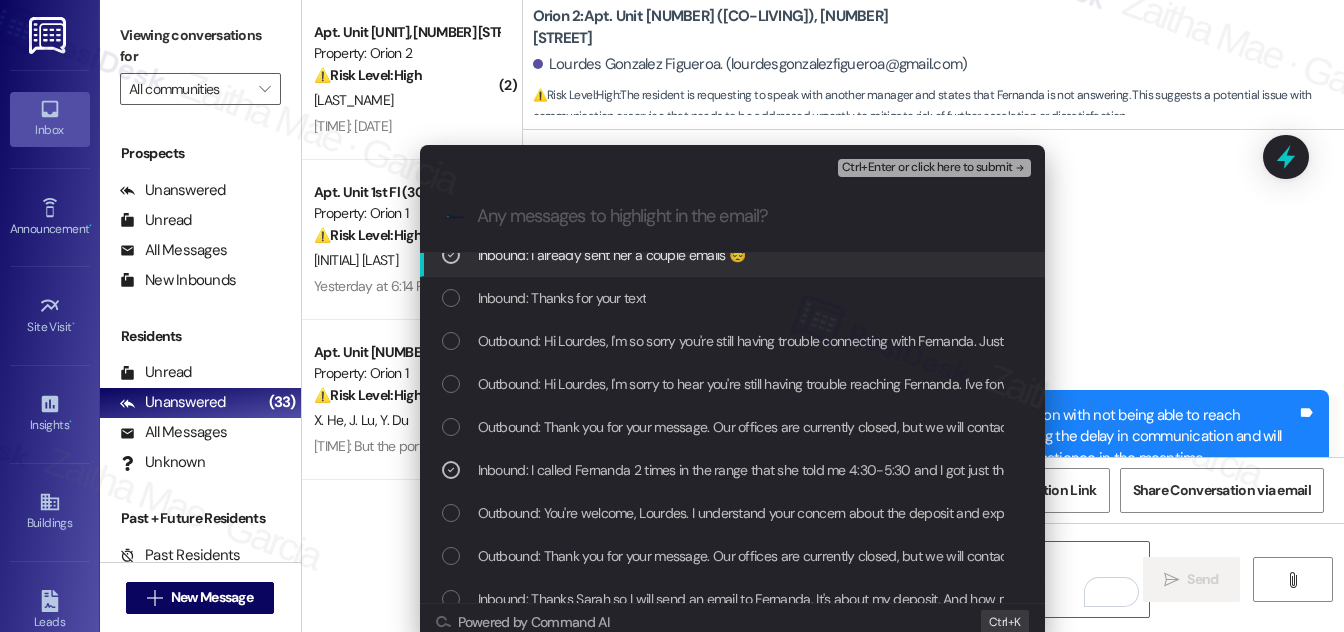 click on "Ctrl+Enter or click here to submit" at bounding box center (927, 168) 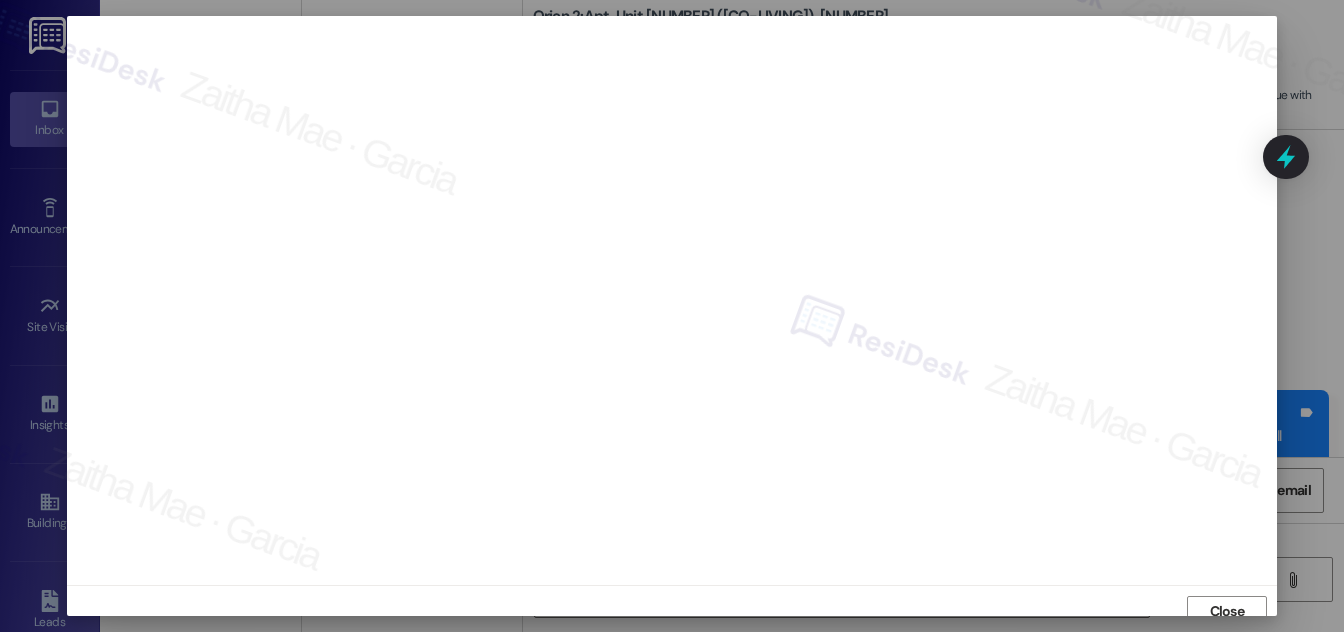scroll, scrollTop: 11, scrollLeft: 0, axis: vertical 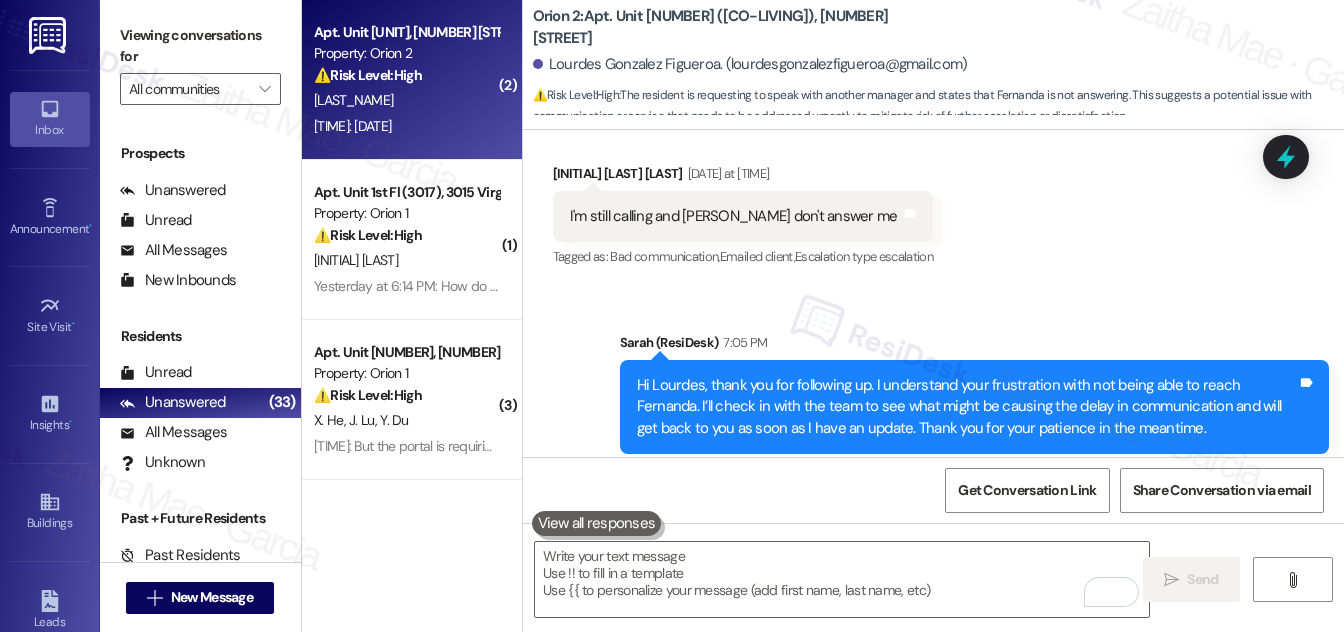 click on "⚠️  Risk Level:  High The resident is inquiring about their security deposit refund after moving out on July 20th. Delays in security deposit returns can lead to financial concerns and potential legal issues if not addressed promptly." at bounding box center (406, 75) 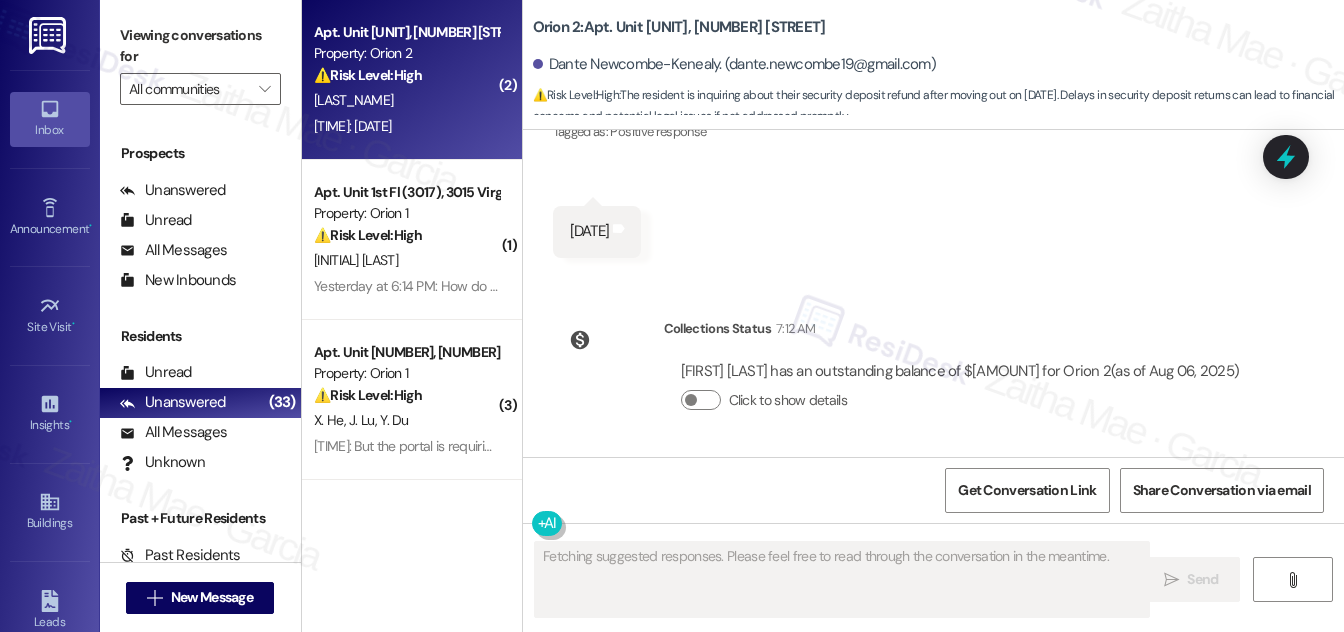 scroll, scrollTop: 885, scrollLeft: 0, axis: vertical 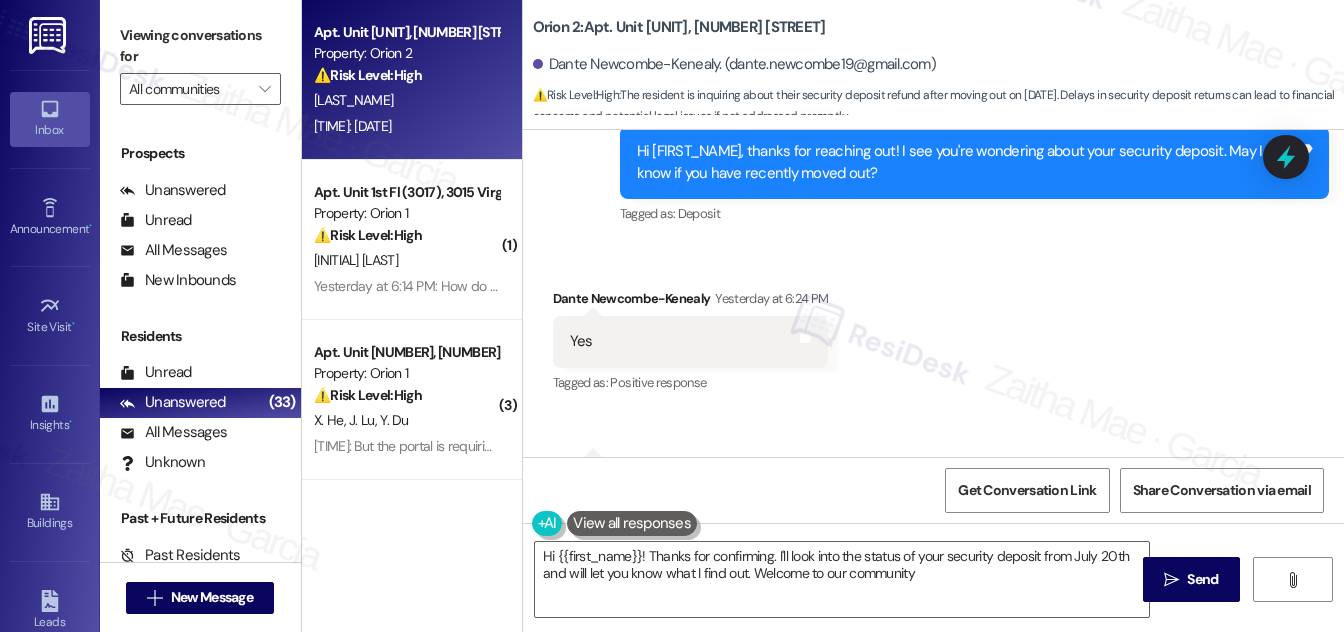 type on "Hi {{first_name}}! Thanks for confirming. I'll look into the status of your security deposit from July 20th and will let you know what I find out. Welcome to our community!" 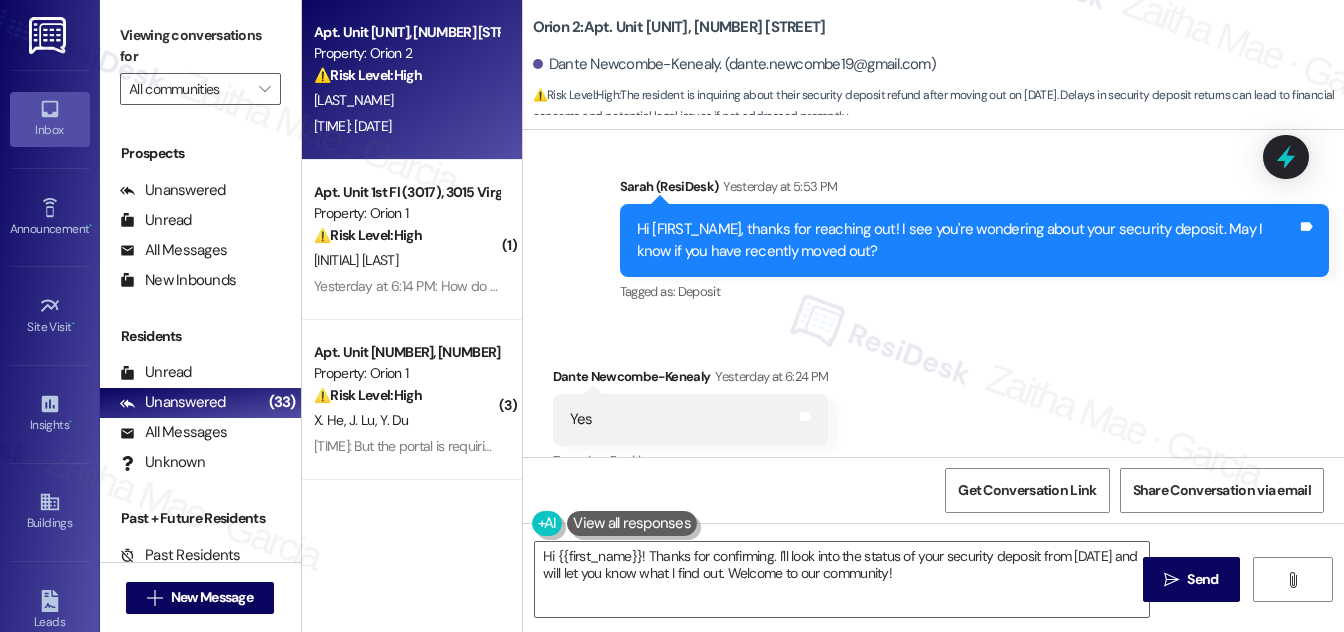 scroll, scrollTop: 545, scrollLeft: 0, axis: vertical 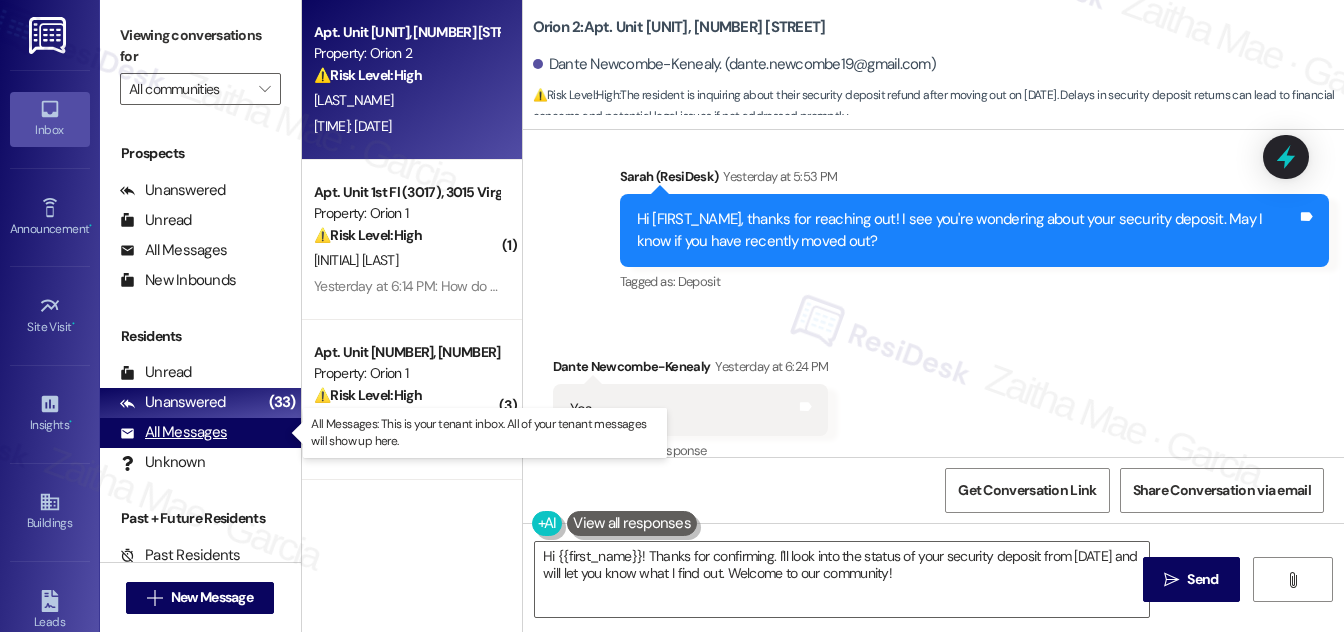 click on "All Messages" at bounding box center [173, 432] 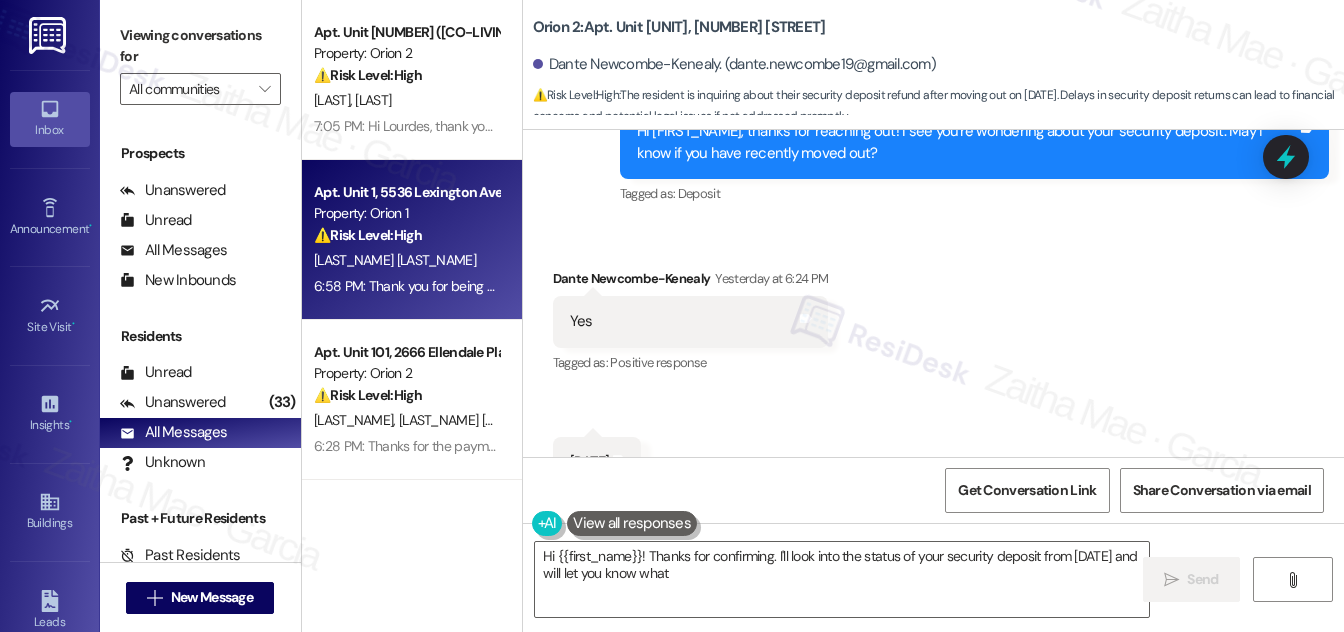 scroll, scrollTop: 680, scrollLeft: 0, axis: vertical 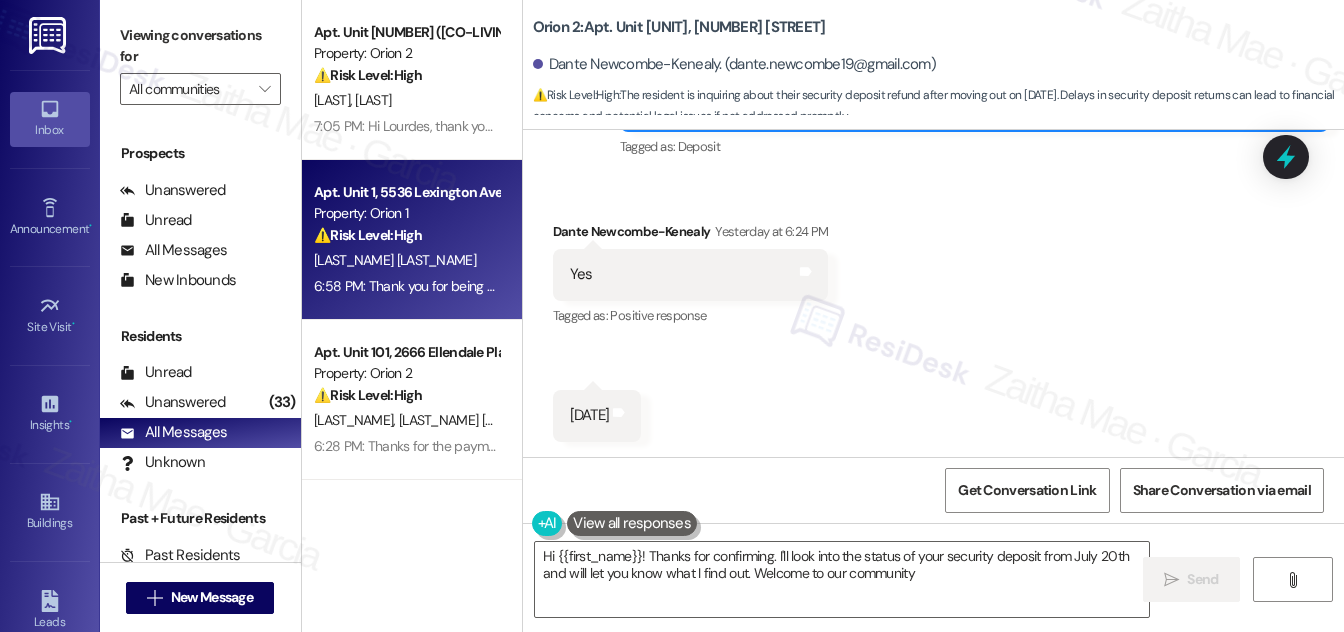 type on "Hi {{first_name}}! Thanks for confirming. I'll look into the status of your security deposit from July 20th and will let you know what I find out. Welcome to our community!" 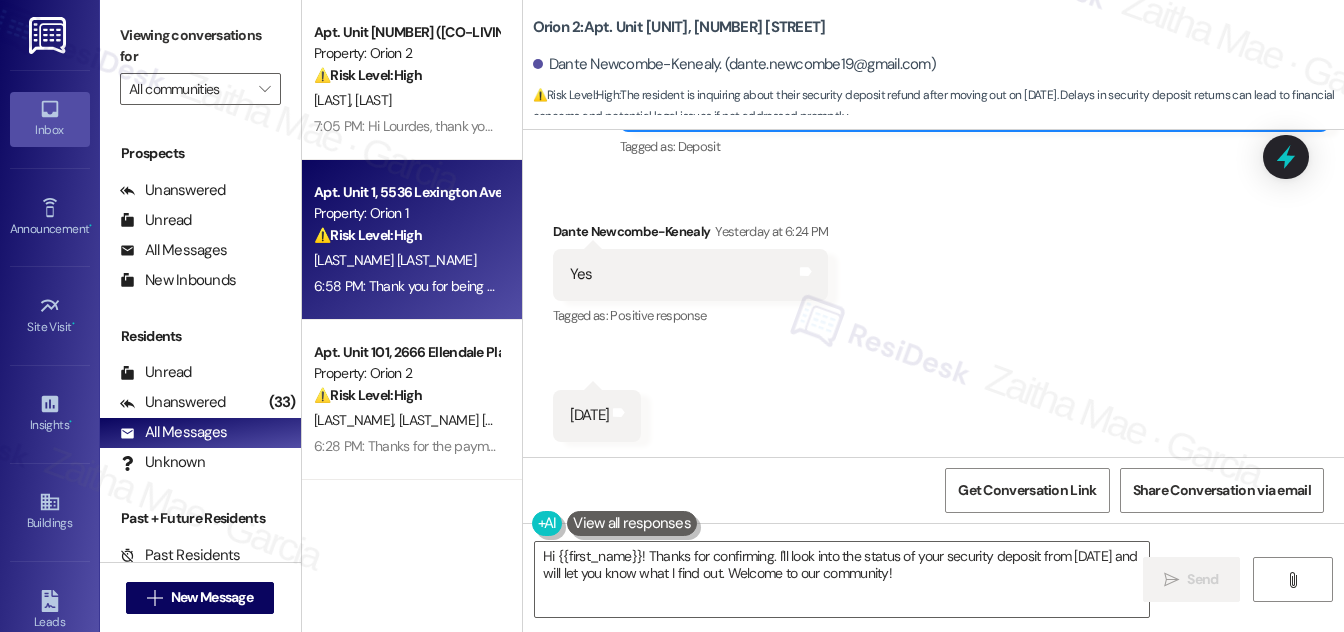 click on "F. Rutwaza" at bounding box center (406, 260) 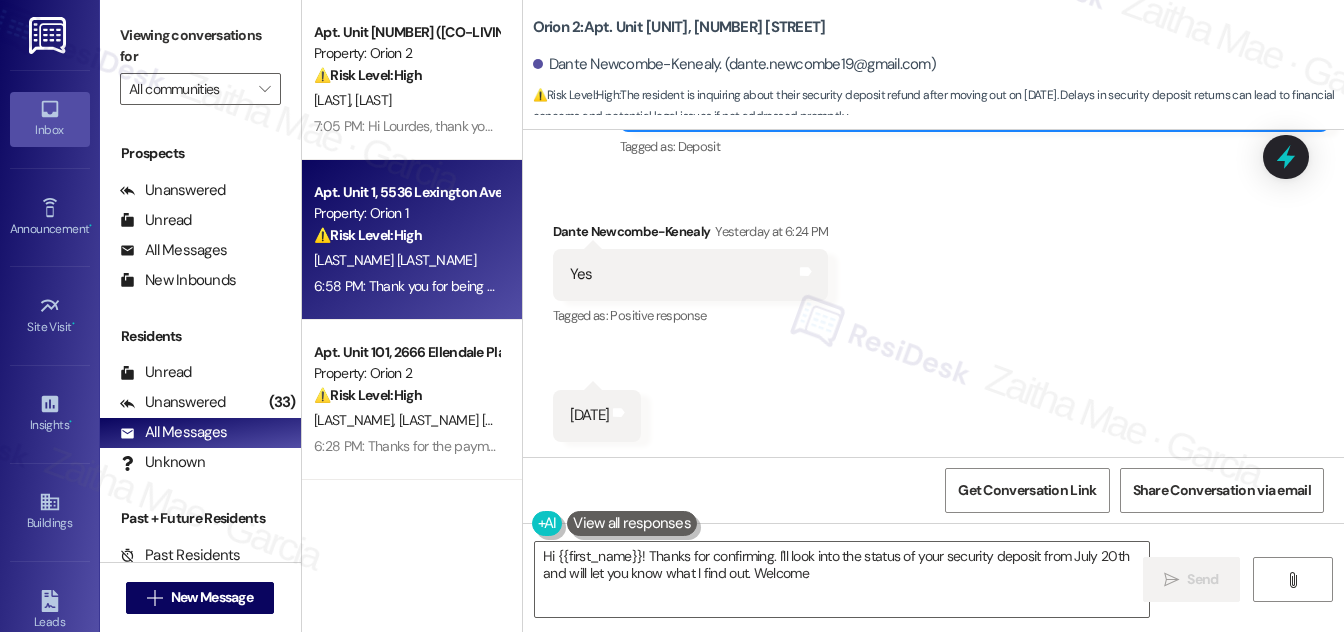 type on "Hi {{first_name}}! Thanks for confirming. I'll look into the status of your security deposit from July 20th and will let you know what I find out. Welcome" 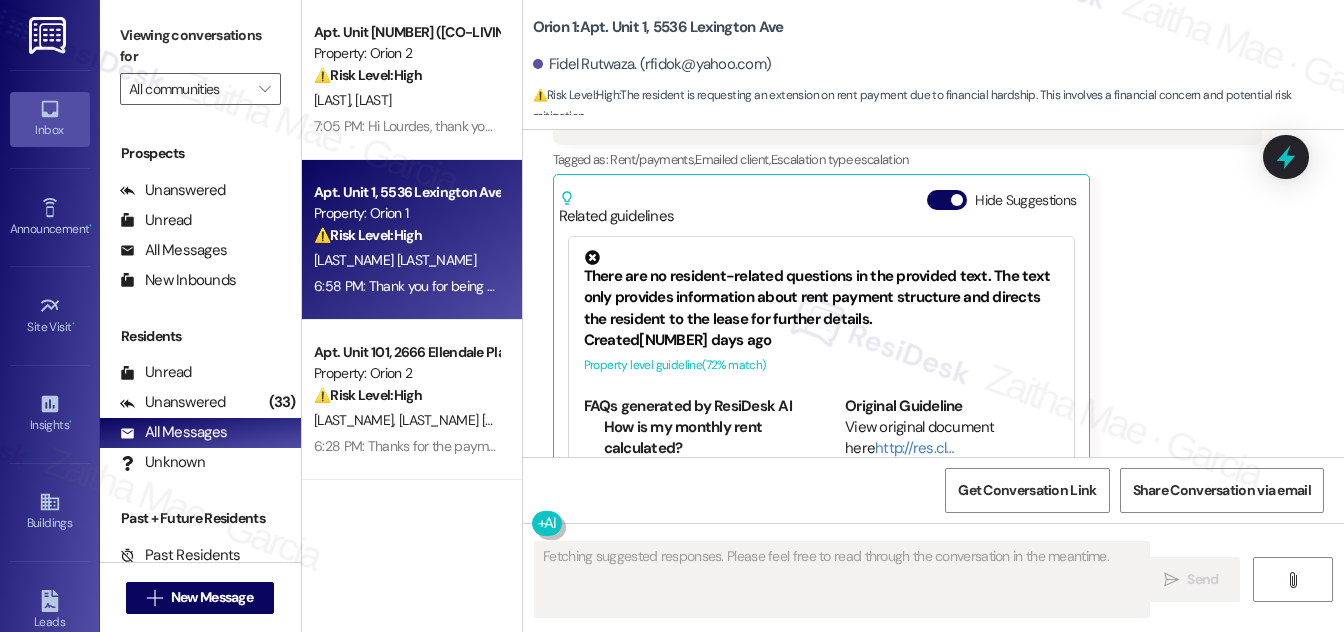 scroll, scrollTop: 915, scrollLeft: 0, axis: vertical 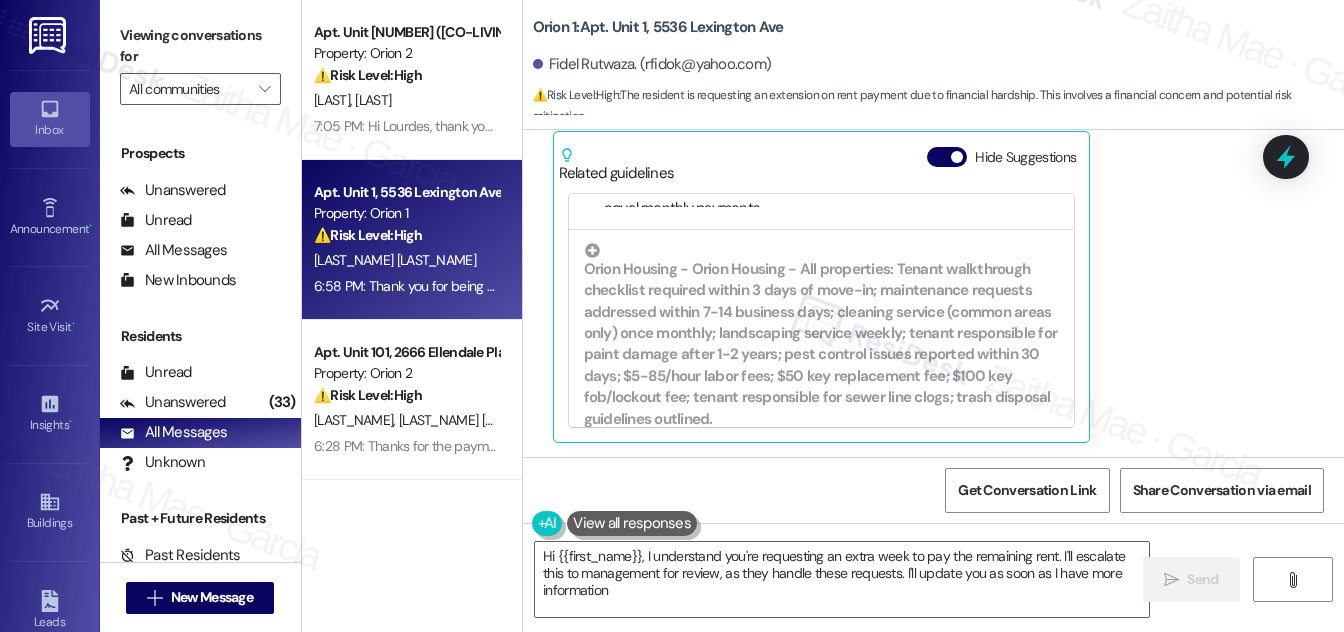 type on "Hi {{first_name}}, I understand you're requesting an extra week to pay the remaining rent. I'll escalate this to management for review, as they handle these requests. I'll update you as soon as I have more information!" 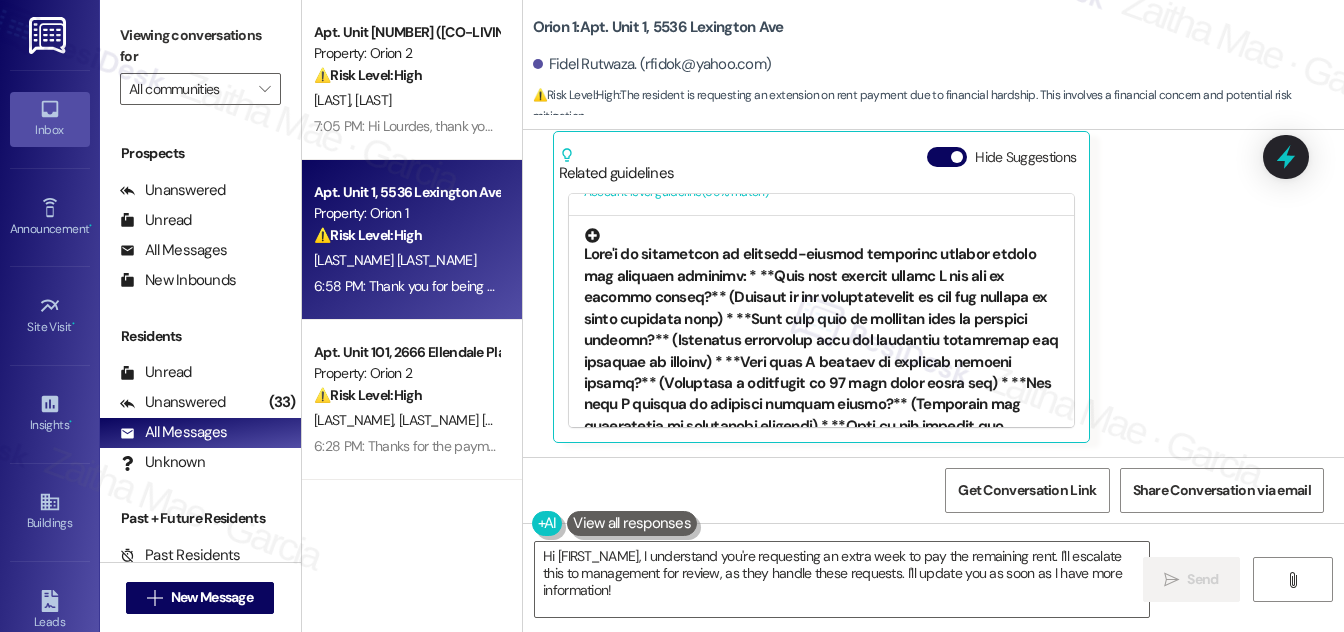 scroll, scrollTop: 636, scrollLeft: 0, axis: vertical 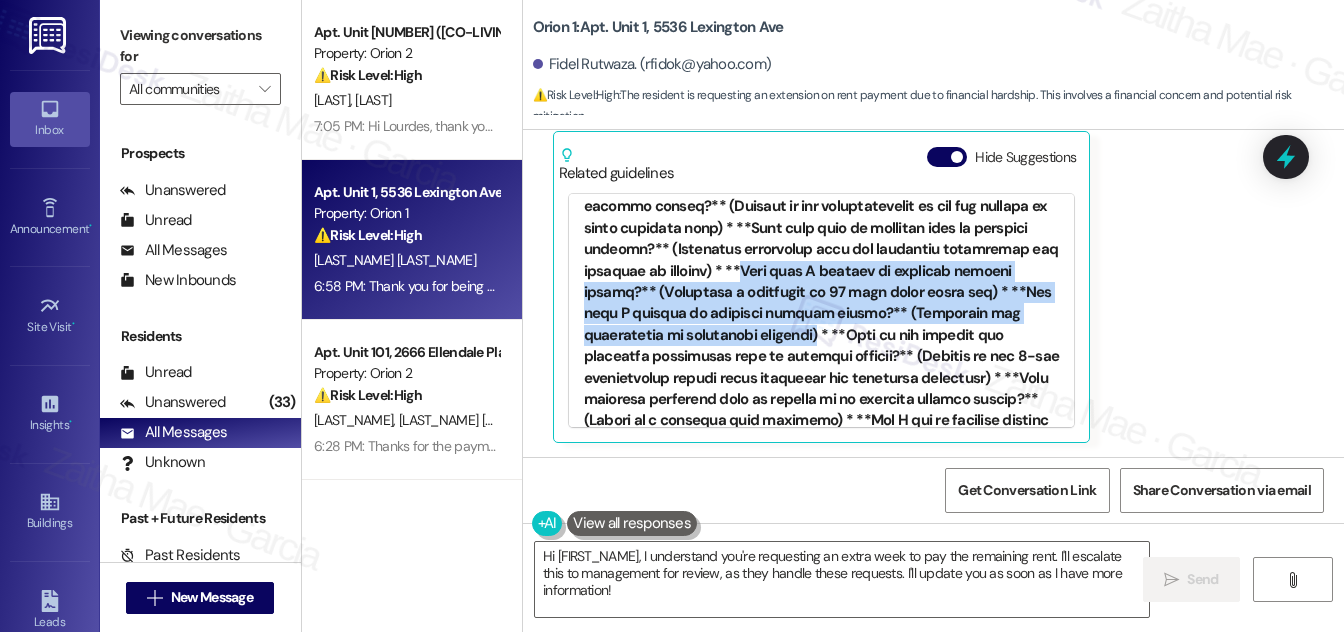 drag, startPoint x: 855, startPoint y: 260, endPoint x: 893, endPoint y: 324, distance: 74.431175 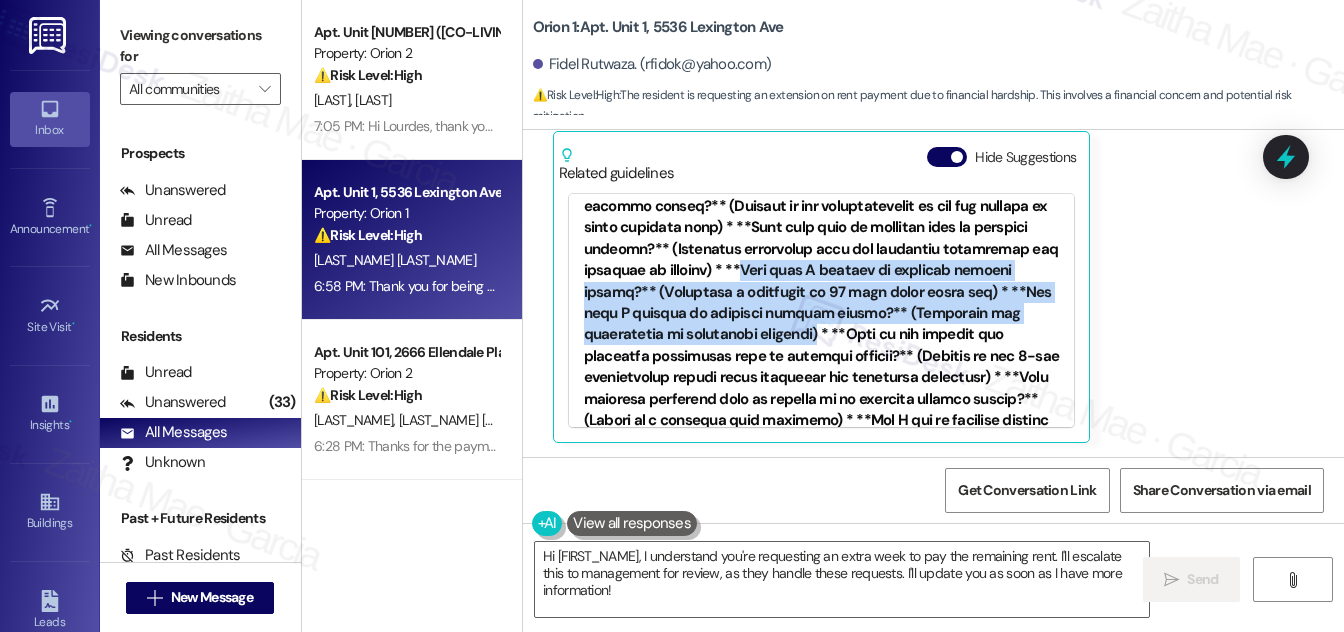 copy on "When will I receive my security deposit refund?** (Specifies a timeframe of 21 days after lease end)
* **How will I receive my security deposit refund?** (Specifies the possibility of electronic transfer)" 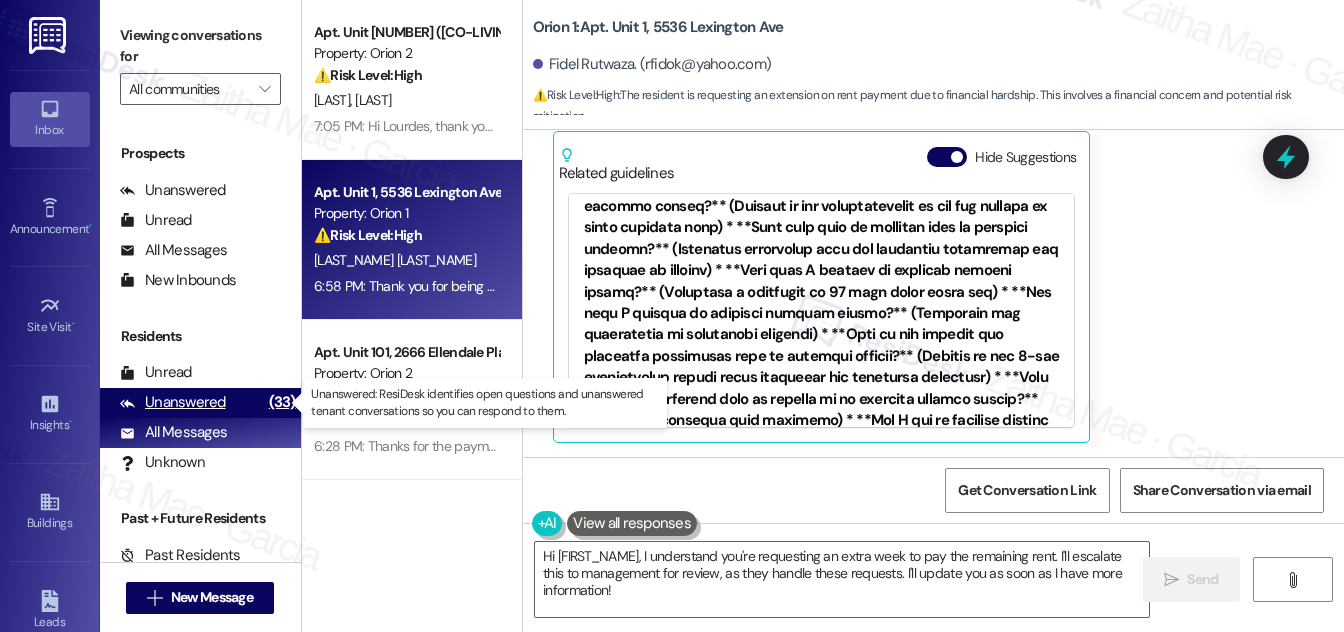 click on "Unanswered" at bounding box center [173, 402] 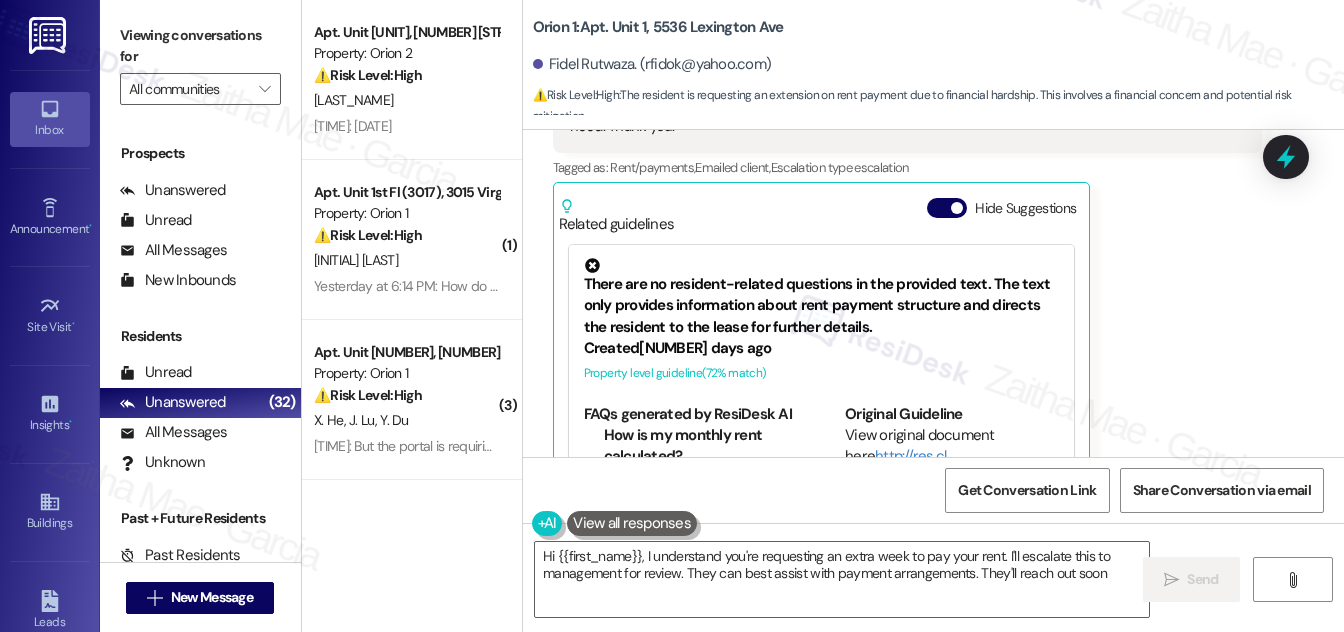 type on "Hi {{first_name}}, I understand you're requesting an extra week to pay your rent. I'll escalate this to management for review. They can best assist with payment arrangements. They'll reach out soon!" 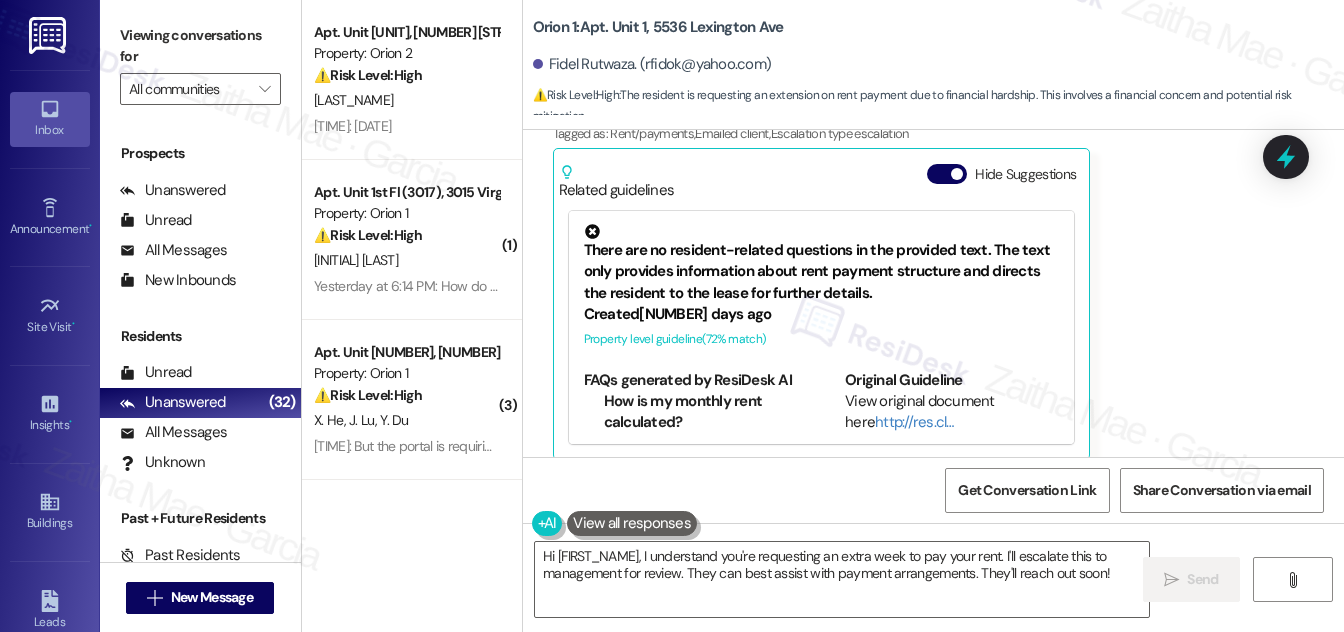 scroll, scrollTop: 915, scrollLeft: 0, axis: vertical 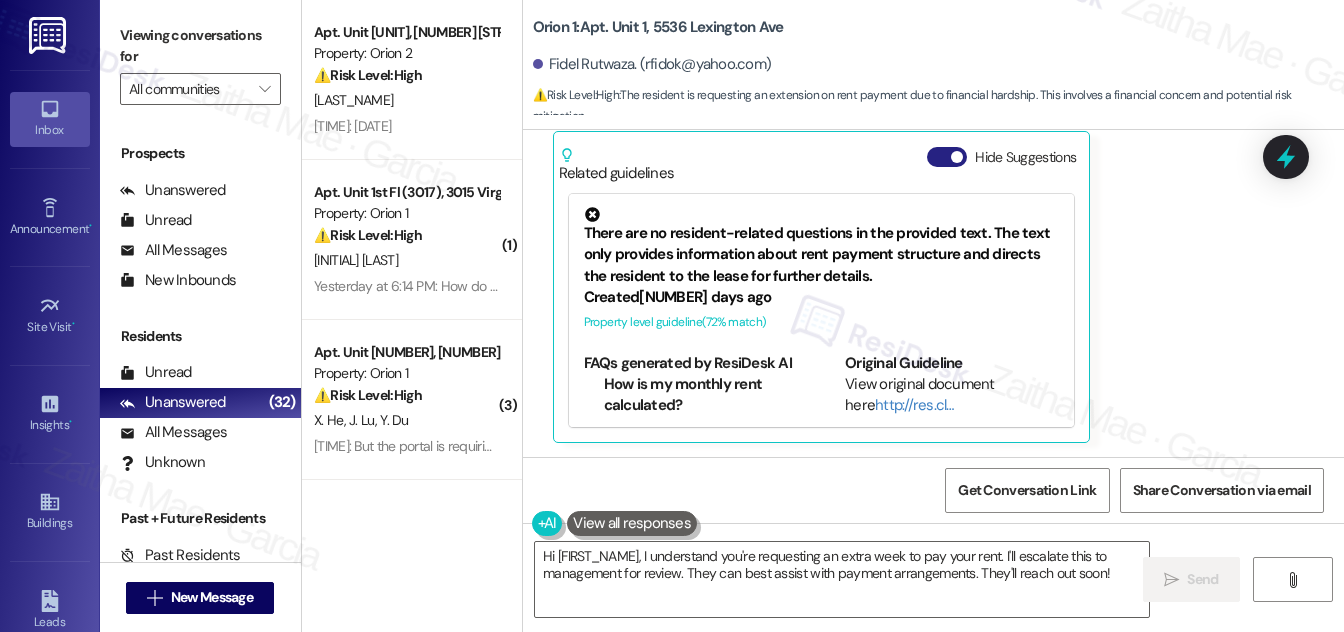 click on "Hide Suggestions" at bounding box center (947, 157) 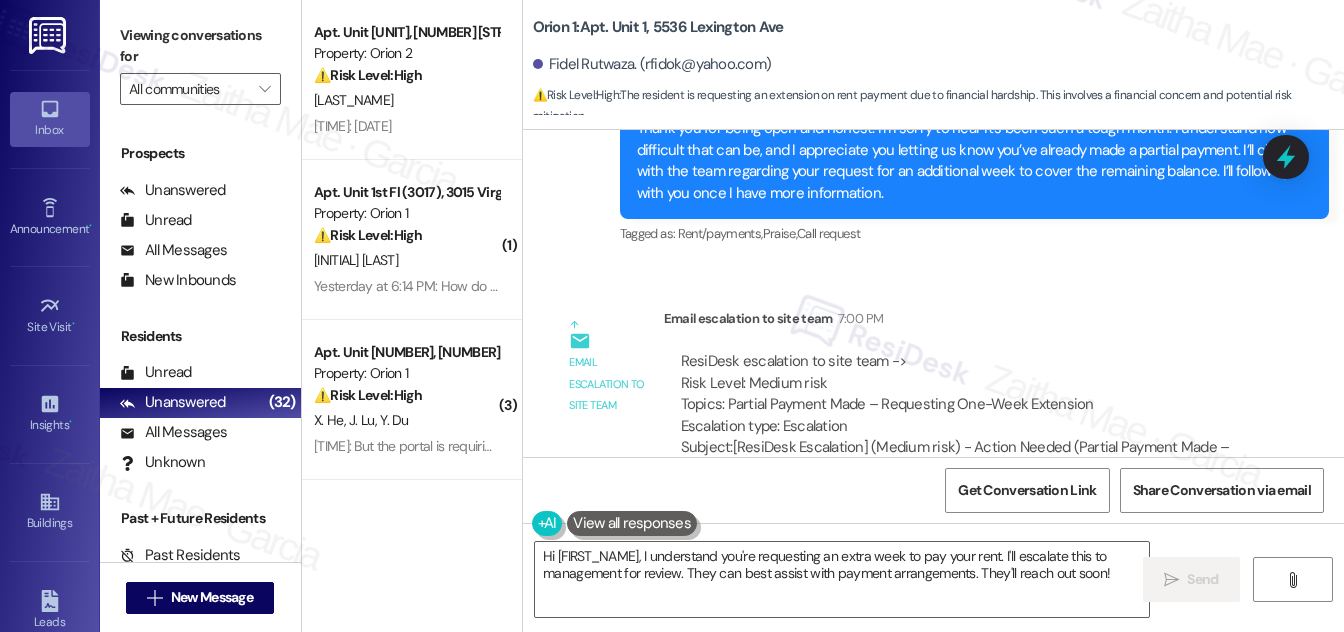 scroll, scrollTop: 1142, scrollLeft: 0, axis: vertical 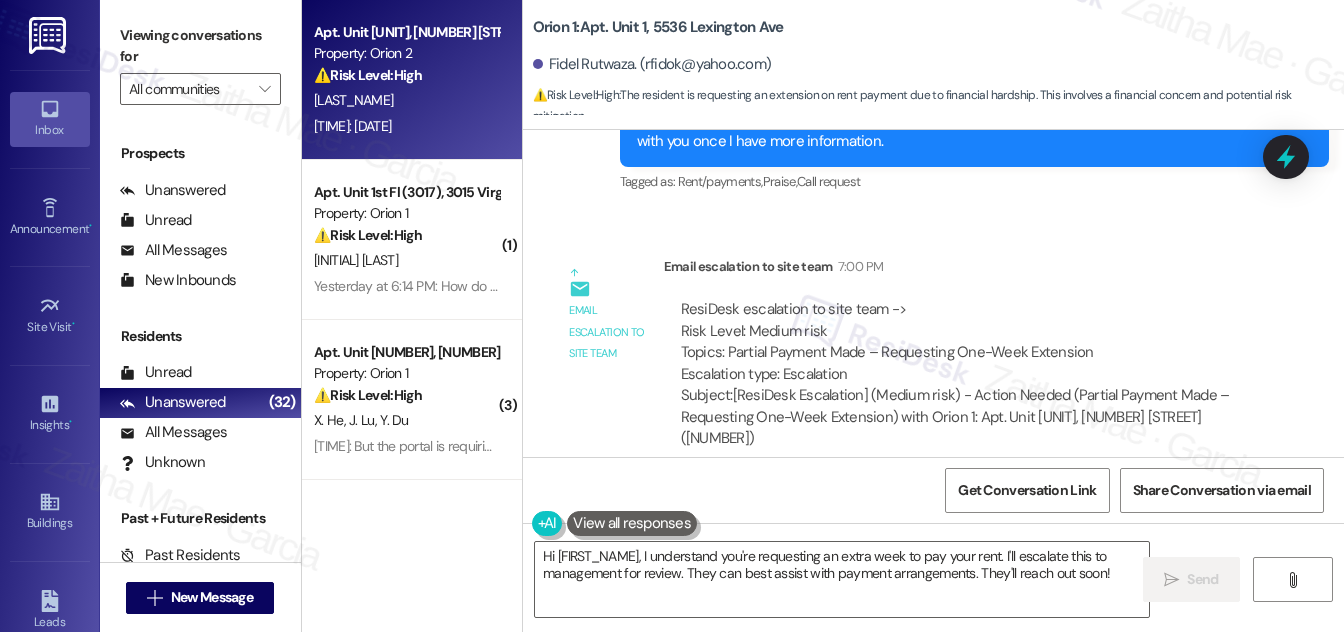 click on "Property: Orion 2" at bounding box center [406, 53] 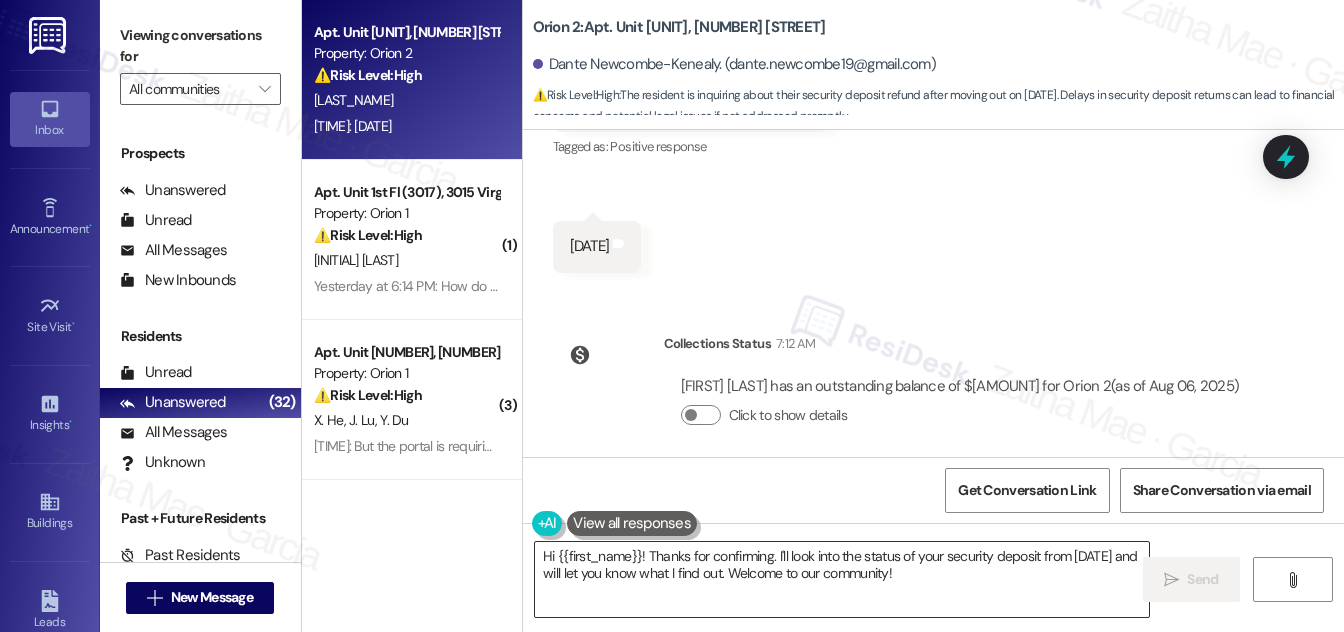 scroll, scrollTop: 885, scrollLeft: 0, axis: vertical 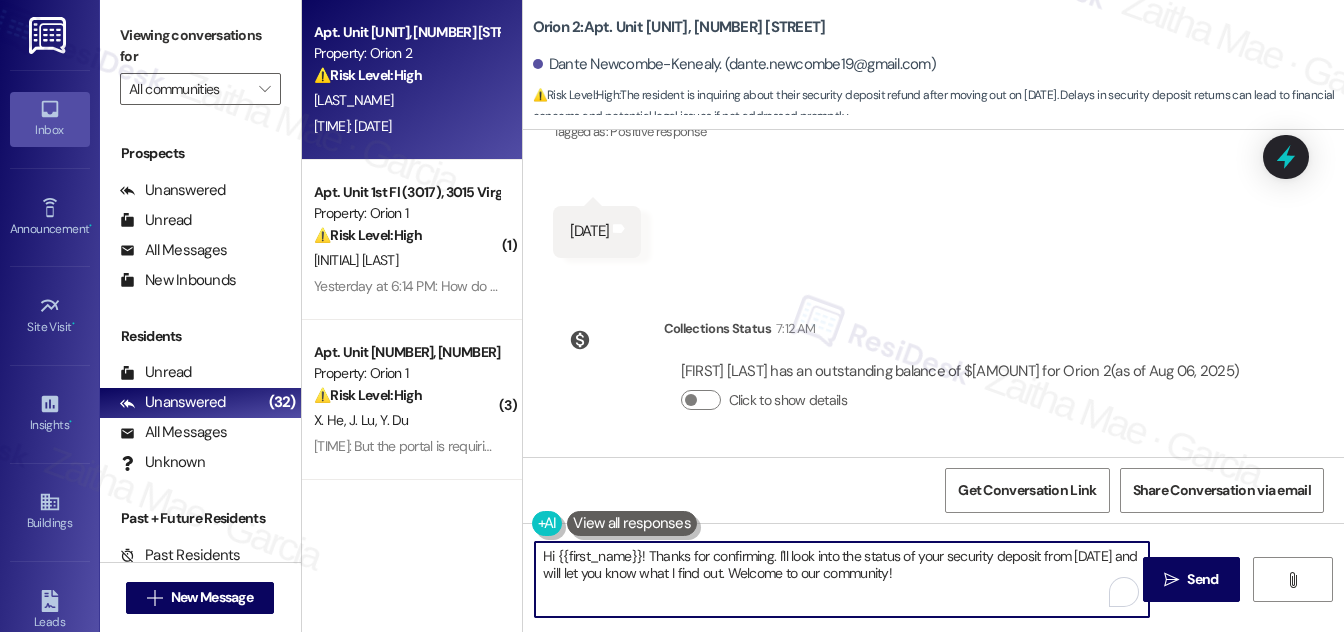 drag, startPoint x: 776, startPoint y: 551, endPoint x: 976, endPoint y: 577, distance: 201.68292 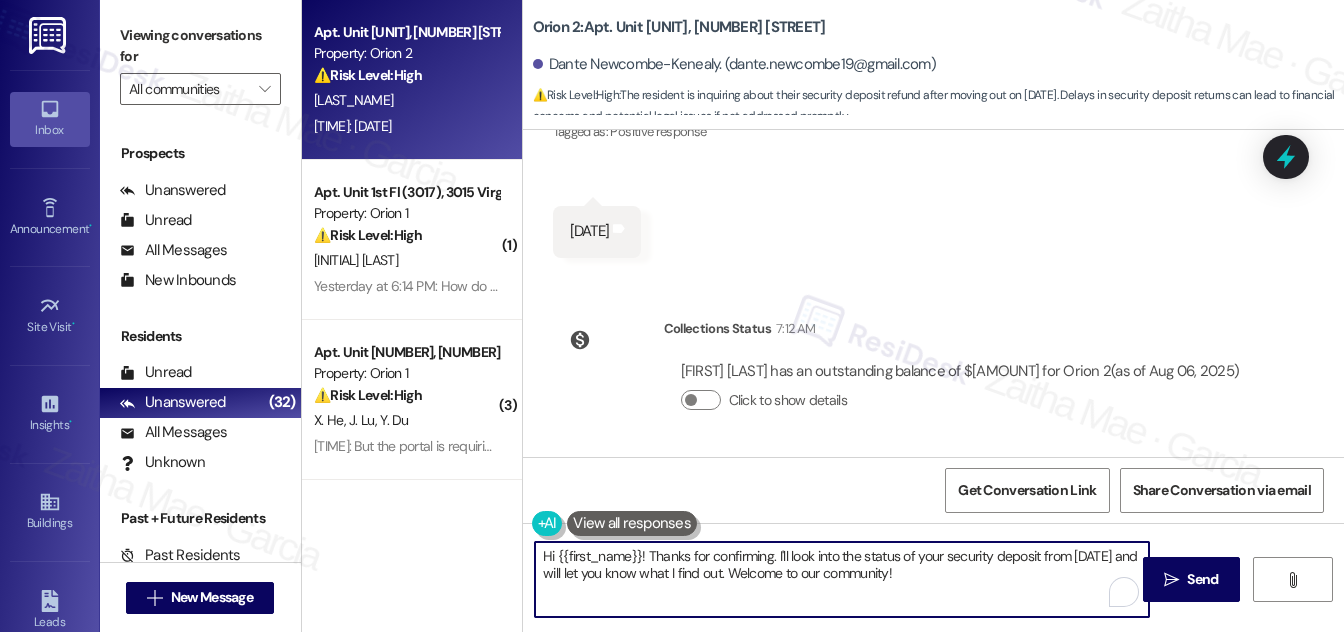 click on "Hi {{first_name}}! Thanks for confirming. I'll look into the status of your security deposit from July 20th and will let you know what I find out. Welcome to our community!" at bounding box center [842, 579] 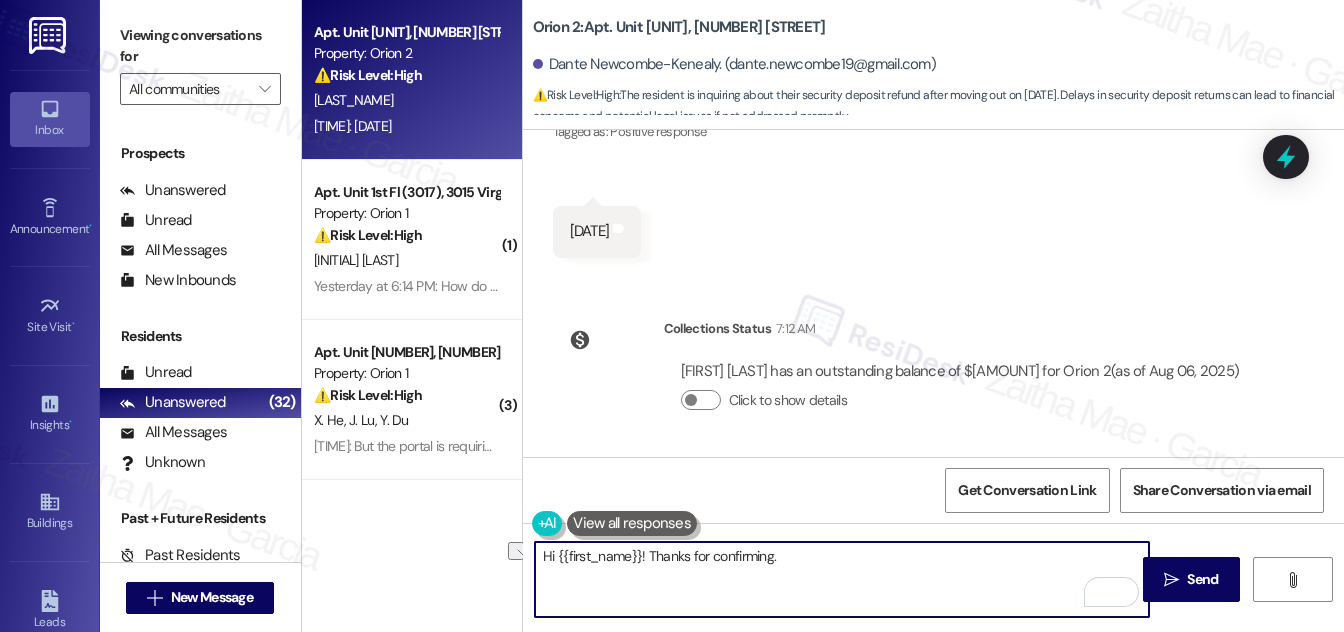 drag, startPoint x: 646, startPoint y: 552, endPoint x: 837, endPoint y: 567, distance: 191.5881 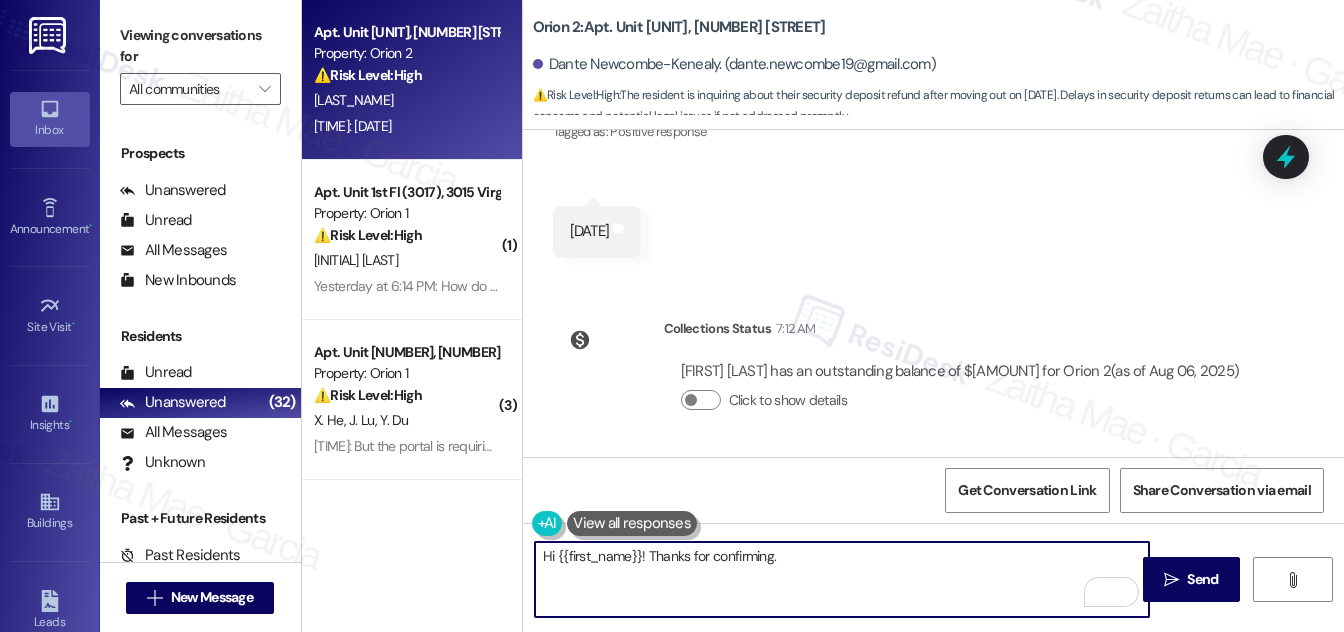 scroll, scrollTop: 885, scrollLeft: 0, axis: vertical 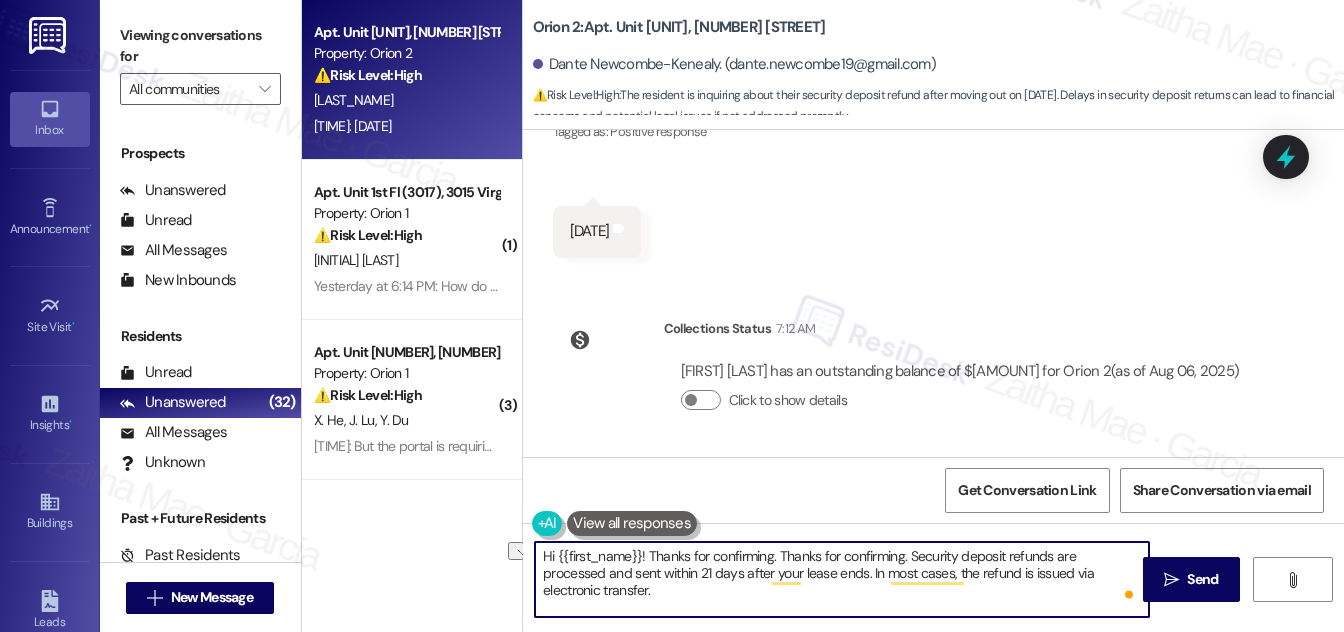 drag, startPoint x: 776, startPoint y: 550, endPoint x: 649, endPoint y: 546, distance: 127.06297 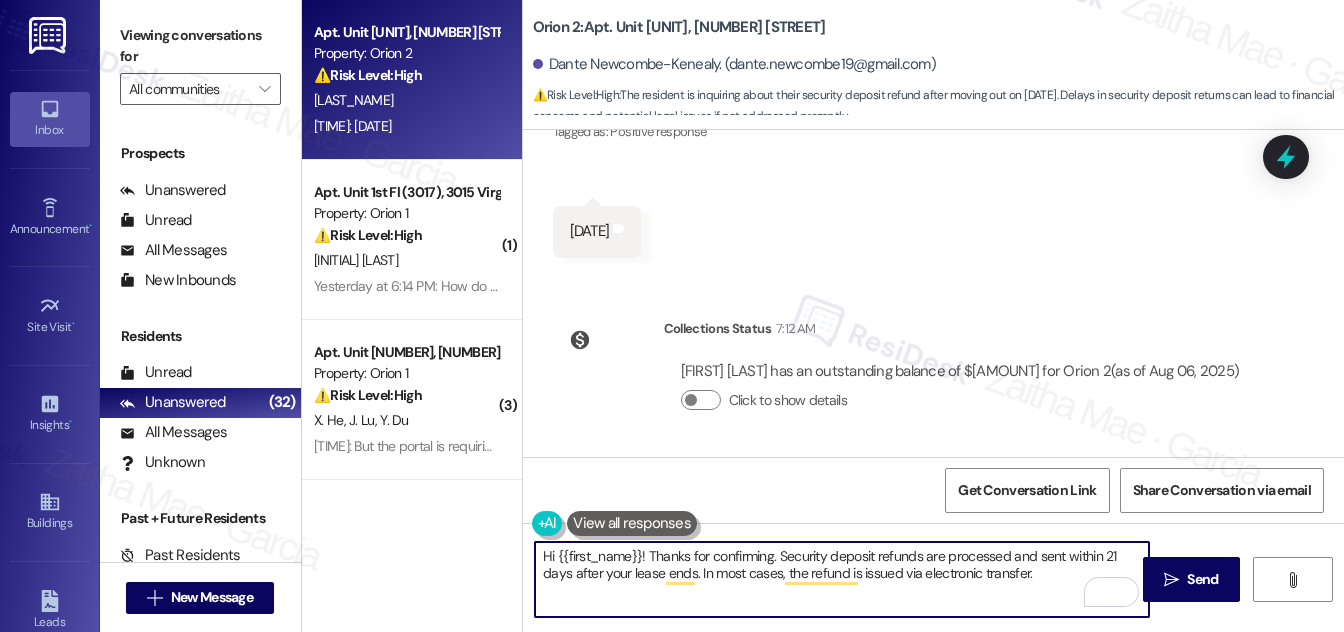 click on "Hi {{first_name}}! Thanks for confirming. Security deposit refunds are processed and sent within 21 days after your lease ends. In most cases, the refund is issued via electronic transfer." at bounding box center (842, 579) 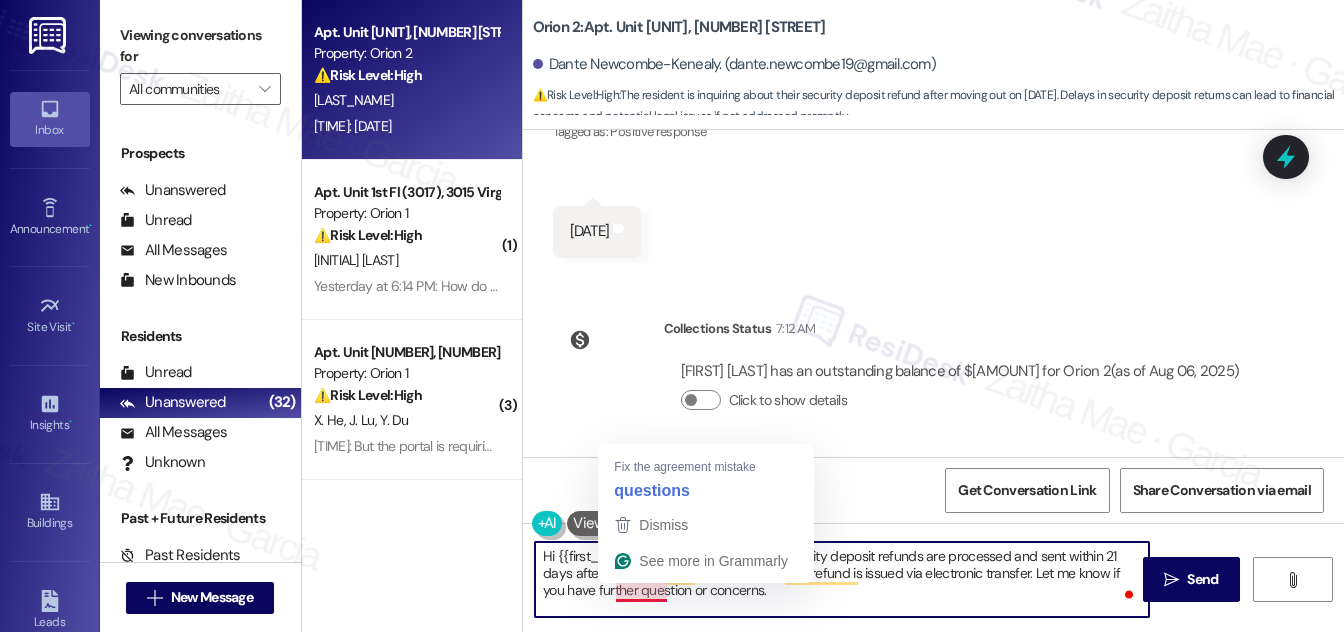 type on "Hi {{first_name}}! Thanks for confirming. Security deposit refunds are processed and sent within 21 days after your lease ends. In most cases, the refund is issued via electronic transfer. Let me know if you have further questions or concerns." 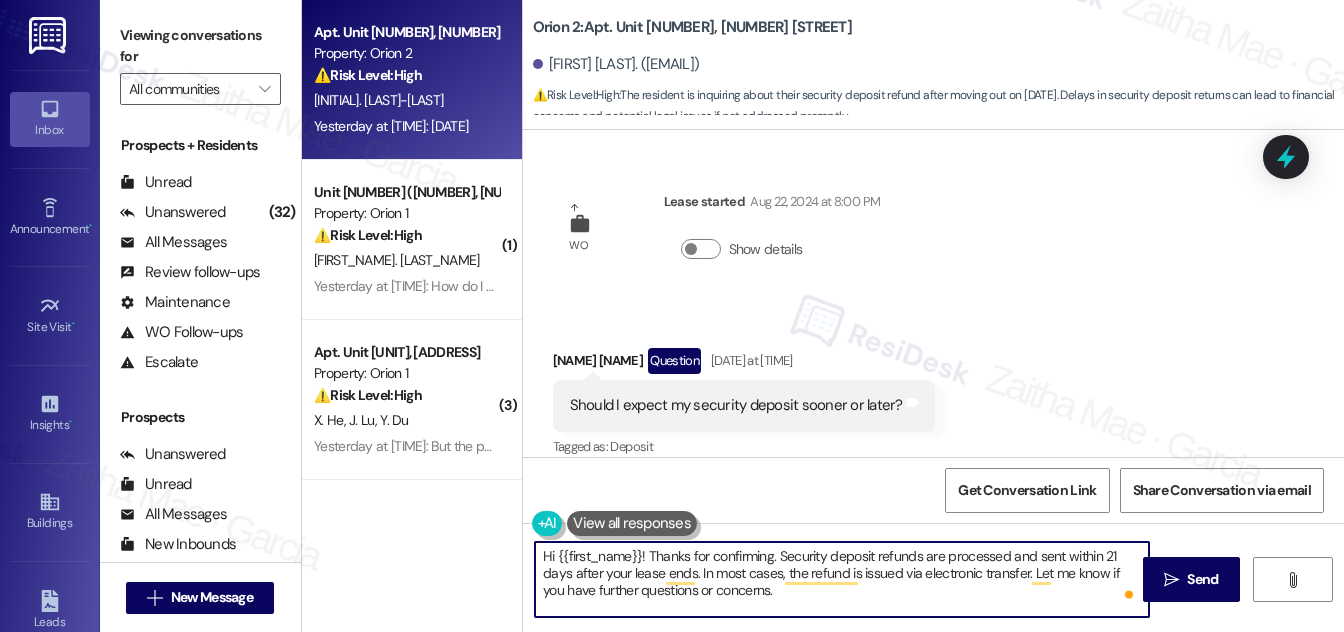 scroll, scrollTop: 0, scrollLeft: 0, axis: both 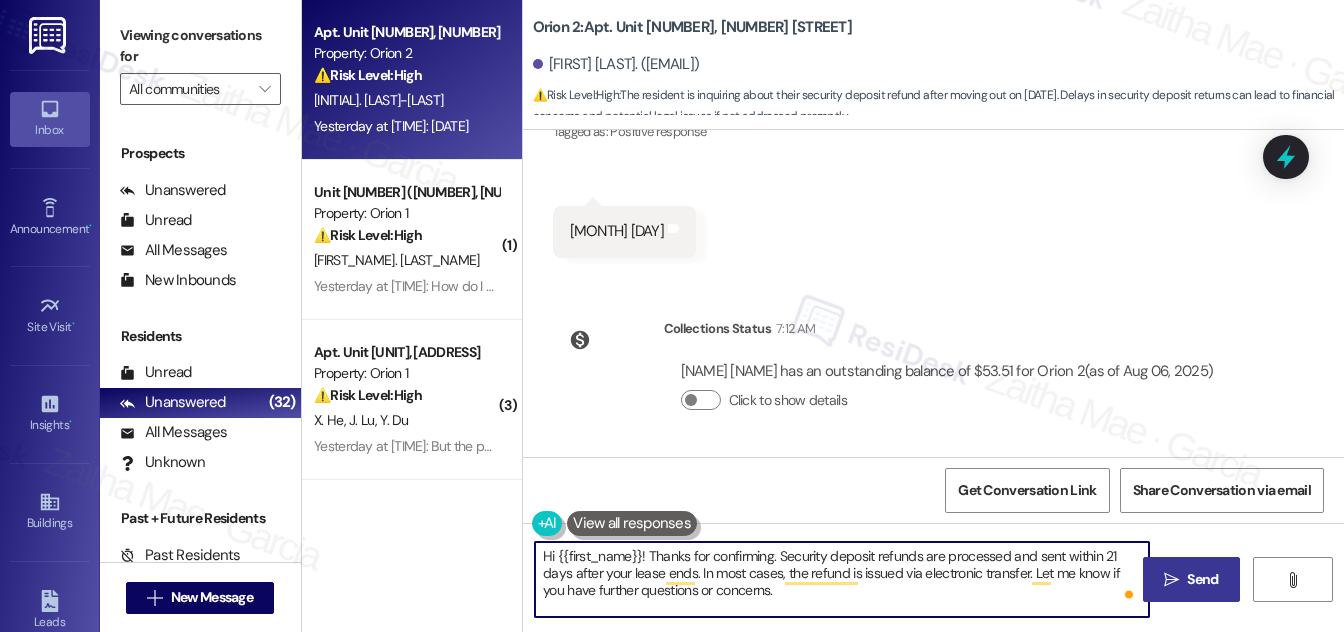 type on "Hi {{first_name}}! Thanks for confirming. Security deposit refunds are processed and sent within 21 days after your lease ends. In most cases, the refund is issued via electronic transfer. Let me know if you have further questions or concerns." 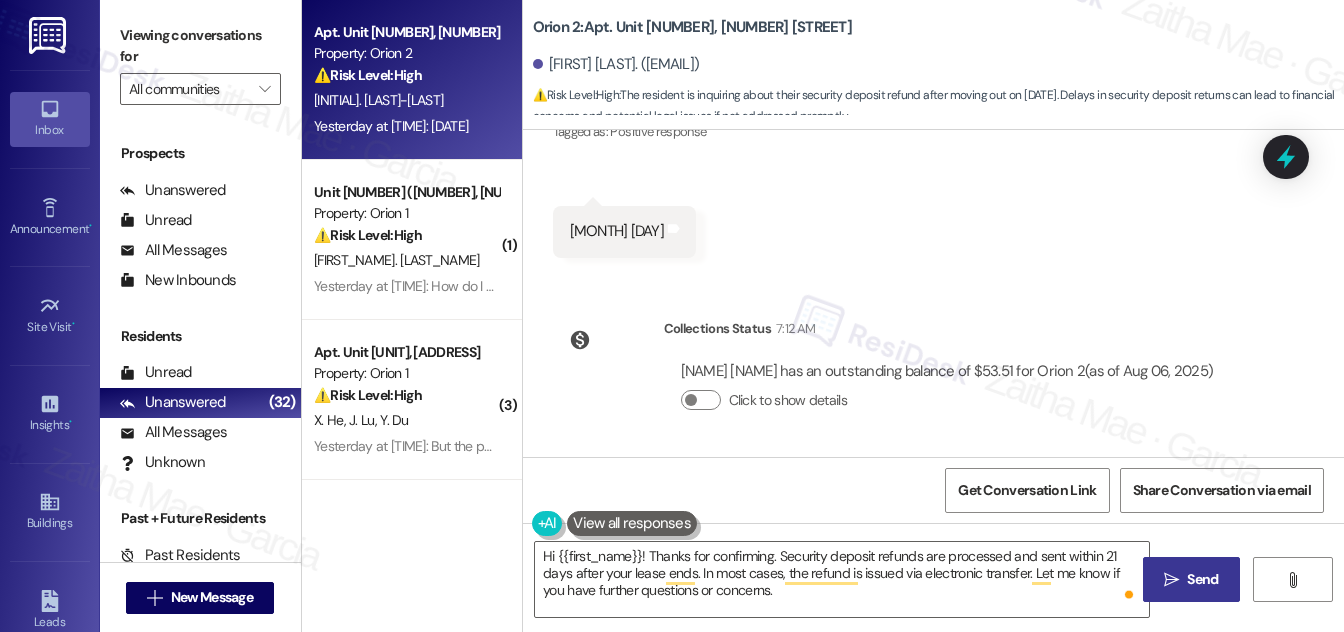 click on "Send" at bounding box center [1202, 579] 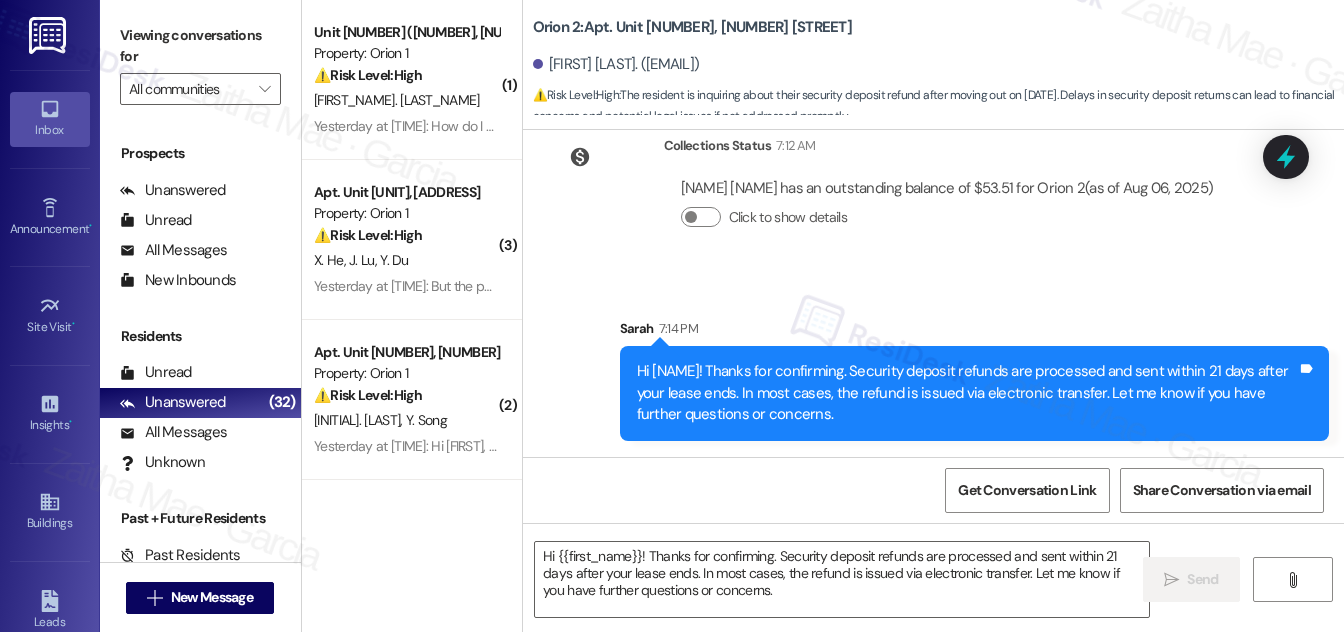 scroll, scrollTop: 1068, scrollLeft: 0, axis: vertical 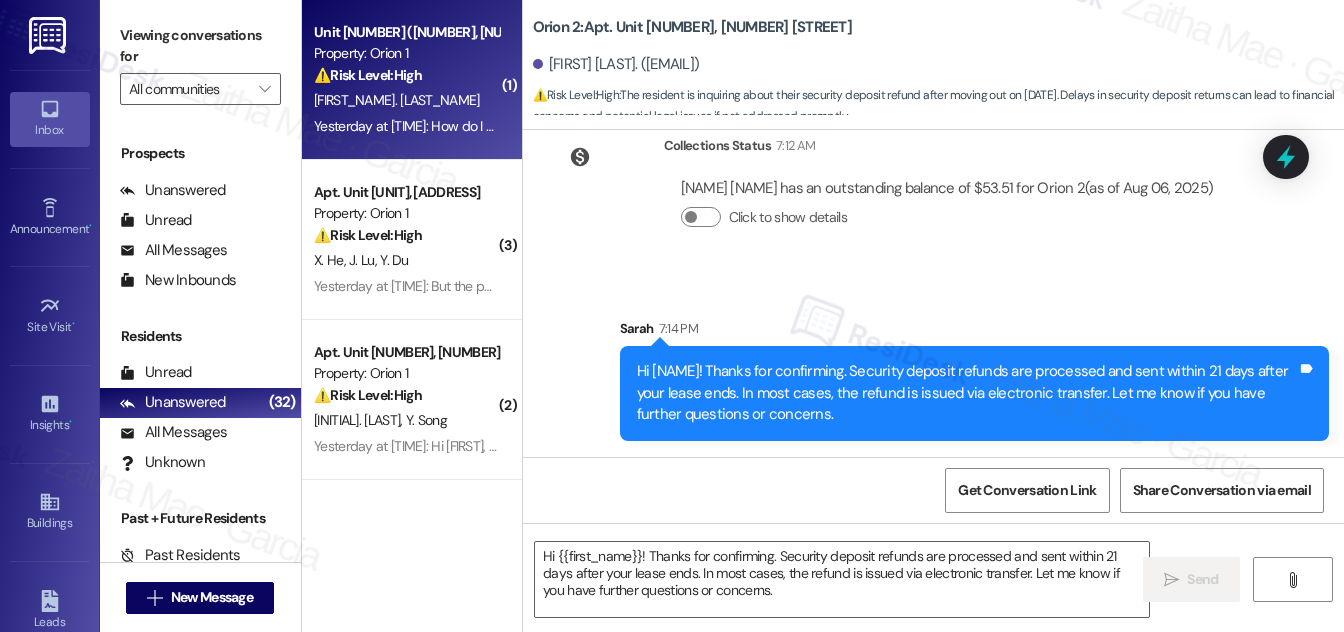click on "Yesterday at 6:14 PM: How do I get reimbursed for the cost of my laundry until it's fixed?  Yesterday at 6:14 PM: How do I get reimbursed for the cost of my laundry until it's fixed?" at bounding box center [406, 126] 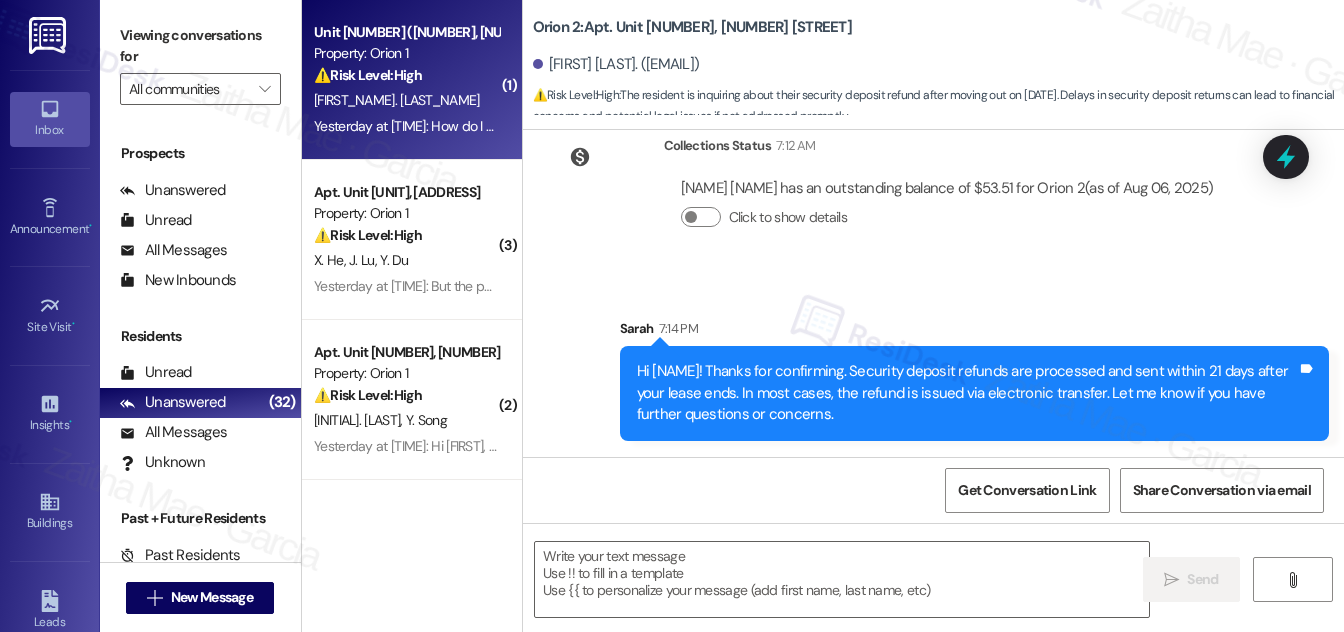 type on "Fetching suggested responses. Please feel free to read through the conversation in the meantime." 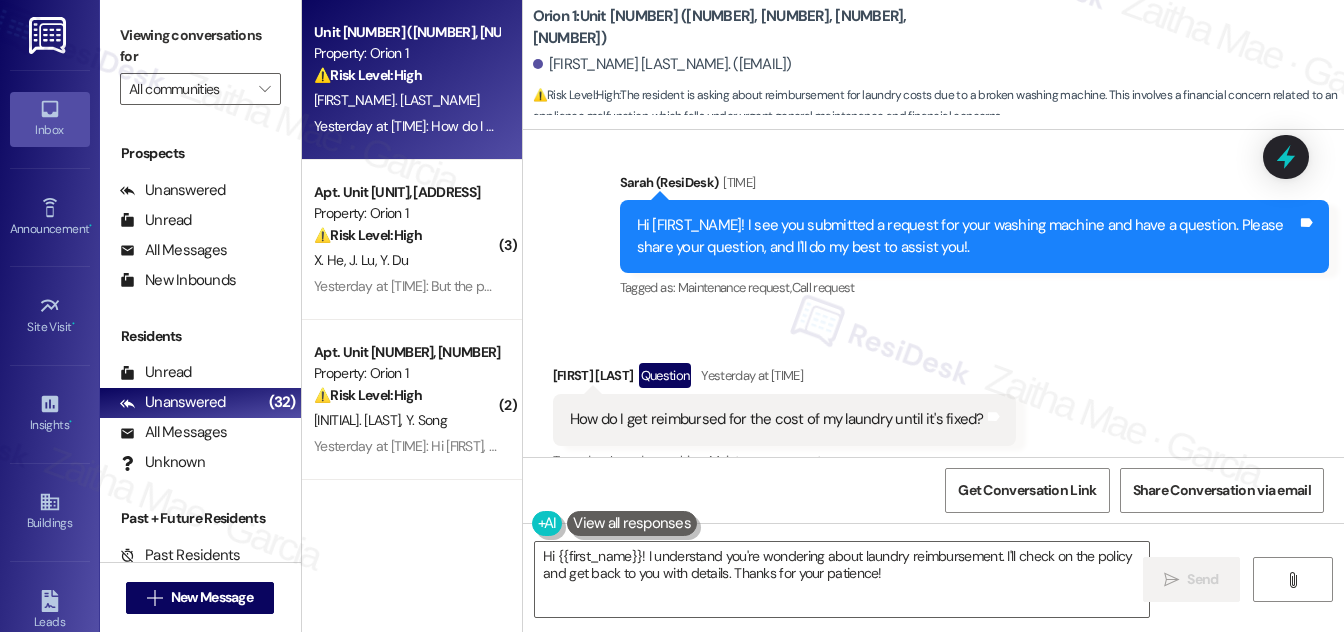 scroll, scrollTop: 2672, scrollLeft: 0, axis: vertical 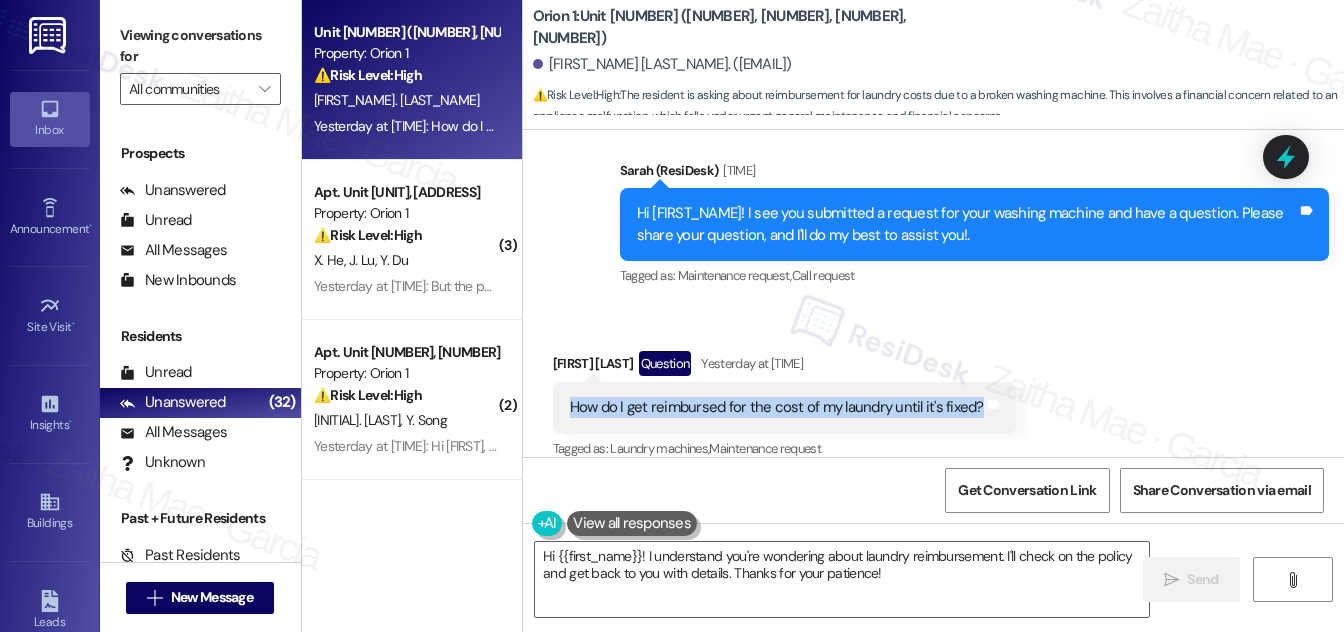 drag, startPoint x: 555, startPoint y: 386, endPoint x: 972, endPoint y: 398, distance: 417.17264 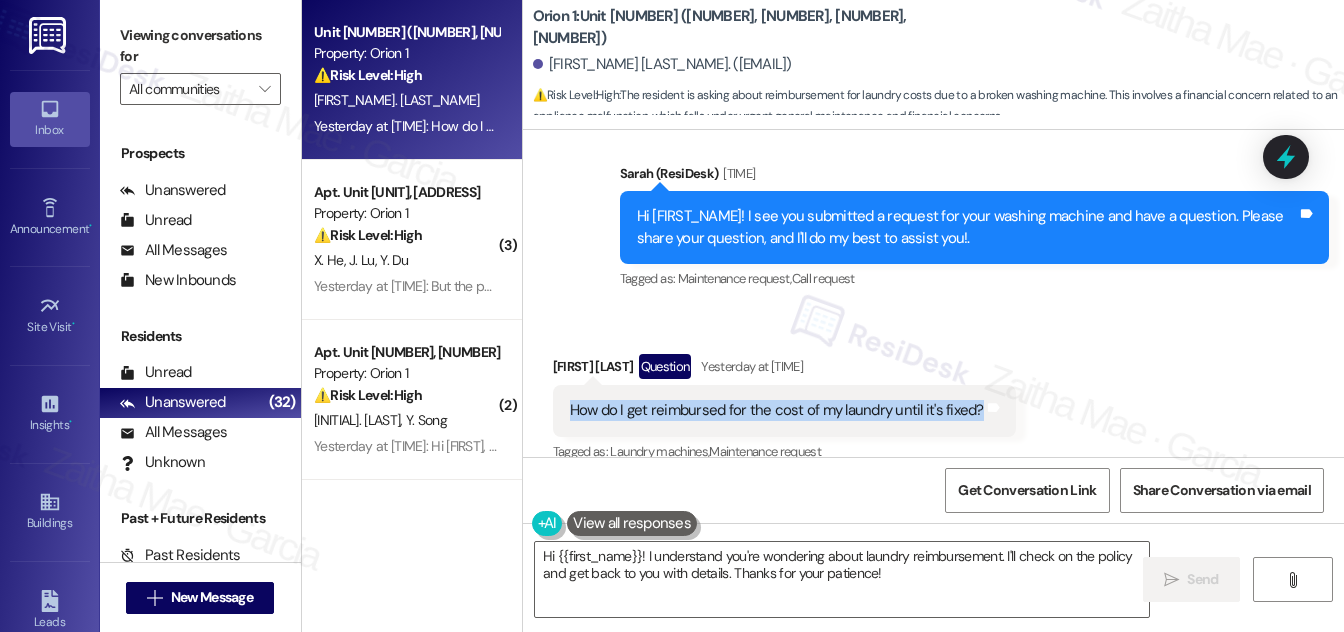 scroll, scrollTop: 2672, scrollLeft: 0, axis: vertical 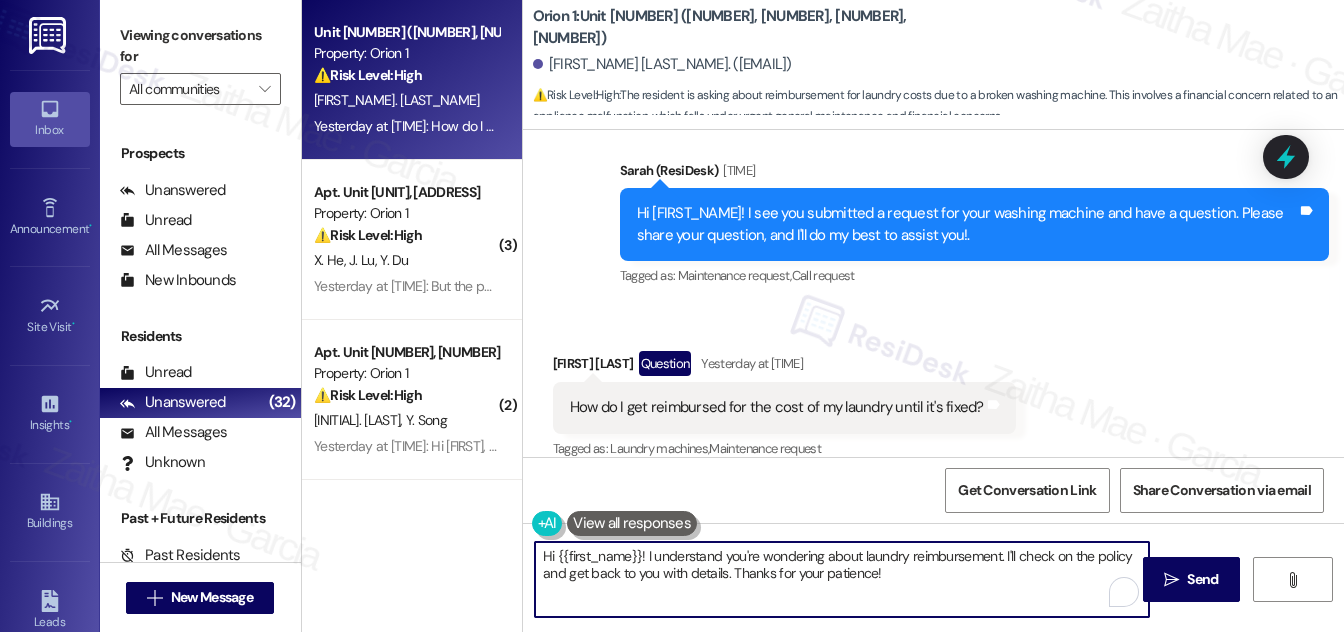 drag, startPoint x: 1004, startPoint y: 553, endPoint x: 1010, endPoint y: 575, distance: 22.803509 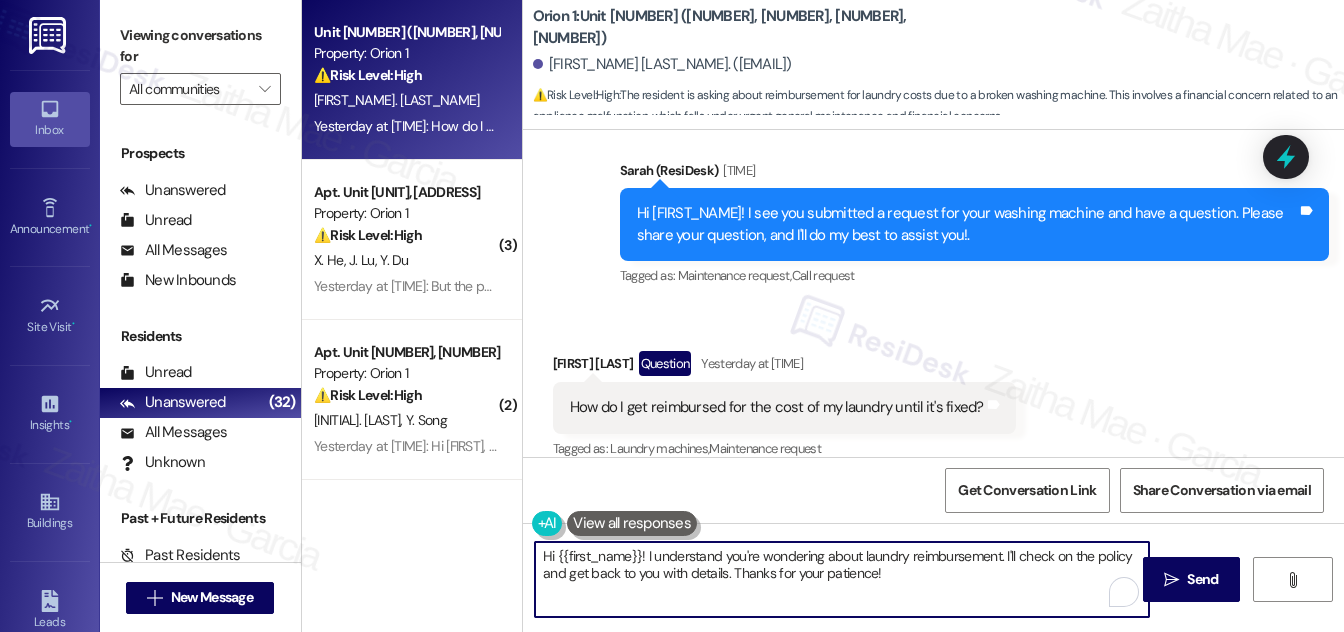 click on "Hi {{first_name}}! I understand you're wondering about laundry reimbursement. I'll check on the policy and get back to you with details. Thanks for your patience!" at bounding box center [842, 579] 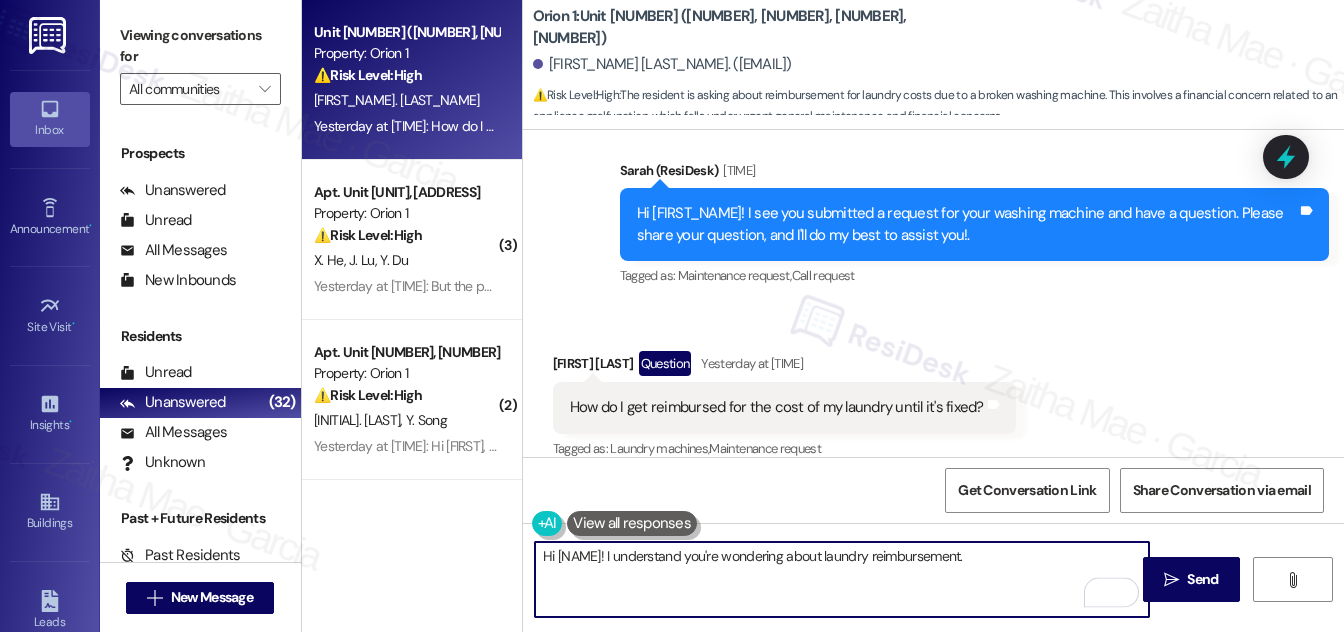 paste on "I’ll check with the team regarding the reimbursement process for laundry costs while the machine is out of service. Once I have more information, I’ll follow up with" 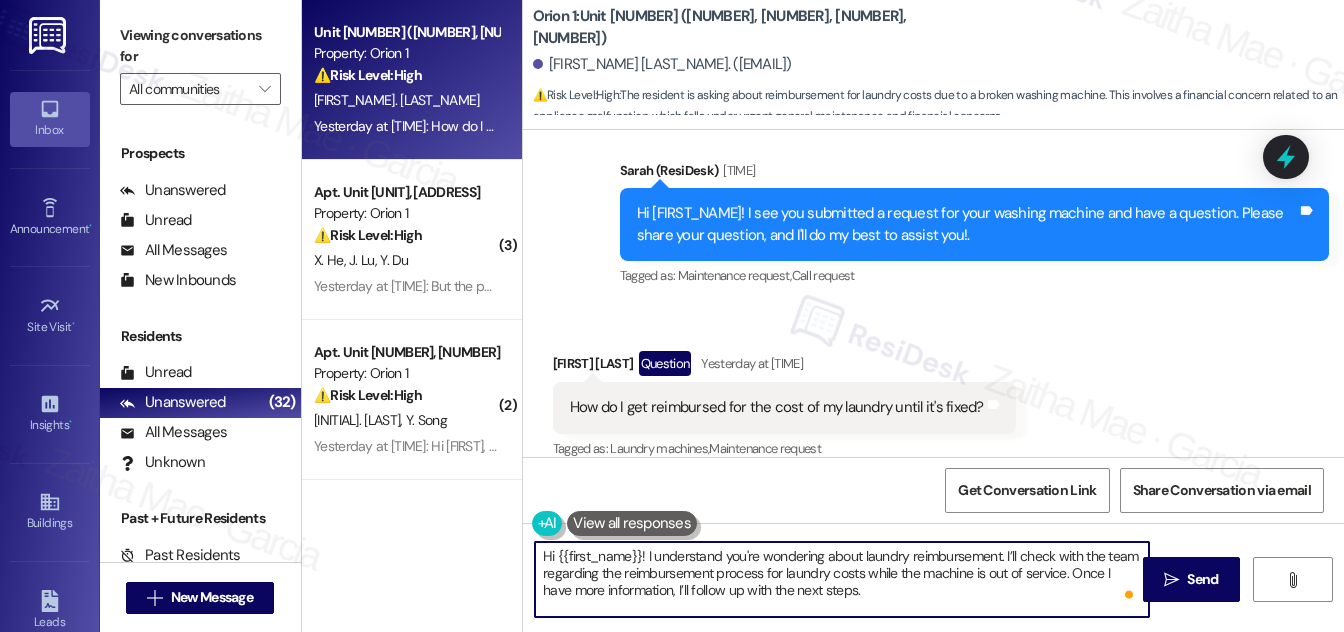 click on "Hi {{first_name}}! I understand you're wondering about laundry reimbursement. I’ll check with the team regarding the reimbursement process for laundry costs while the machine is out of service. Once I have more information, I’ll follow up with the next steps." at bounding box center [842, 579] 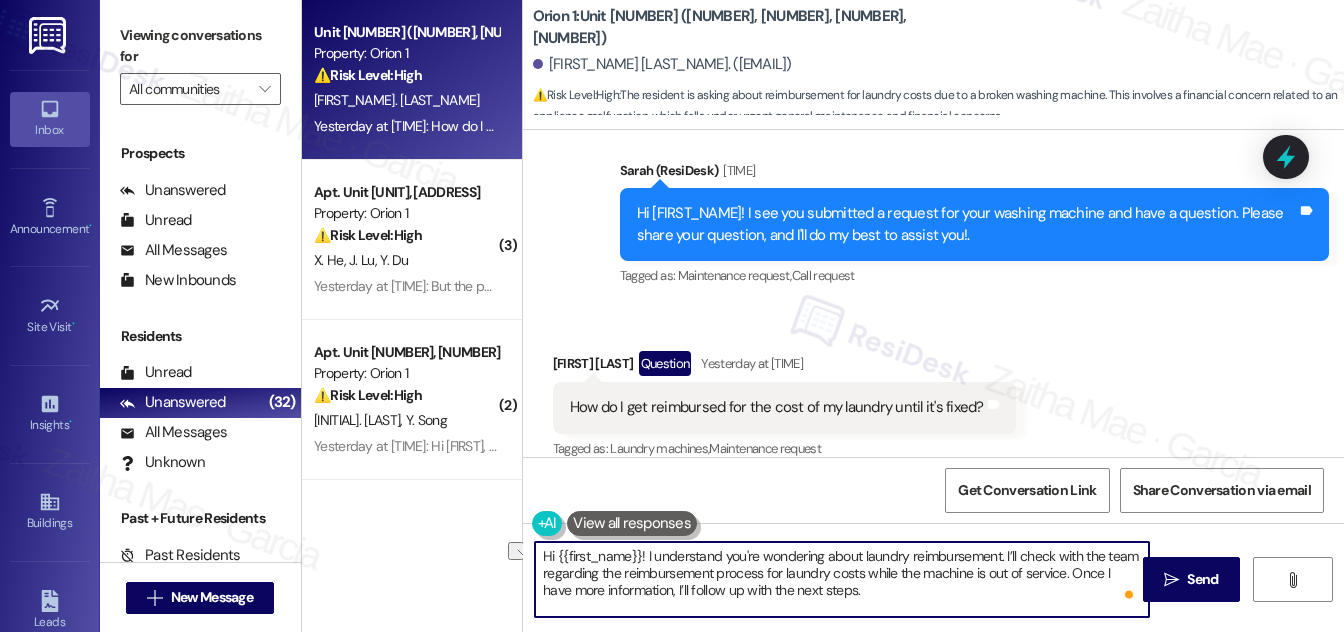 drag, startPoint x: 643, startPoint y: 584, endPoint x: 860, endPoint y: 594, distance: 217.23029 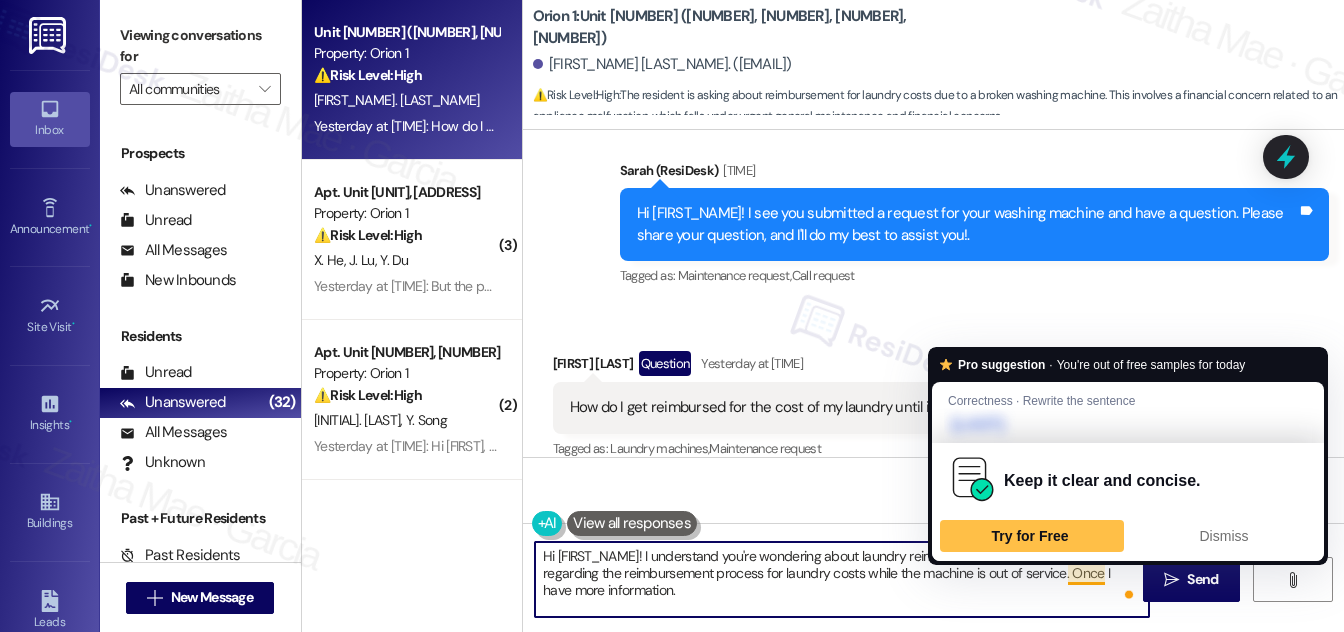 click on "Hi {{first_name}}! I understand you're wondering about laundry reimbursement. I’ll check with the team regarding the reimbursement process for laundry costs while the machine is out of service. Once I have more information." at bounding box center [842, 579] 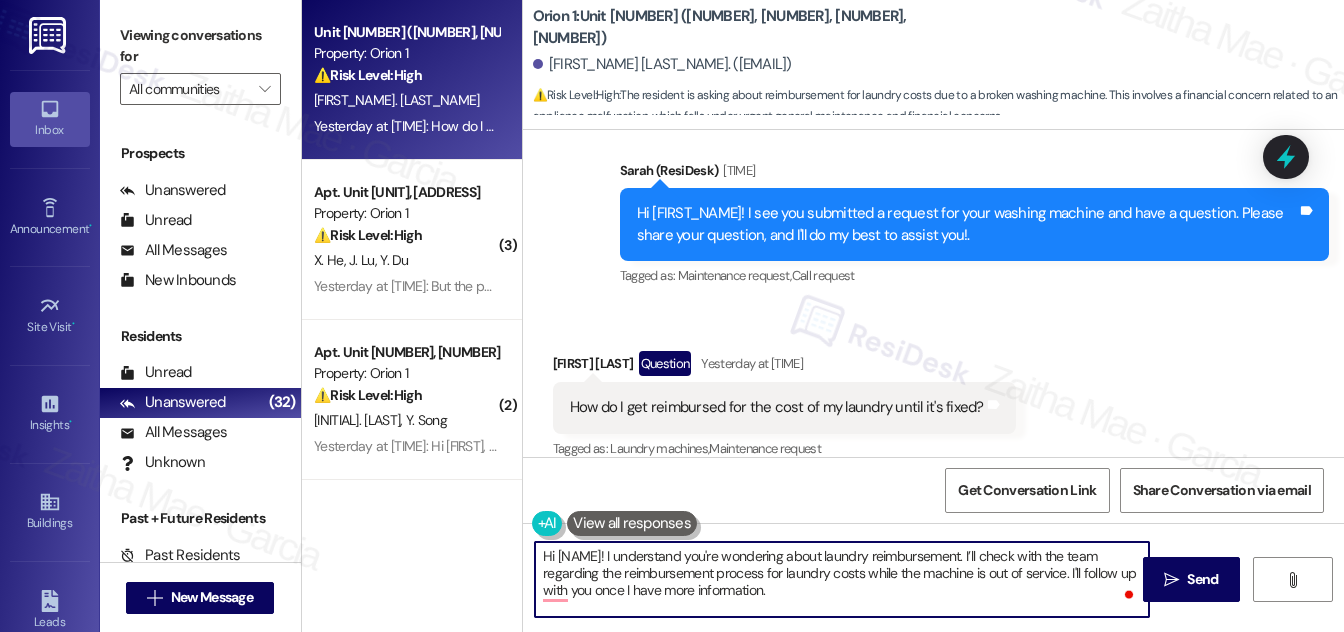 click on "Hi {{first_name}}! I understand you're wondering about laundry reimbursement. I’ll check with the team regarding the reimbursement process for laundry costs while the machine is out of service. I'll follow with you once I have more information." at bounding box center (842, 579) 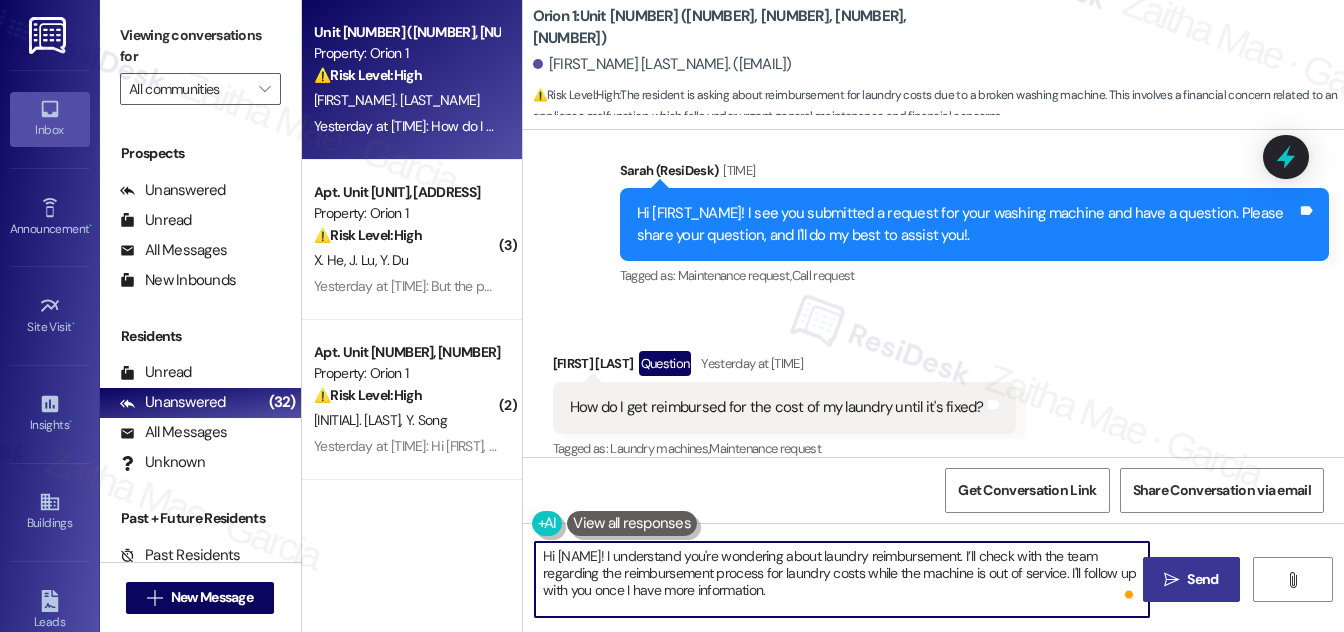 type on "Hi {{first_name}}! I understand you're wondering about laundry reimbursement. I’ll check with the team regarding the reimbursement process for laundry costs while the machine is out of service. I'll follow up with you once I have more information." 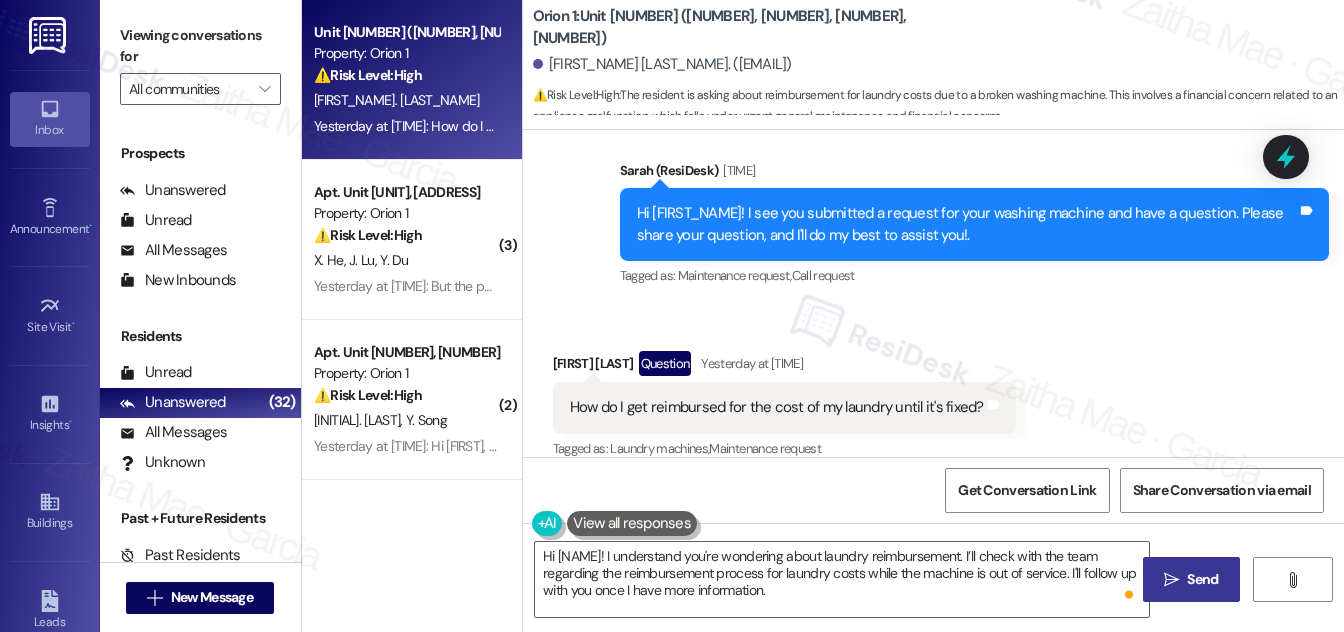 click on "Send" at bounding box center (1202, 579) 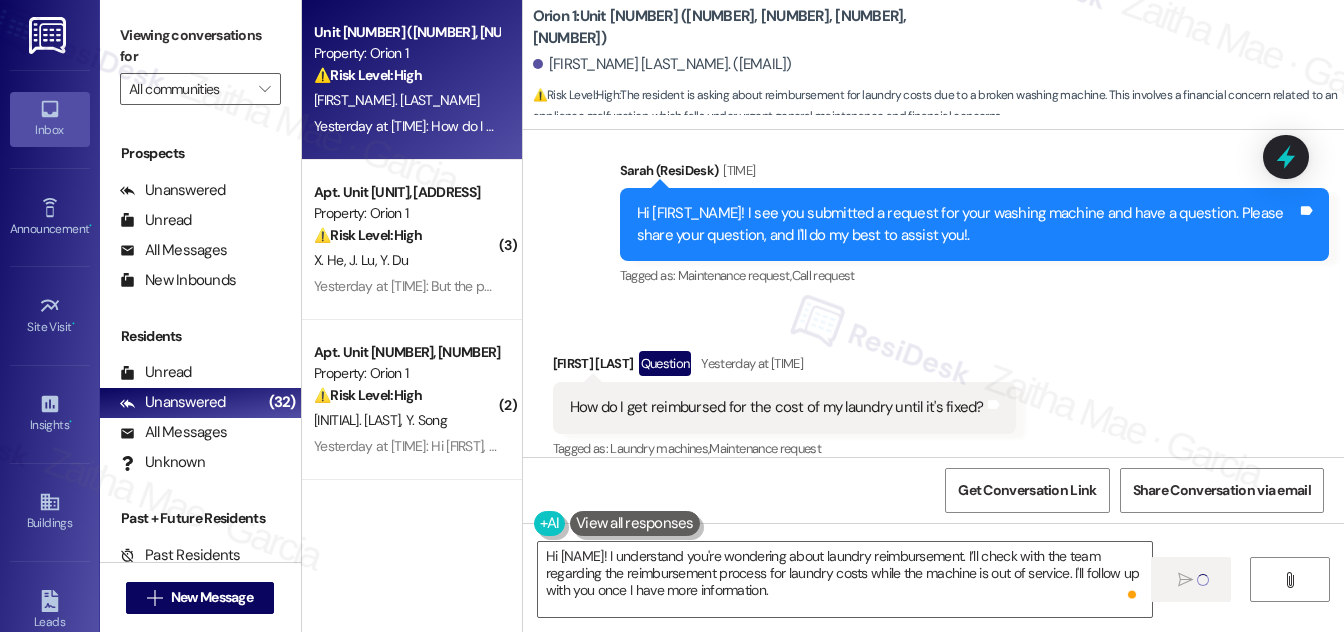 type 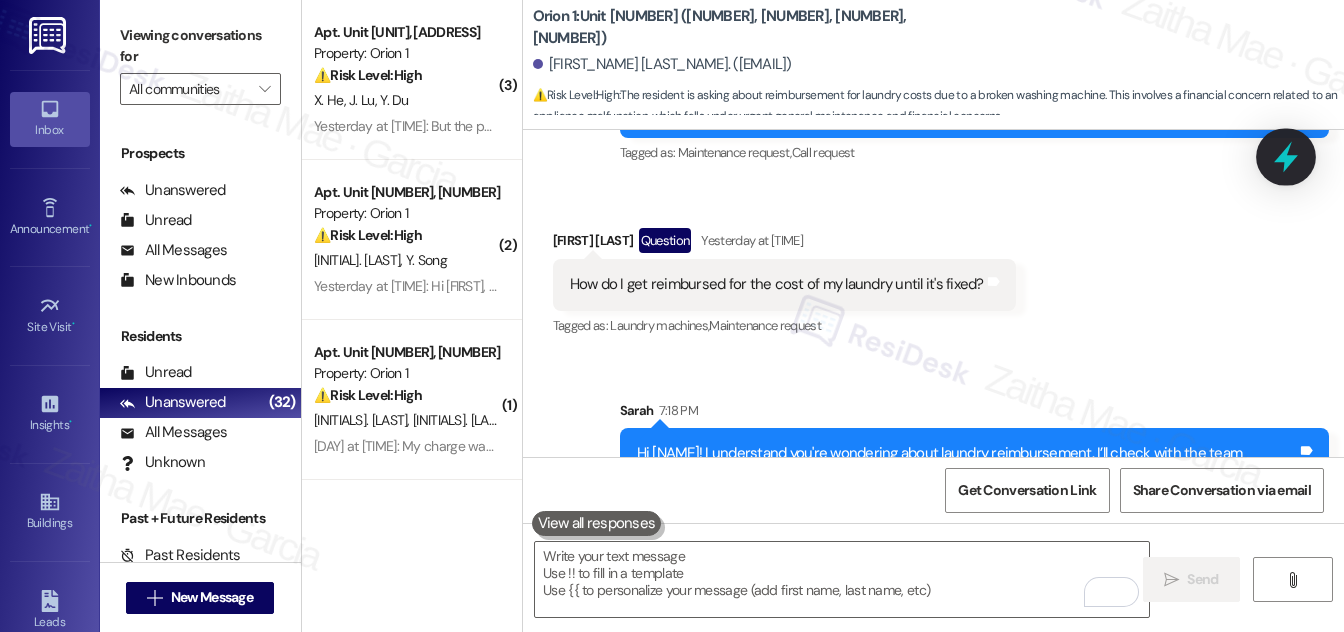 scroll, scrollTop: 2764, scrollLeft: 0, axis: vertical 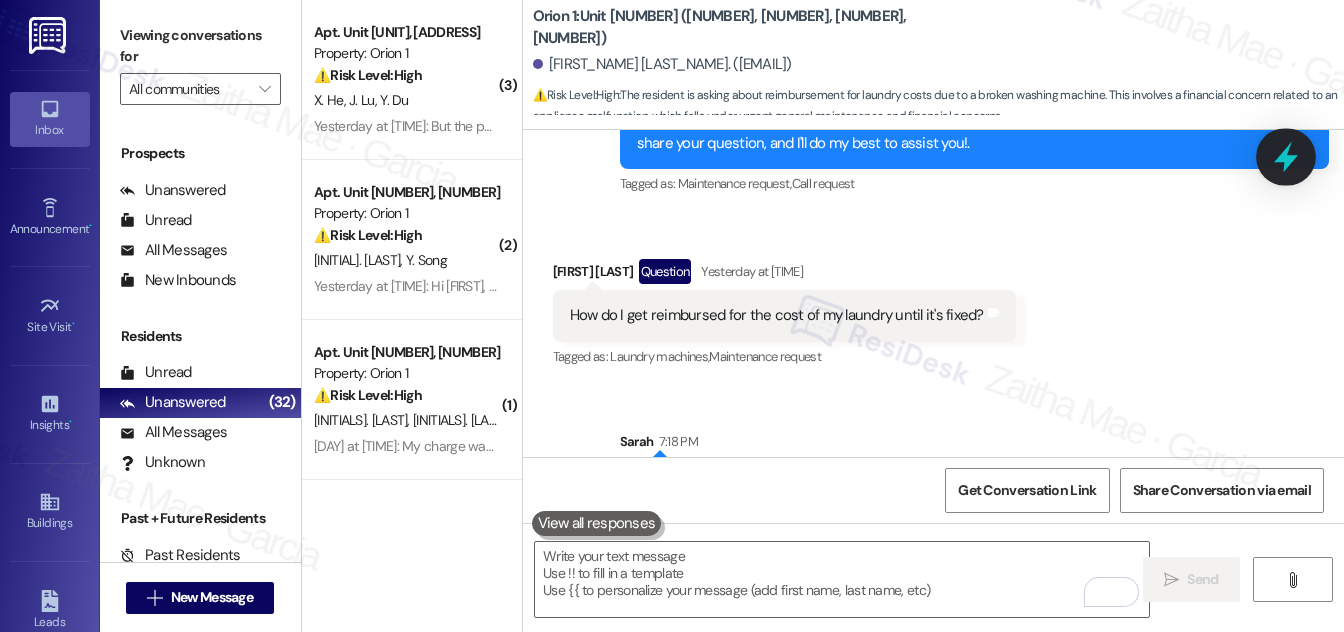 click 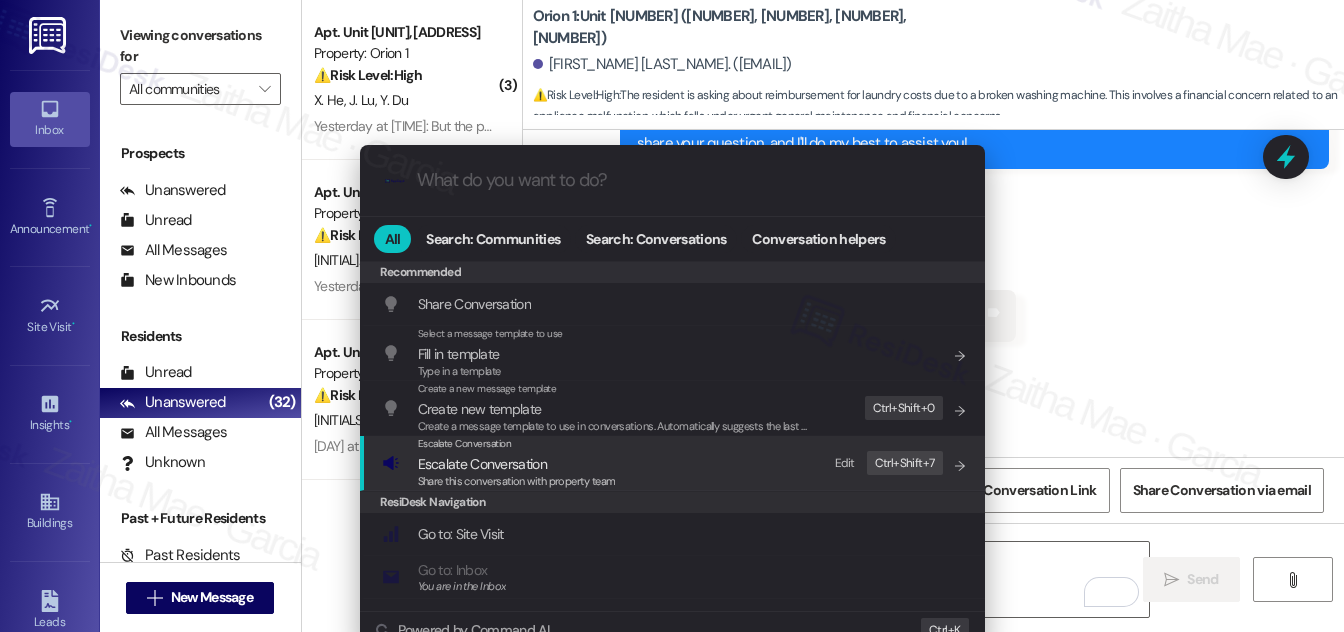 click on "Escalate Conversation" at bounding box center (482, 464) 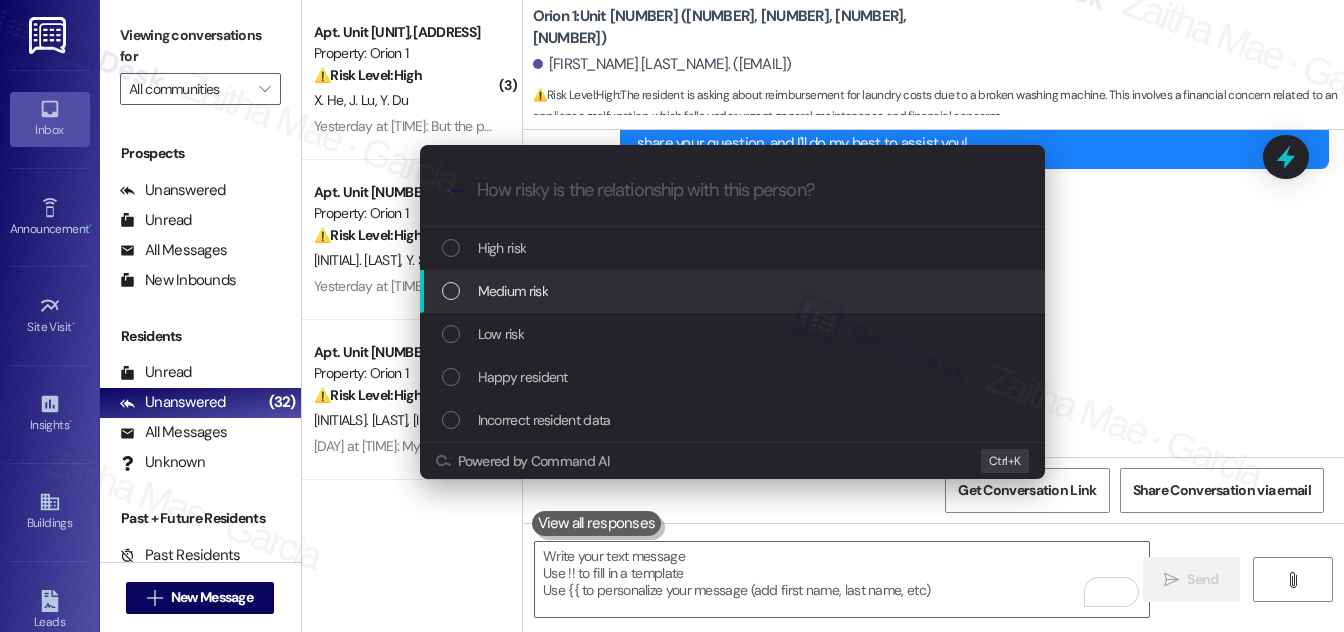 click on "Medium risk" at bounding box center [513, 291] 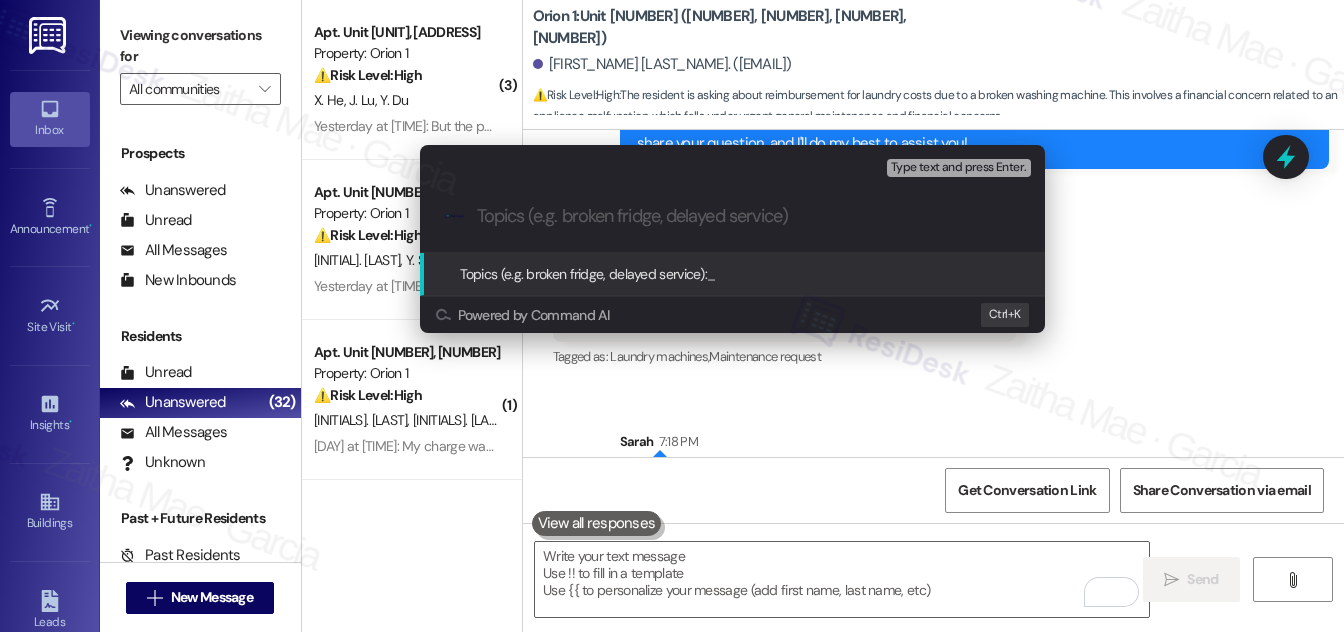 paste on "Laundry Reimbursement Request – Pending Repair" 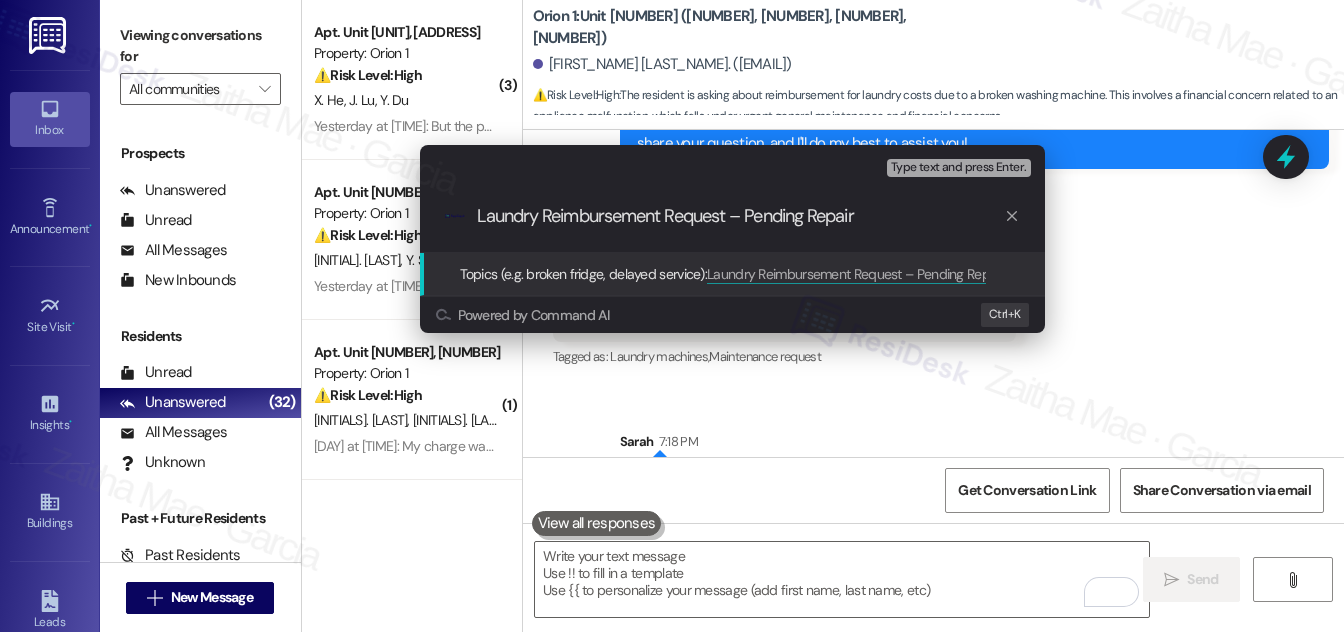 type 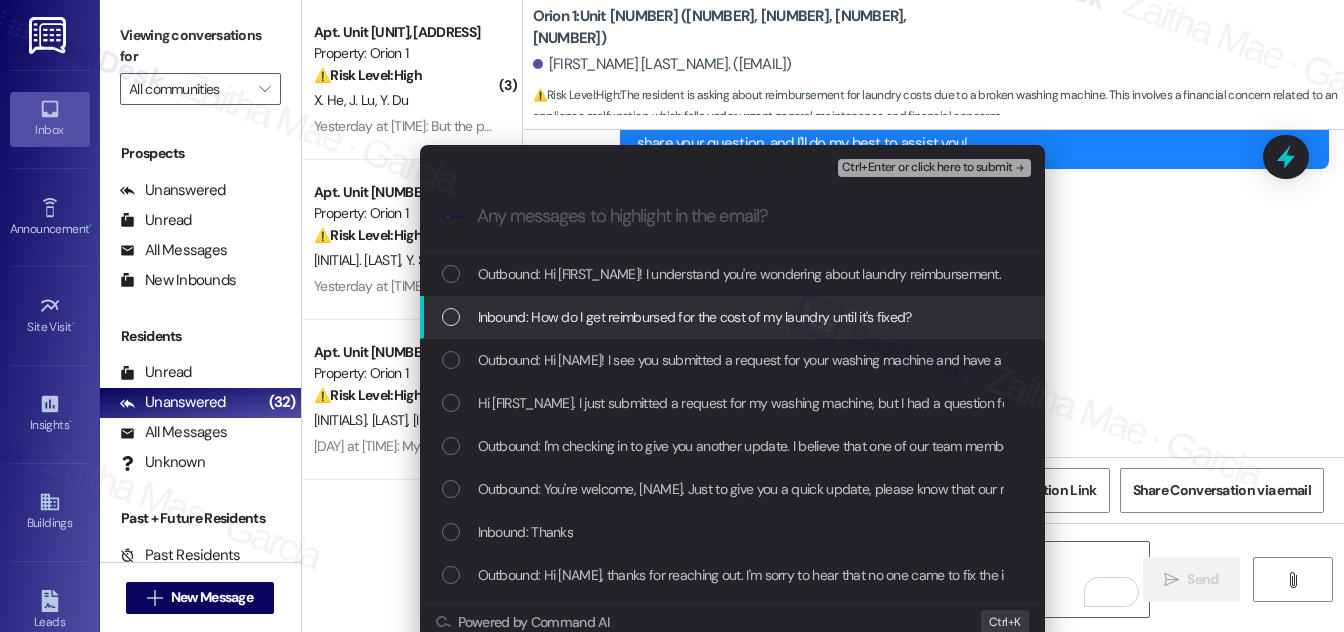 click at bounding box center (451, 317) 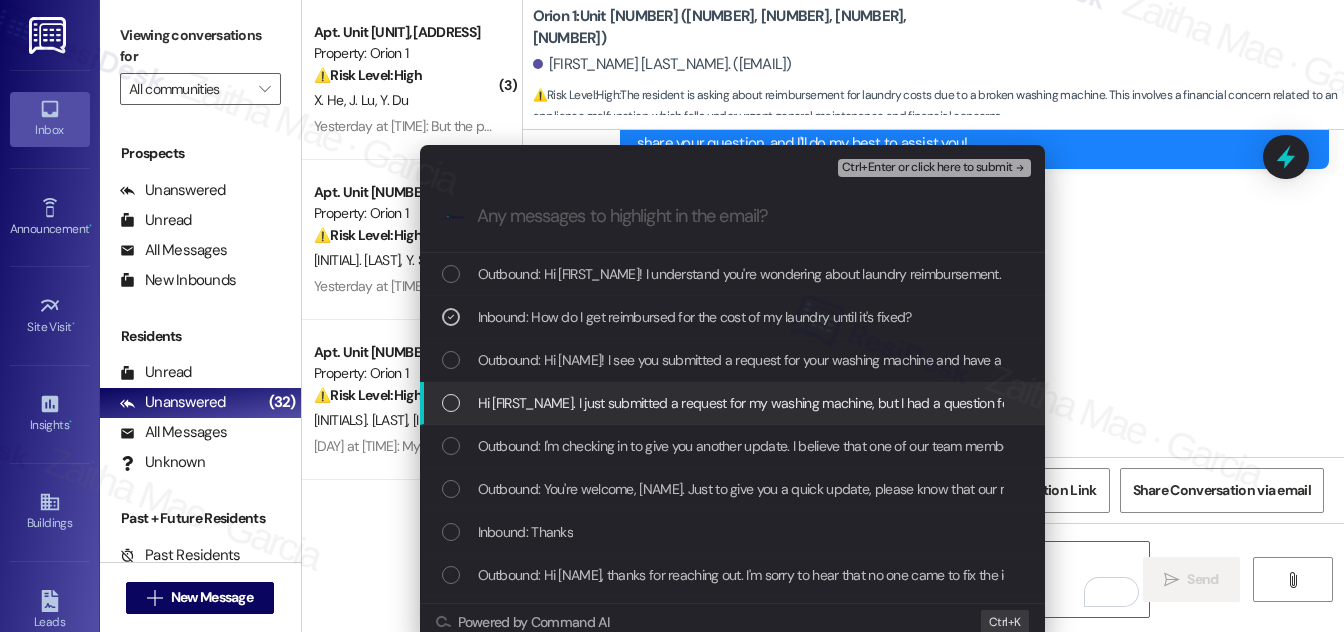 click at bounding box center (451, 403) 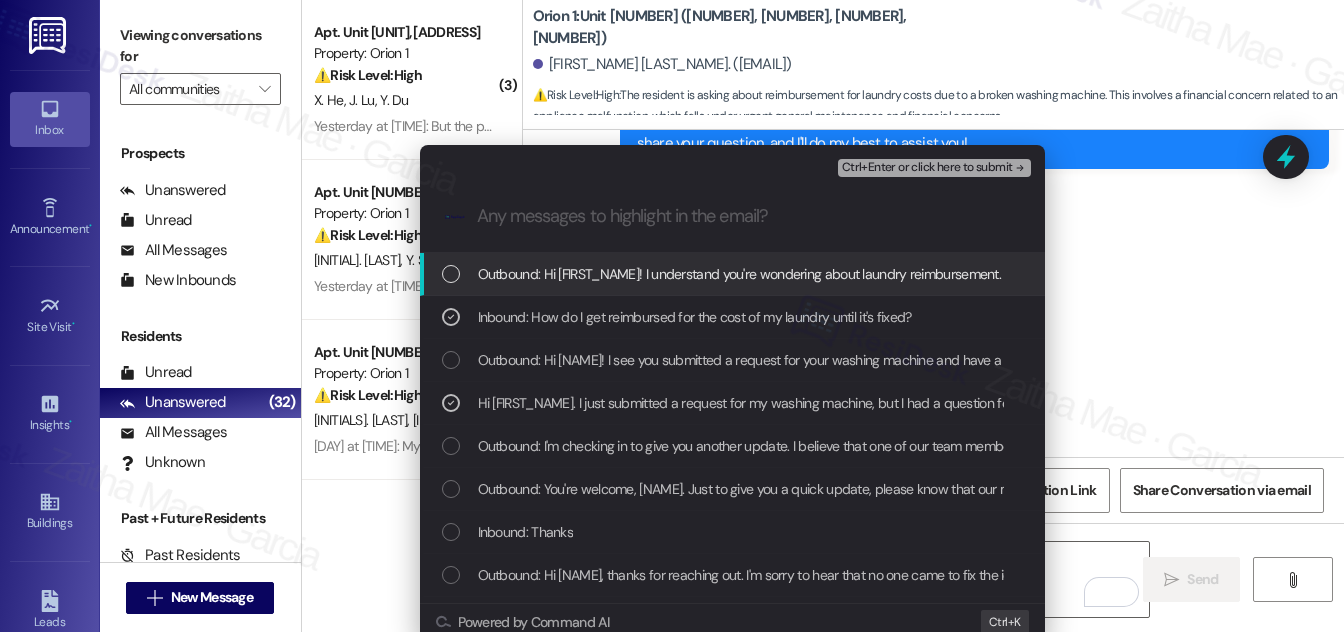 click on "Ctrl+Enter or click here to submit" at bounding box center [927, 168] 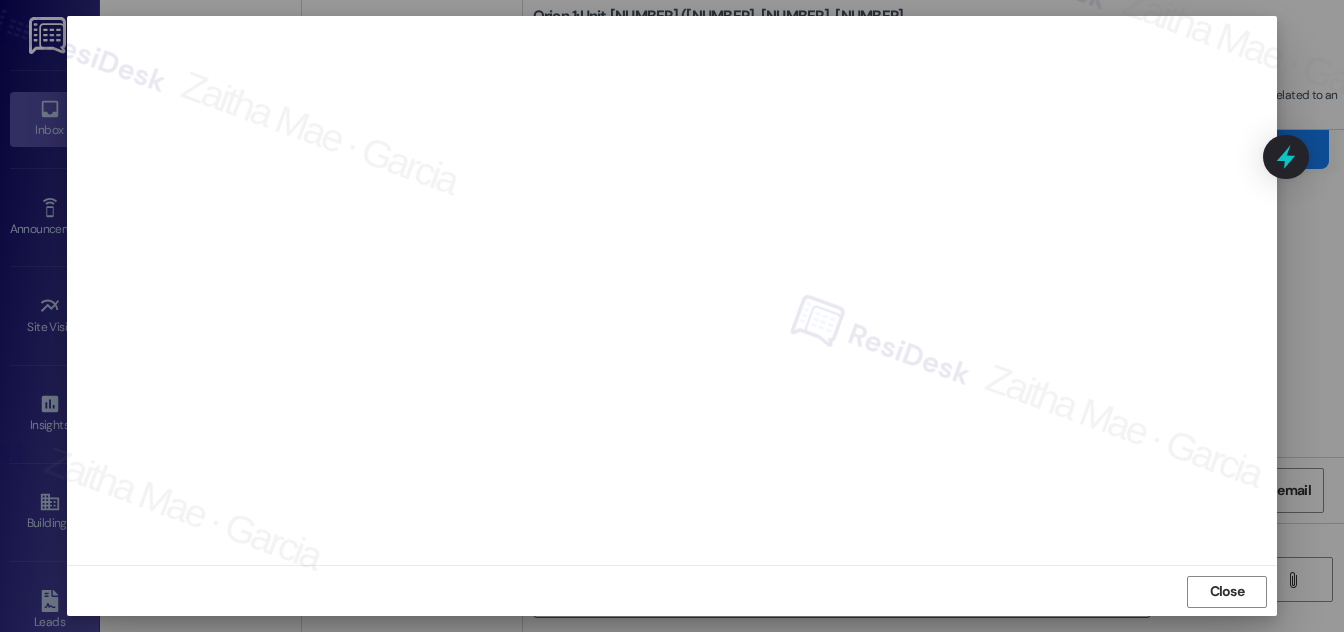 scroll, scrollTop: 21, scrollLeft: 0, axis: vertical 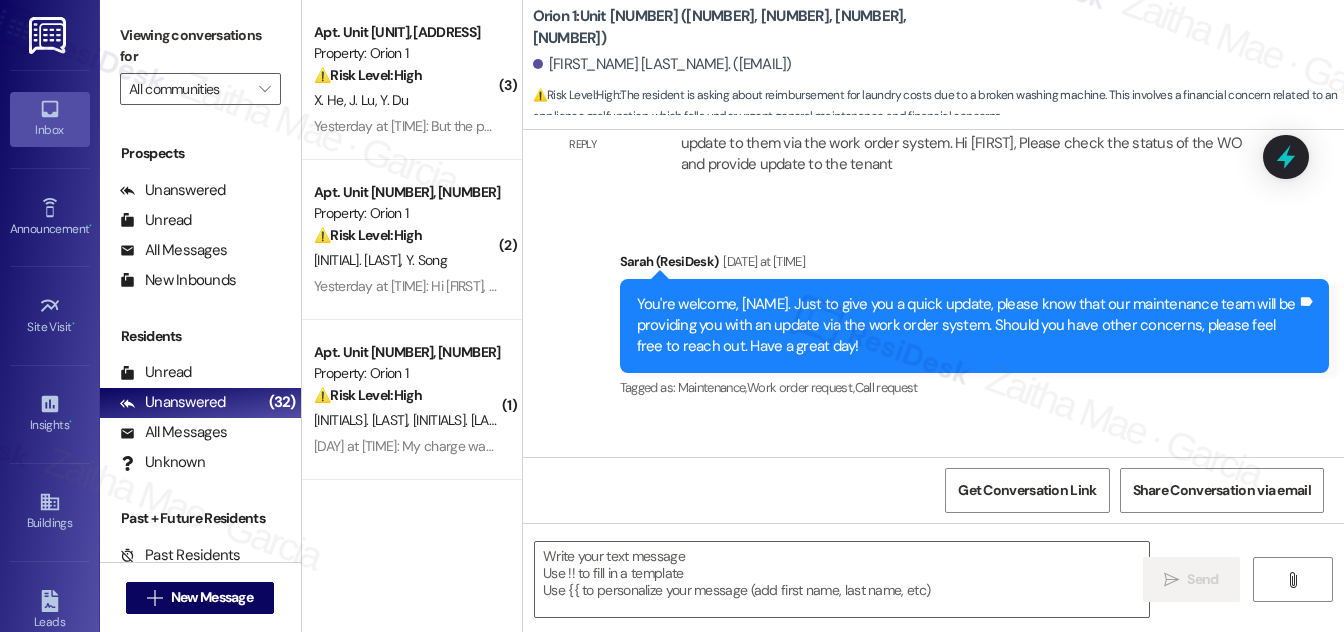 type on "Fetching suggested responses. Please feel free to read through the conversation in the meantime." 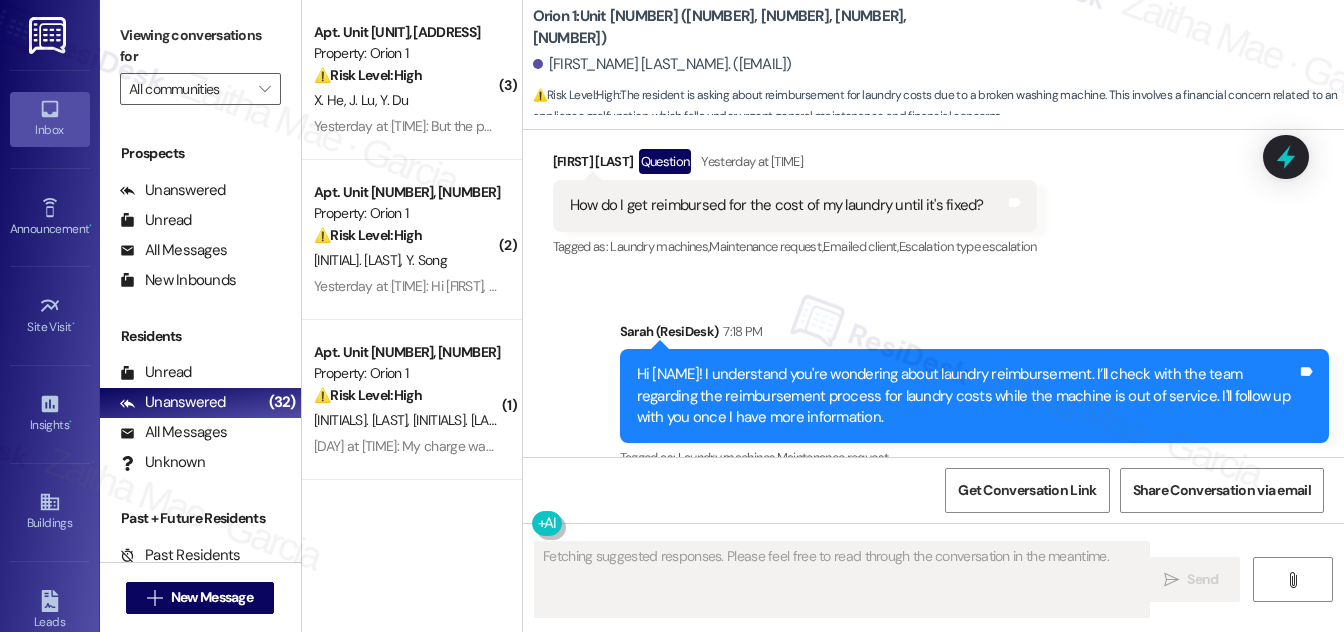 scroll, scrollTop: 2883, scrollLeft: 0, axis: vertical 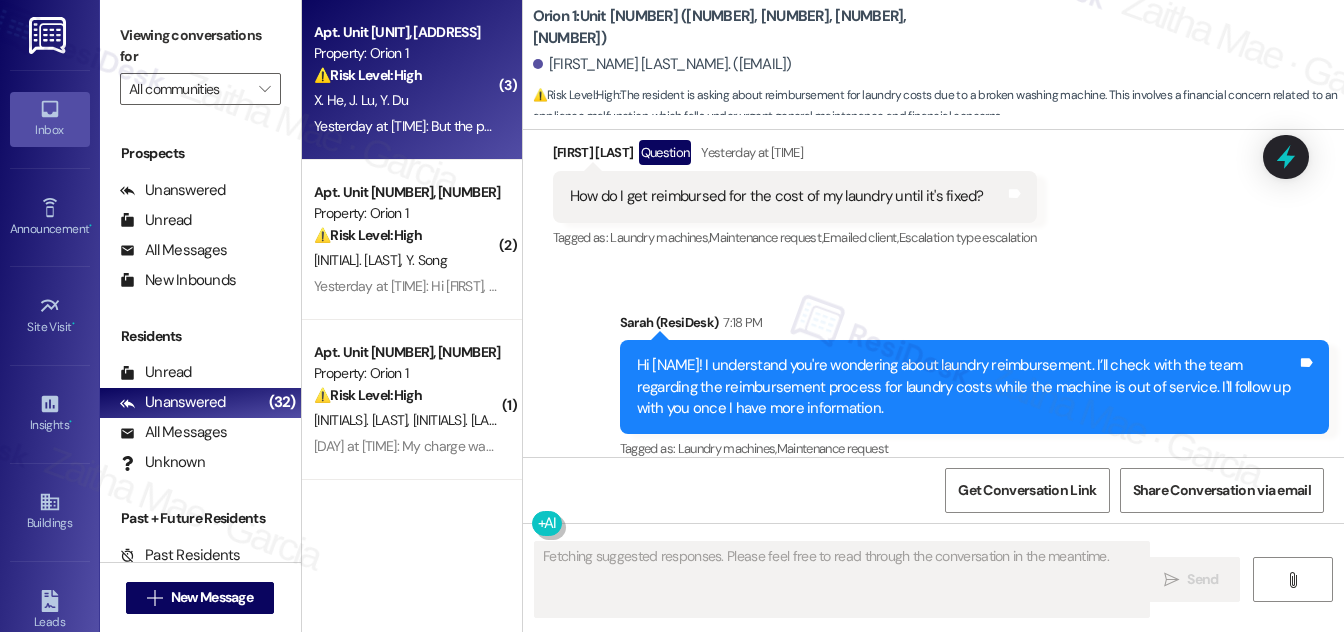 click on "X. He J. Lu Y. Du" at bounding box center (406, 100) 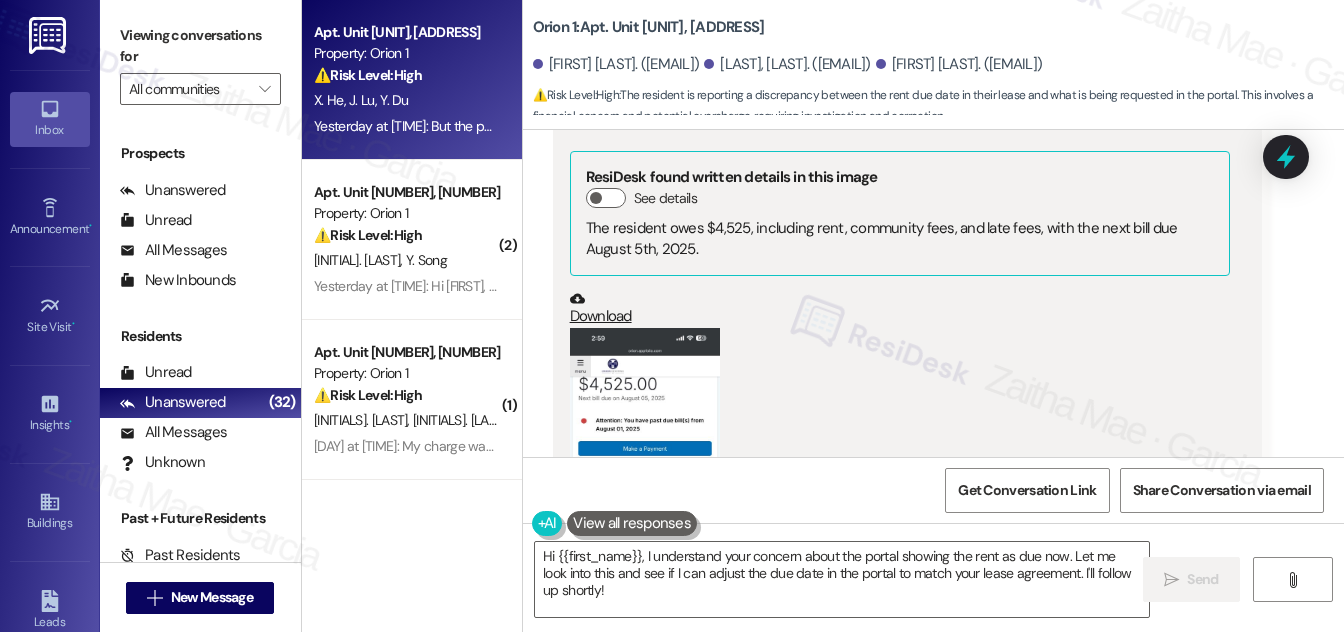 scroll, scrollTop: 3979, scrollLeft: 0, axis: vertical 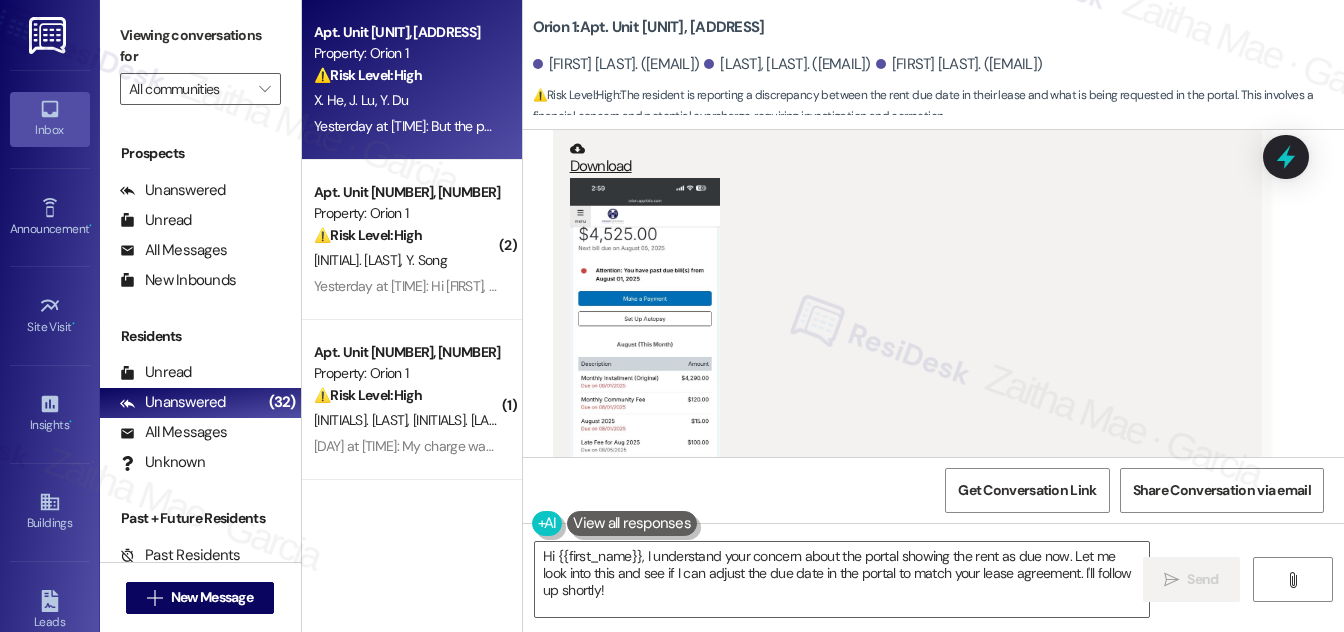 click at bounding box center [645, 340] 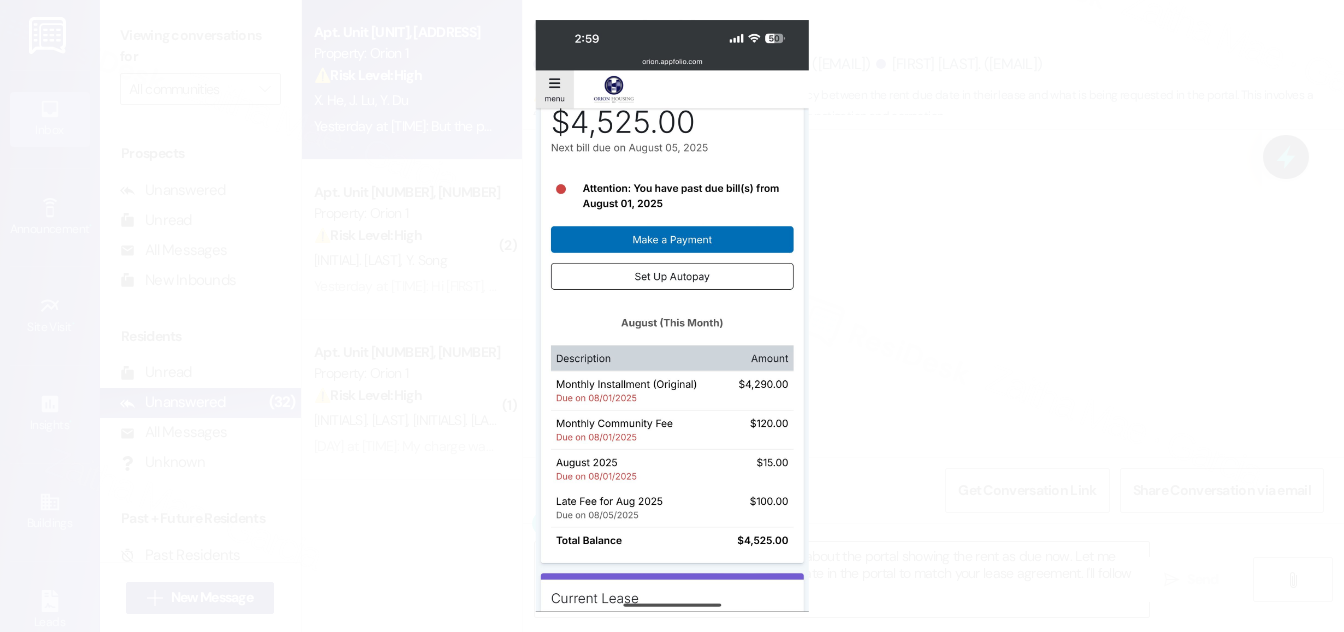 click at bounding box center [672, 316] 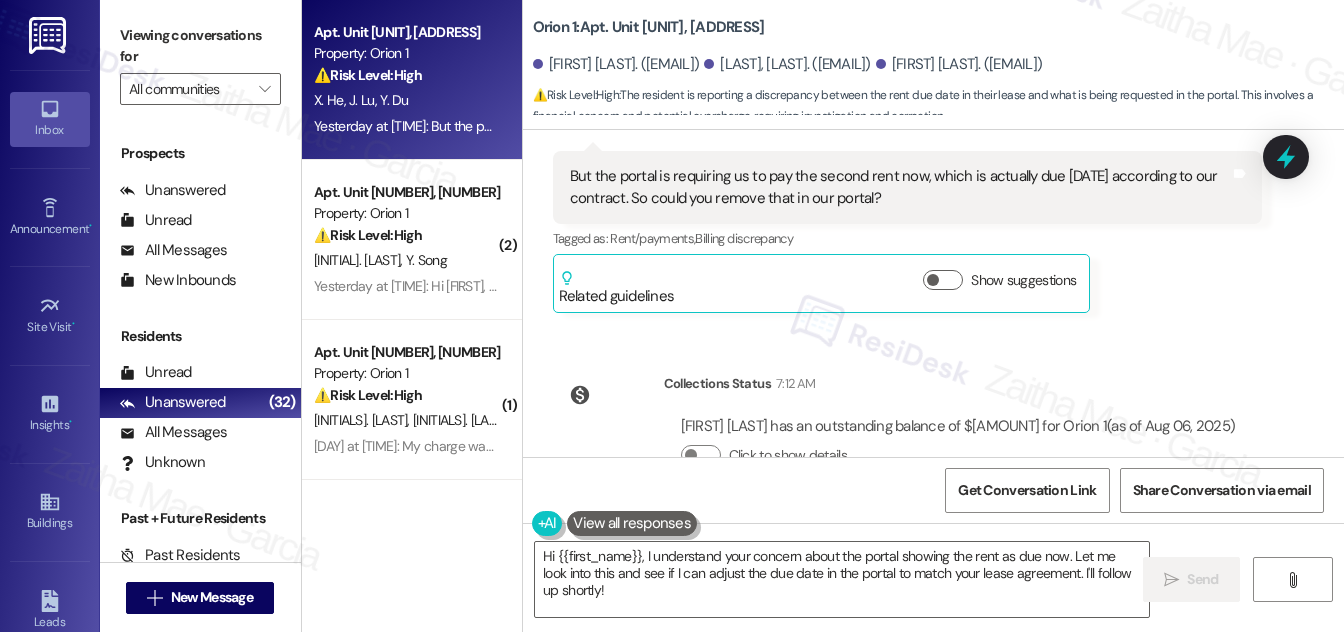 scroll, scrollTop: 4525, scrollLeft: 0, axis: vertical 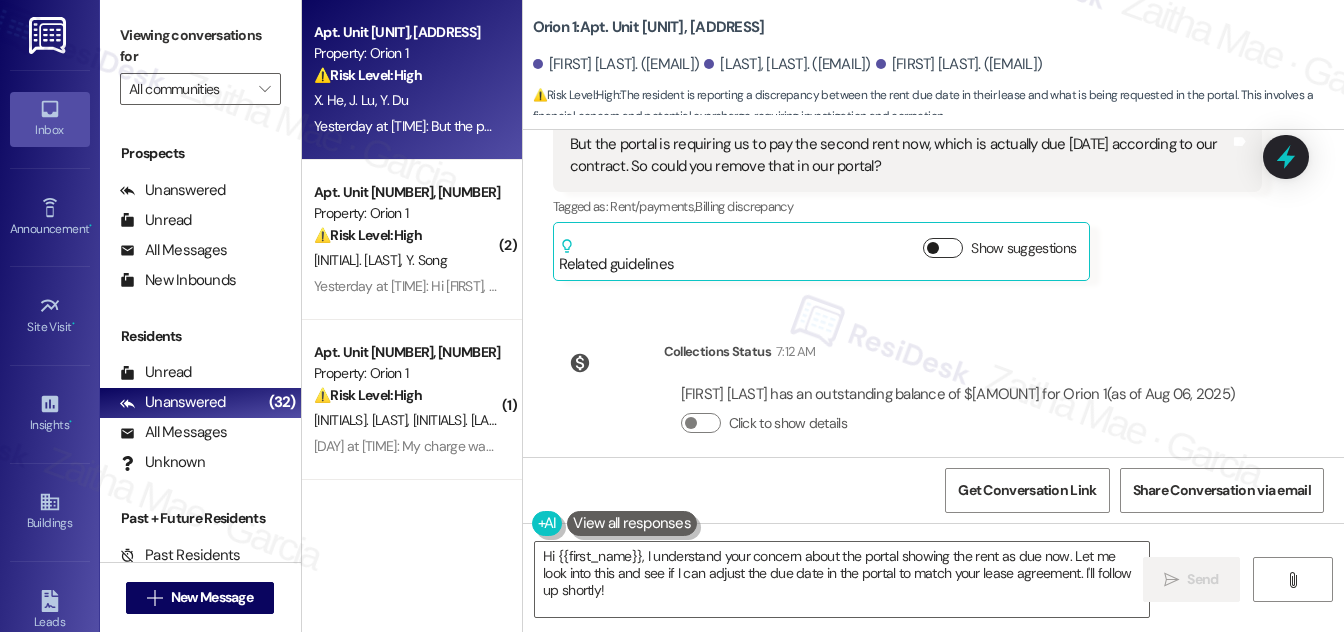 click on "Show suggestions" at bounding box center [943, 248] 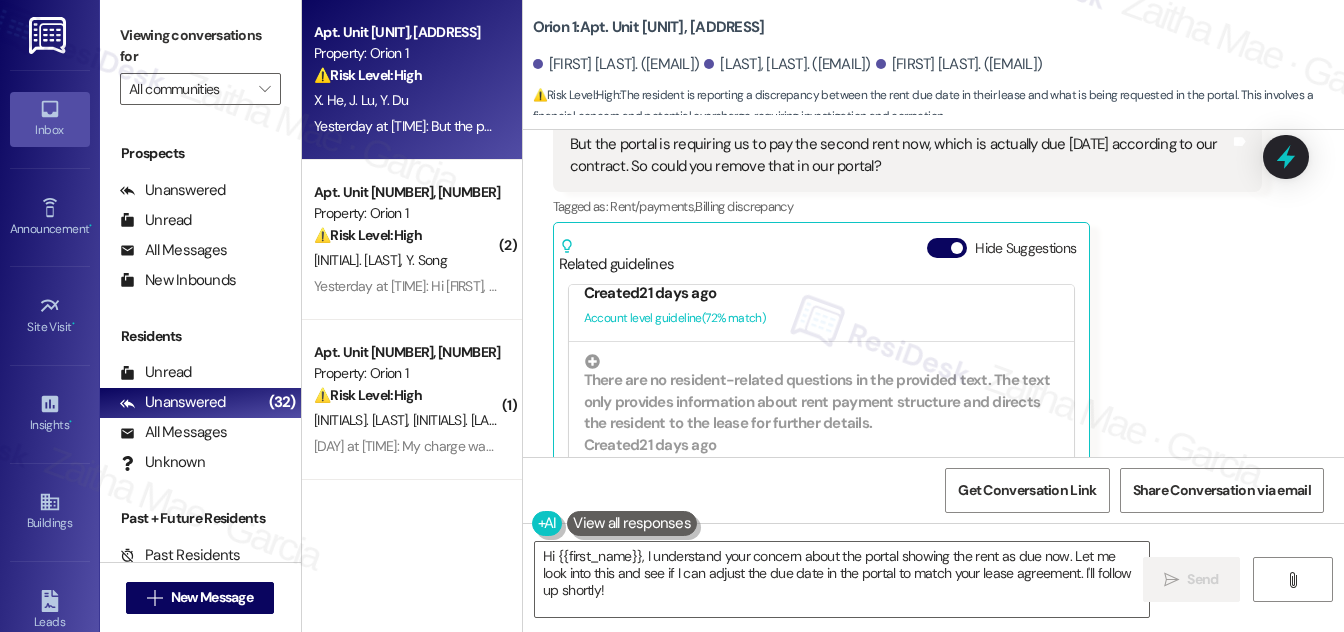 scroll, scrollTop: 454, scrollLeft: 0, axis: vertical 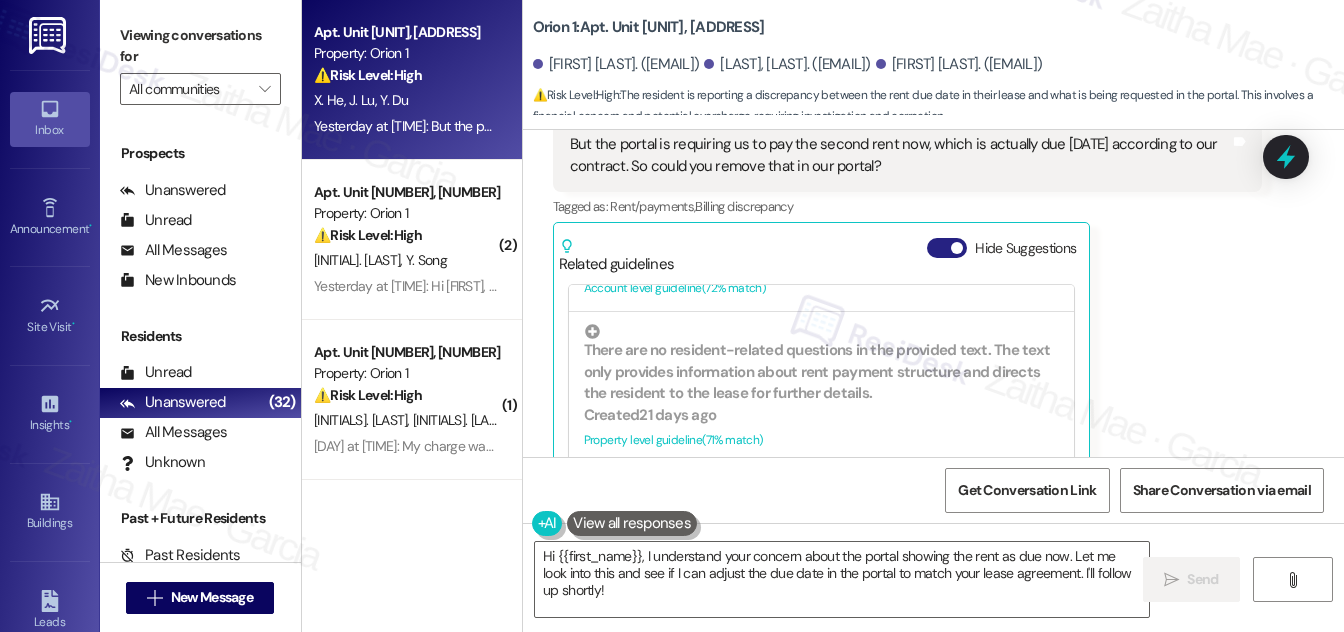click on "Hide Suggestions" at bounding box center [947, 248] 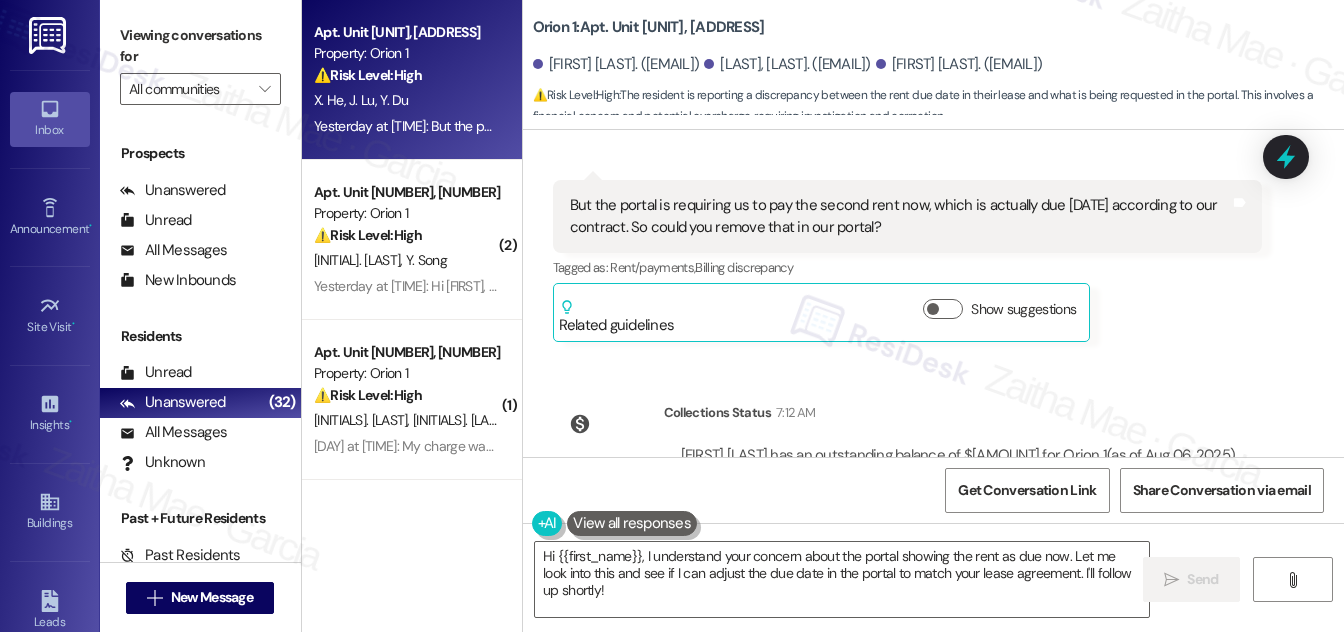 scroll, scrollTop: 4434, scrollLeft: 0, axis: vertical 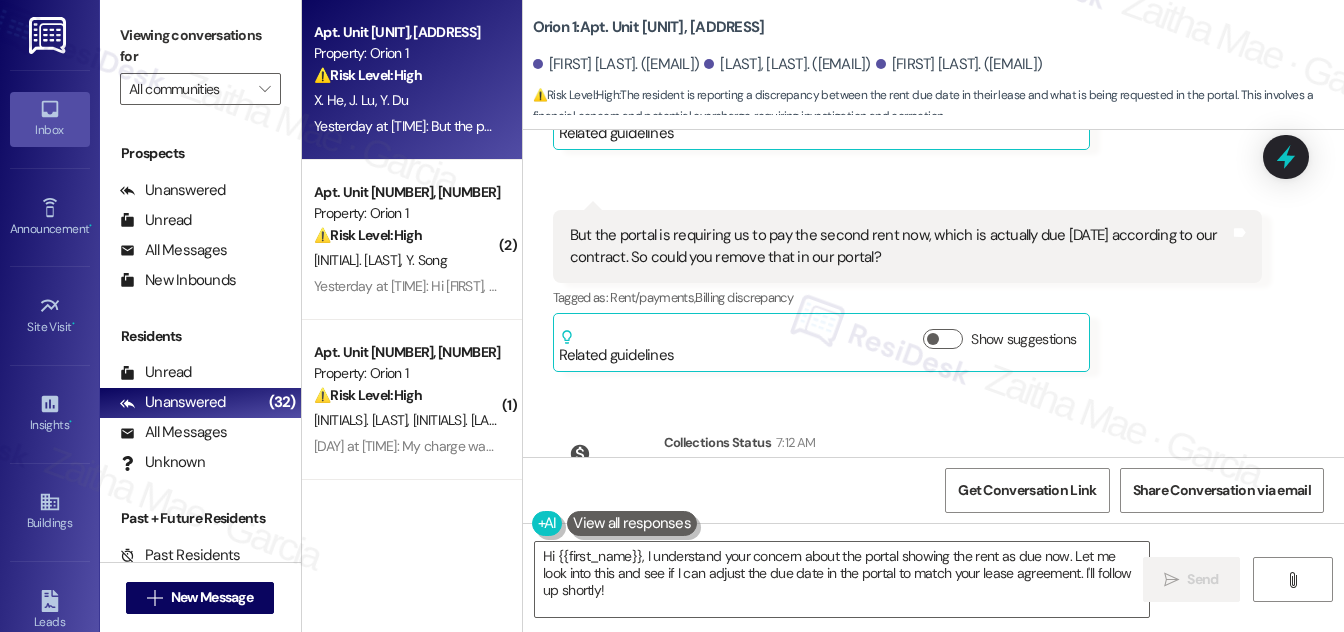 drag, startPoint x: 568, startPoint y: 206, endPoint x: 976, endPoint y: 244, distance: 409.76578 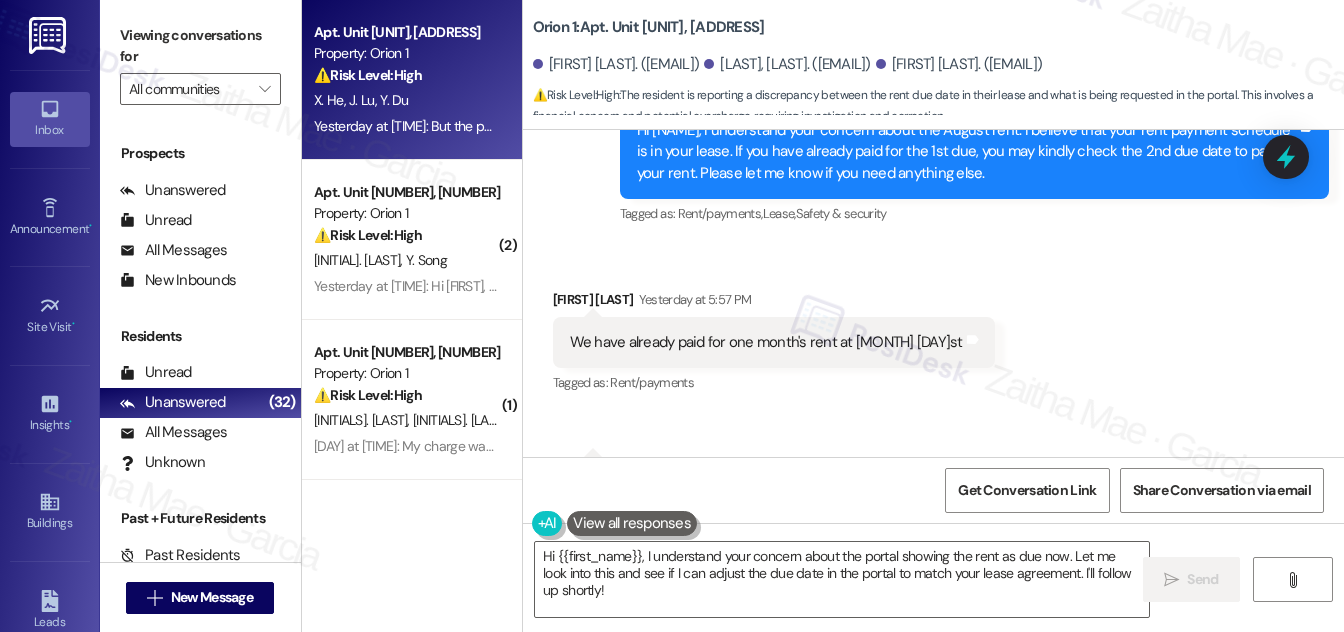 scroll, scrollTop: 3434, scrollLeft: 0, axis: vertical 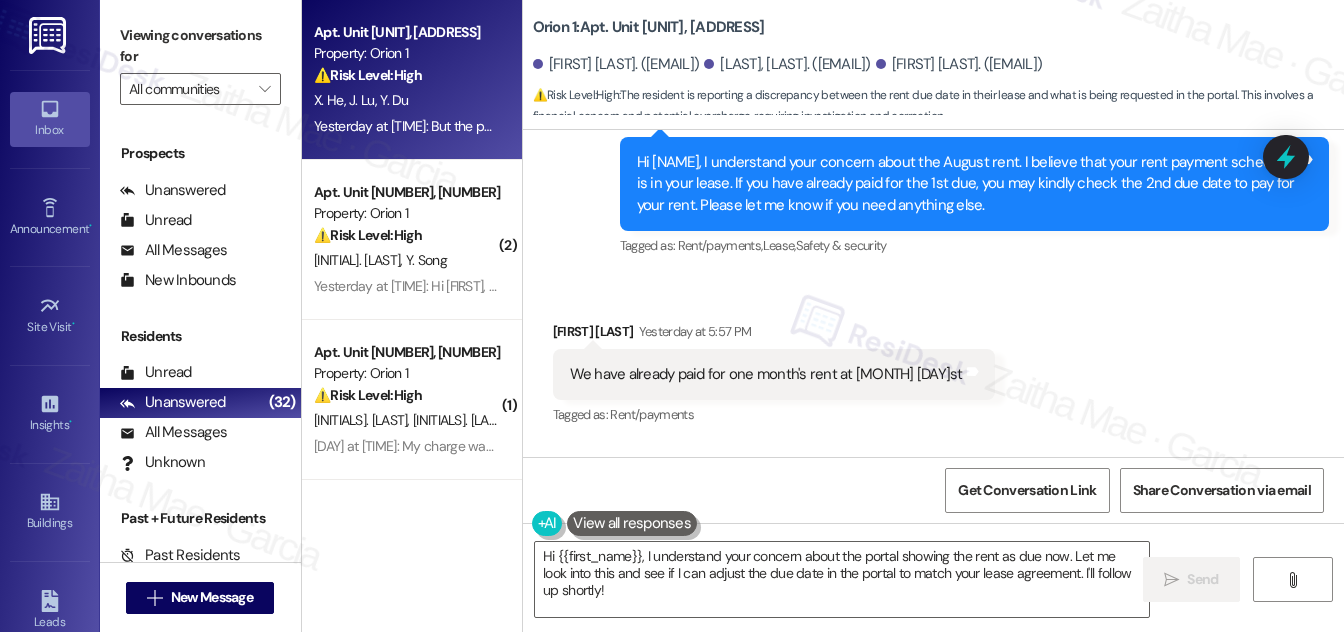 click on "Yuxuan Du Yesterday at 5:57 PM" at bounding box center [774, 335] 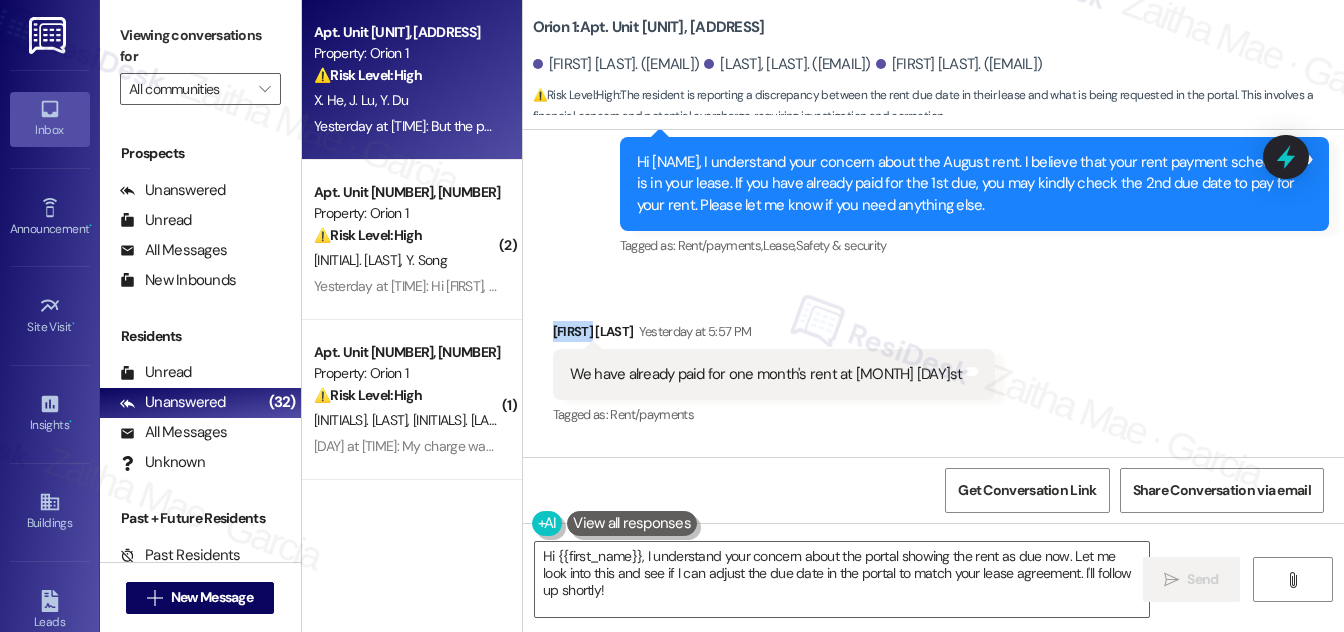 click on "Yuxuan Du Yesterday at 5:57 PM" at bounding box center [774, 335] 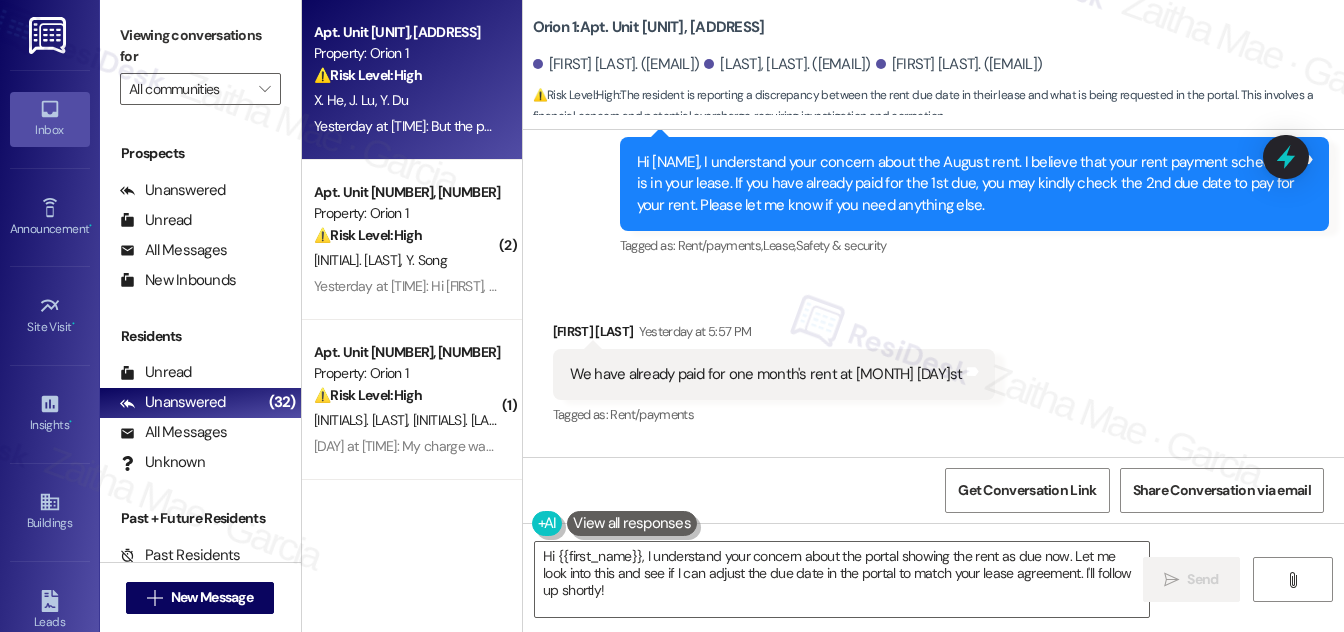 click on "Received via SMS Yuxuan Du Yesterday at 5:57 PM We have already paid for one month's rent at Jun 29th Tags and notes Tagged as:   Rent/payments Click to highlight conversations about Rent/payments Received via SMS 5:59 PM Yuxuan Du Yesterday at 5:59 PM JPG  attachment ResiDesk found written details in this image   See details The resident owes $4,525, including rent, community fees, and late fees, with the next bill due August 5th, 2025.
Download   (Click to zoom) Tags and notes  Related guidelines Show suggestions Received via SMS 6:00 PM Yuxuan Du Question Yesterday at 6:00 PM But the portal is requiring us to pay the second rent now, which is actually due September 1st according to our contract. So could you remove that in our portal? Tags and notes Tagged as:   Rent/payments ,  Click to highlight conversations about Rent/payments Billing discrepancy Click to highlight conversations about Billing discrepancy  Related guidelines Show suggestions" at bounding box center (933, 831) 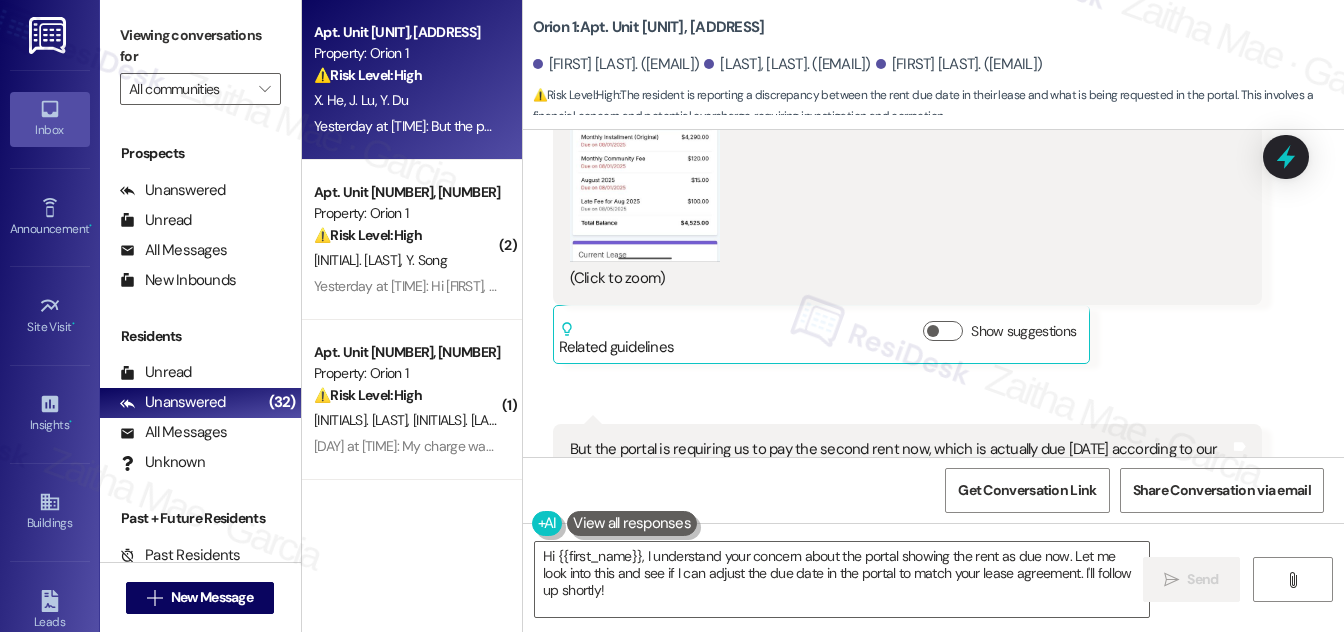 scroll, scrollTop: 4162, scrollLeft: 0, axis: vertical 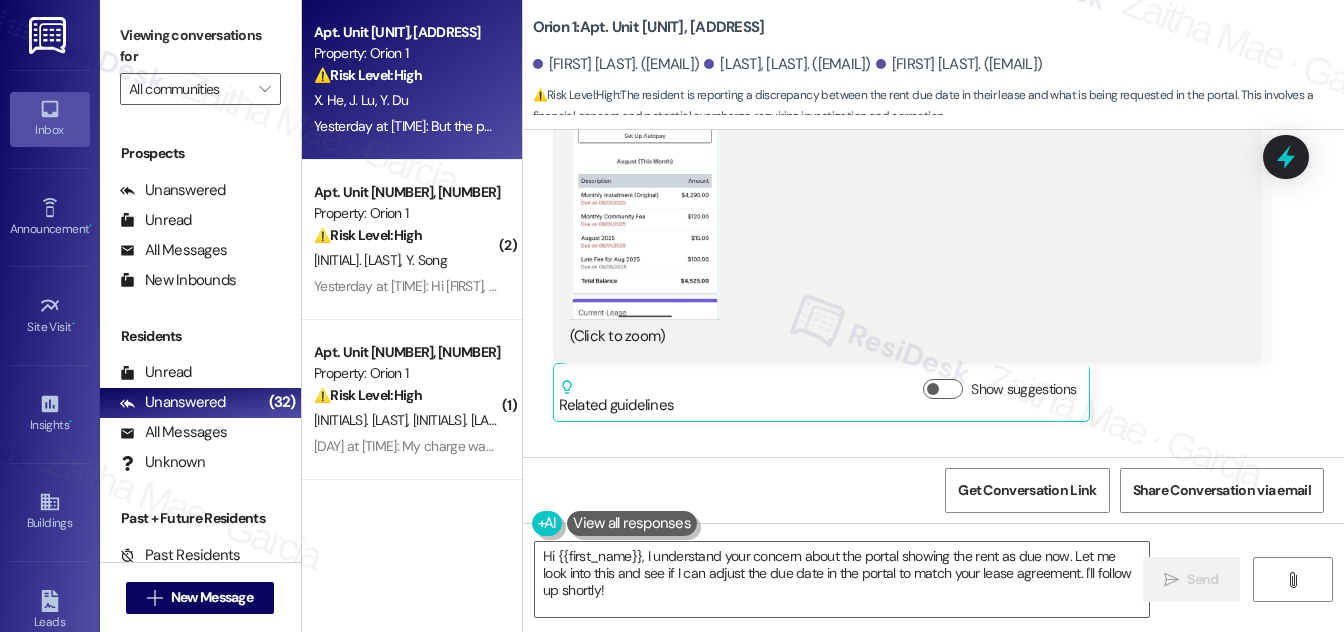 click at bounding box center (645, 157) 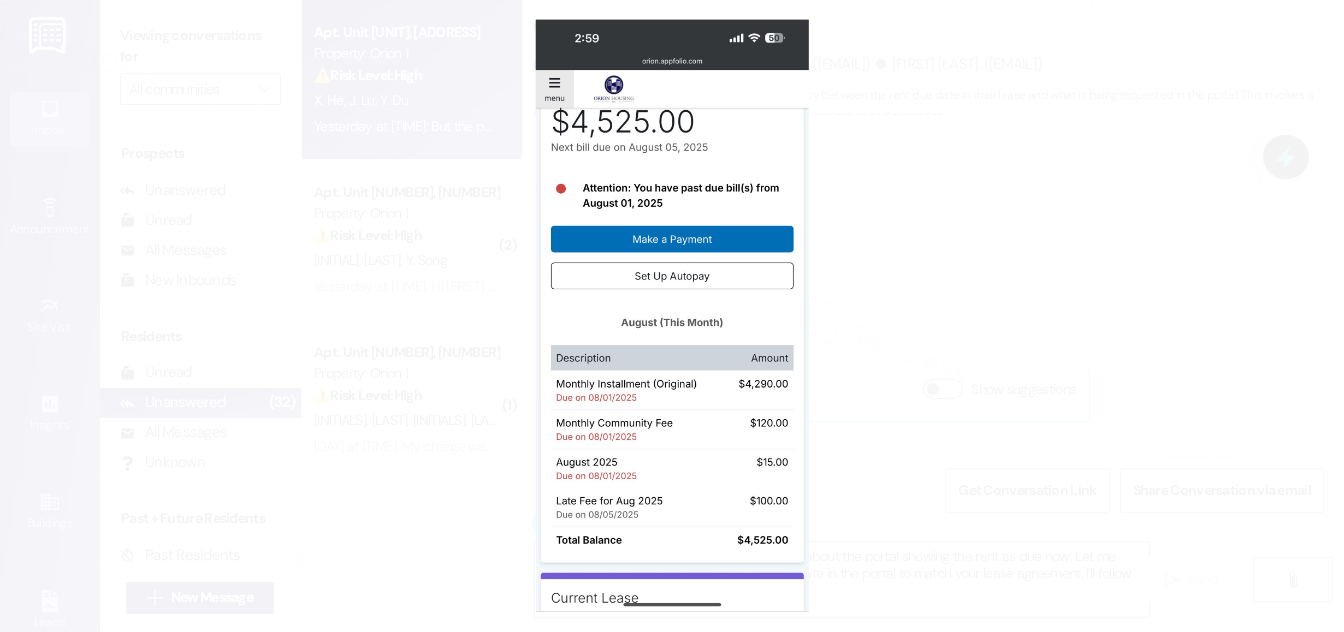 click at bounding box center [672, 316] 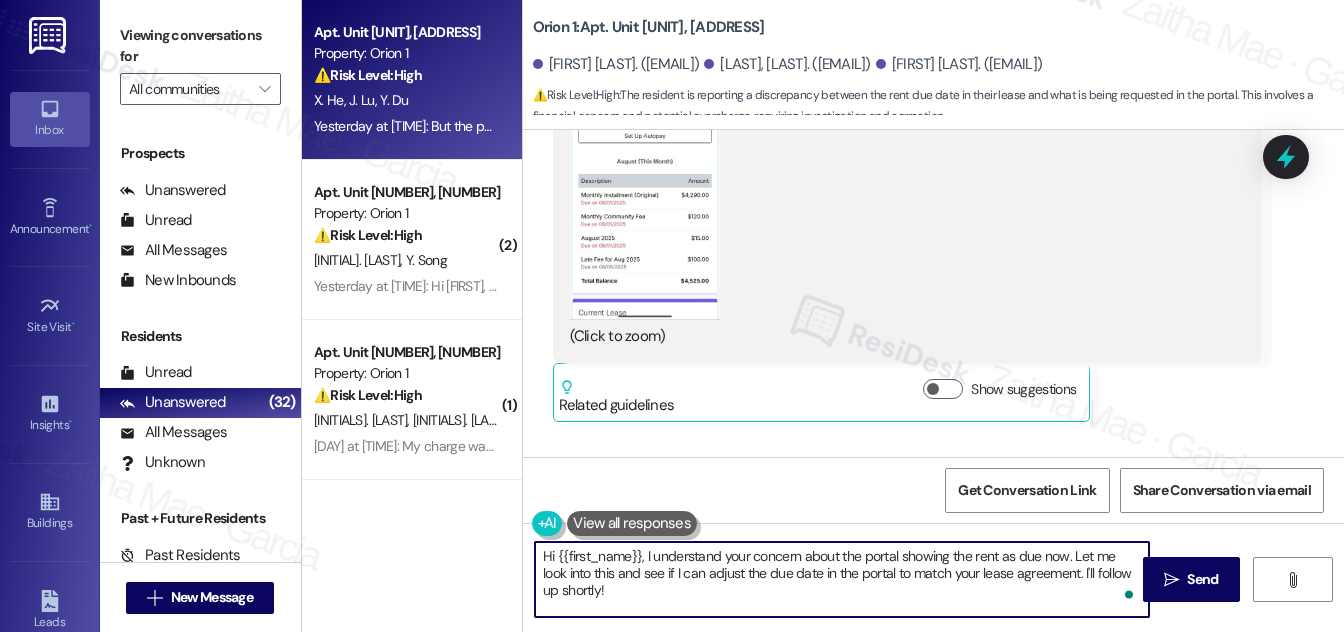 drag, startPoint x: 1069, startPoint y: 556, endPoint x: 1073, endPoint y: 594, distance: 38.209946 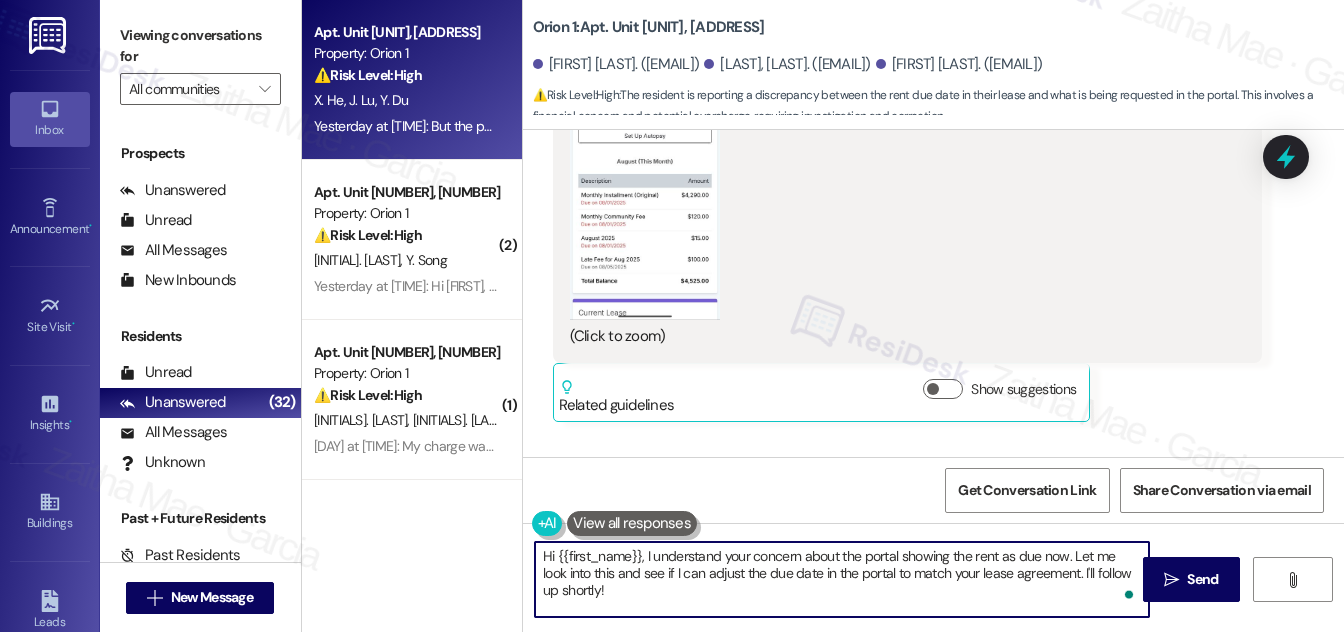 click on "Hi {{first_name}}, I understand your concern about the portal showing the rent as due now. Let me look into this and see if I can adjust the due date in the portal to match your lease agreement. I'll follow up shortly!" at bounding box center [842, 579] 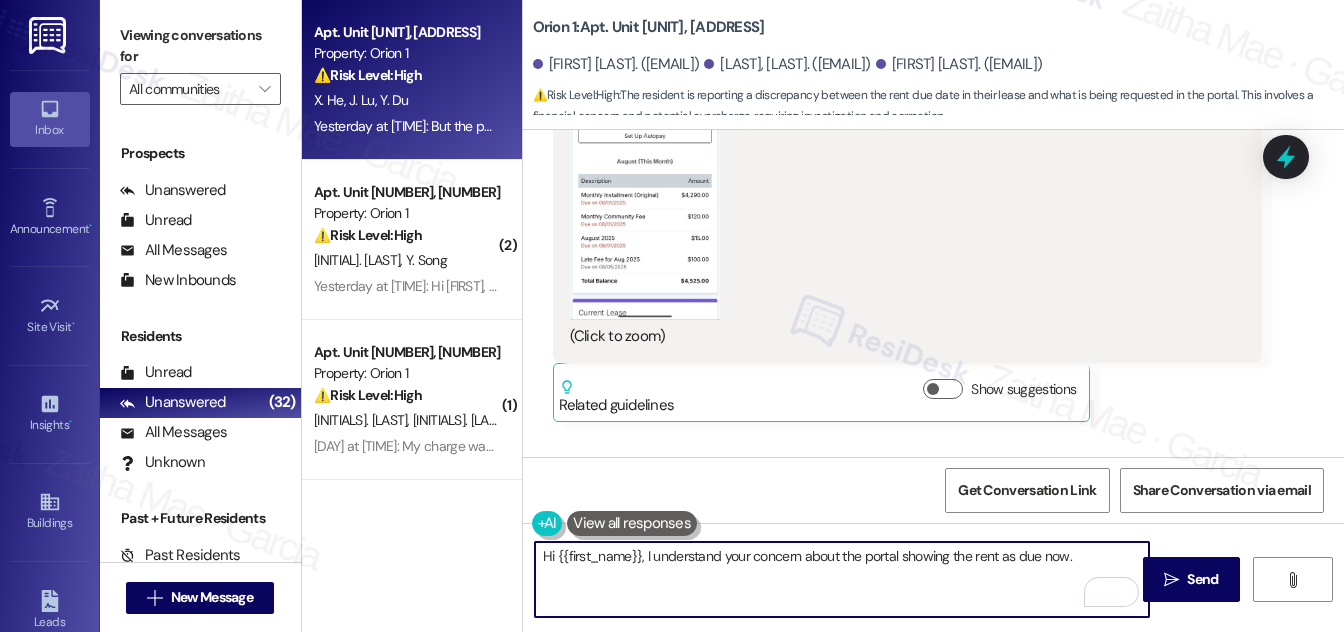 paste on "I’ll confirm with the team to see what may be causing this and whether it can be adjusted to reflect the correct due date per your lease. I’ll follow up with you once I have more information." 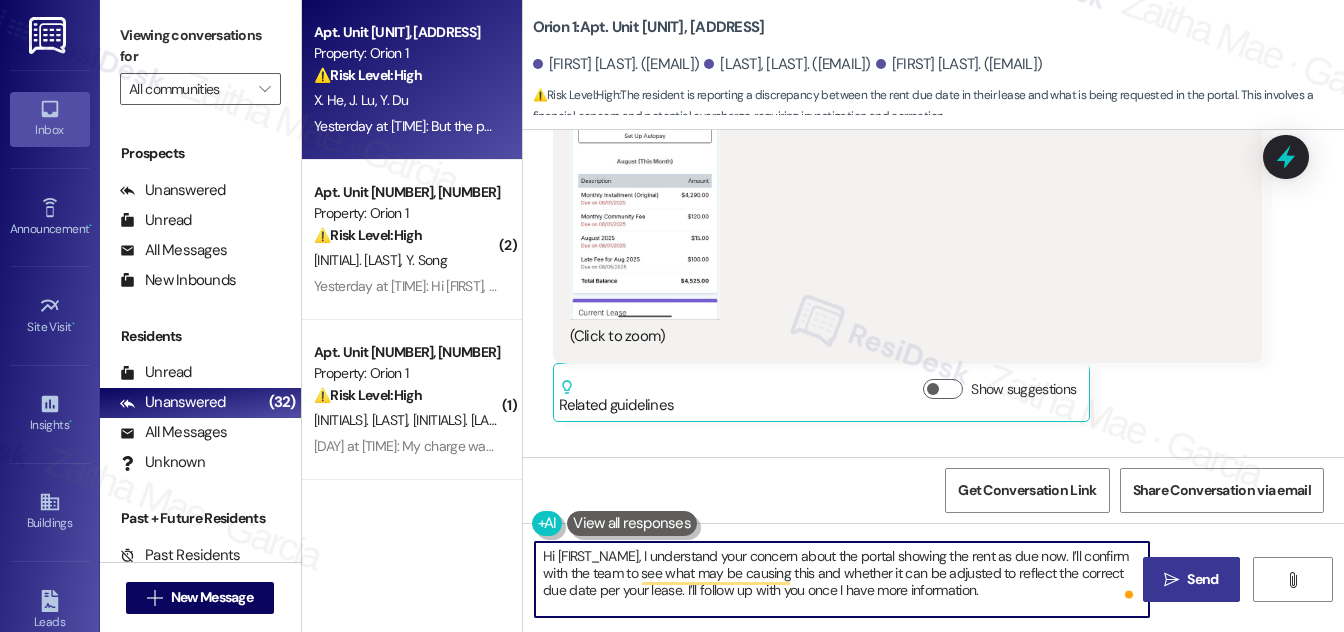 type on "Hi {{first_name}}, I understand your concern about the portal showing the rent as due now. I’ll confirm with the team to see what may be causing this and whether it can be adjusted to reflect the correct due date per your lease. I’ll follow up with you once I have more information." 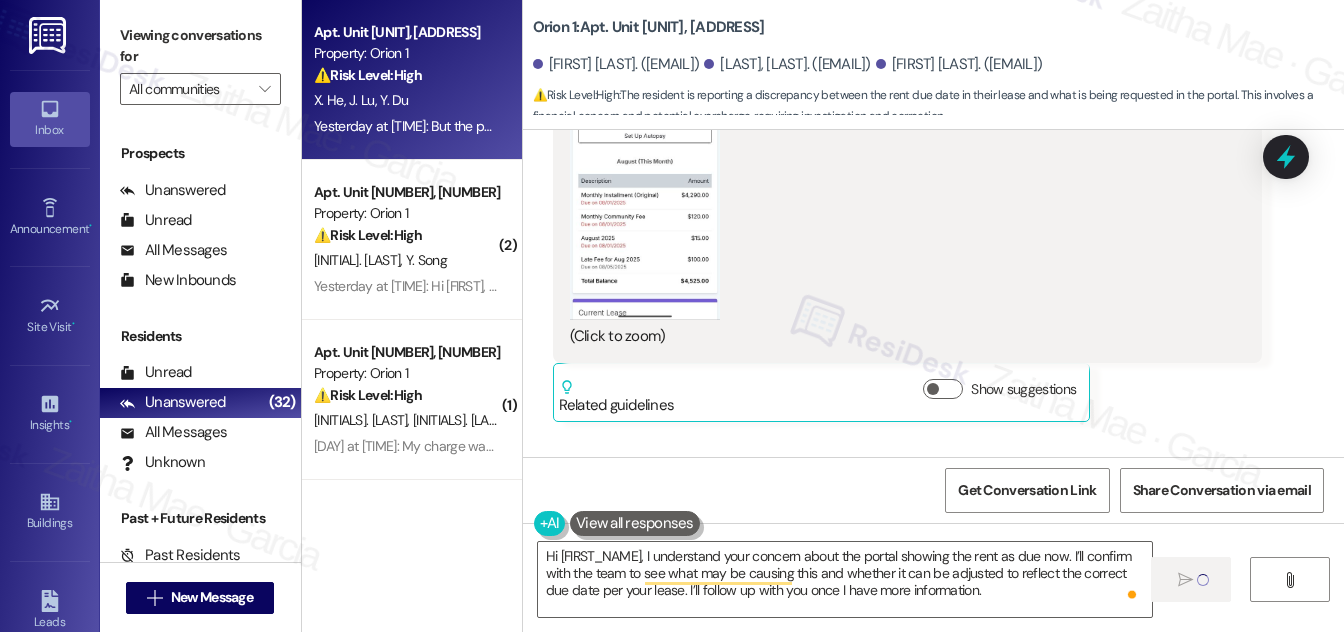 type 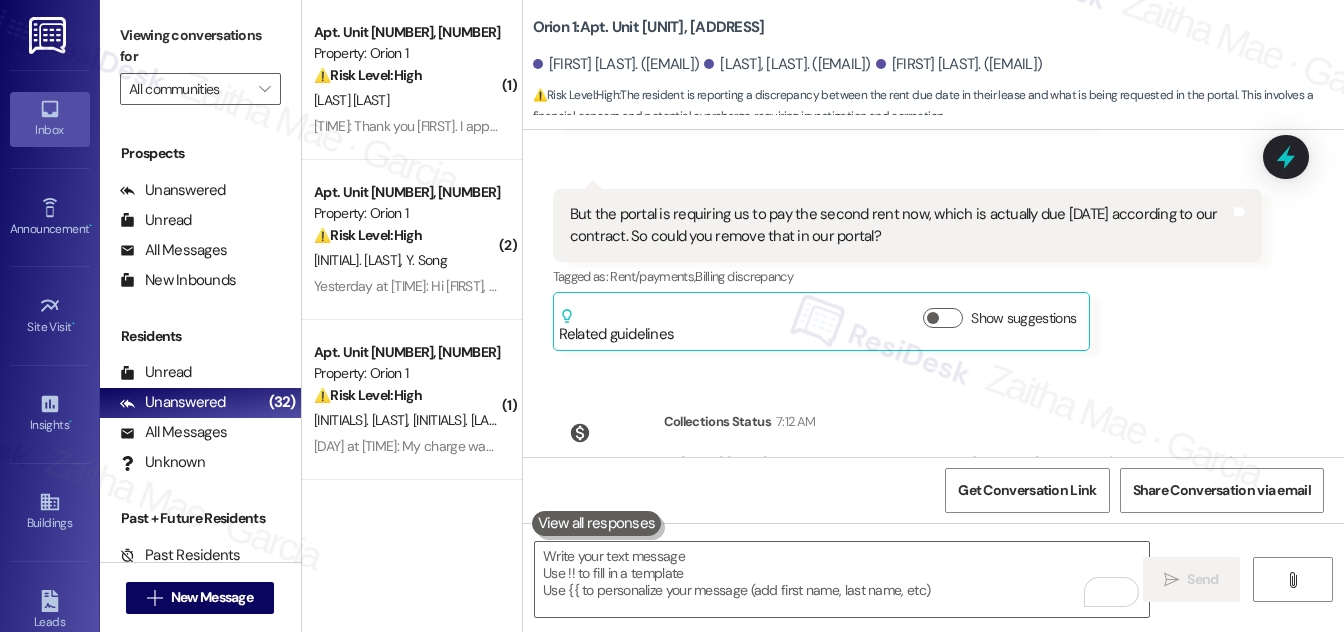 scroll, scrollTop: 4706, scrollLeft: 0, axis: vertical 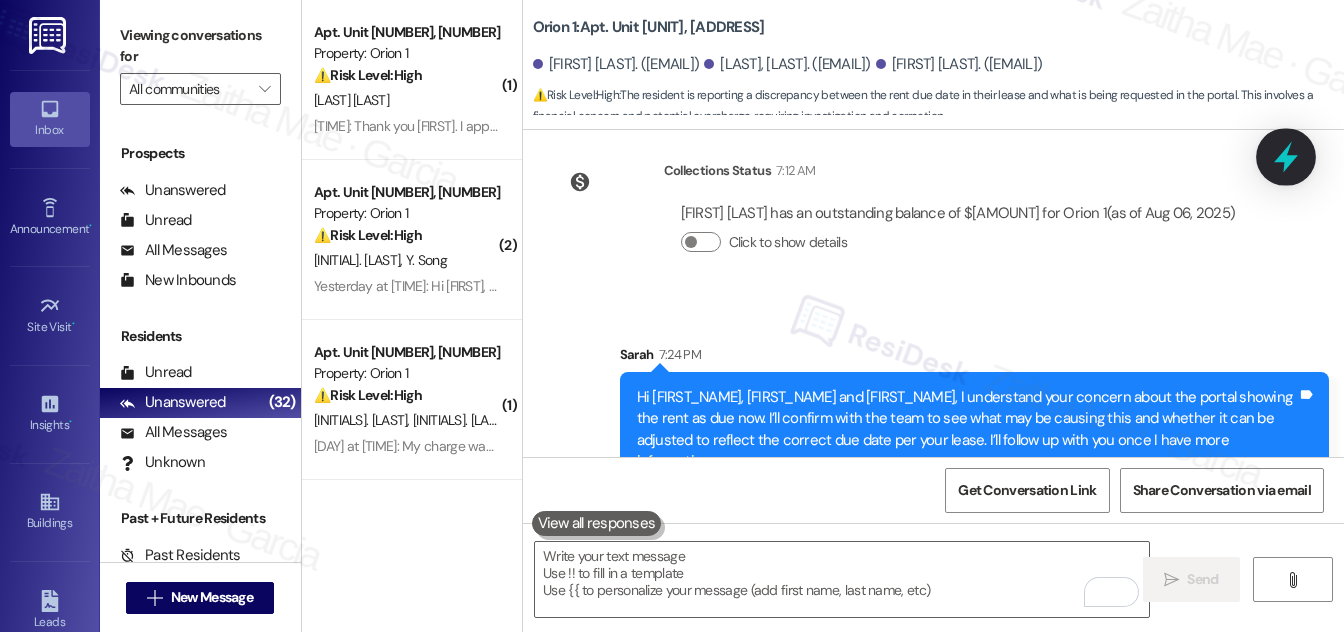 click 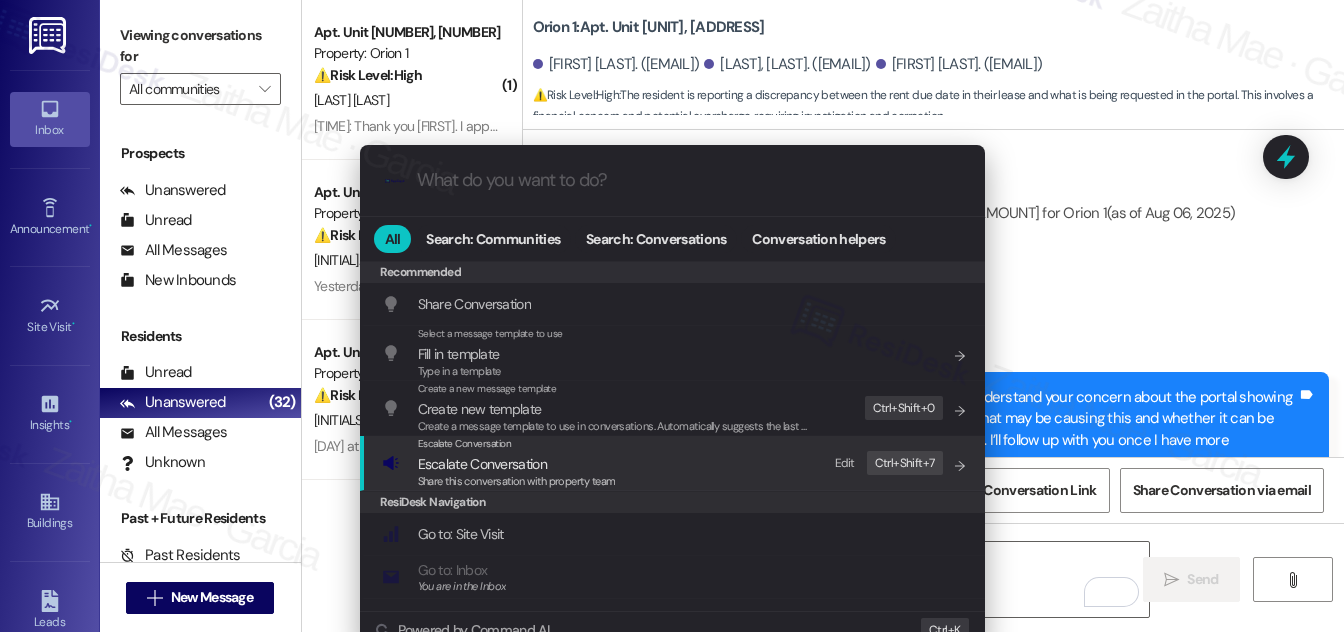 click on "Escalate Conversation" at bounding box center (482, 464) 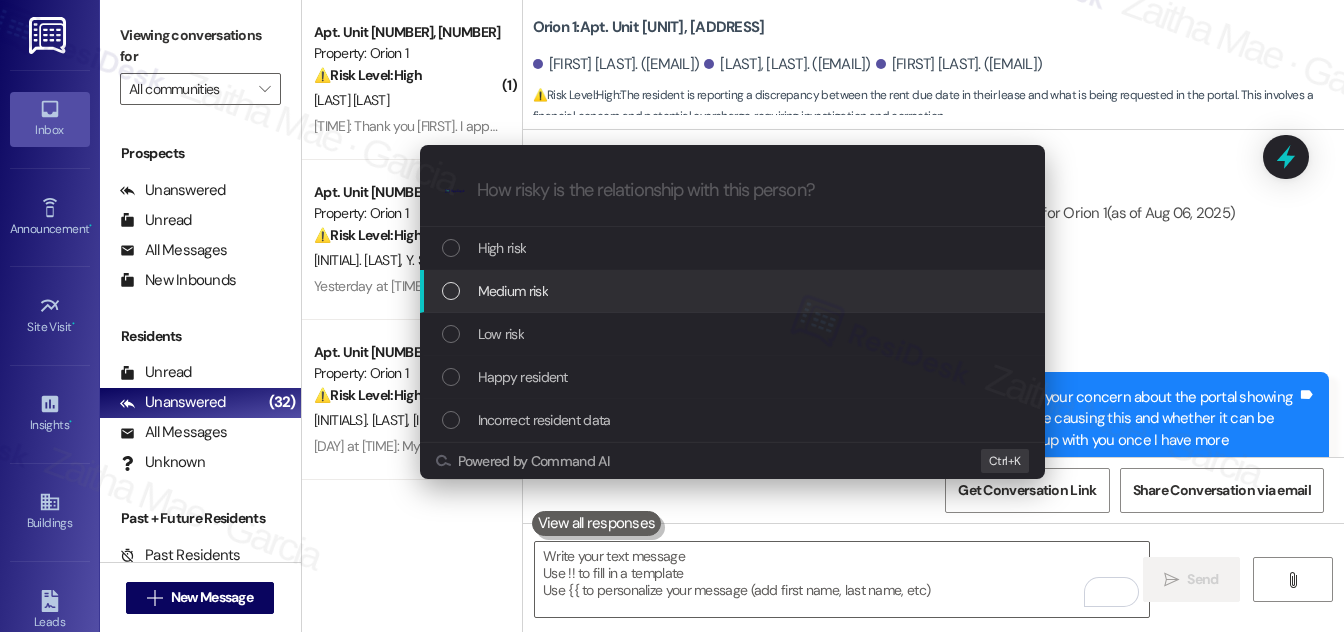 click on "Medium risk" at bounding box center (734, 291) 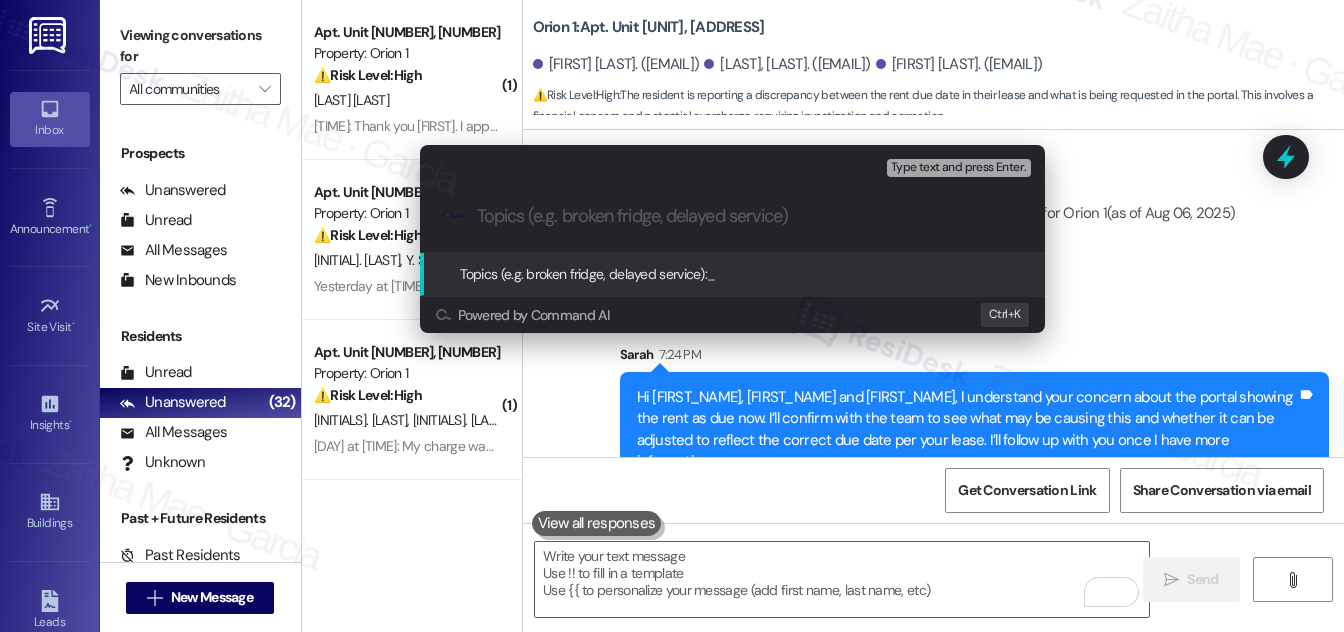 click on "Escalate Conversation Medium risk Topics (e.g. broken fridge, delayed service) Any messages to highlight in the email? Type text and press Enter. .cls-1{fill:#0a055f;}.cls-2{fill:#0cc4c4;} resideskLogoBlueOrange Topics (e.g. broken fridge, delayed service):  _ Powered by Command AI Ctrl+ K" at bounding box center (672, 316) 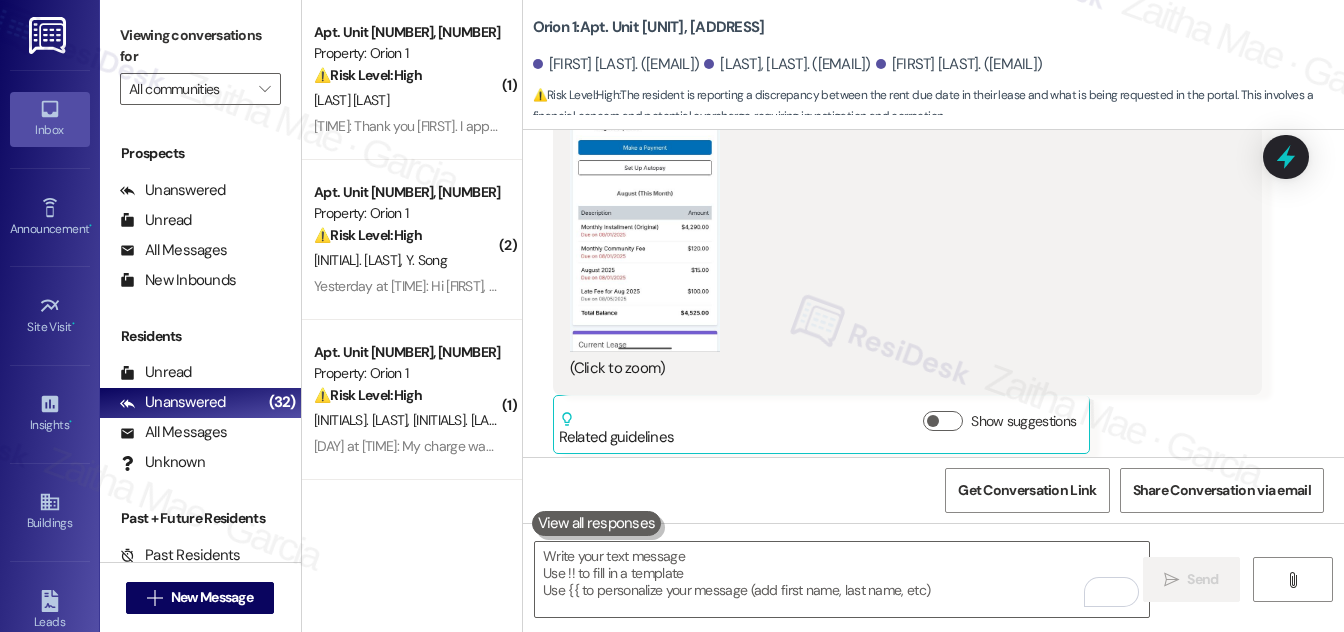 scroll, scrollTop: 4071, scrollLeft: 0, axis: vertical 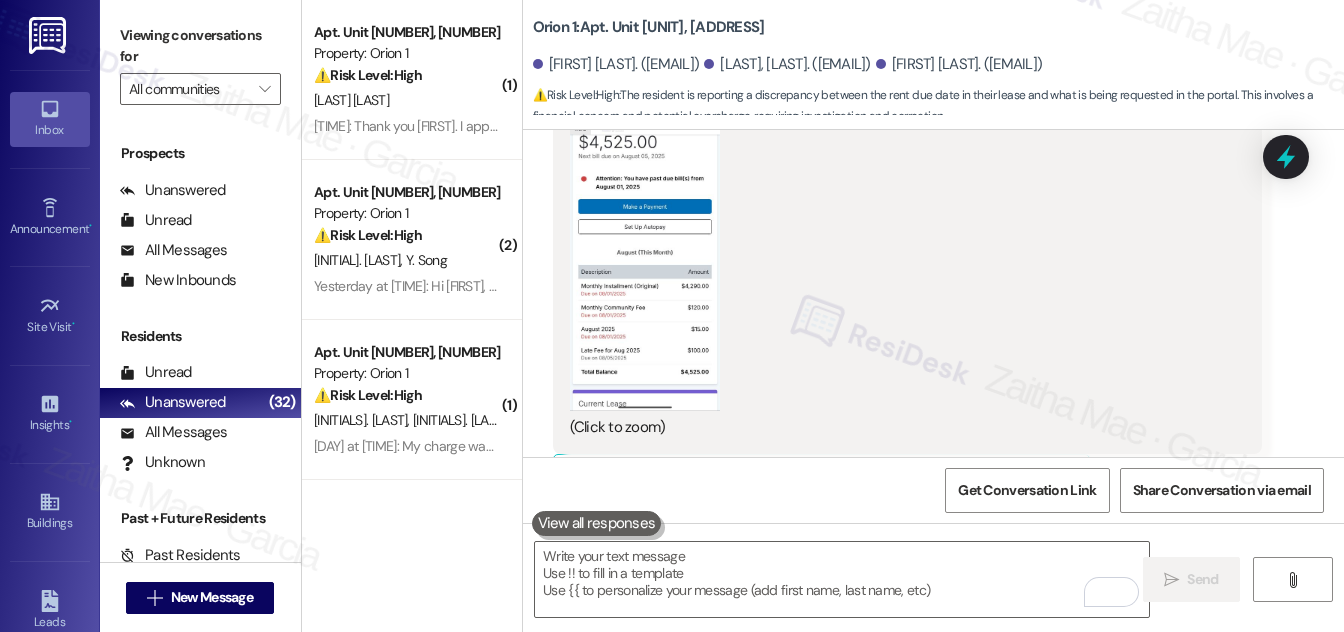 click at bounding box center (645, 248) 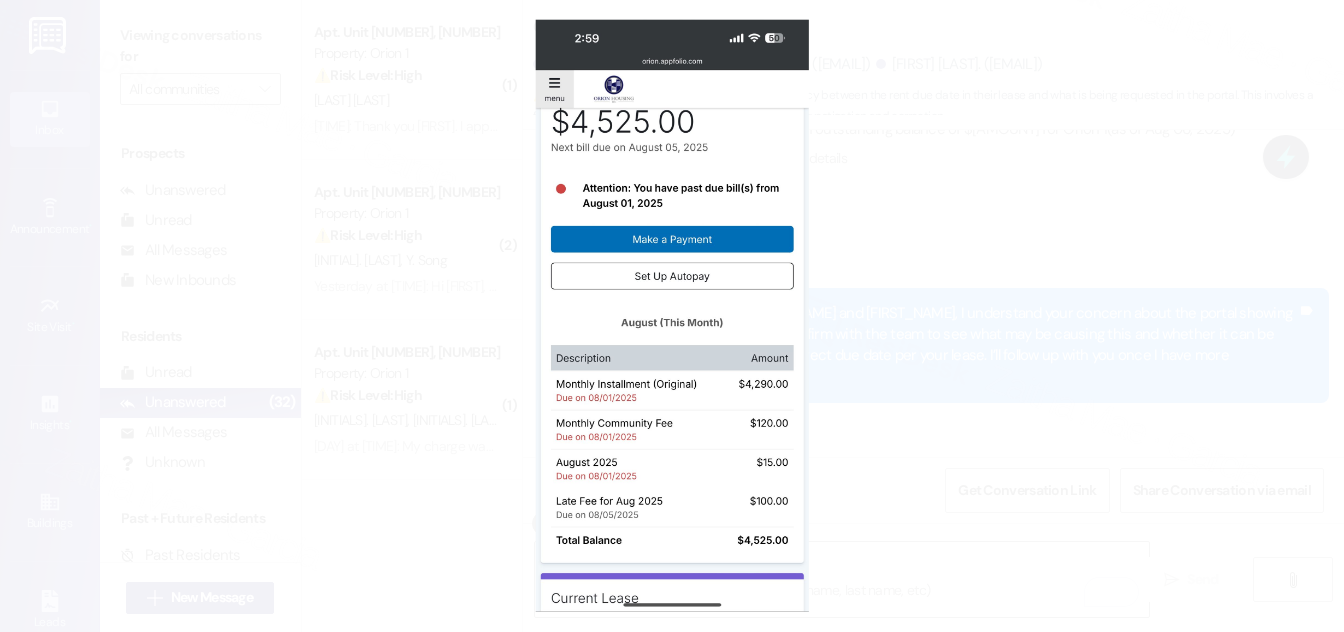 scroll, scrollTop: 4845, scrollLeft: 0, axis: vertical 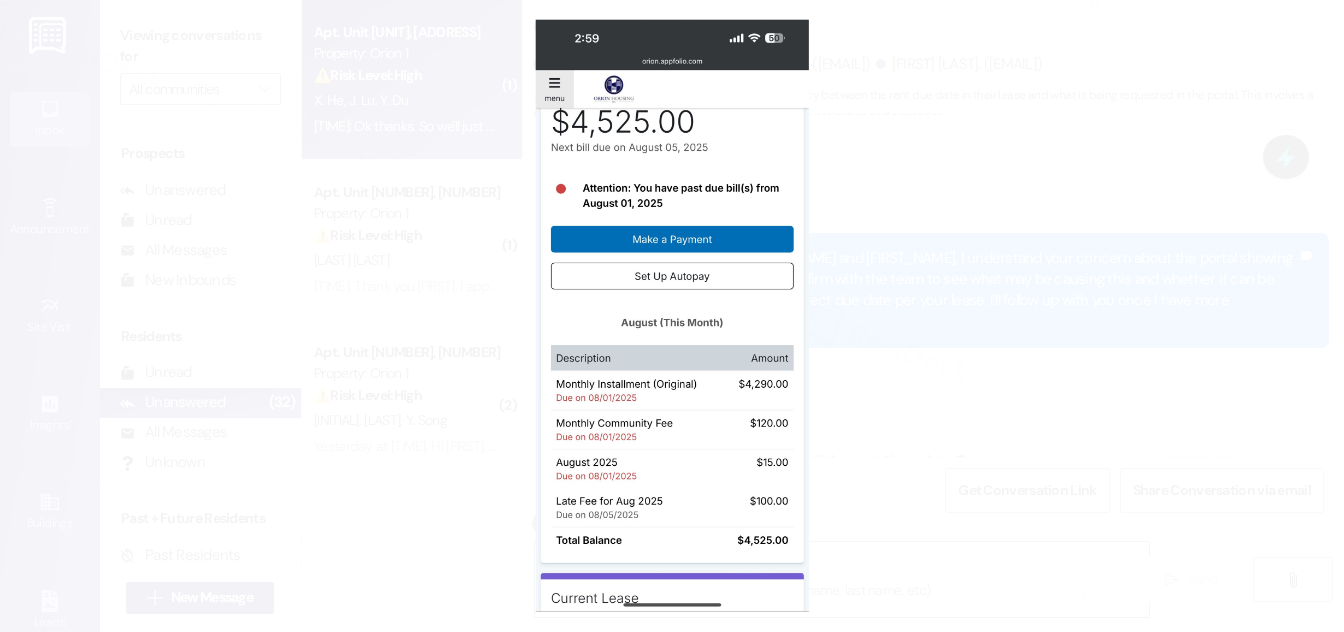 click at bounding box center [672, 316] 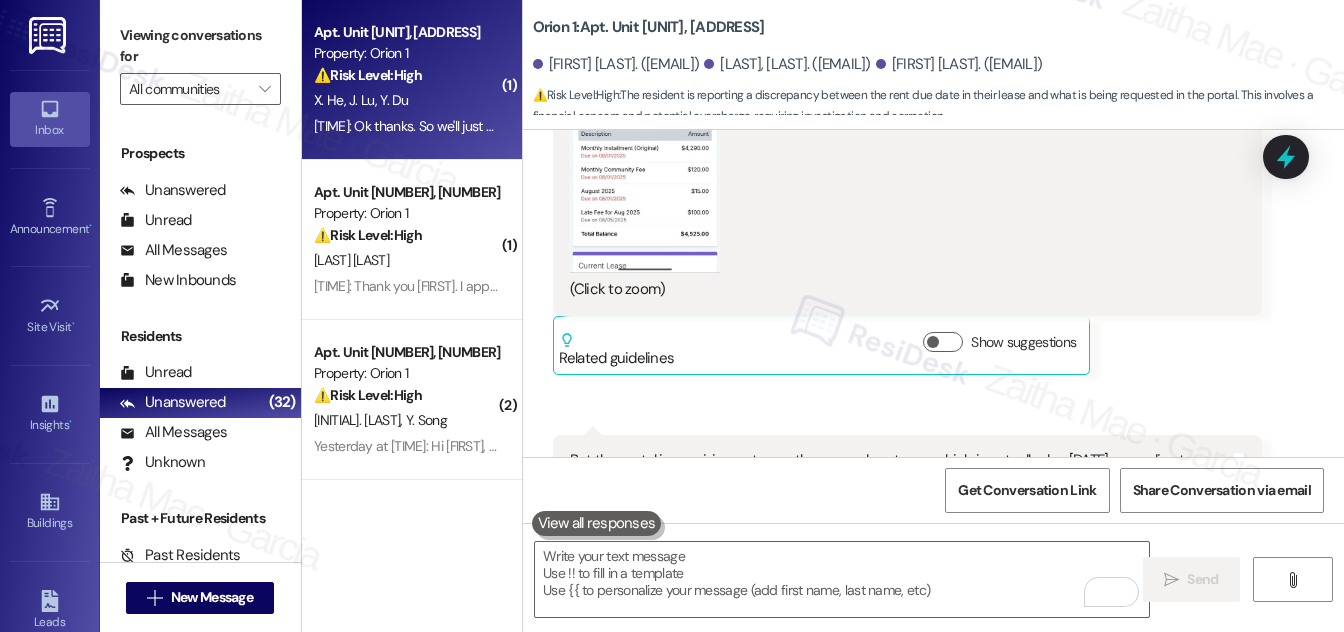 scroll, scrollTop: 4300, scrollLeft: 0, axis: vertical 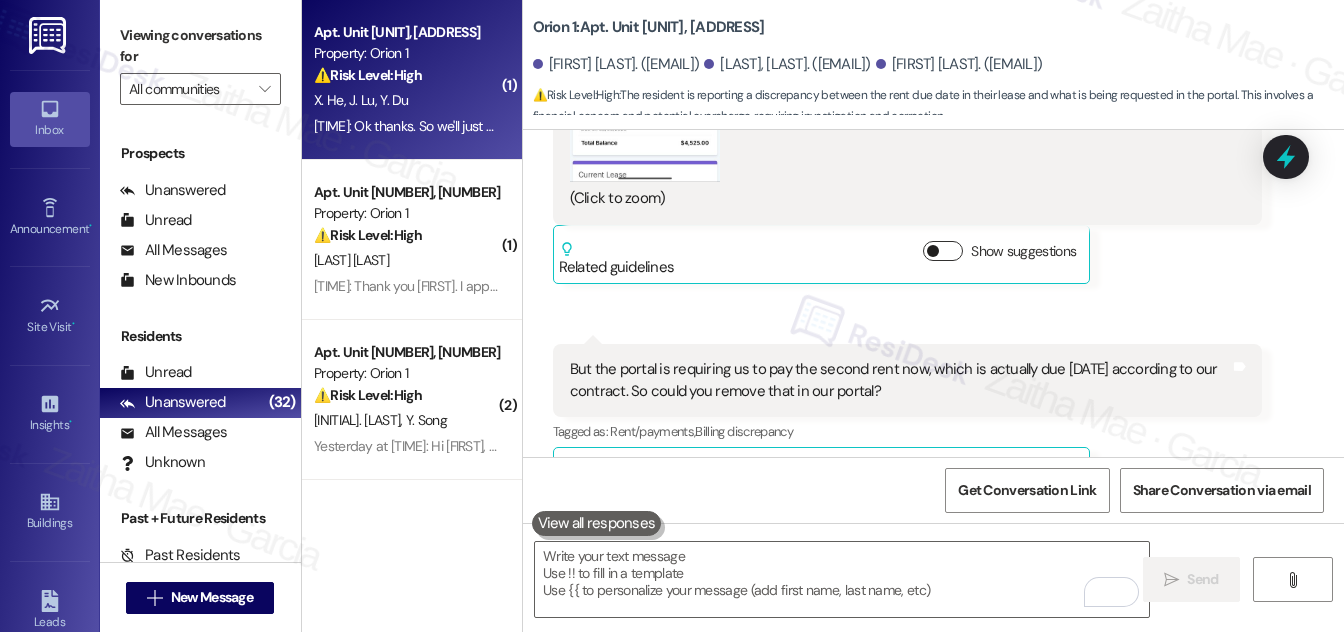 click on "Show suggestions" at bounding box center [943, 251] 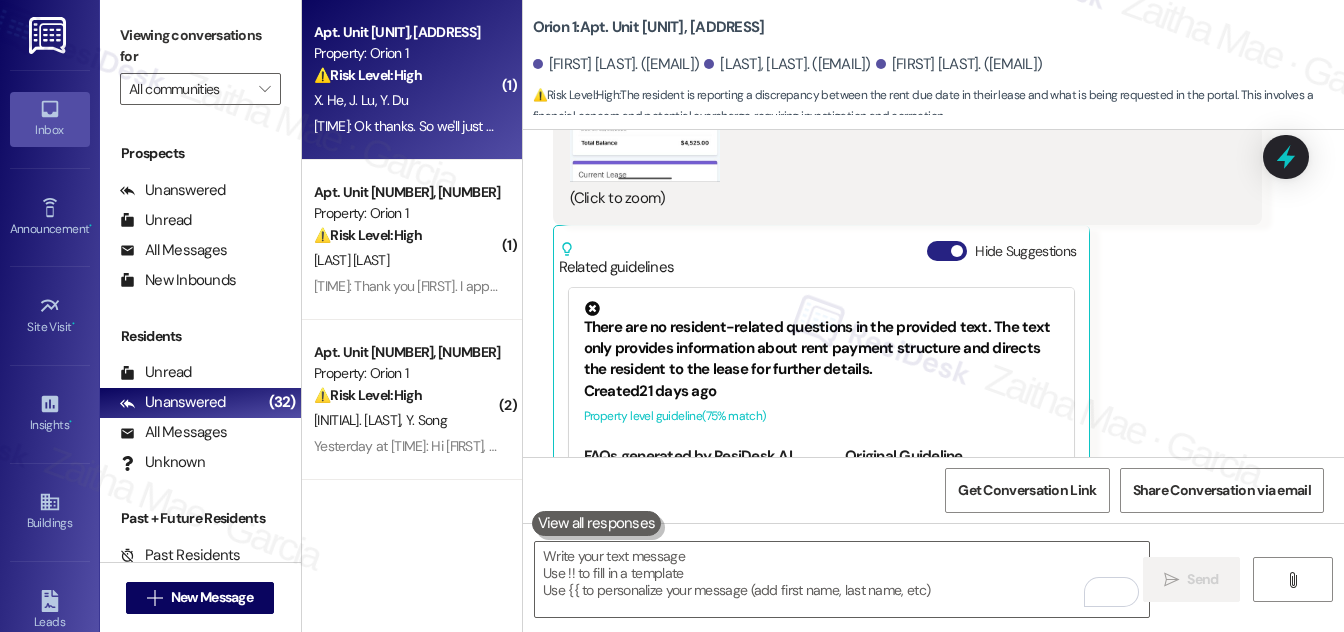 click on "Hide Suggestions" at bounding box center [947, 251] 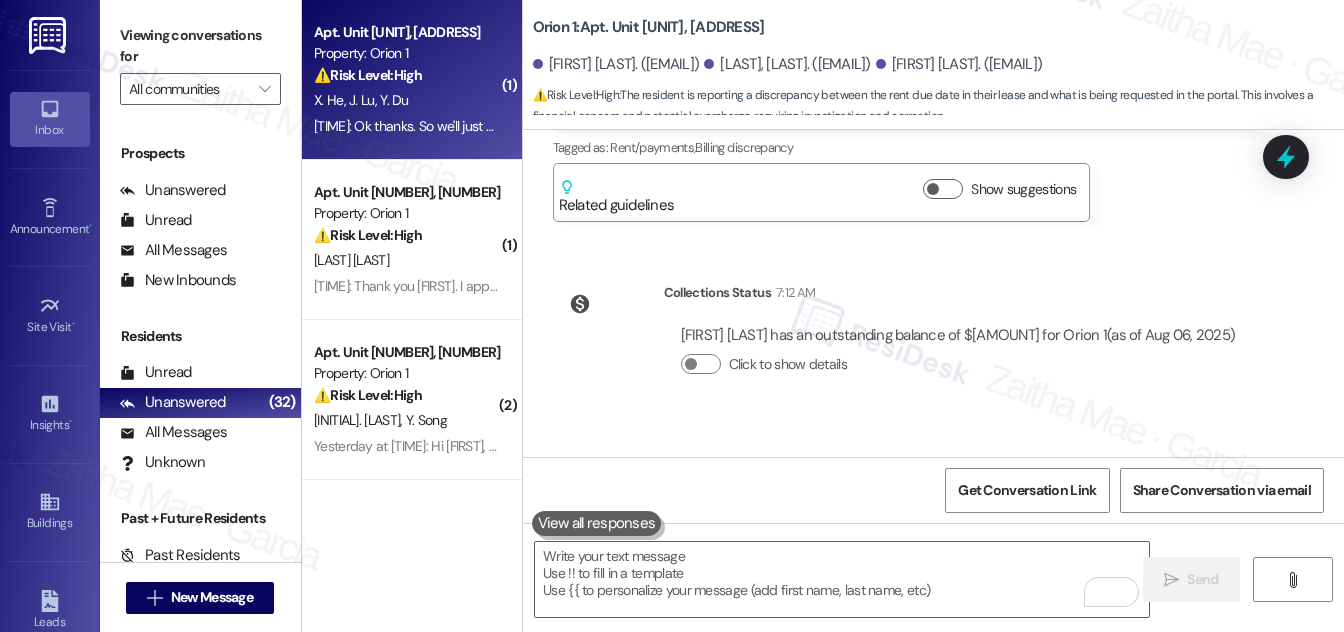 scroll, scrollTop: 4574, scrollLeft: 0, axis: vertical 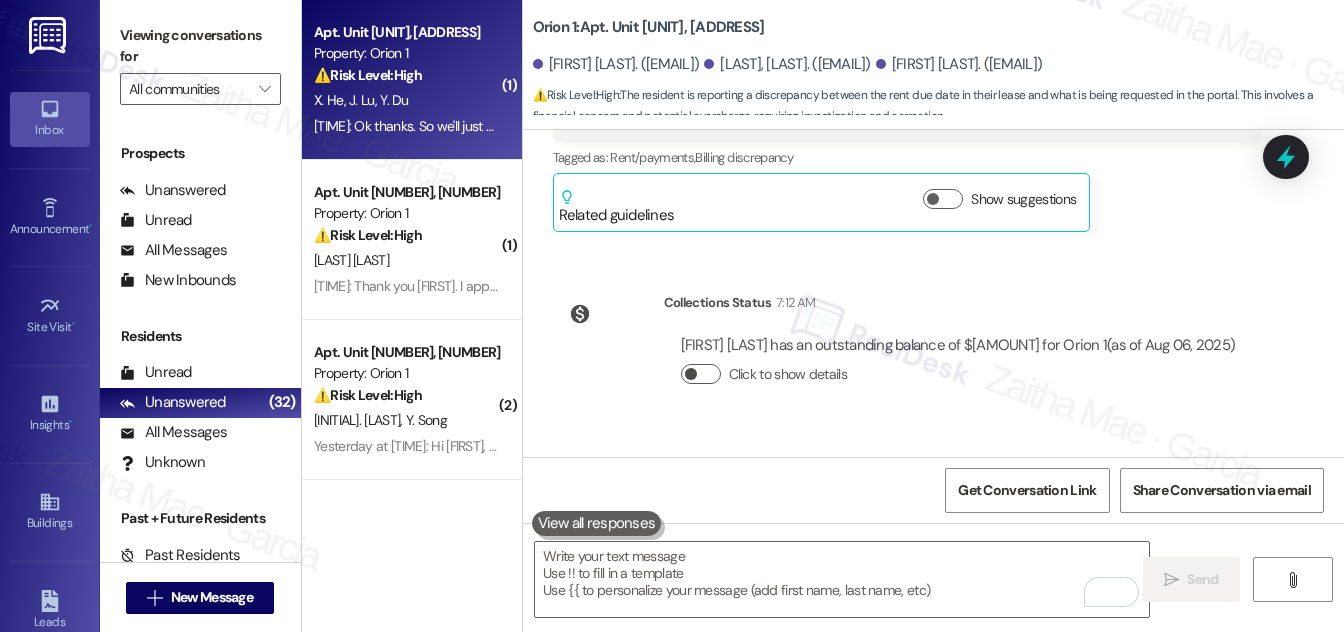 click on "Click to show details" at bounding box center (701, 374) 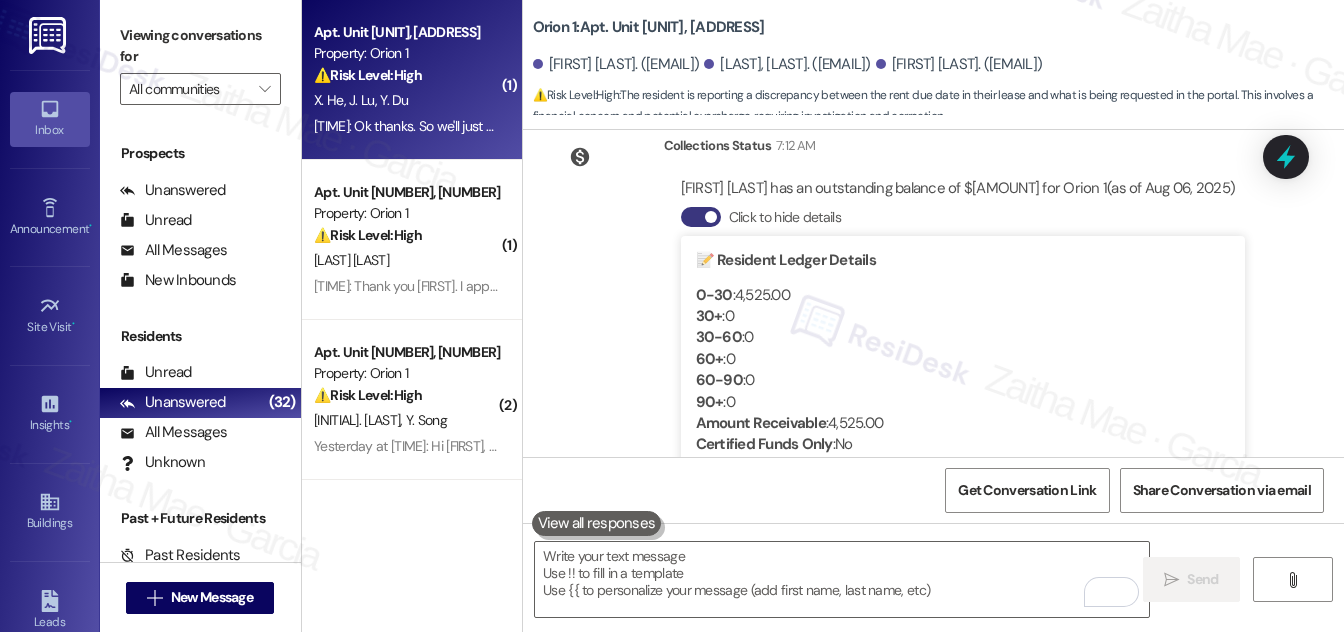 scroll, scrollTop: 4665, scrollLeft: 0, axis: vertical 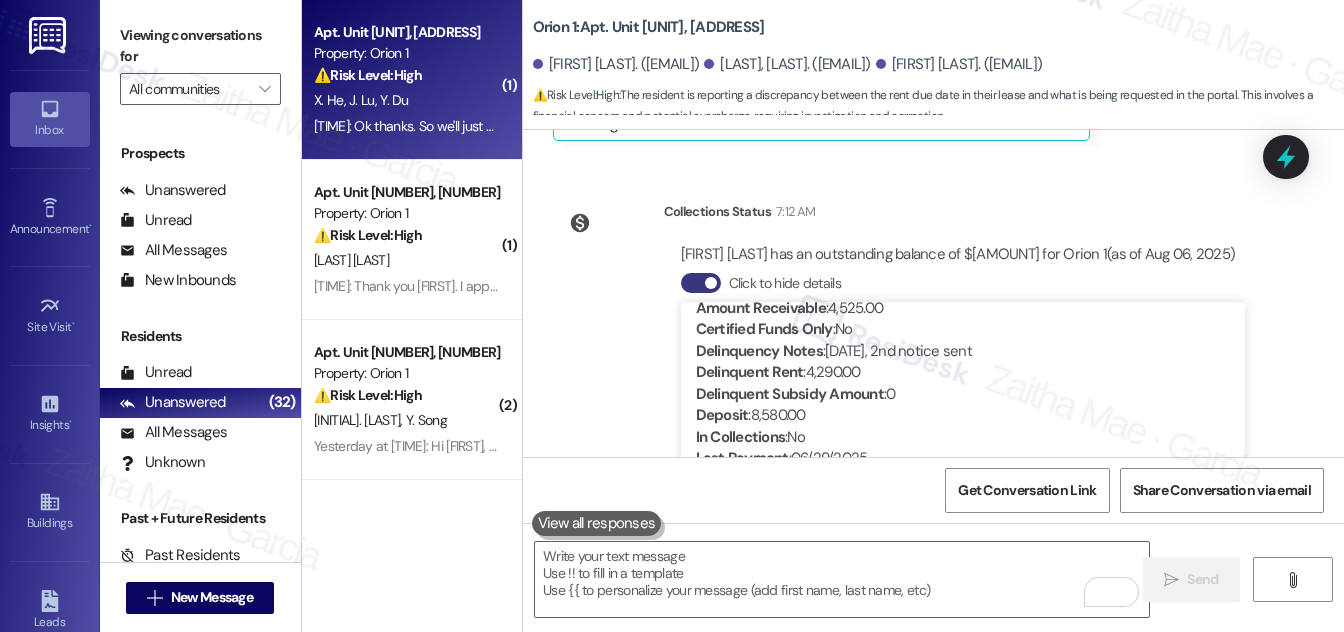 click on "Collections Status 7:12 AM Xingyi He has an outstanding balance of $4525 for Orion 1  (as of Aug 06, 2025) Click to hide details 📝 Resident Ledger Details 0-30 :  4,525.00 30+ :  0 30-60 :  0 60+ :  0 60-90 :  0 90+ :  0 Amount Receivable :  4,525.00 Certified Funds Only :  No Delinquency Notes :  07/29/2025, 2nd notice sent Delinquent Rent :  4,290.00 Delinquent Subsidy Amount :  0 Deposit :  8,580.00 In Collections :  No Last Payment :  06/29/2025 Late Count :  1 Move In :  07/20/2025 Move Out :  07/20/2026 NSF Count :  0 Name :  He, Xingyi Not Yet Due :  0 Occupancy ID :  2259 Payment Amount :  4,410.00 Payment Plan :  0 Phone Numbers :  Mobile: (626) 886-5187 Prepayment Amount :  0 Primary Tenant Email :  xingyihe@usc.edu Property :  Orion 1192 35th - 1192 W 35th St Los Angeles, CA 90007 Property Address :  1192 W 35th St Los Angeles, CA 90007 Property City :  Los Angeles Property ID :  49 Property Name :  Orion 1192 35th Property State :  CA Property Street Address 1 :  1192 W 35th St Property Zip :" at bounding box center (907, 413) 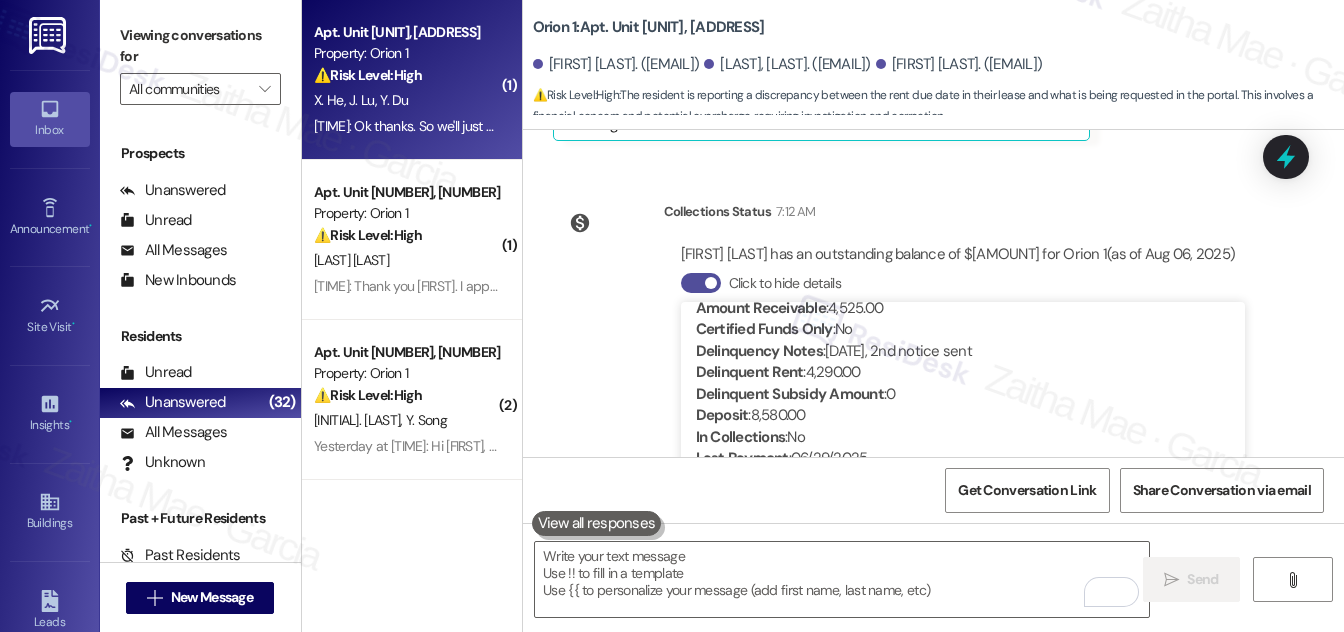 click on "Click to hide details" at bounding box center [701, 283] 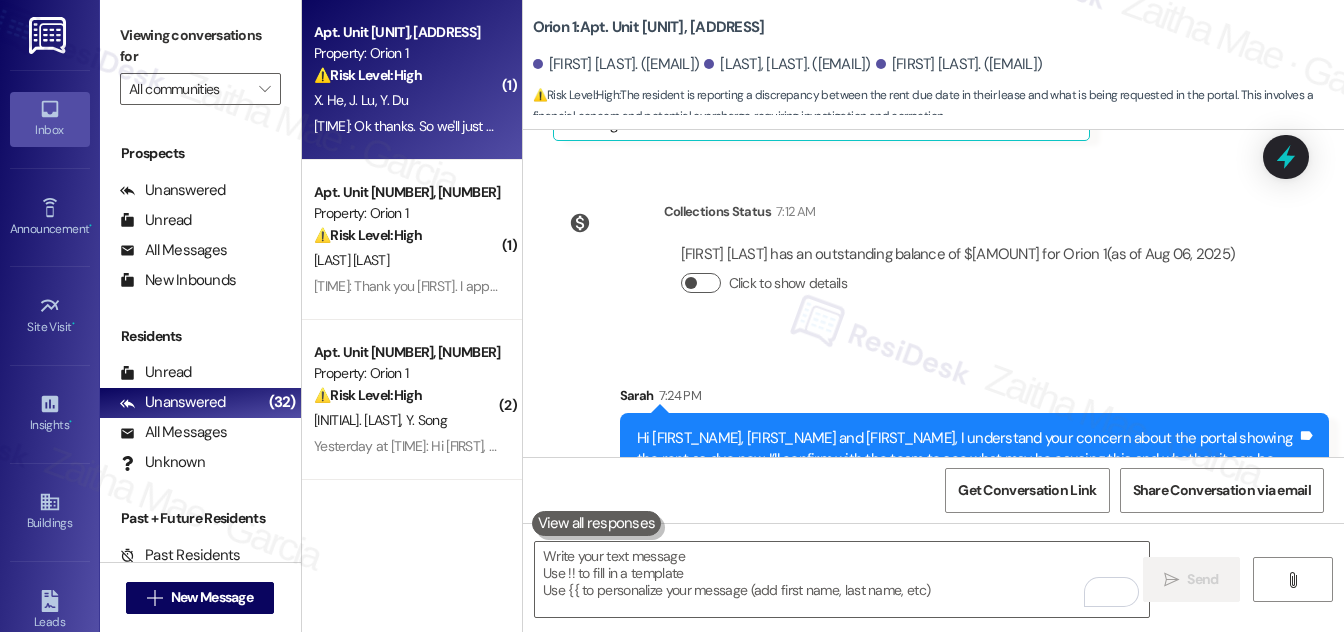 click on "Click to show details" at bounding box center [701, 283] 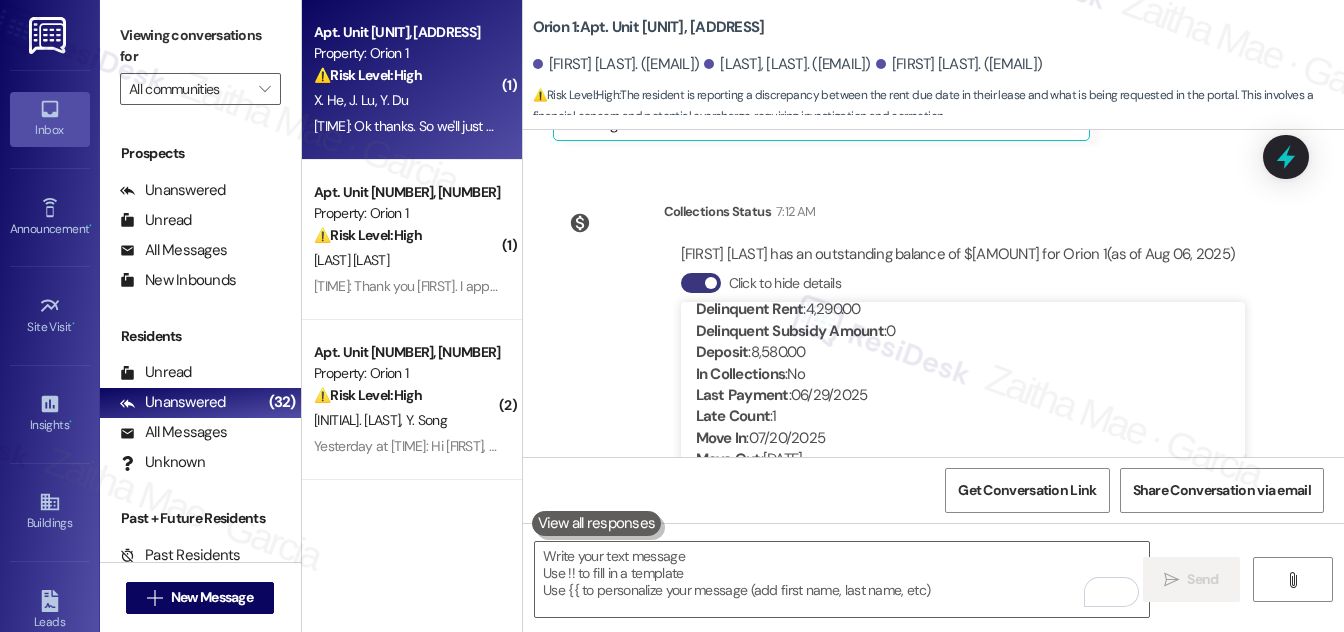 scroll, scrollTop: 272, scrollLeft: 0, axis: vertical 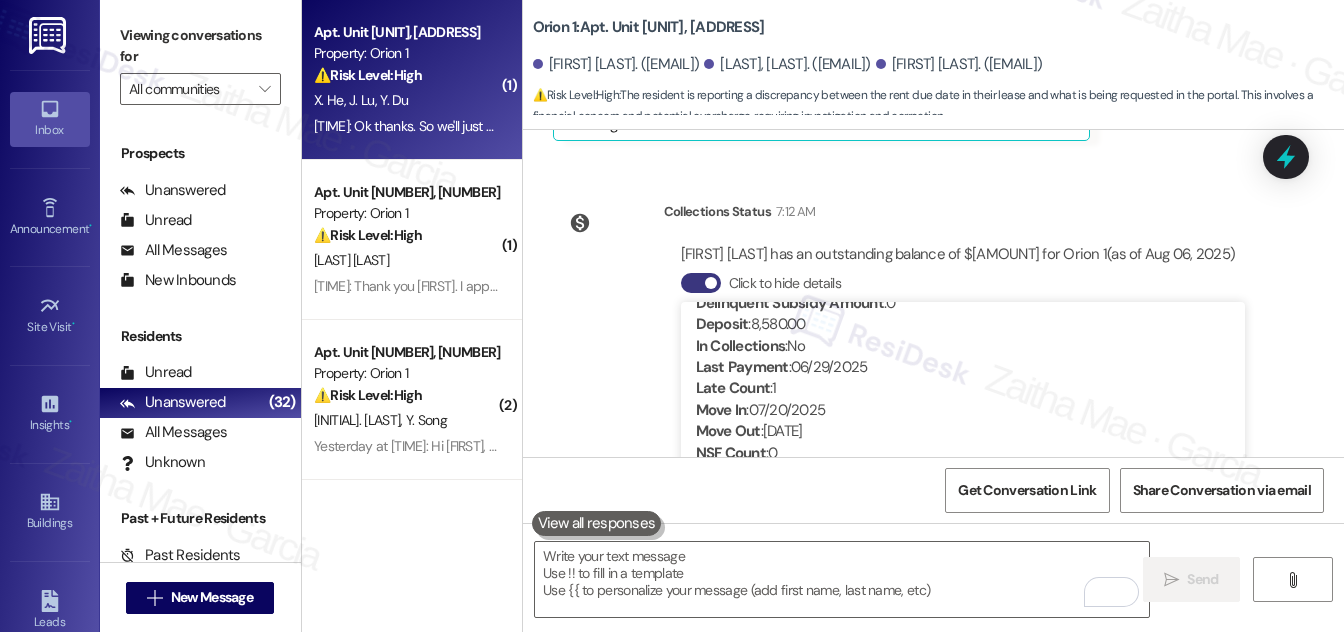 click on "Collections Status 7:12 AM Xingyi He has an outstanding balance of $4525 for Orion 1  (as of Aug 06, 2025) Click to hide details 📝 Resident Ledger Details 0-30 :  4,525.00 30+ :  0 30-60 :  0 60+ :  0 60-90 :  0 90+ :  0 Amount Receivable :  4,525.00 Certified Funds Only :  No Delinquency Notes :  07/29/2025, 2nd notice sent Delinquent Rent :  4,290.00 Delinquent Subsidy Amount :  0 Deposit :  8,580.00 In Collections :  No Last Payment :  06/29/2025 Late Count :  1 Move In :  07/20/2025 Move Out :  07/20/2026 NSF Count :  0 Name :  He, Xingyi Not Yet Due :  0 Occupancy ID :  2259 Payment Amount :  4,410.00 Payment Plan :  0 Phone Numbers :  Mobile: (626) 886-5187 Prepayment Amount :  0 Primary Tenant Email :  xingyihe@usc.edu Property :  Orion 1192 35th - 1192 W 35th St Los Angeles, CA 90007 Property Address :  1192 W 35th St Los Angeles, CA 90007 Property City :  Los Angeles Property ID :  49 Property Name :  Orion 1192 35th Property State :  CA Property Street Address 1 :  1192 W 35th St Property Zip :" at bounding box center [907, 413] 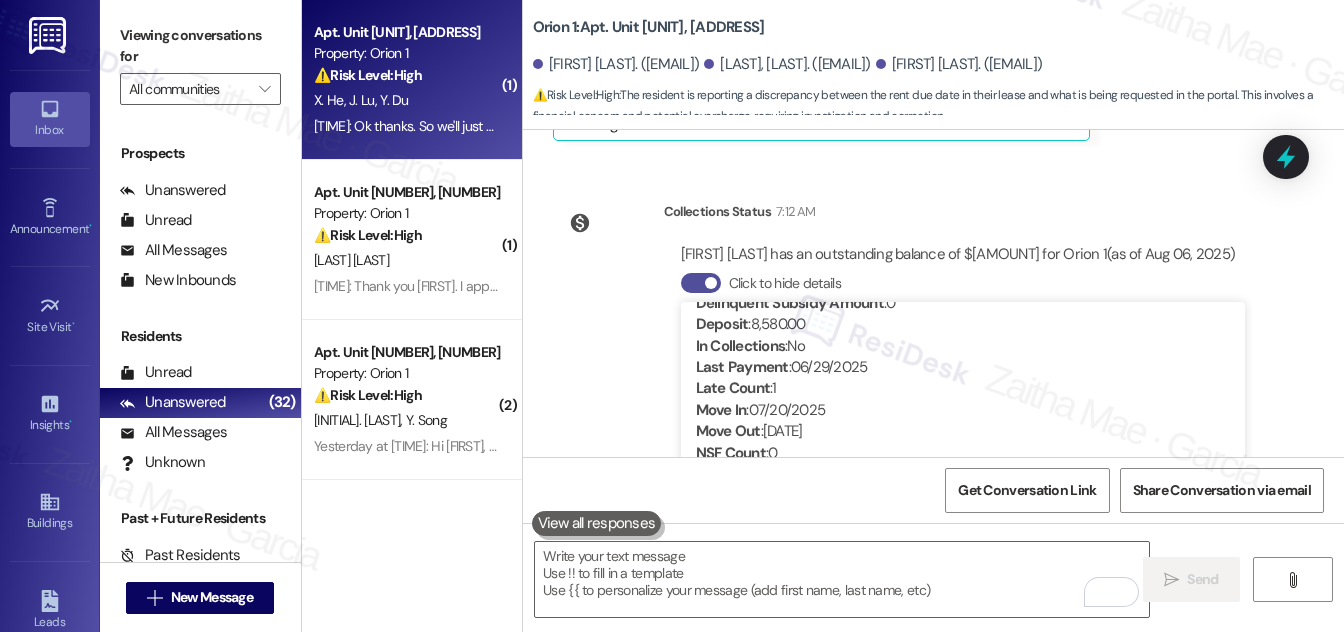 click on "Click to hide details" at bounding box center (701, 283) 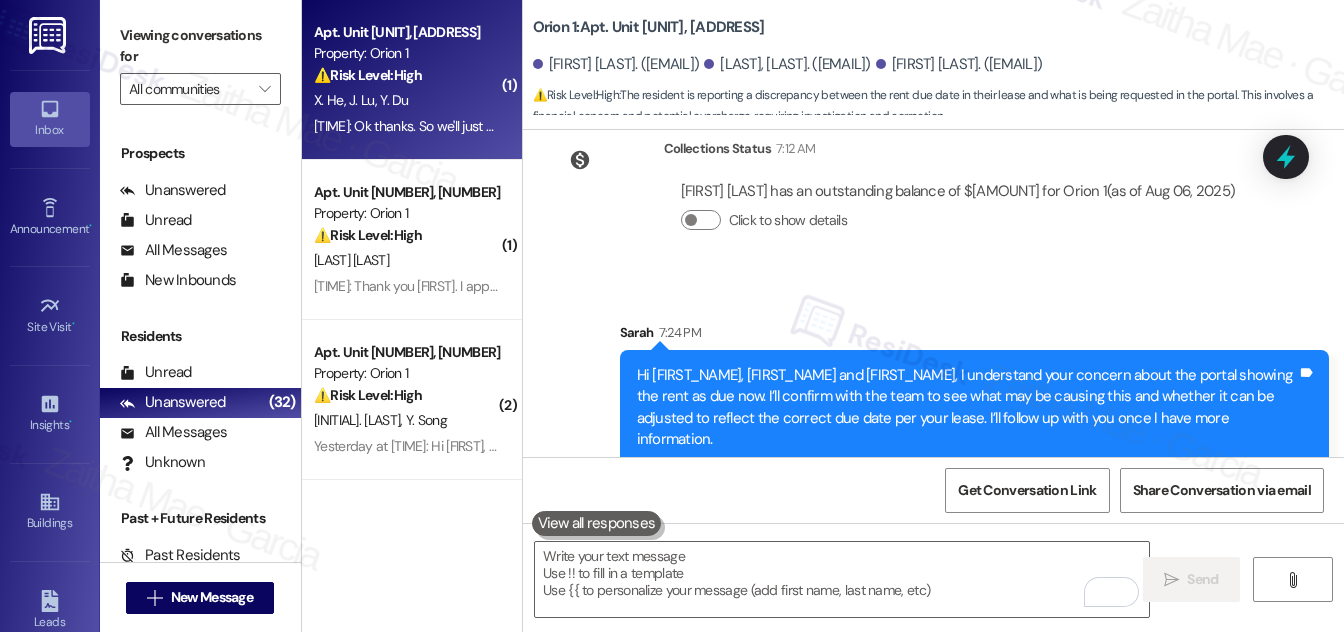 scroll, scrollTop: 4846, scrollLeft: 0, axis: vertical 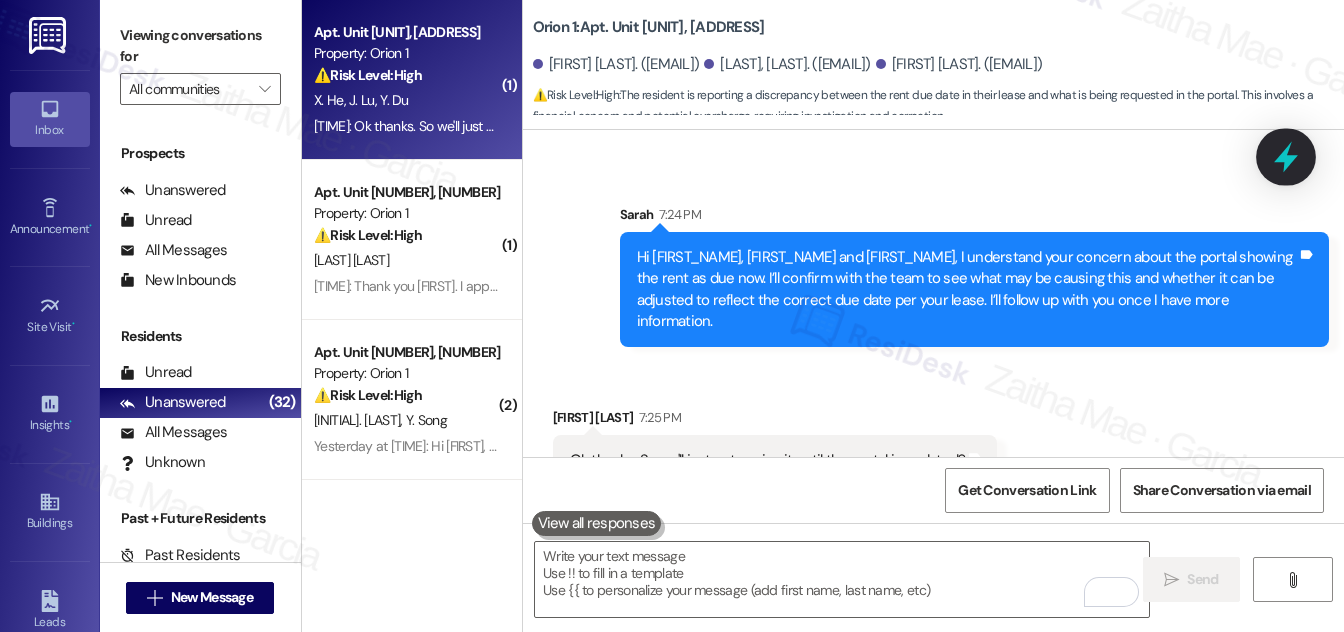 click 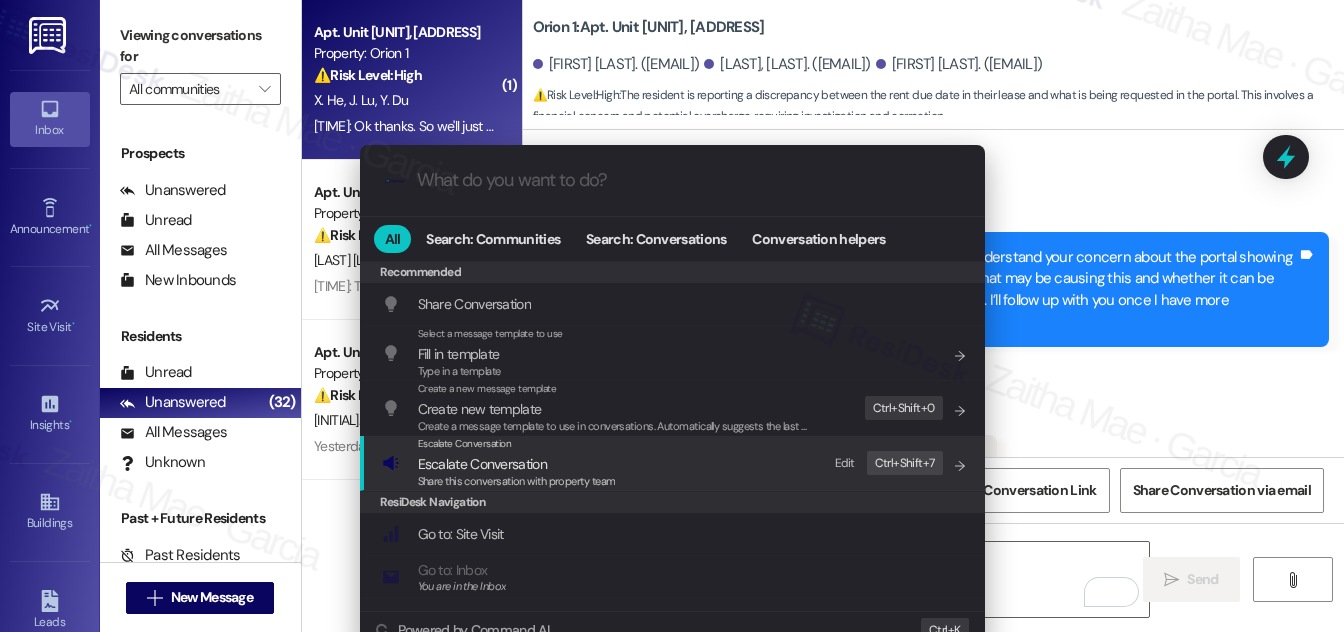 click on "Escalate Conversation" at bounding box center [482, 464] 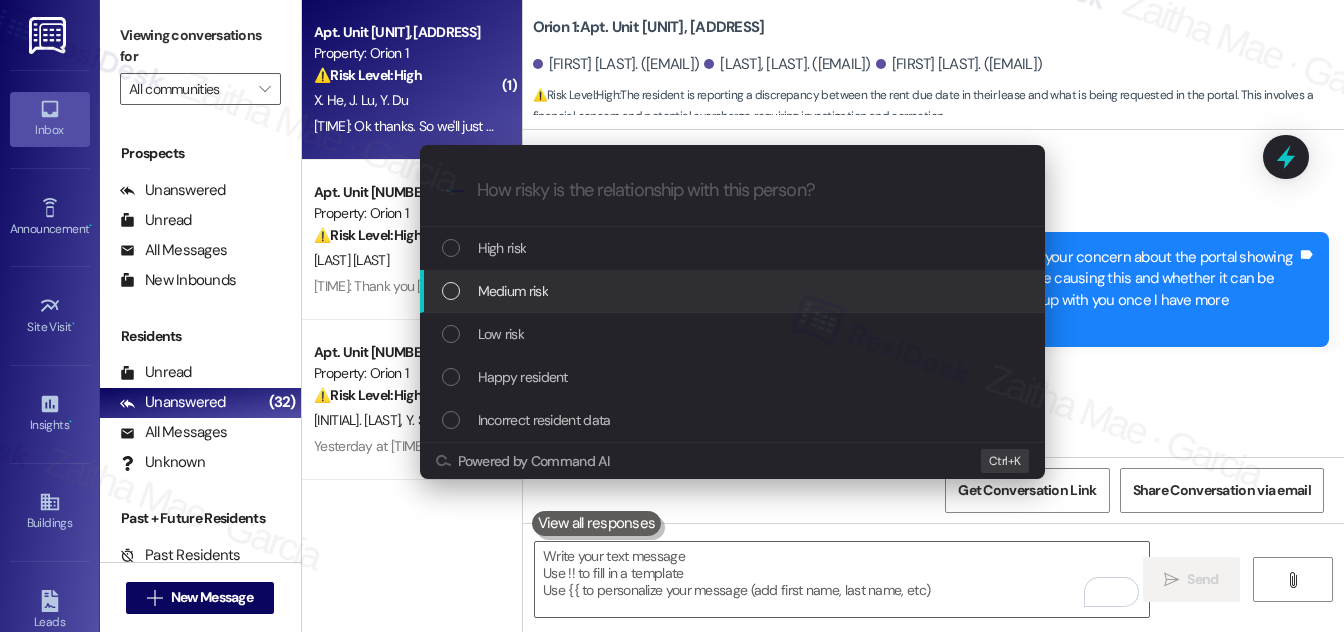 click on "Medium risk" at bounding box center (513, 291) 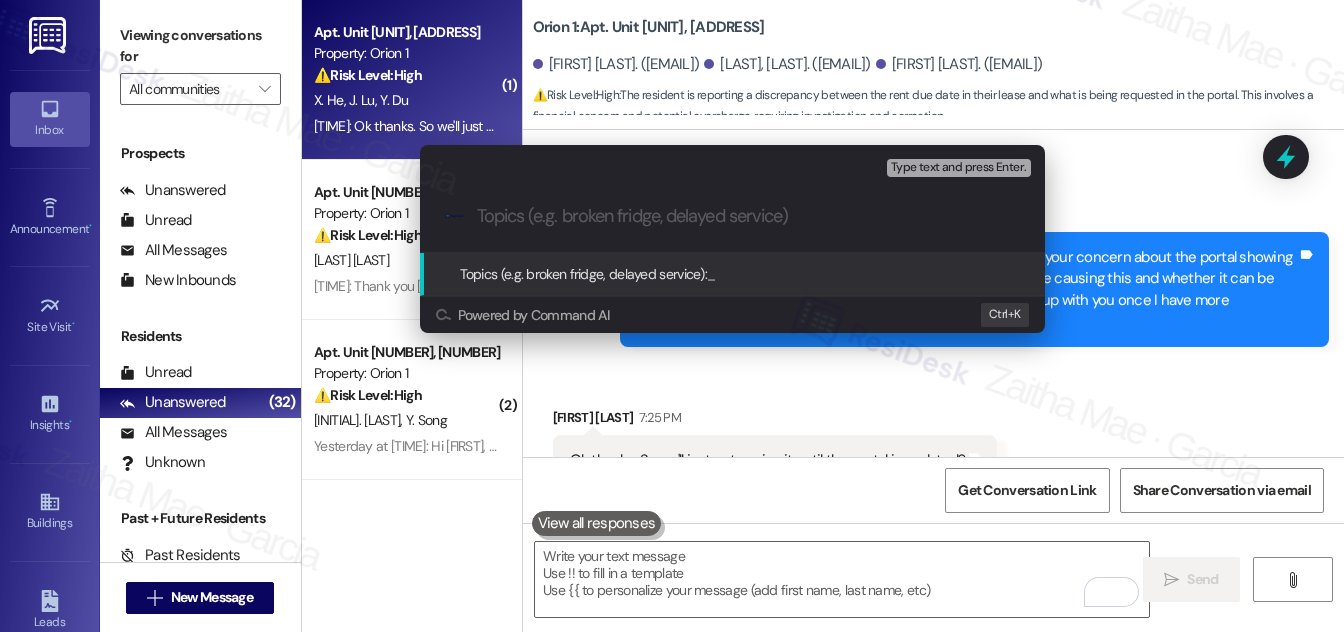 click on "Escalate Conversation Medium risk Topics (e.g. broken fridge, delayed service) Any messages to highlight in the email? Type text and press Enter. .cls-1{fill:#0a055f;}.cls-2{fill:#0cc4c4;} resideskLogoBlueOrange Topics (e.g. broken fridge, delayed service):  _ Powered by Command AI Ctrl+ K" at bounding box center [672, 316] 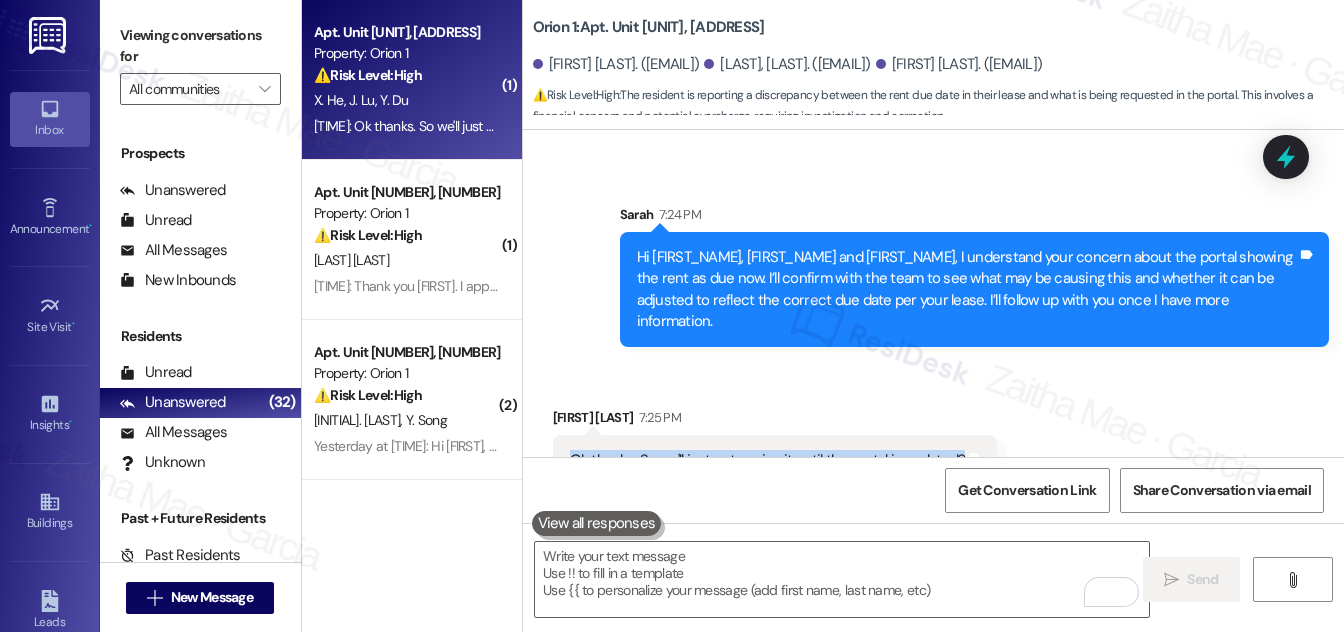 drag, startPoint x: 568, startPoint y: 413, endPoint x: 954, endPoint y: 415, distance: 386.0052 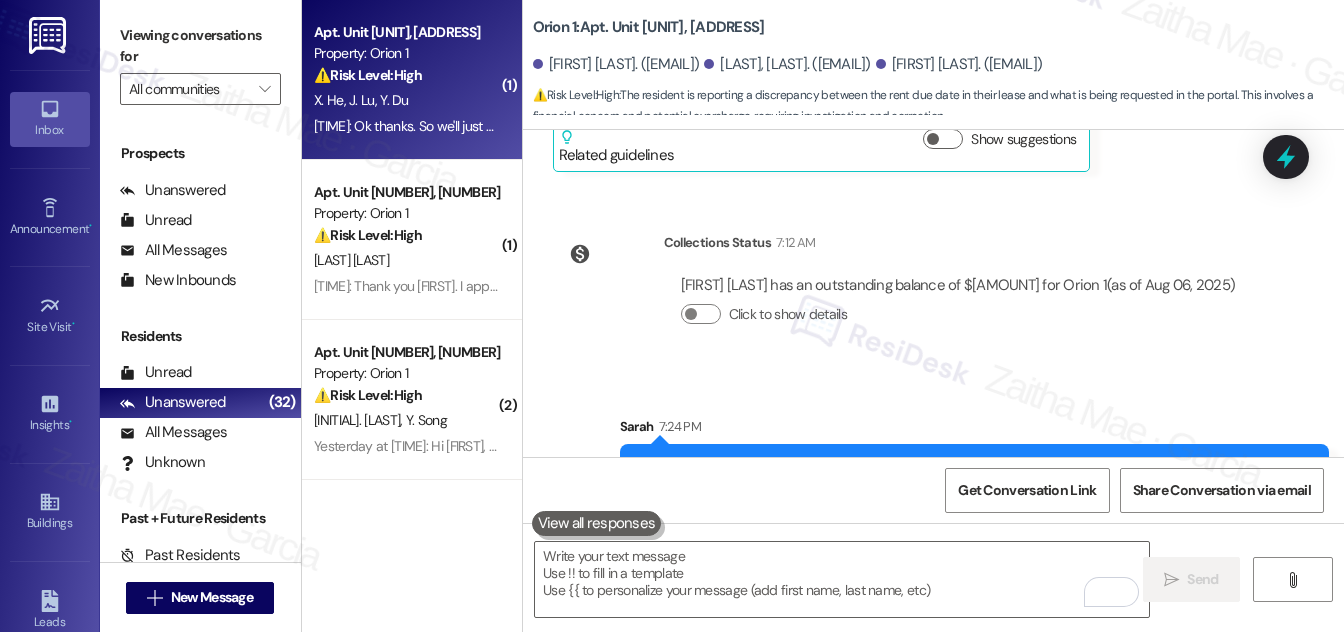 scroll, scrollTop: 4846, scrollLeft: 0, axis: vertical 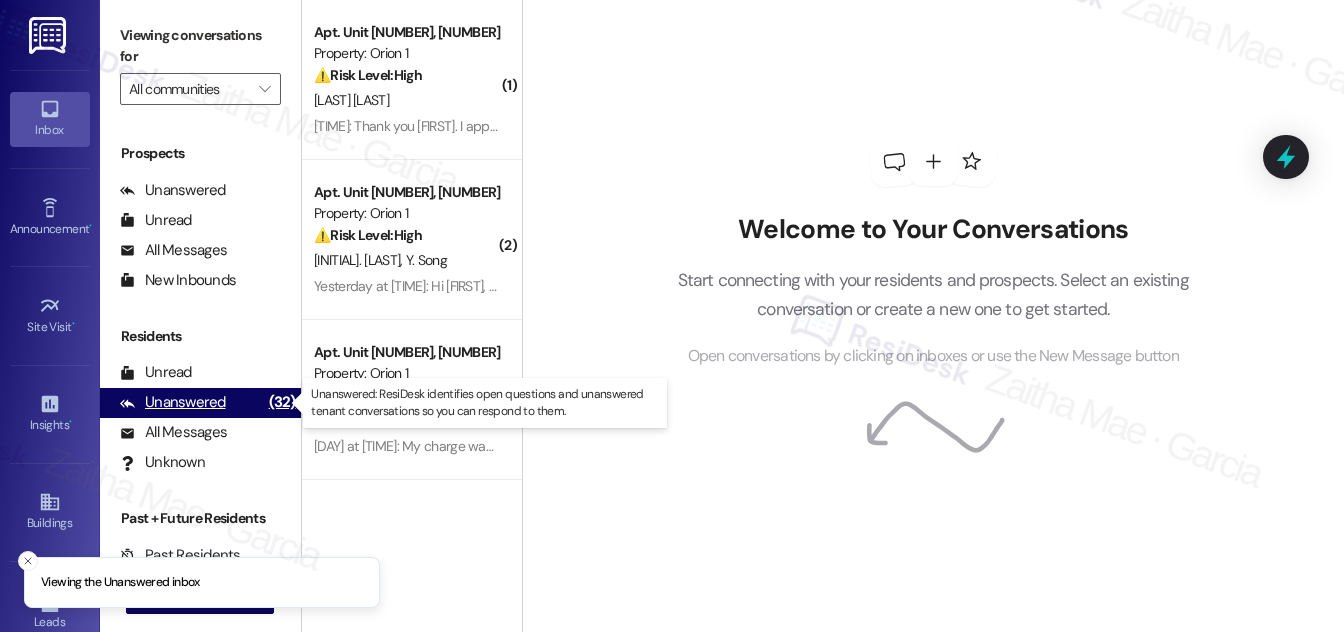 click on "Unanswered" at bounding box center [173, 402] 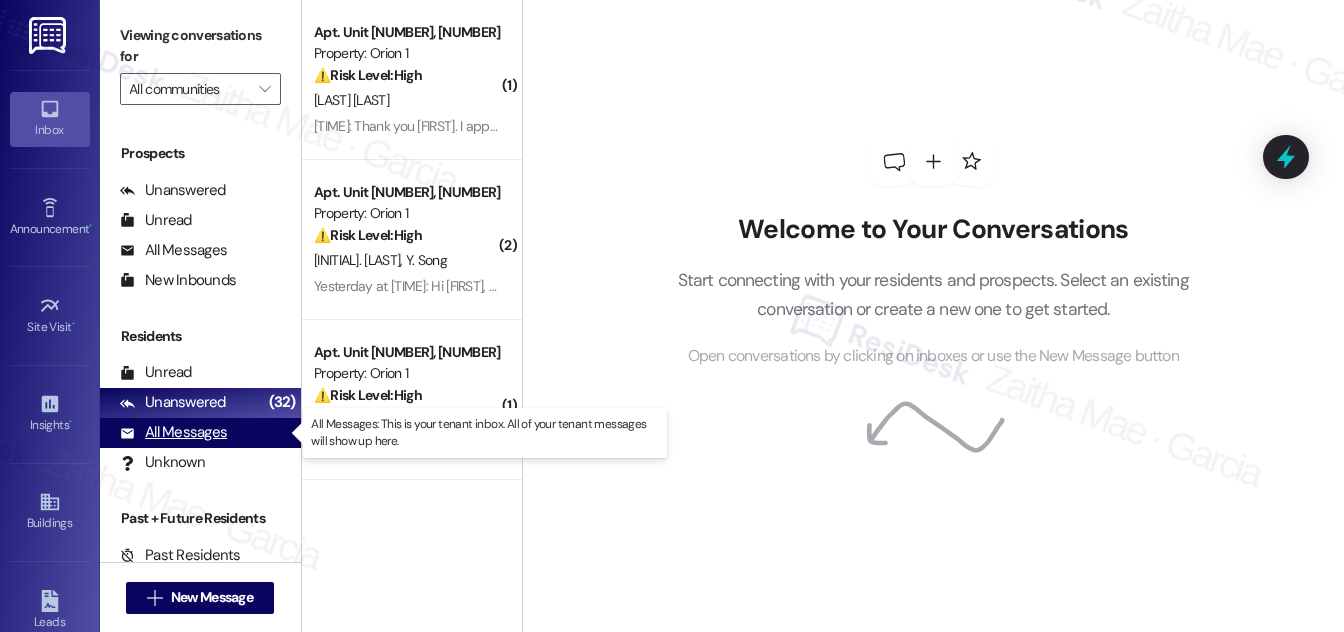 click on "All Messages" at bounding box center (173, 432) 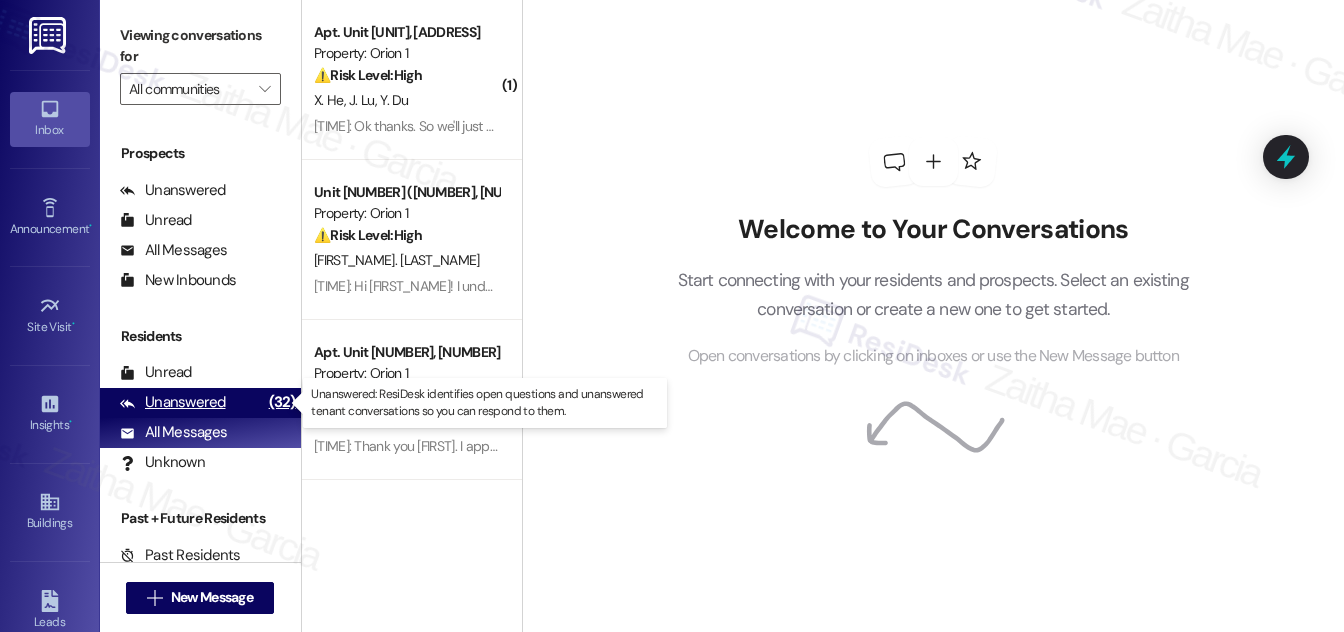 click on "Unanswered" at bounding box center [173, 402] 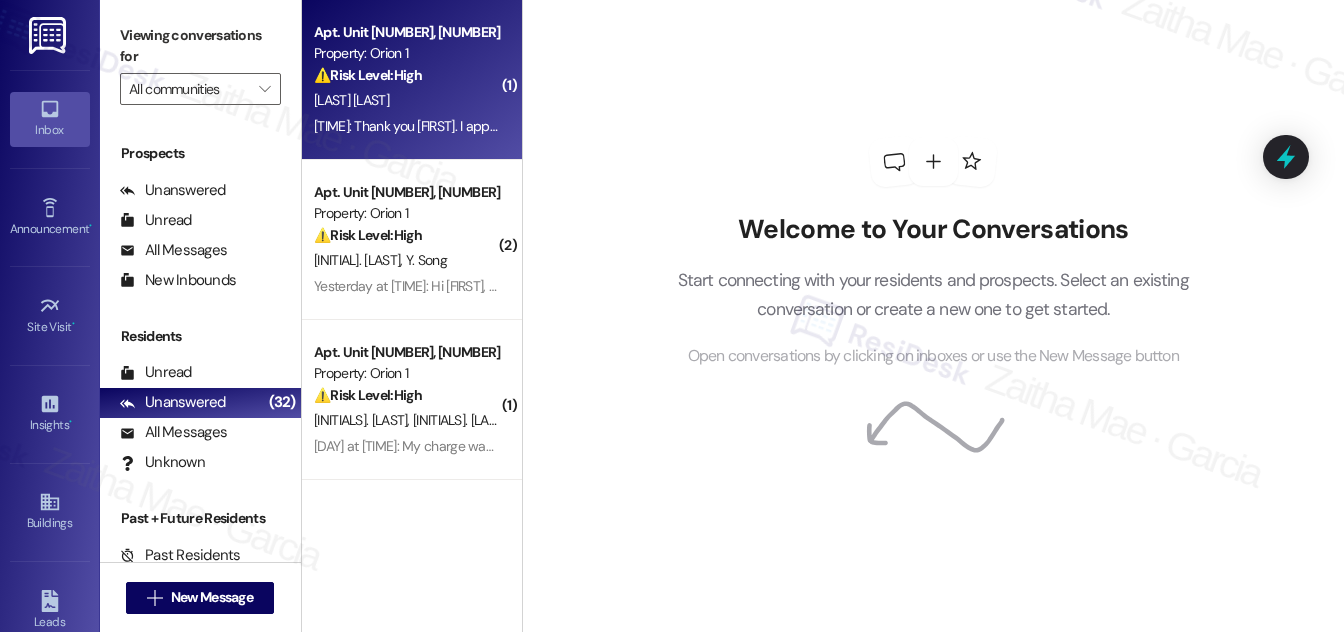 click on "[NAME]" at bounding box center (406, 100) 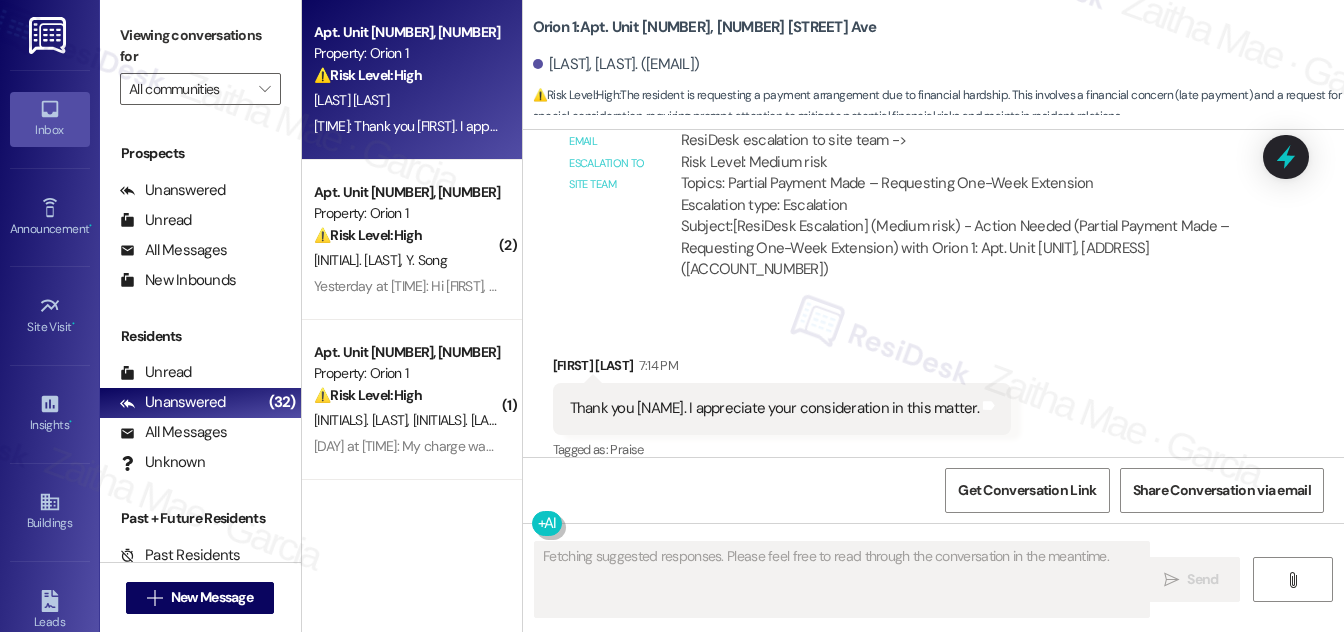 scroll, scrollTop: 1312, scrollLeft: 0, axis: vertical 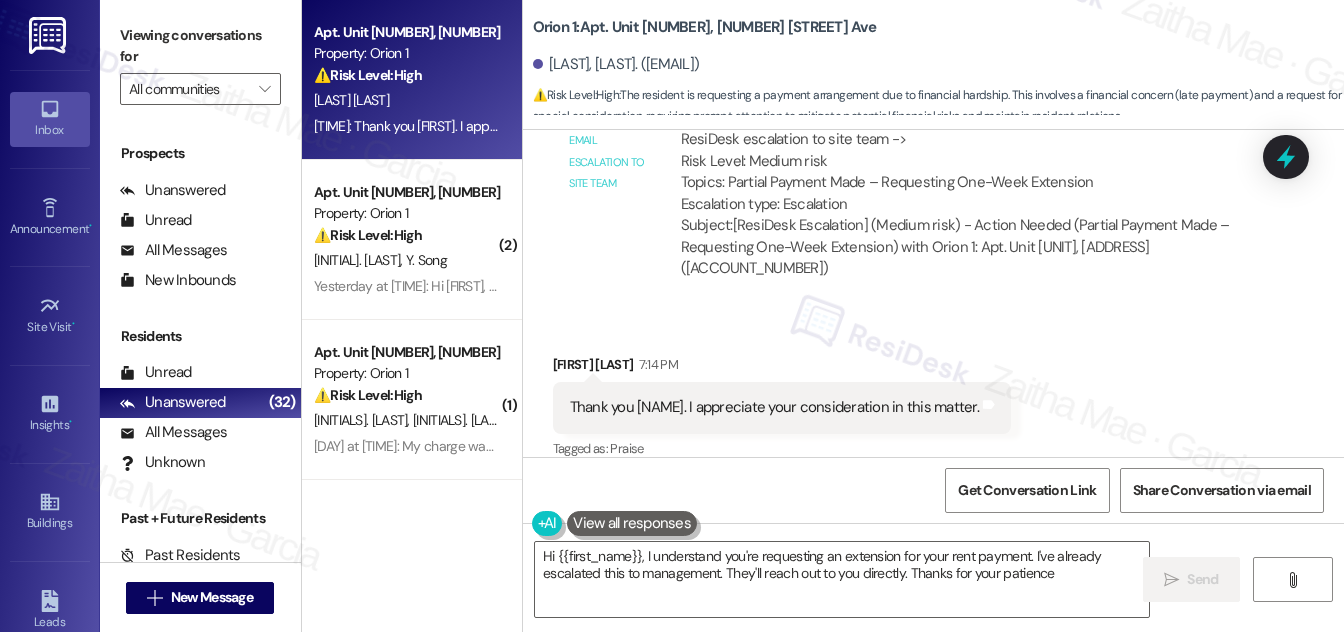 type on "Hi {{first_name}}, I understand you're requesting an extension for your rent payment. I've already escalated this to management. They'll reach out to you directly. Thanks for your patience!" 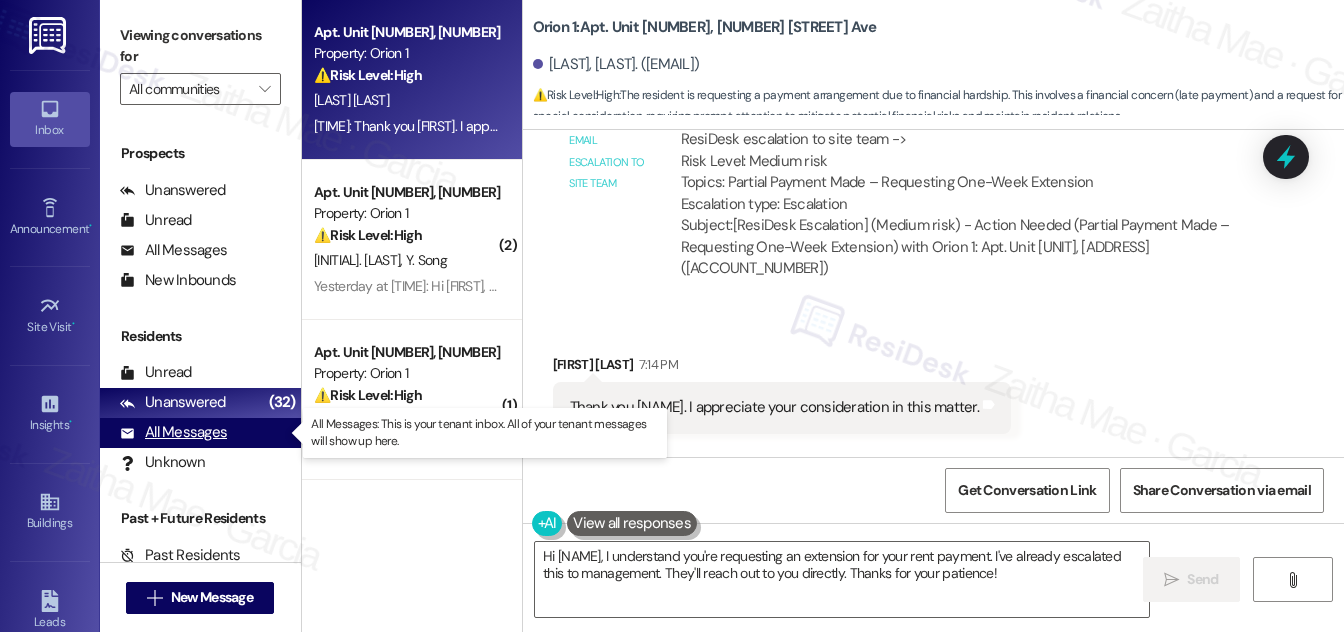 click on "All Messages" at bounding box center [173, 432] 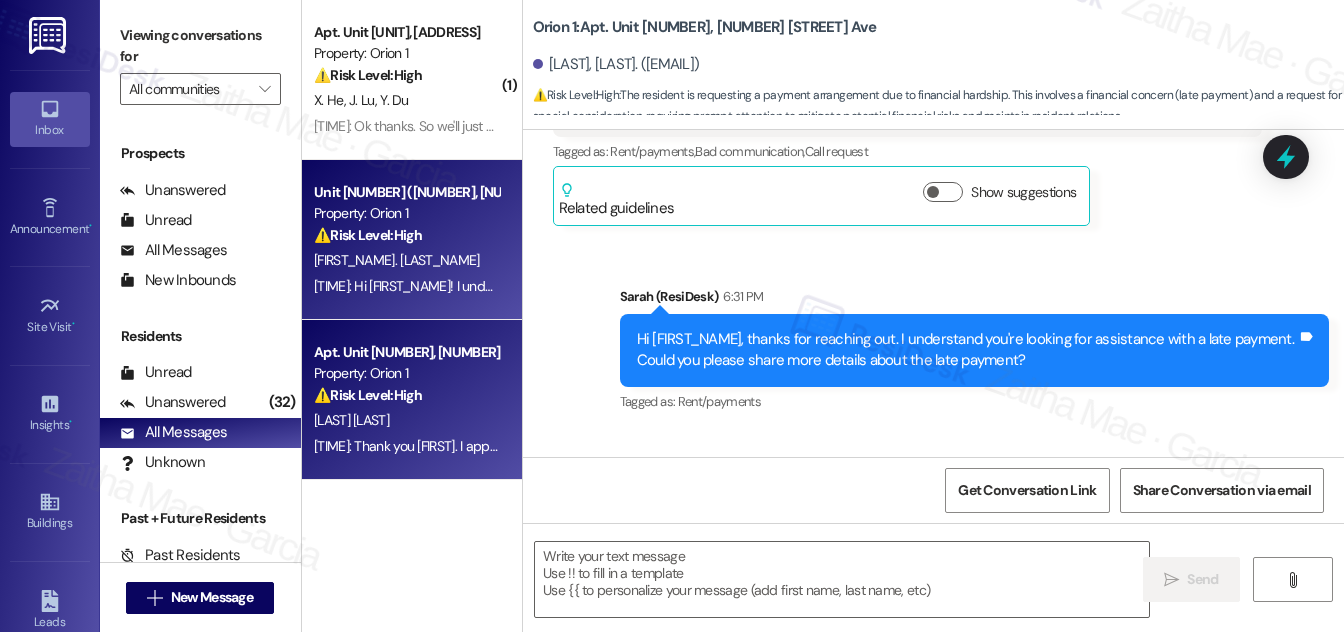 type on "Fetching suggested responses. Please feel free to read through the conversation in the meantime." 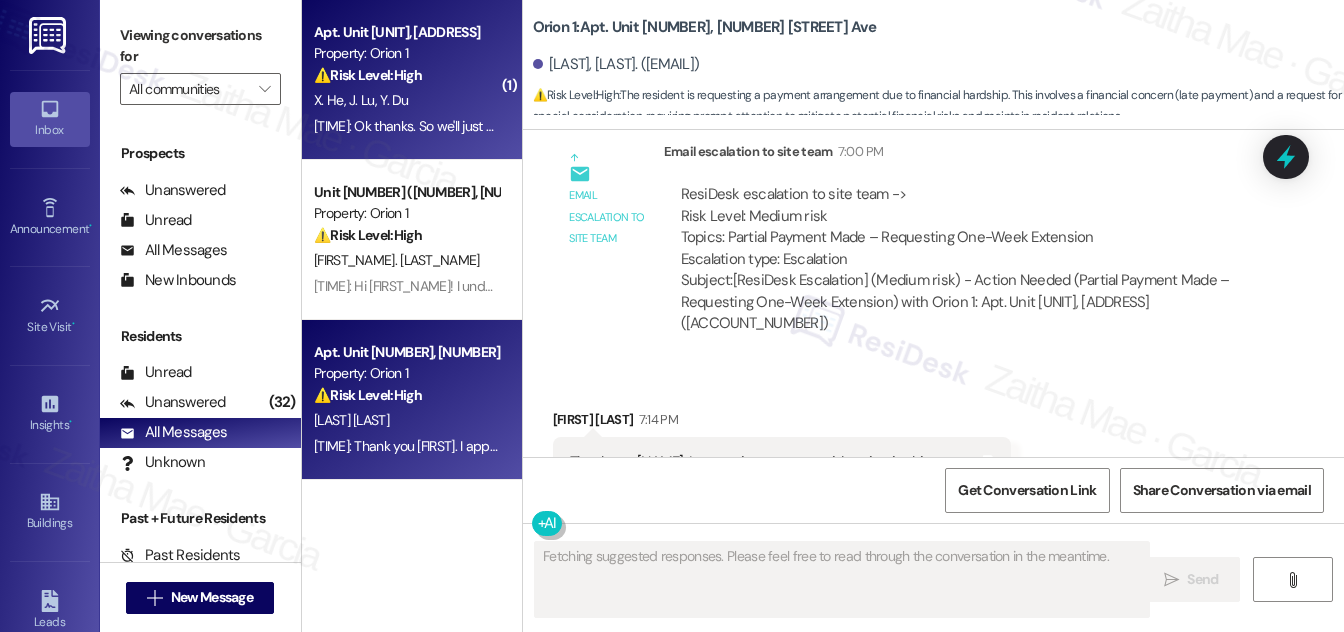scroll, scrollTop: 1311, scrollLeft: 0, axis: vertical 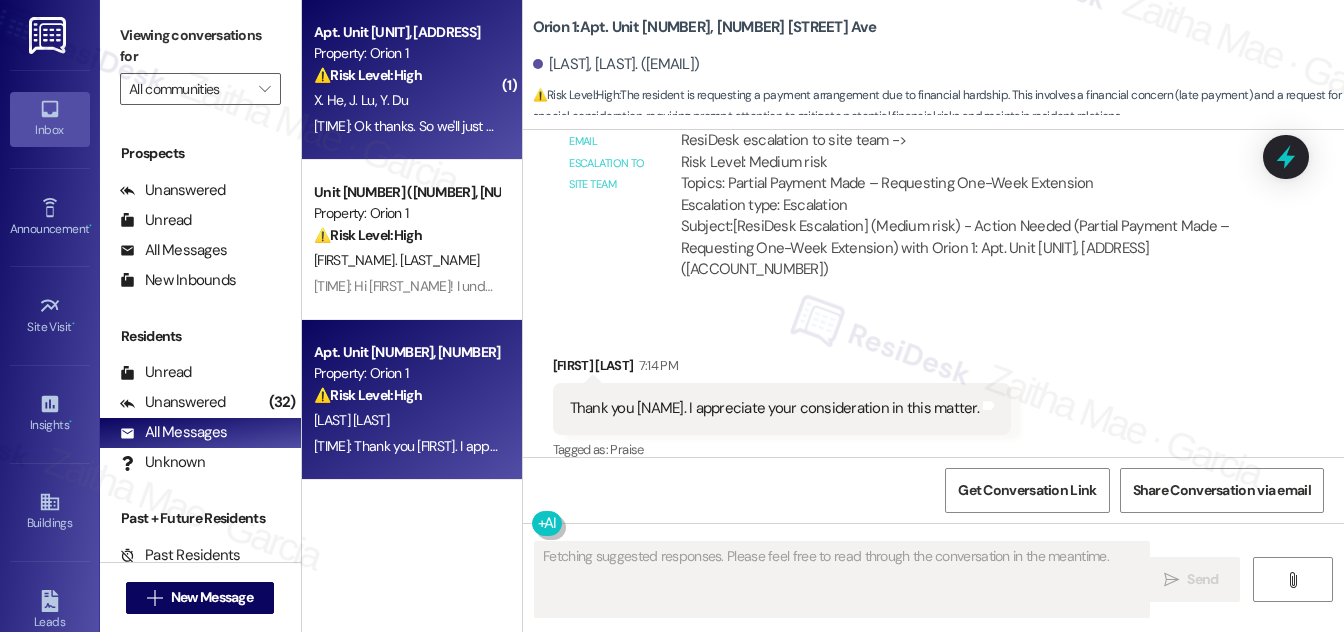 click on "X. He J. Lu Y. Du" at bounding box center [406, 100] 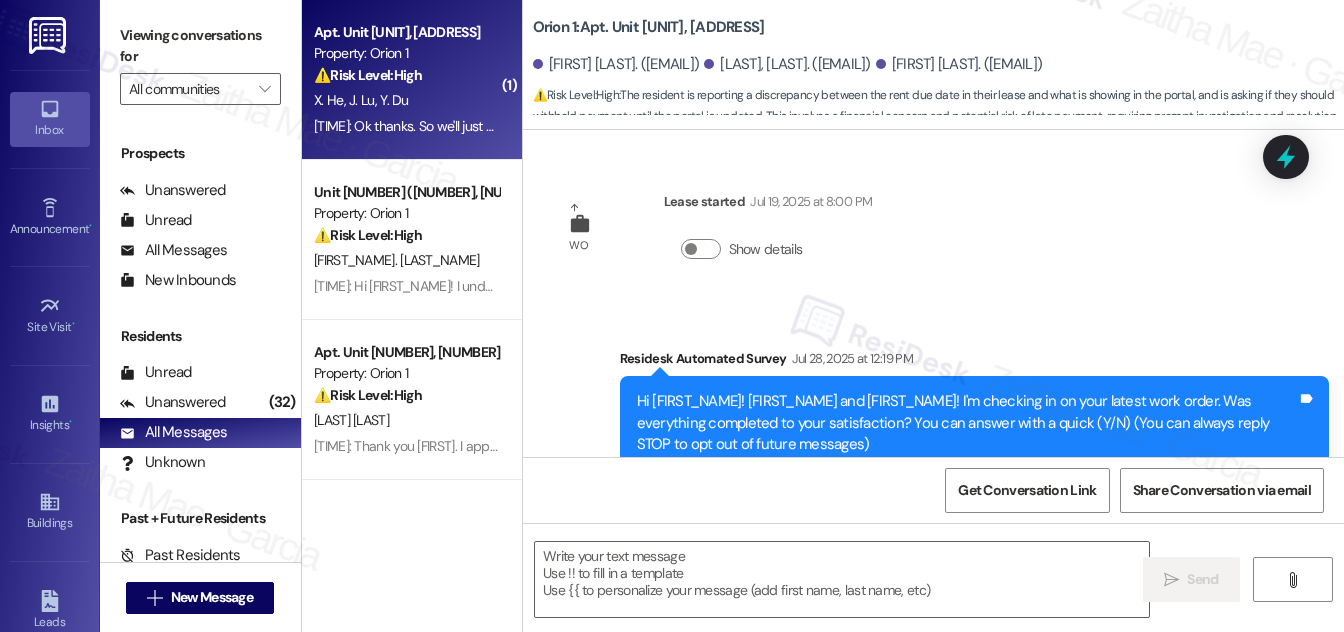 scroll, scrollTop: 4908, scrollLeft: 0, axis: vertical 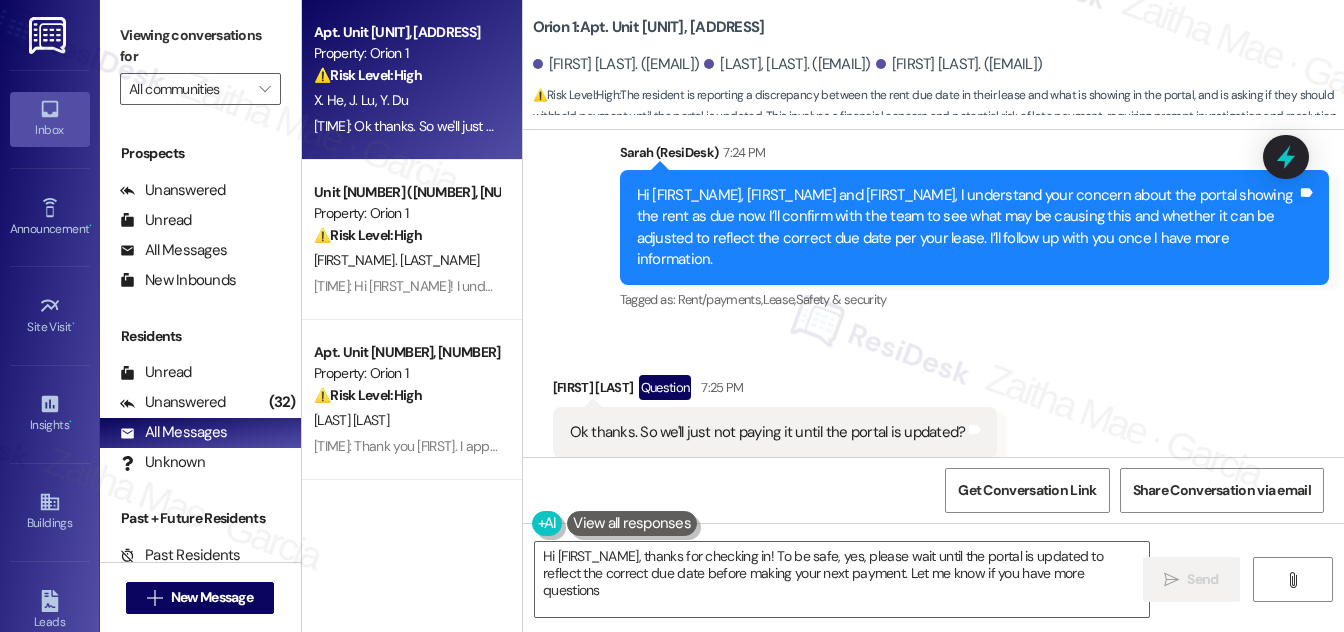 type on "Hi {{first_name}}, thanks for checking in! To be safe, yes, please wait until the portal is updated to reflect the correct due date before making your next payment. Let me know if you have more questions!" 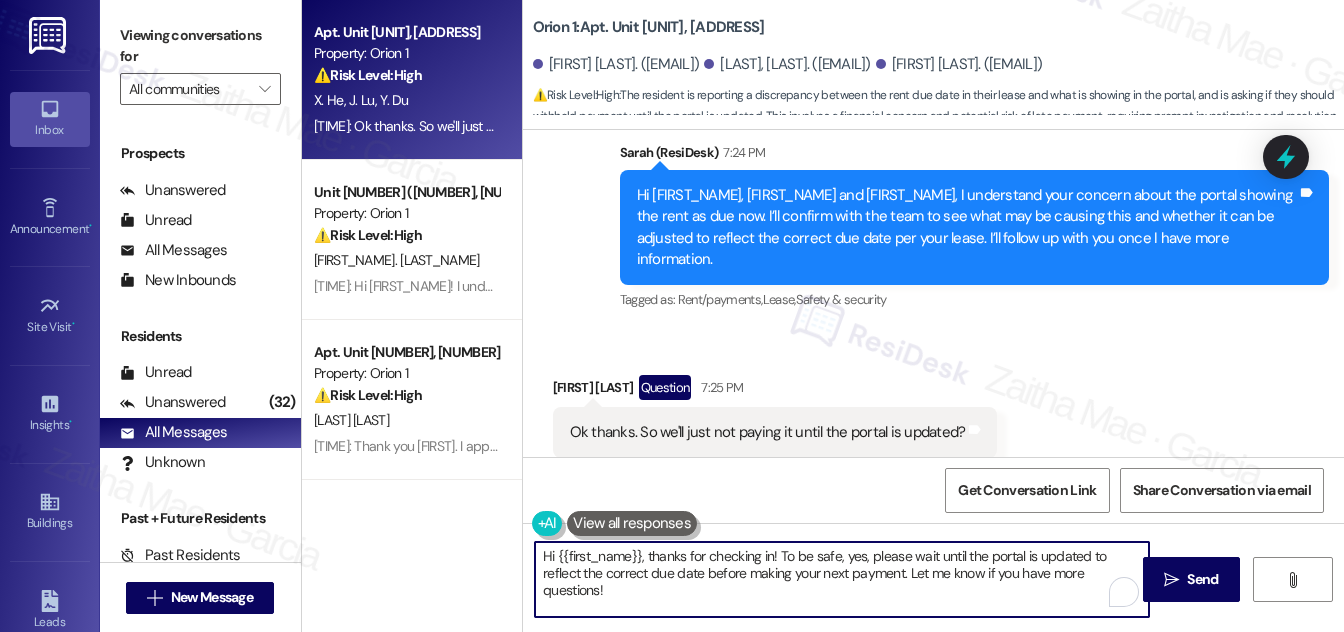 drag, startPoint x: 541, startPoint y: 555, endPoint x: 1098, endPoint y: 588, distance: 557.9767 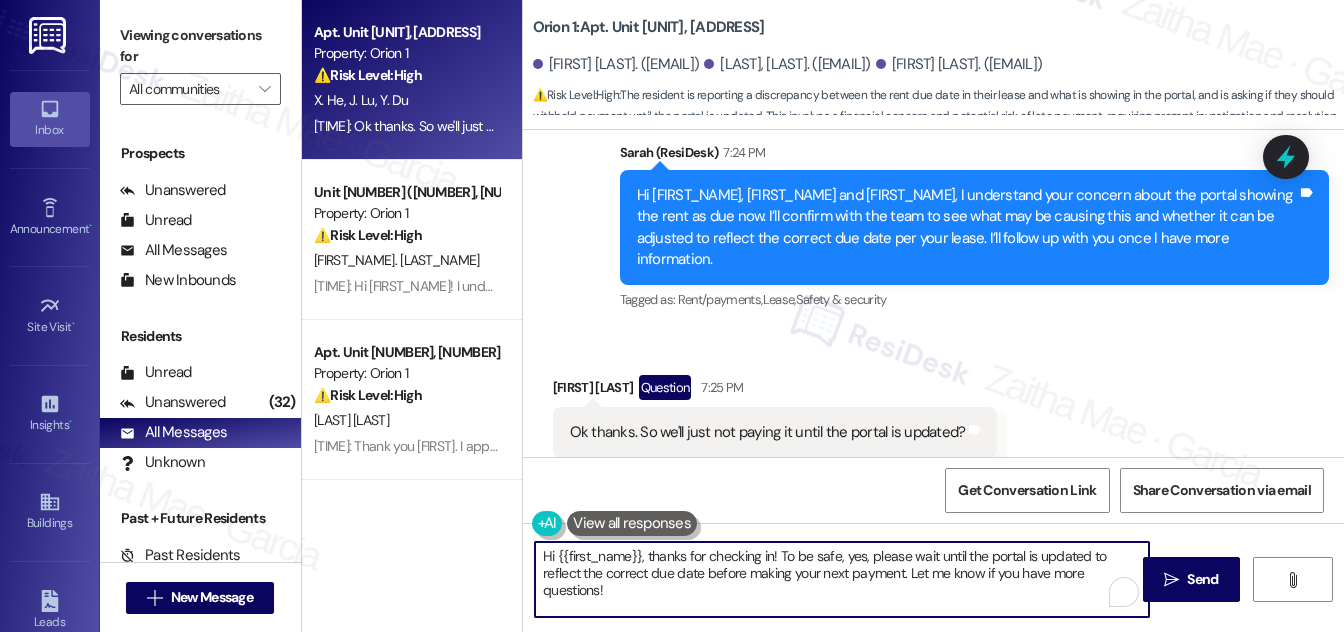 click on "Hi {{first_name}}, thanks for checking in! To be safe, yes, please wait until the portal is updated to reflect the correct due date before making your next payment. Let me know if you have more questions!" at bounding box center [842, 579] 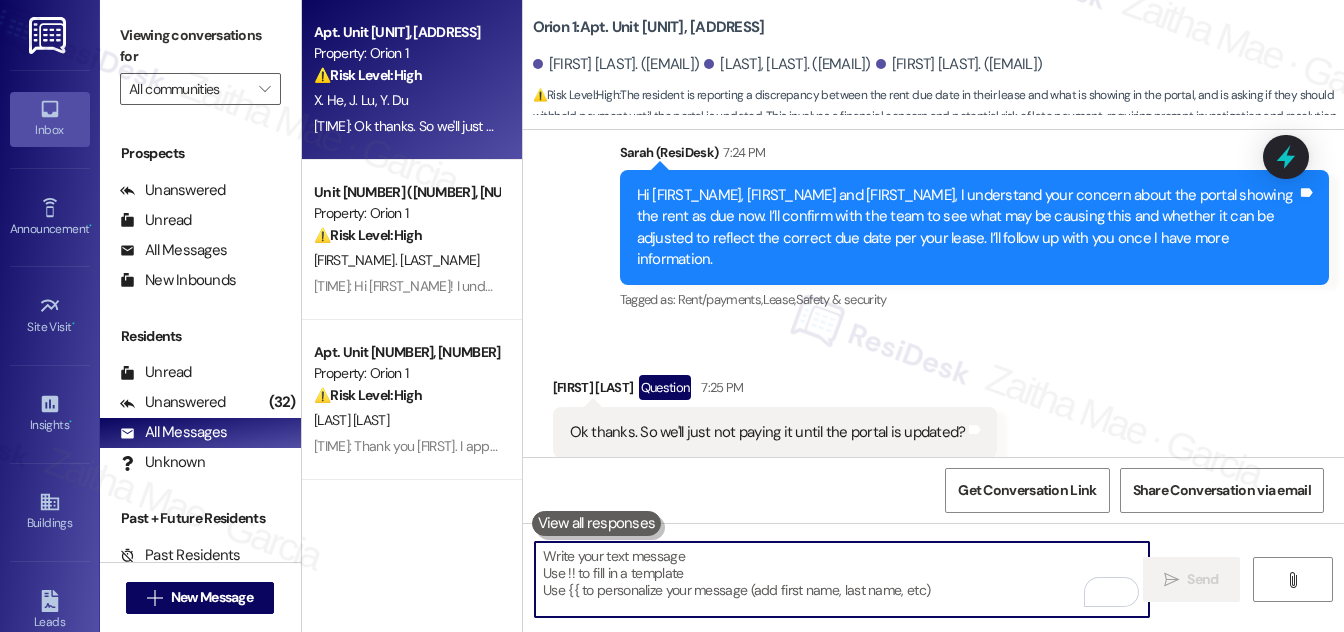 paste on "I’m currently checking in with the team about the rent charge showing in the portal. While I can’t confirm anything just yet, I’ll follow up with you as soon as I receive clarification." 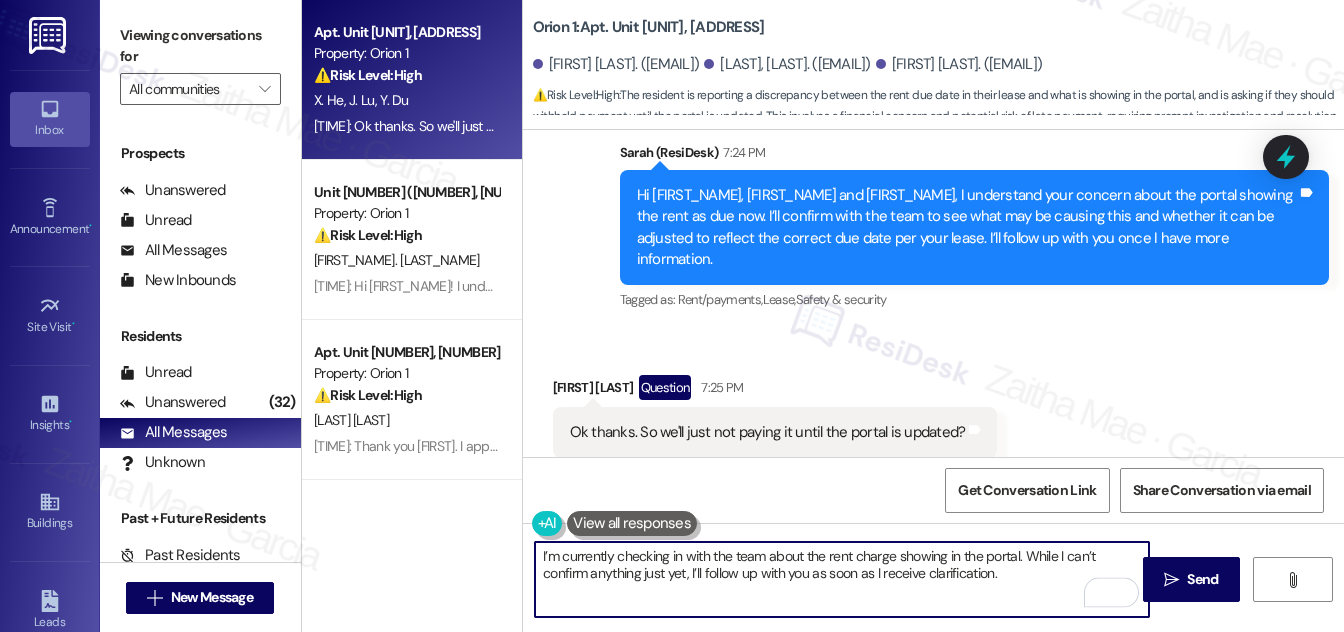 type on "I’m currently checking in with the team about the rent charge showing in the portal. While I can’t confirm anything just yet, I’ll follow up with you as soon as I receive clarification." 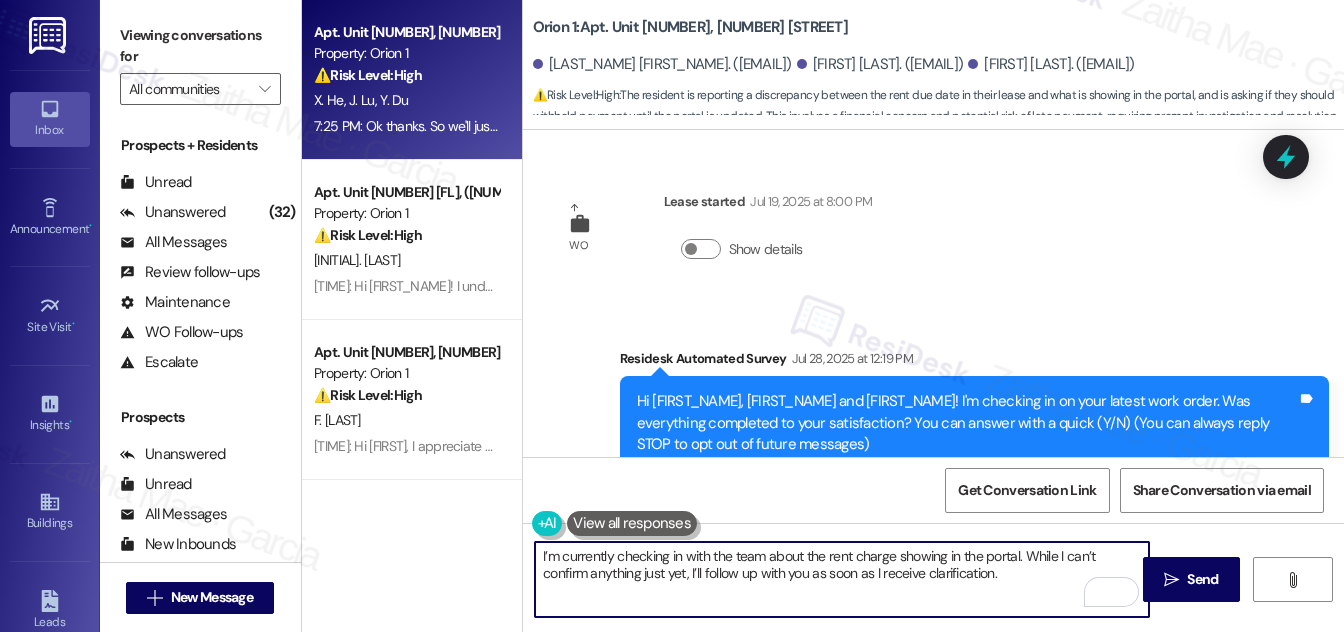 scroll, scrollTop: 0, scrollLeft: 0, axis: both 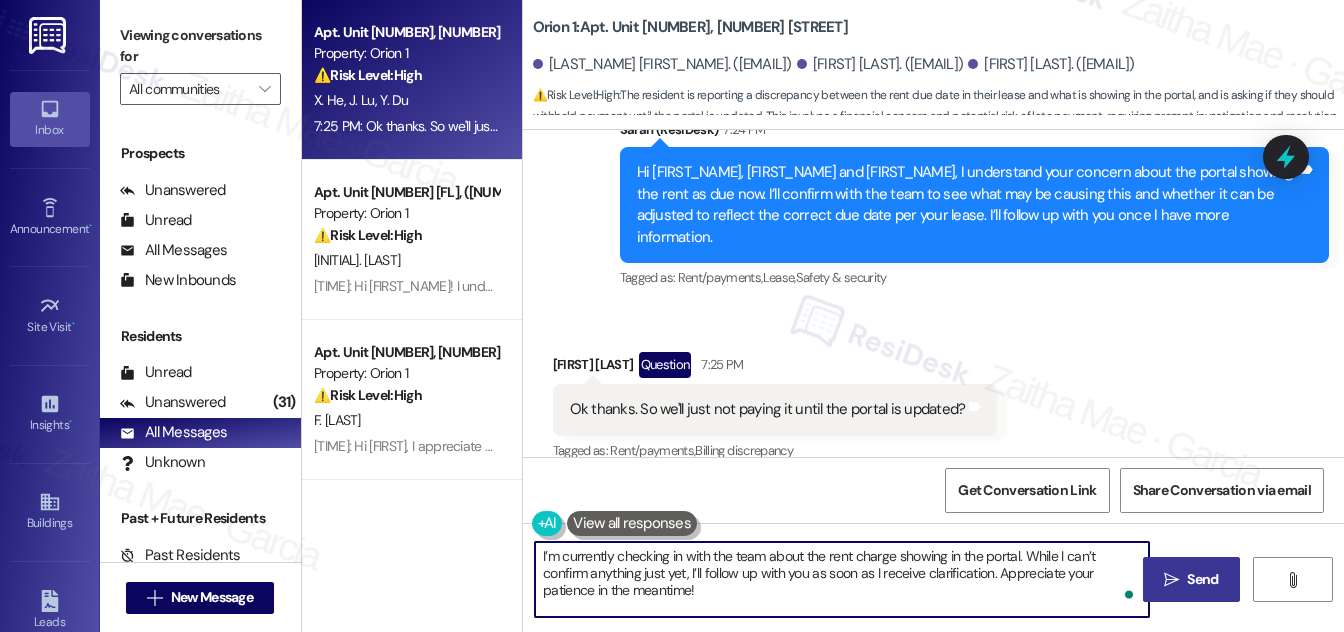 type on "I’m currently checking in with the team about the rent charge showing in the portal. While I can’t confirm anything just yet, I’ll follow up with you as soon as I receive clarification. Appreciate your patience in the meantime!" 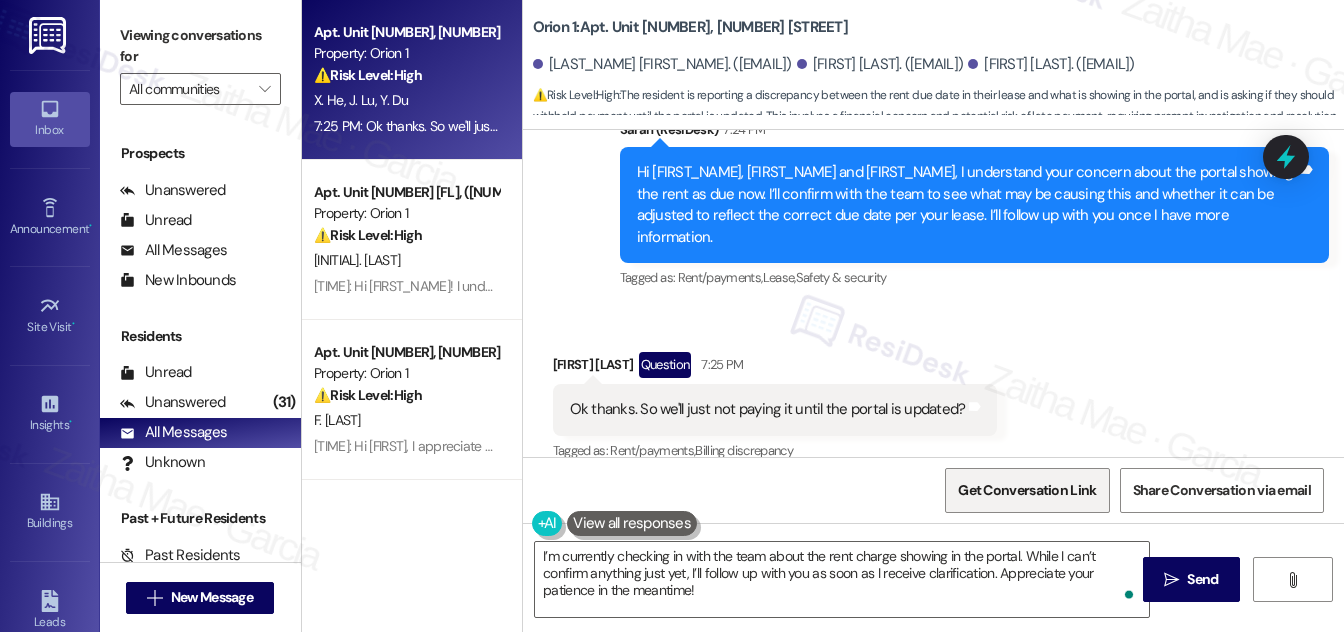 drag, startPoint x: 1197, startPoint y: 572, endPoint x: 1107, endPoint y: 469, distance: 136.78085 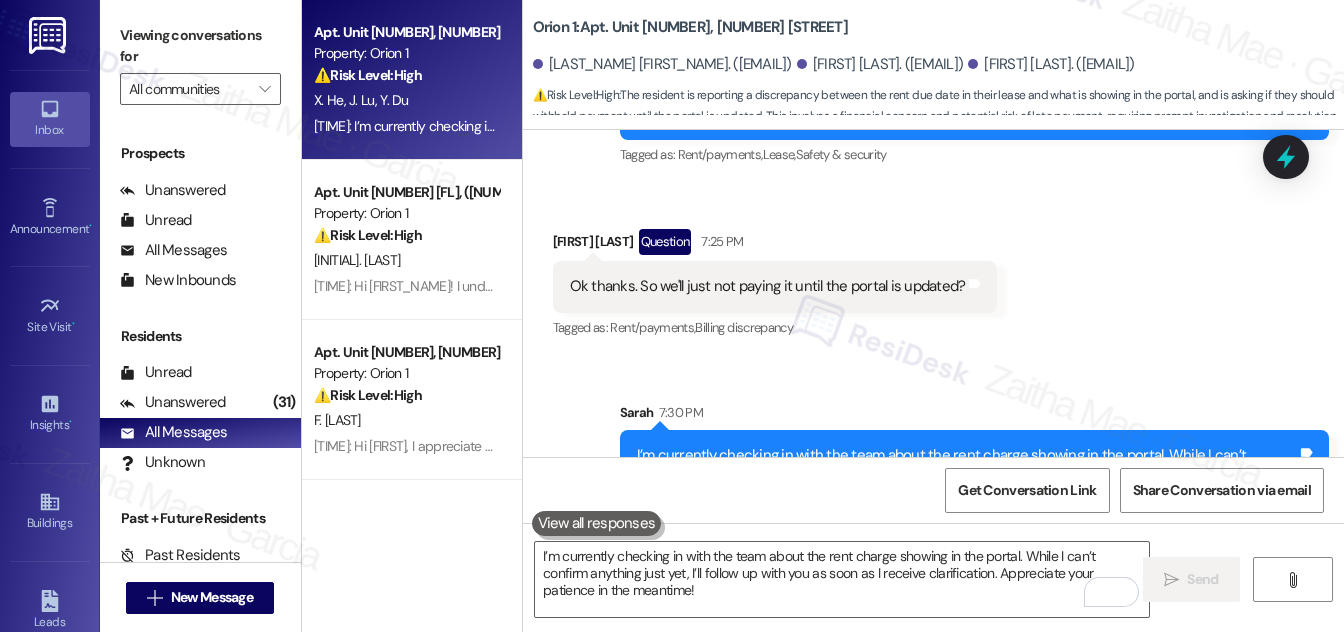 scroll, scrollTop: 5001, scrollLeft: 0, axis: vertical 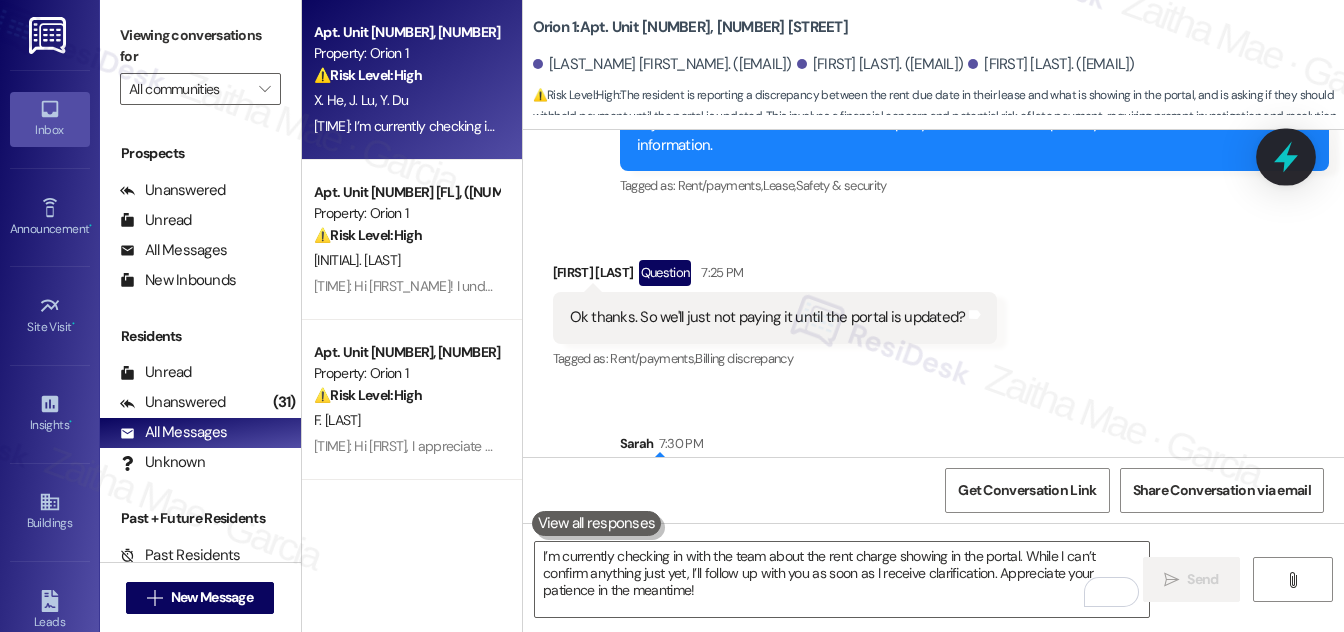 click 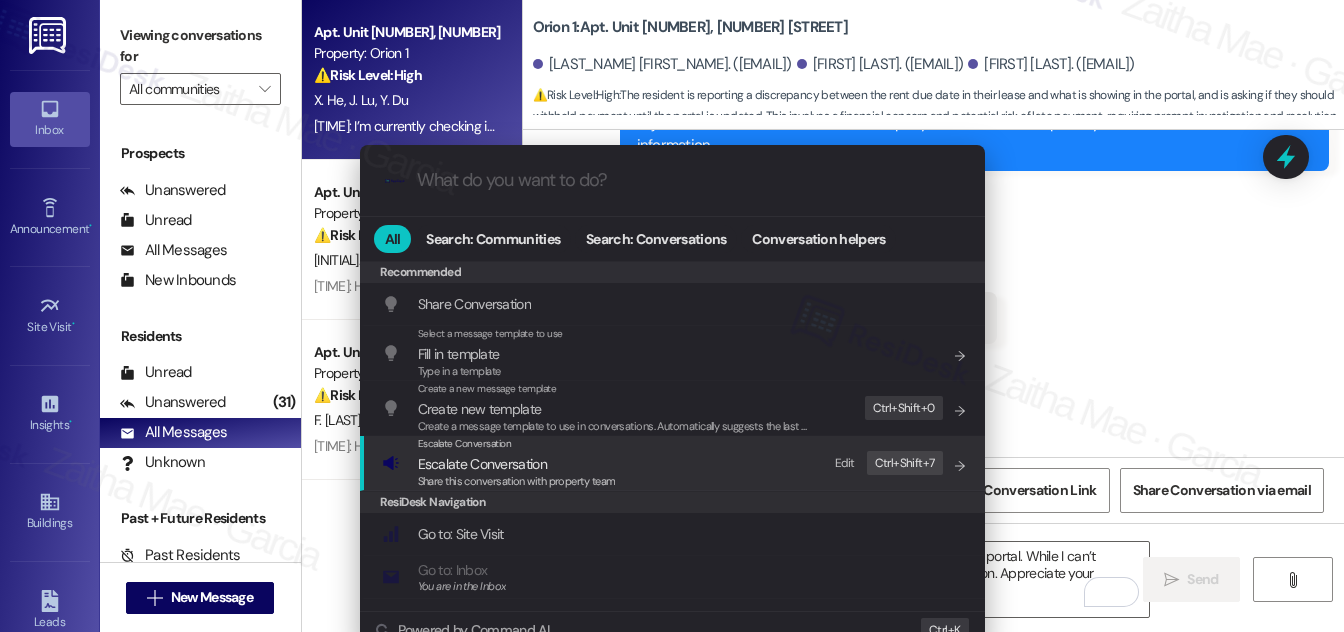 click on "Escalate Conversation" at bounding box center (482, 464) 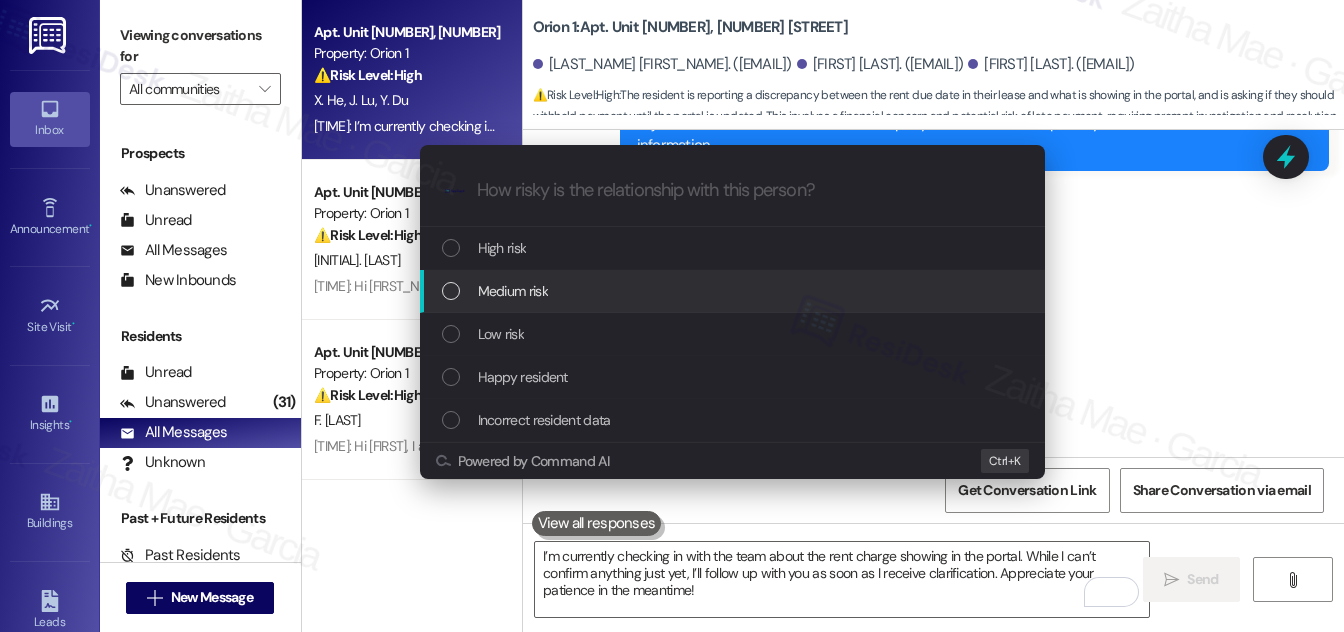 click on "Medium risk" at bounding box center (513, 291) 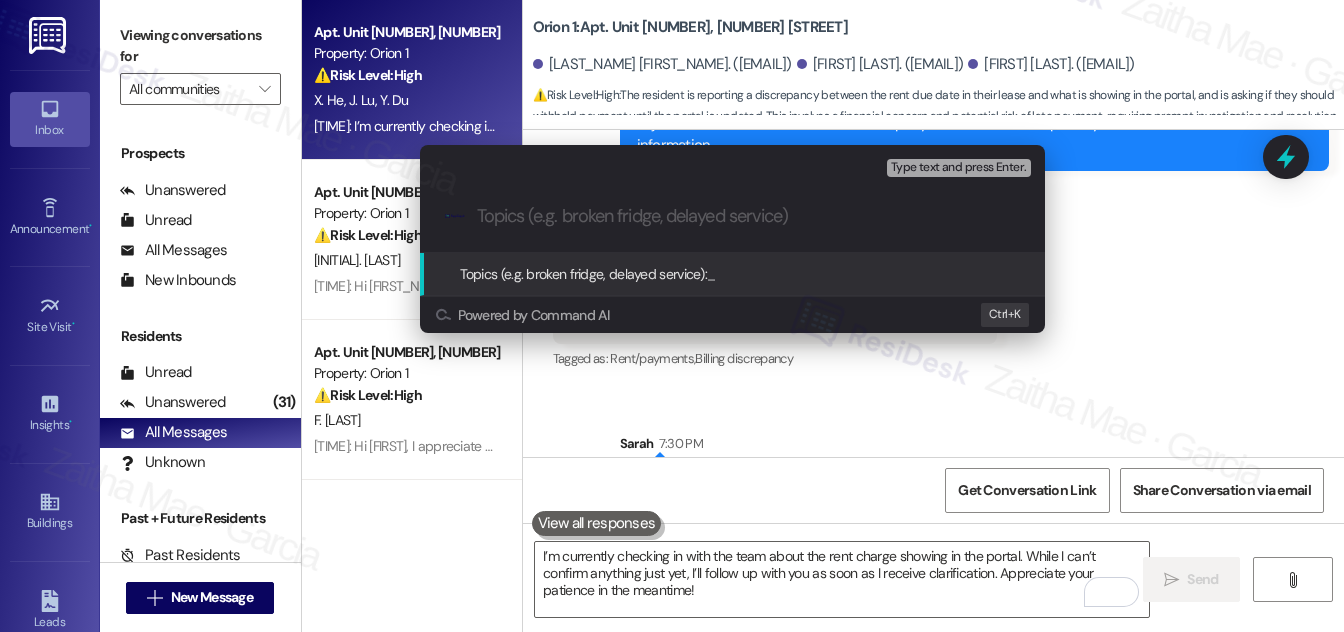 paste on "Rent Charge Showing Early in Portal – Request to Adjust" 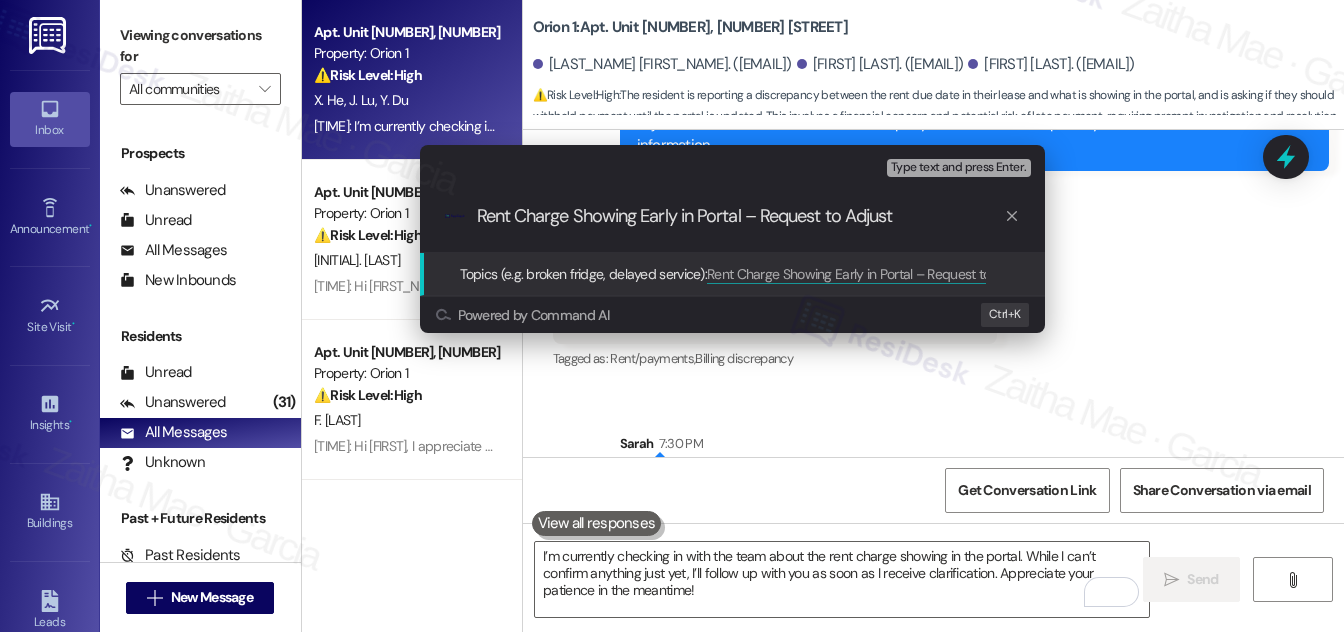 drag, startPoint x: 737, startPoint y: 212, endPoint x: 891, endPoint y: 215, distance: 154.02922 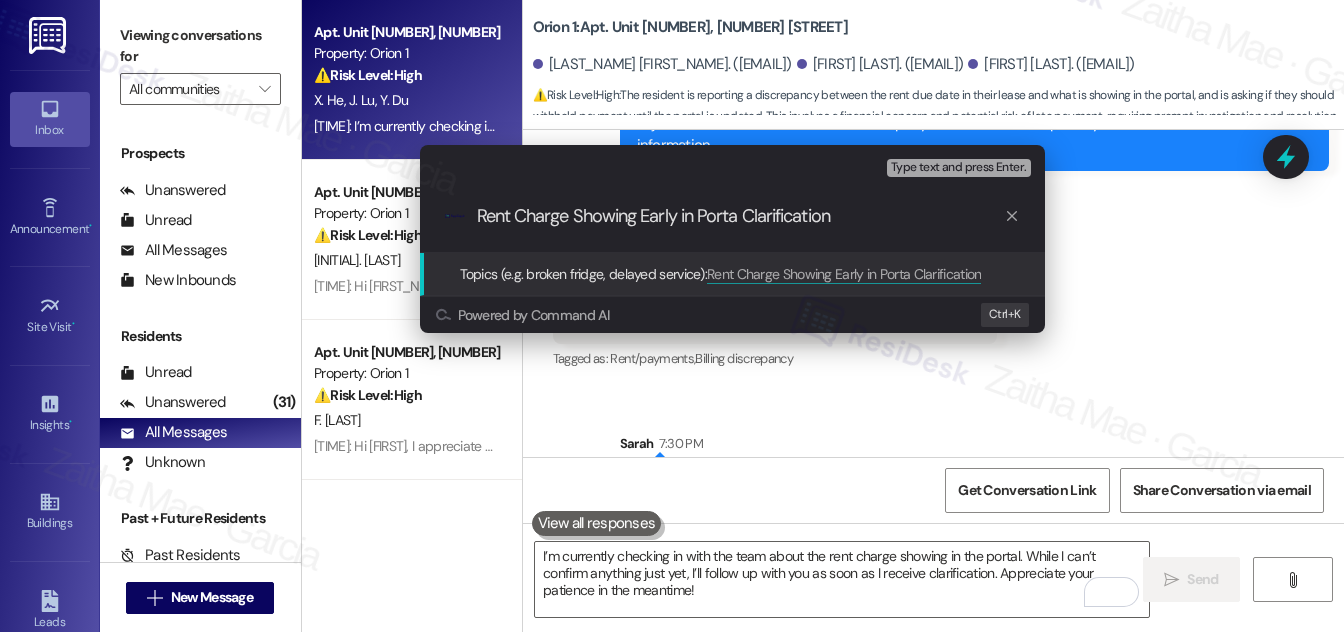 click on "Rent Charge Showing Early in Porta Clarification" at bounding box center (740, 216) 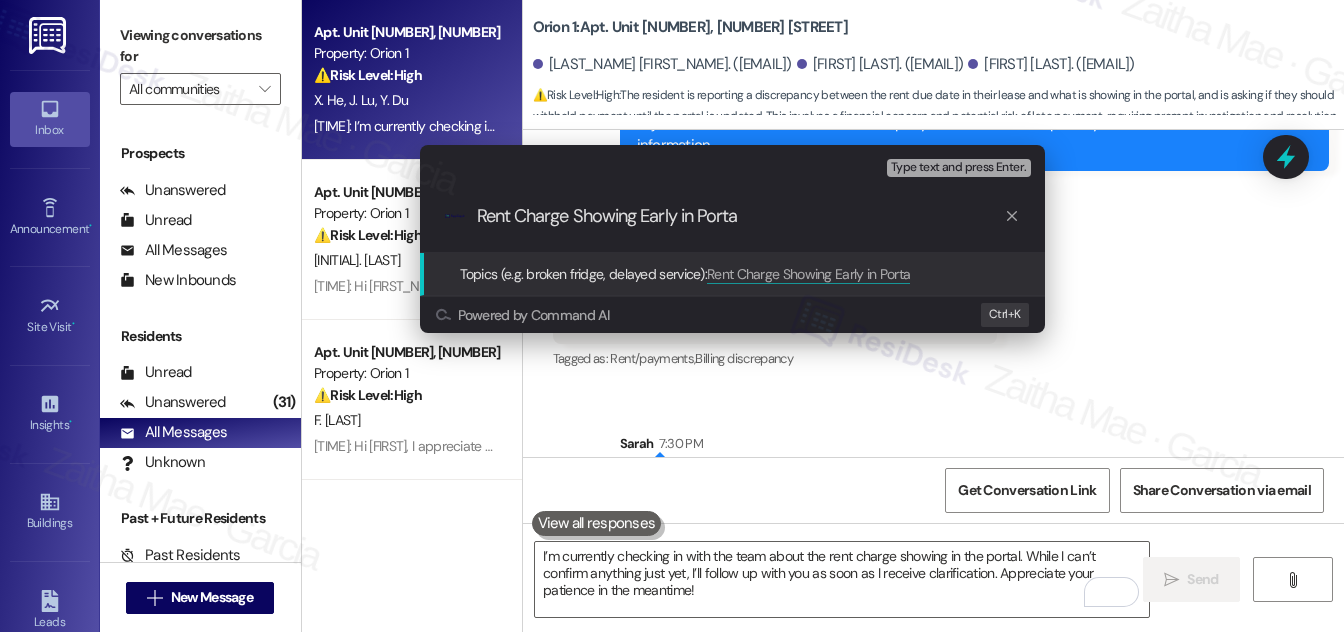 click on "Rent Charge Showing Early in Porta" at bounding box center (740, 216) 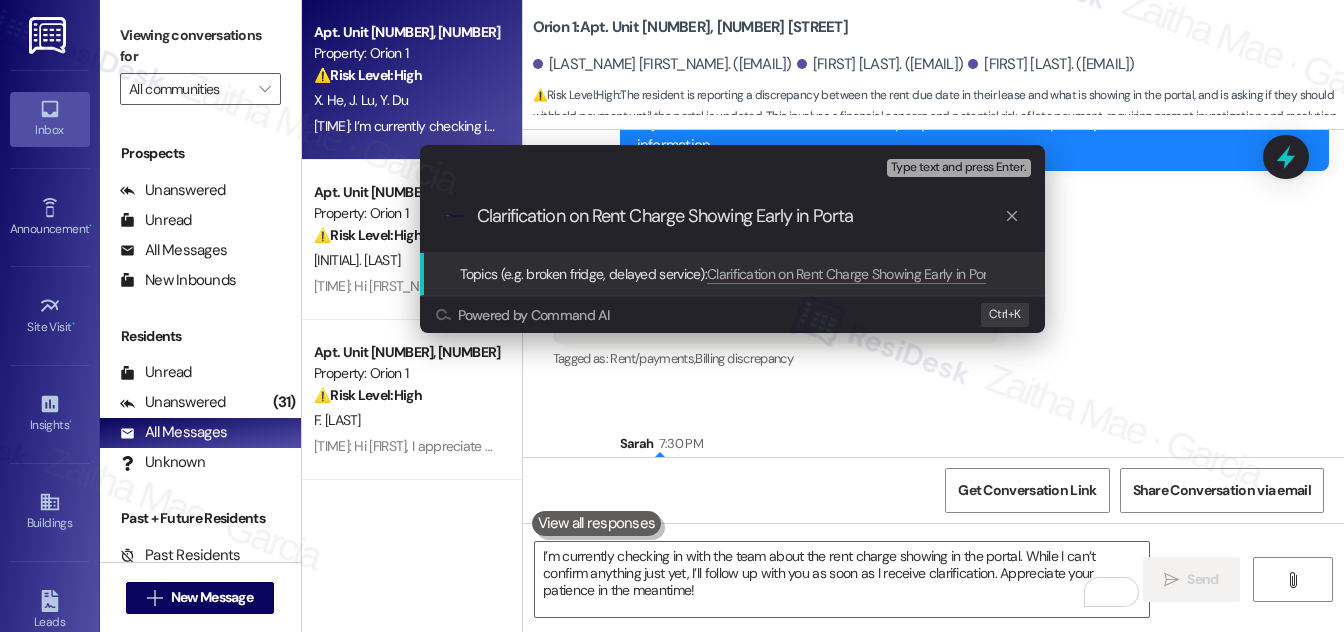 click on "Clarification on Rent Charge Showing Early in Porta" at bounding box center [740, 216] 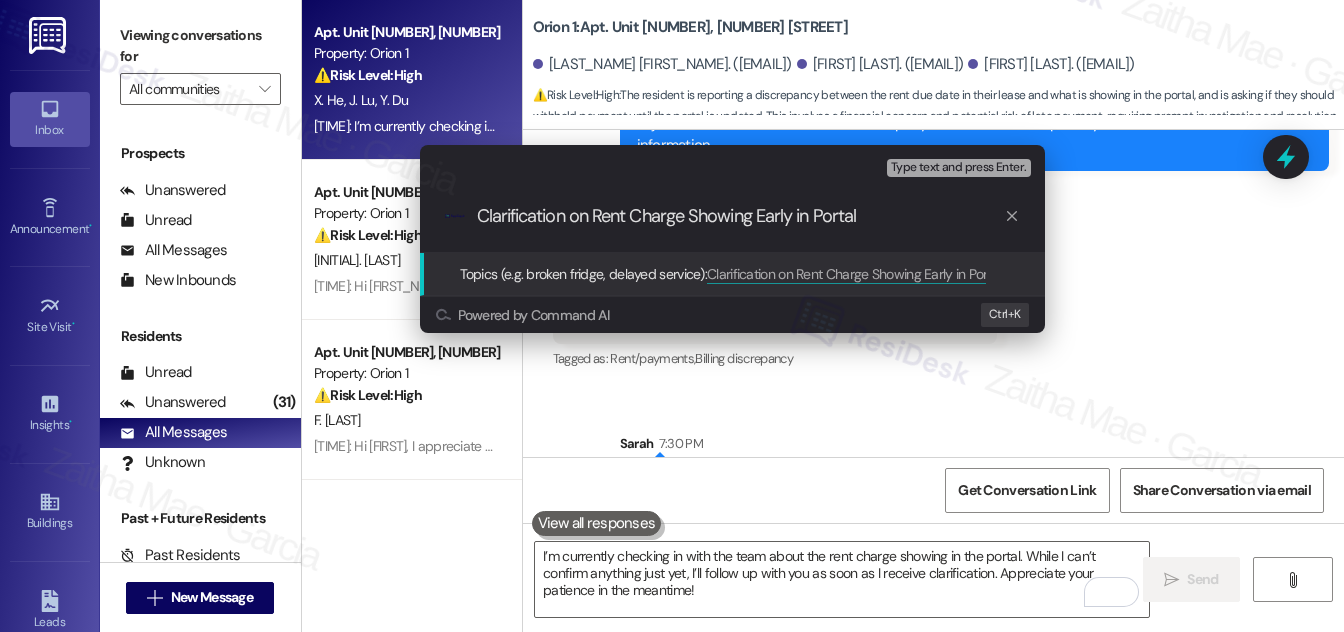 type 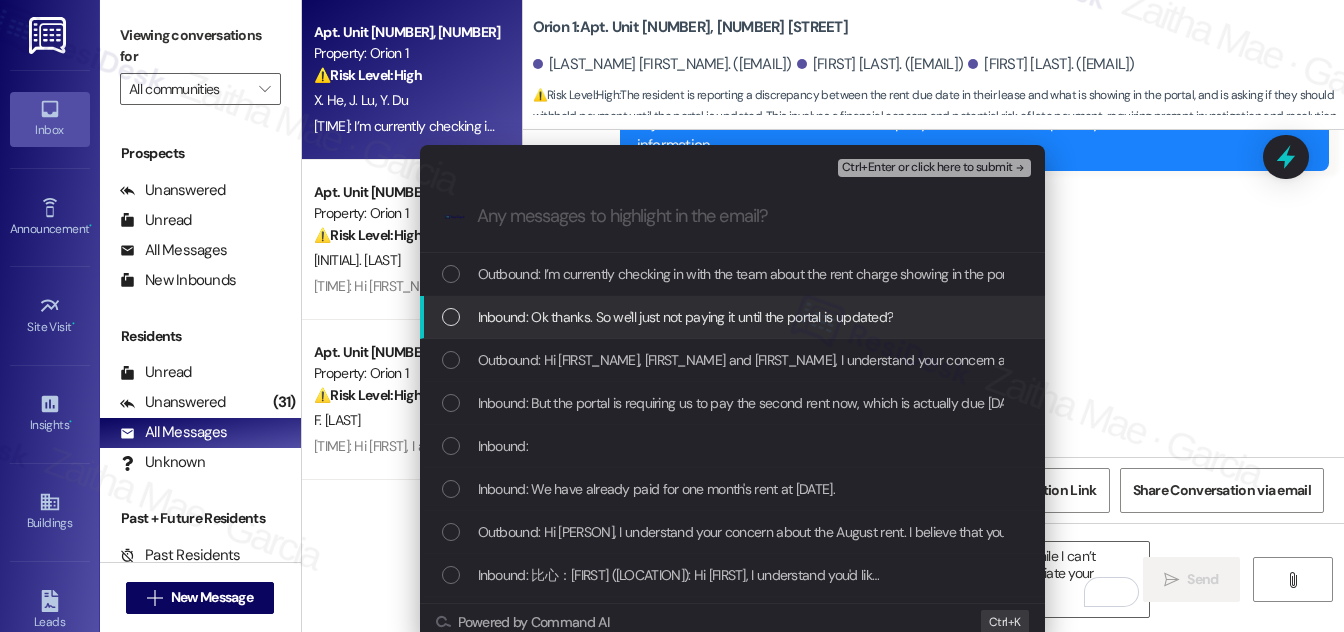click at bounding box center [451, 317] 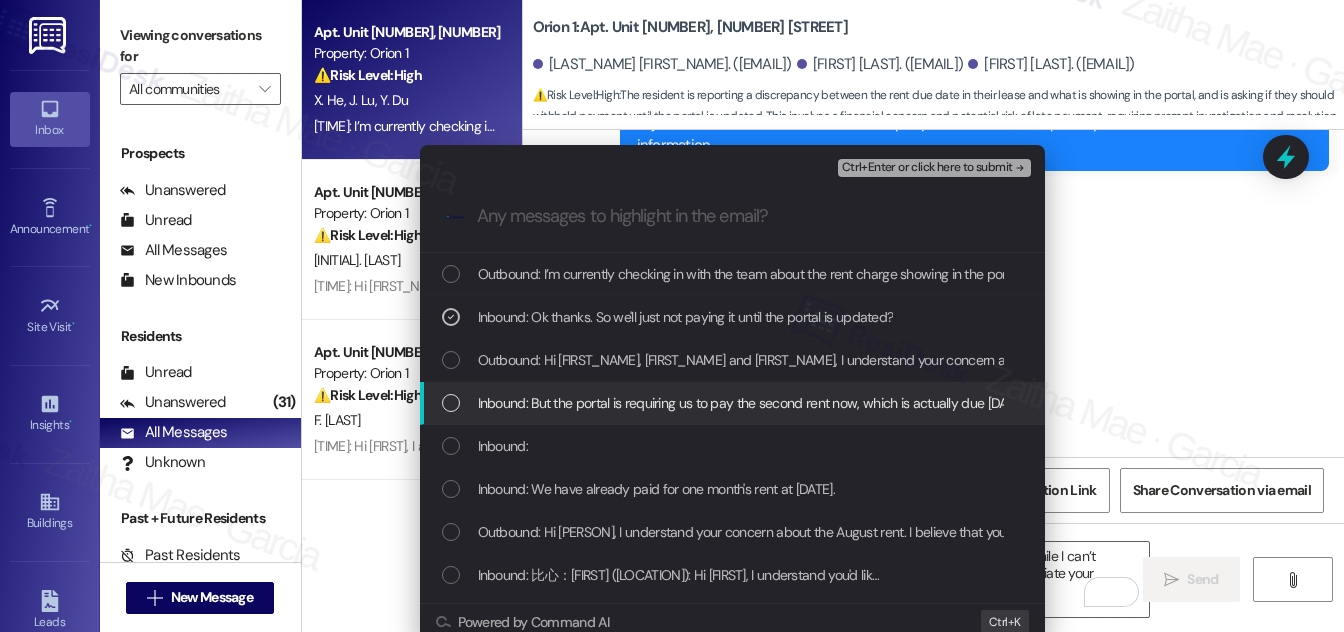 click on "Inbound: But the portal is requiring us to pay the second rent now, which is actually due September 1st according to our contract. So could you remove that in our portal?" at bounding box center [734, 403] 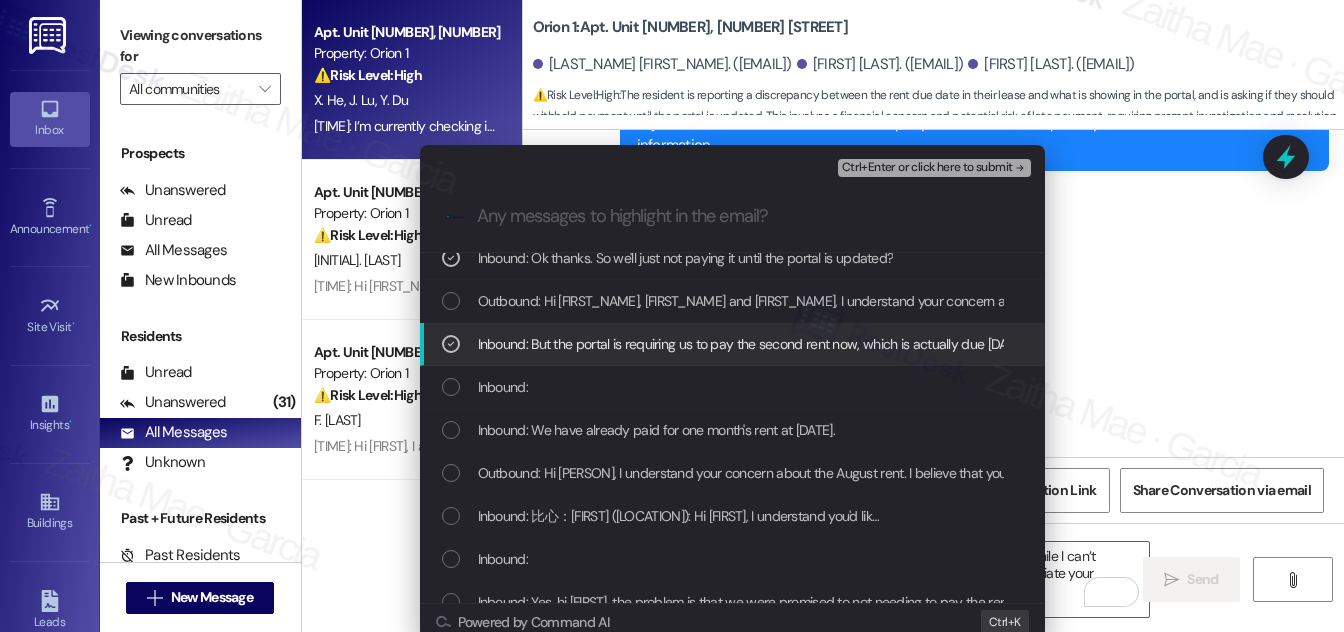 scroll, scrollTop: 90, scrollLeft: 0, axis: vertical 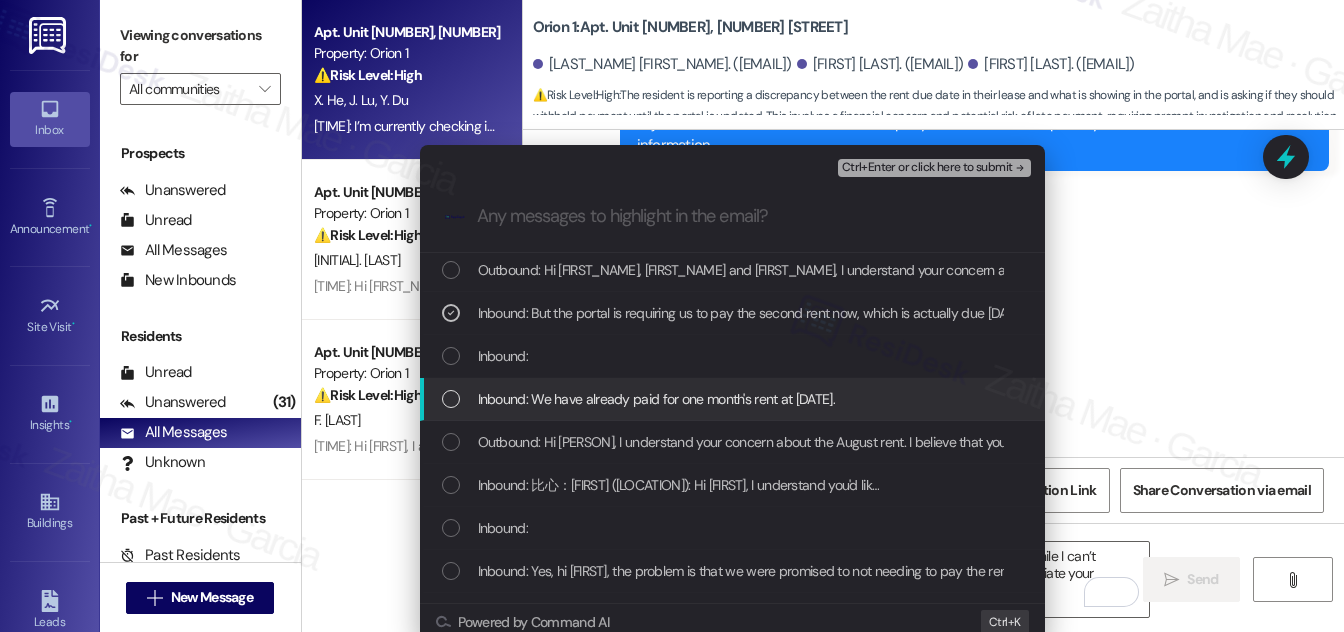click at bounding box center [451, 399] 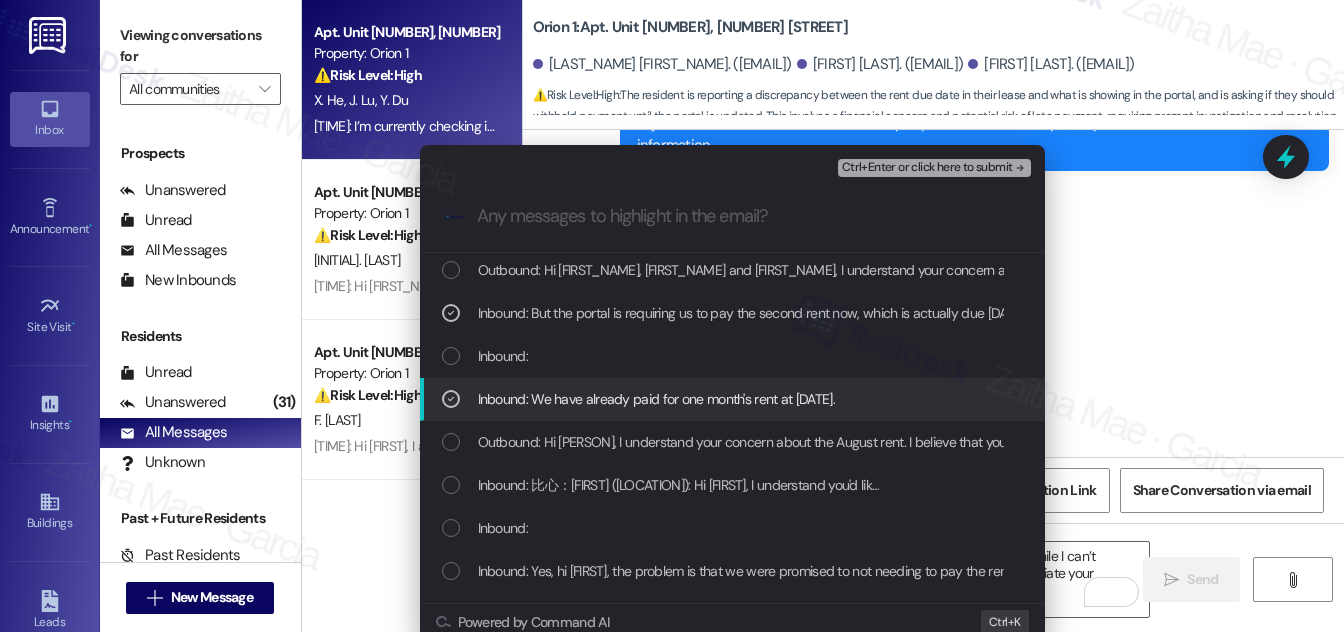 scroll, scrollTop: 181, scrollLeft: 0, axis: vertical 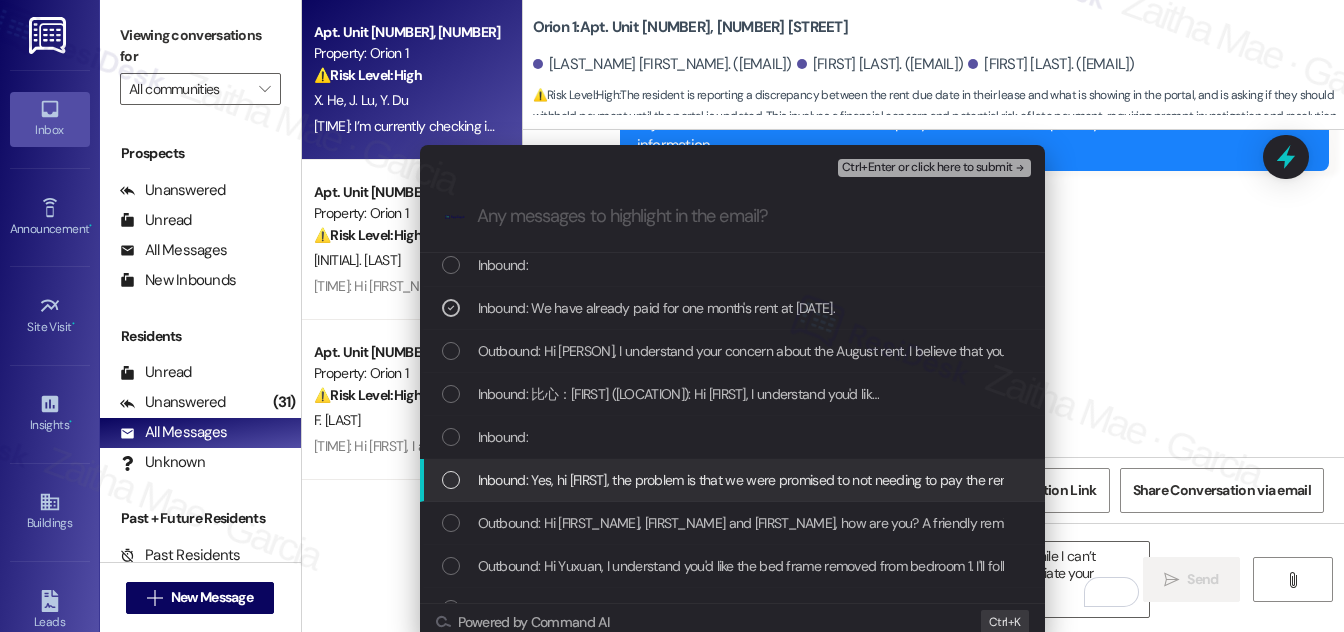 click at bounding box center (451, 480) 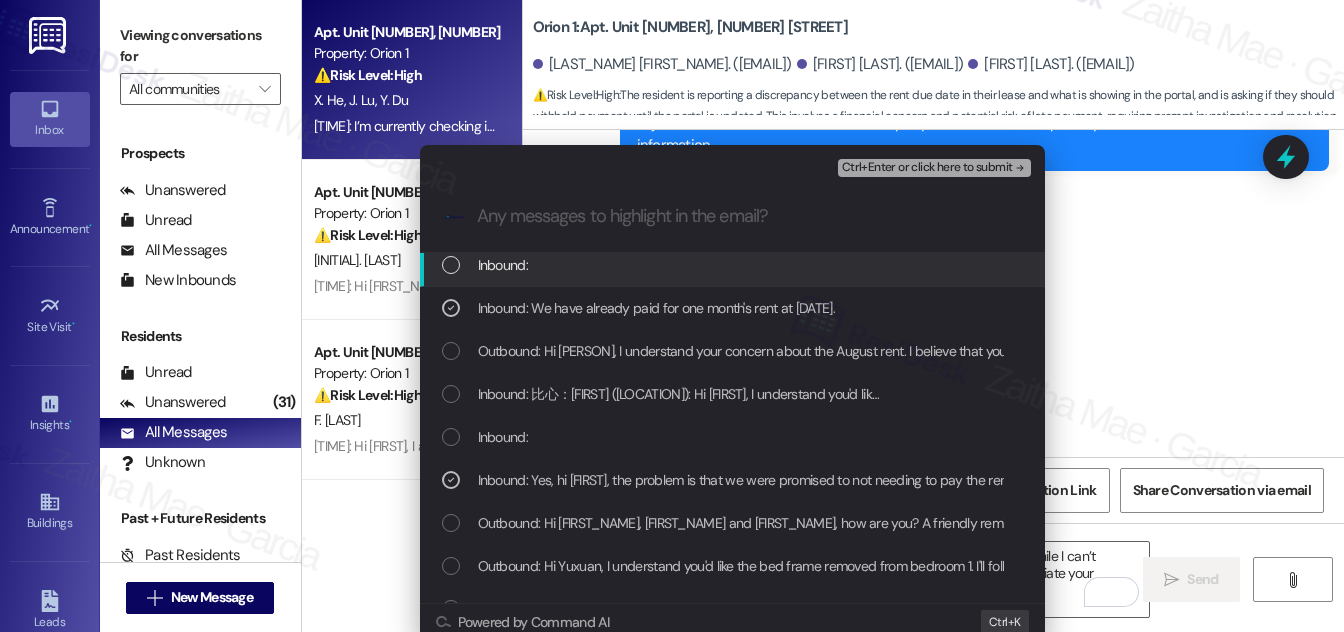 click on "Ctrl+Enter or click here to submit" at bounding box center (927, 168) 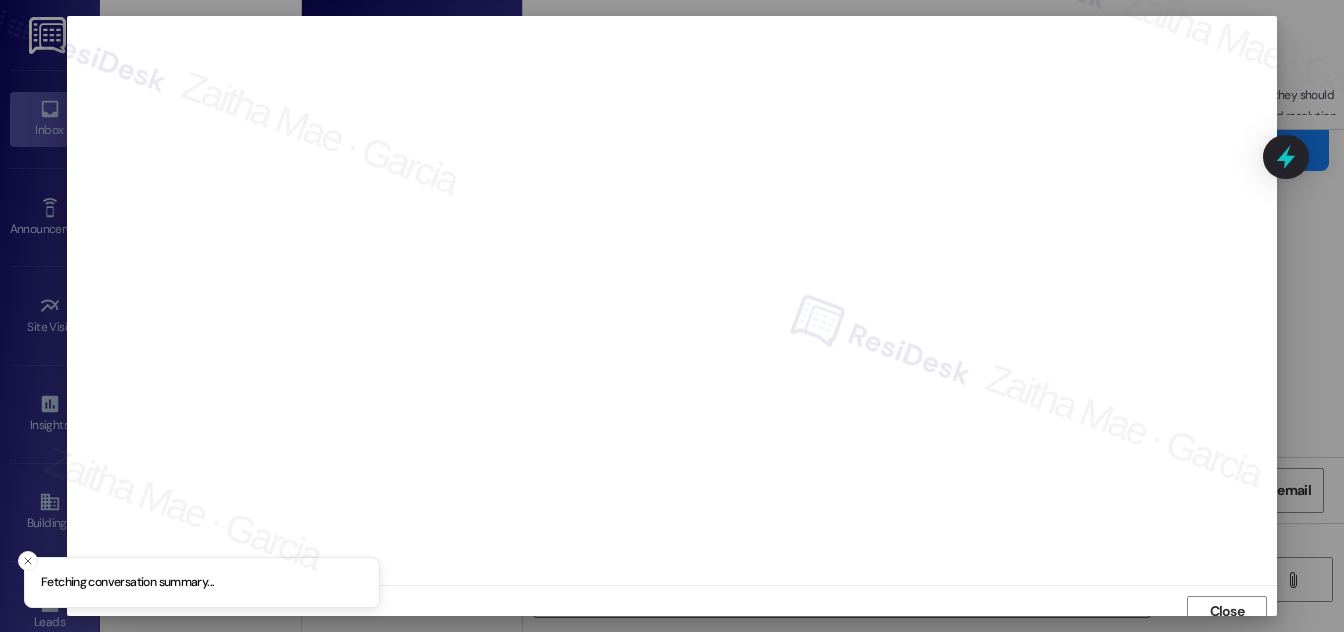 scroll, scrollTop: 11, scrollLeft: 0, axis: vertical 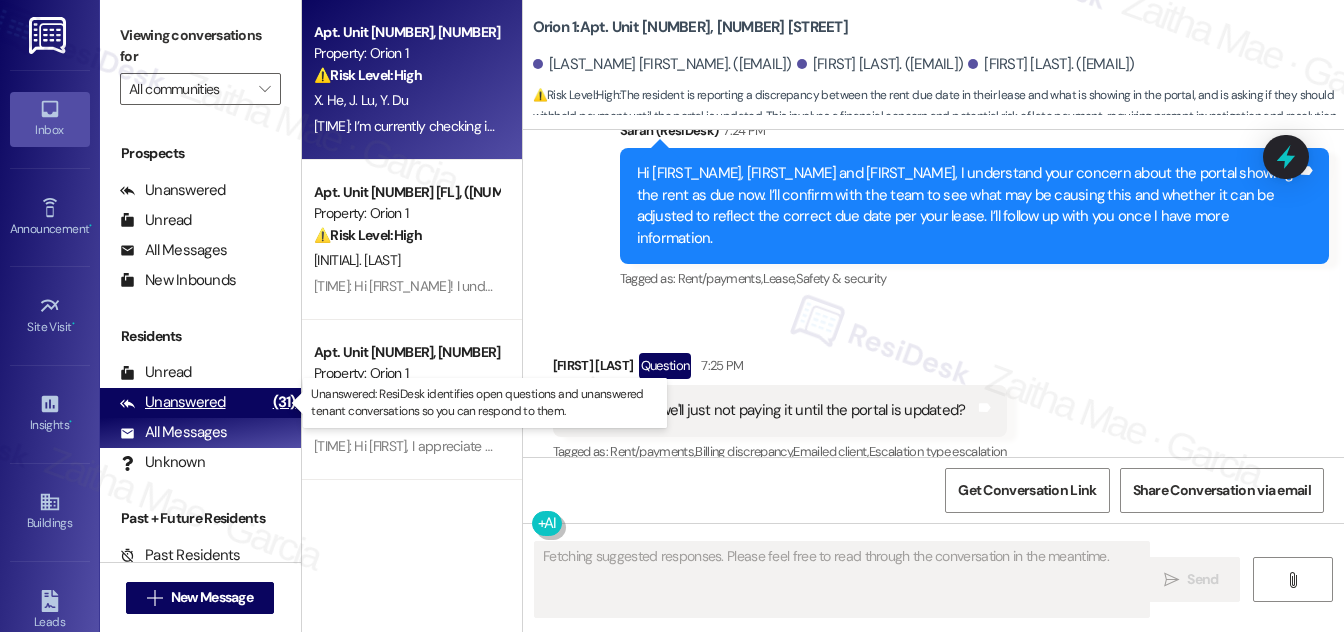click on "Unanswered" at bounding box center (173, 402) 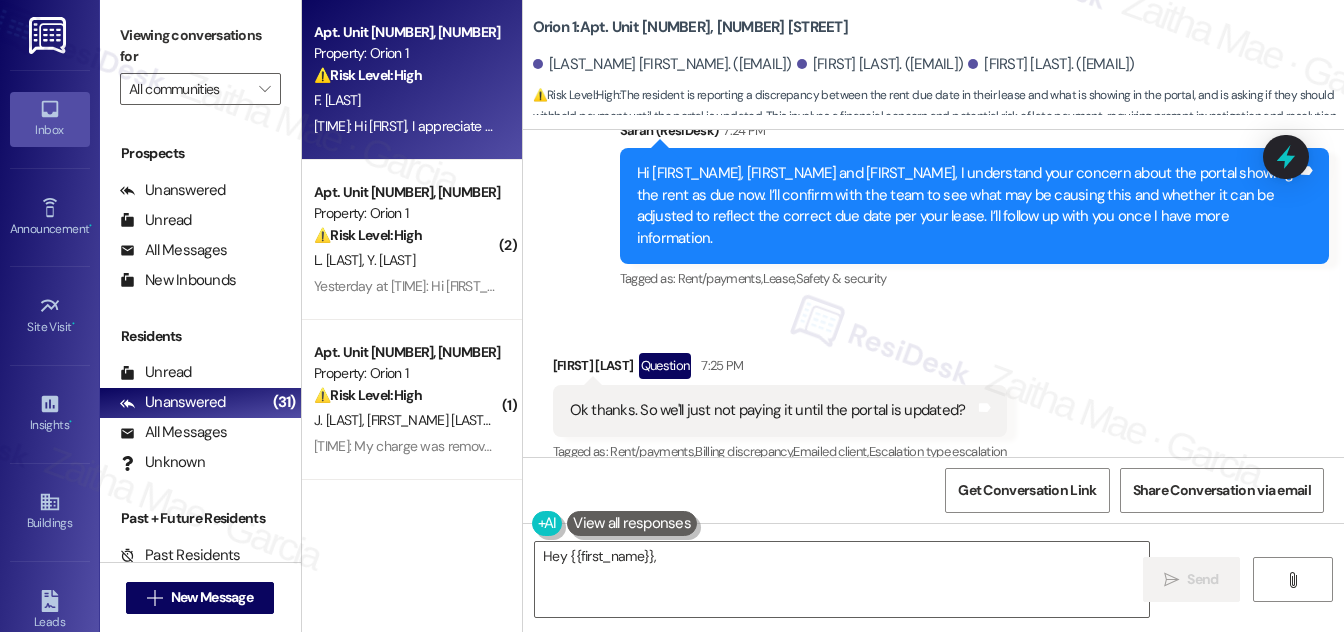 type on "Hey {{first_name}}, I" 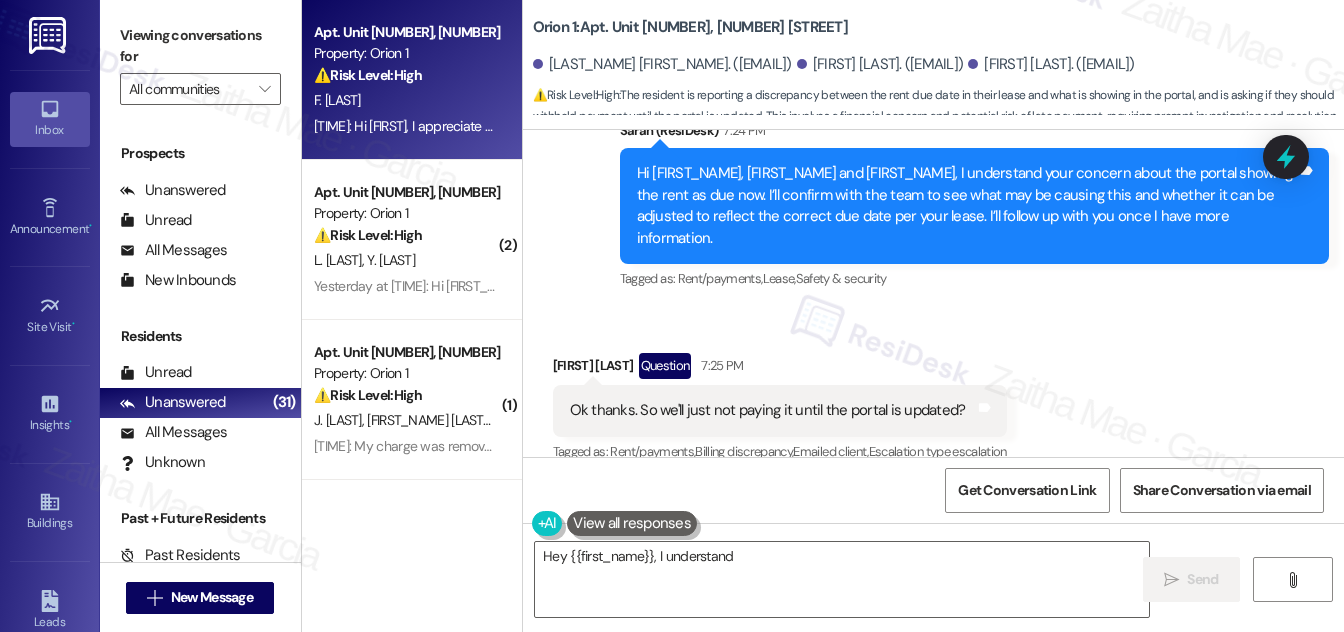 click on "⚠️  Risk Level:  High The resident is requesting a payment arrangement due to financial hardship. This involves a financial concern (late payment) and a request for special consideration, requiring prompt attention to mitigate potential financial risks and maintain resident relations." at bounding box center [406, 75] 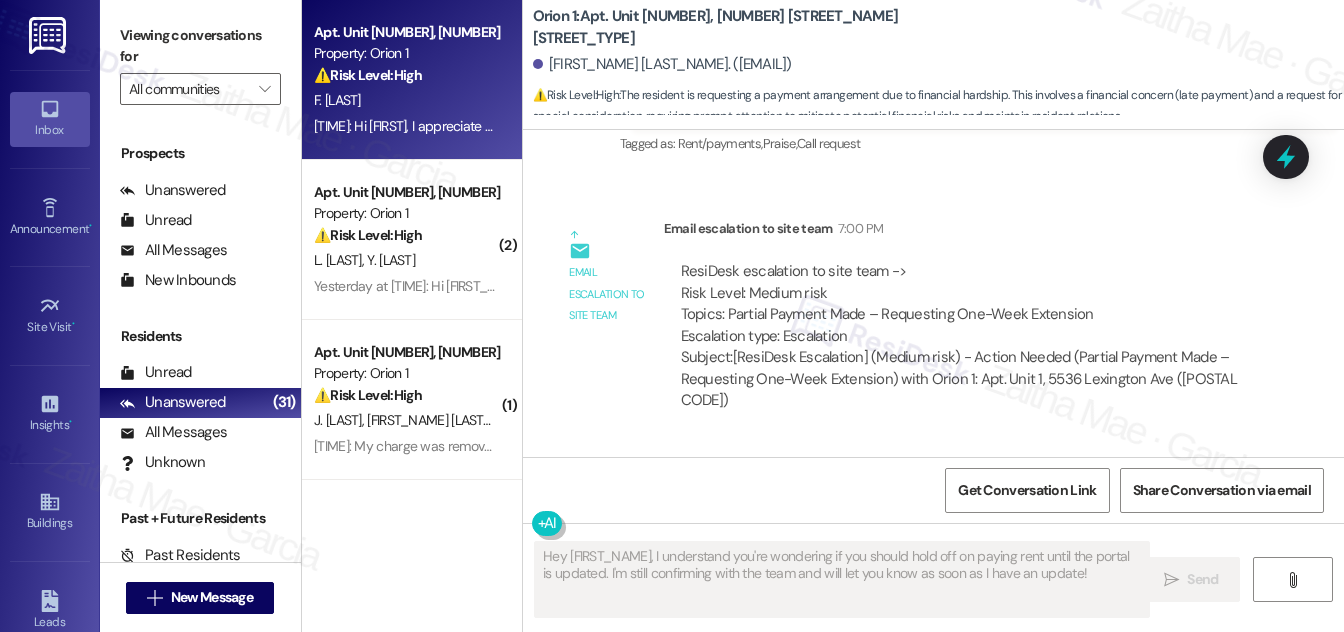 scroll, scrollTop: 1039, scrollLeft: 0, axis: vertical 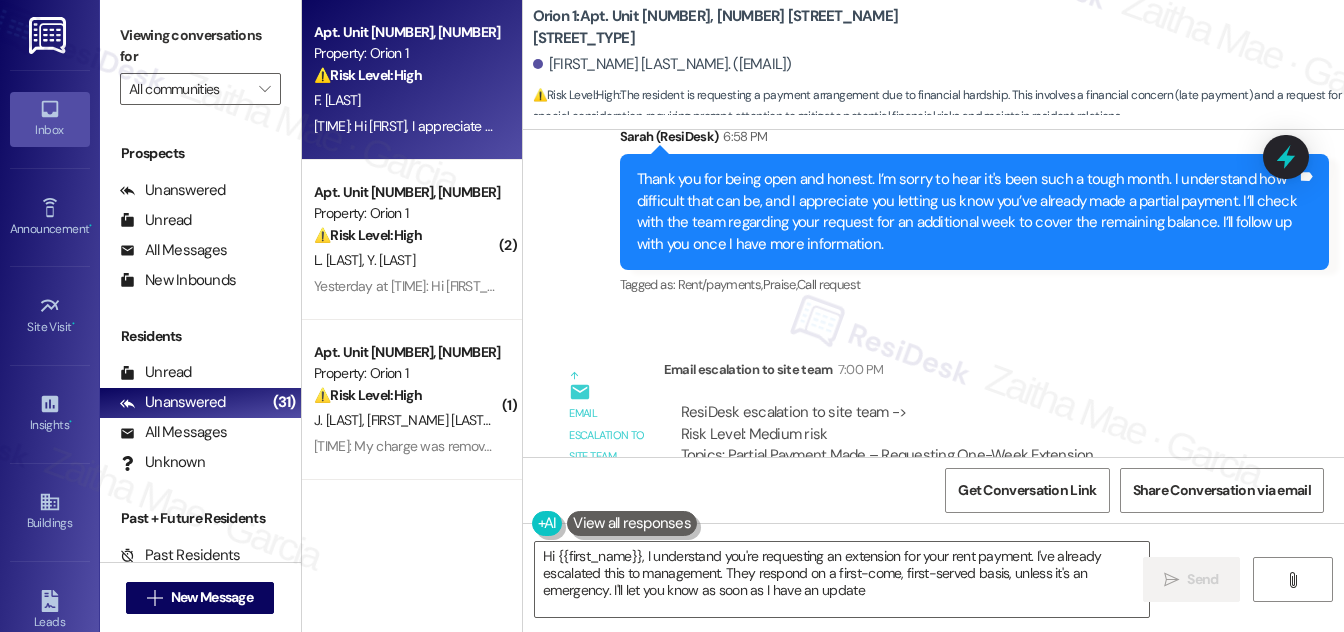 type on "Hi {{first_name}}, I understand you're requesting an extension for your rent payment. I've already escalated this to management. They respond on a first-come, first-served basis, unless it's an emergency. I'll let you know as soon as I have an update!" 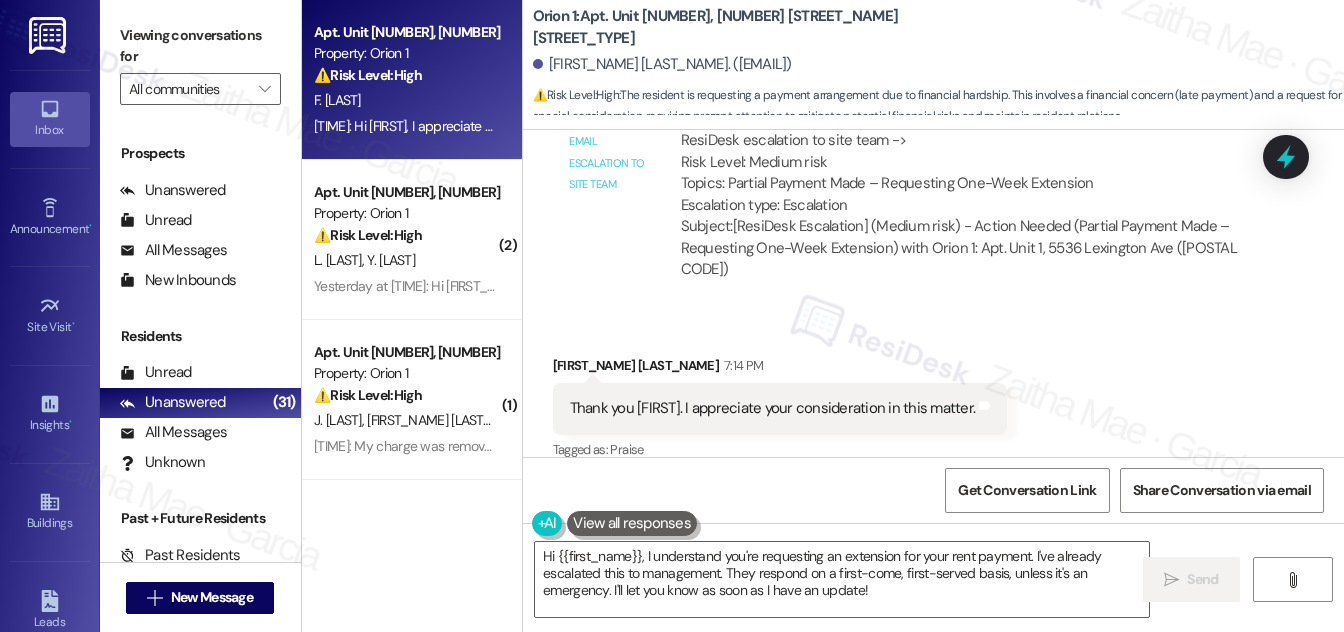scroll, scrollTop: 1312, scrollLeft: 0, axis: vertical 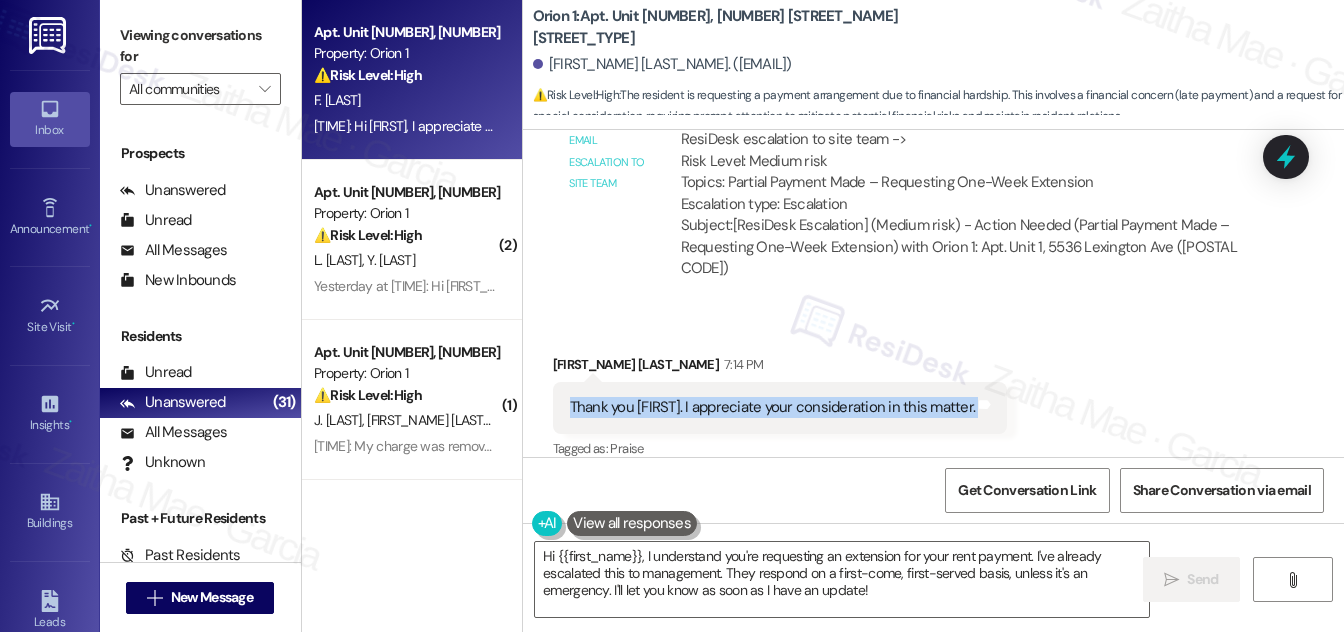 drag, startPoint x: 559, startPoint y: 382, endPoint x: 986, endPoint y: 409, distance: 427.85278 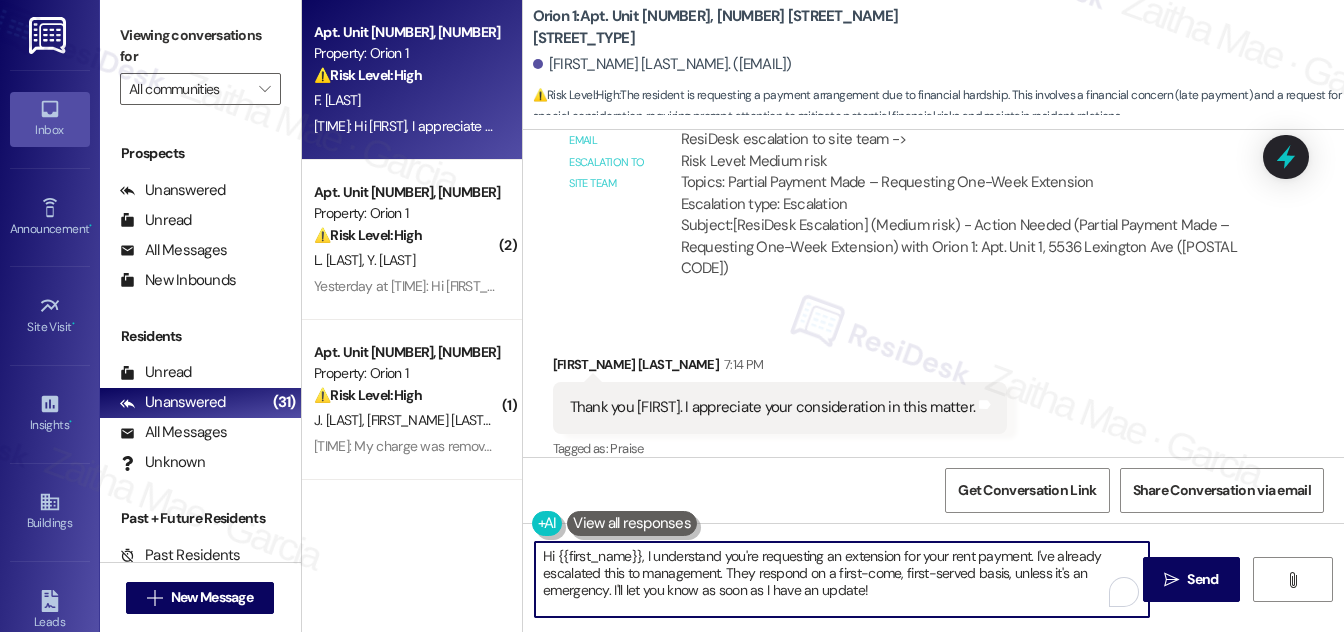 drag, startPoint x: 689, startPoint y: 586, endPoint x: 893, endPoint y: 594, distance: 204.1568 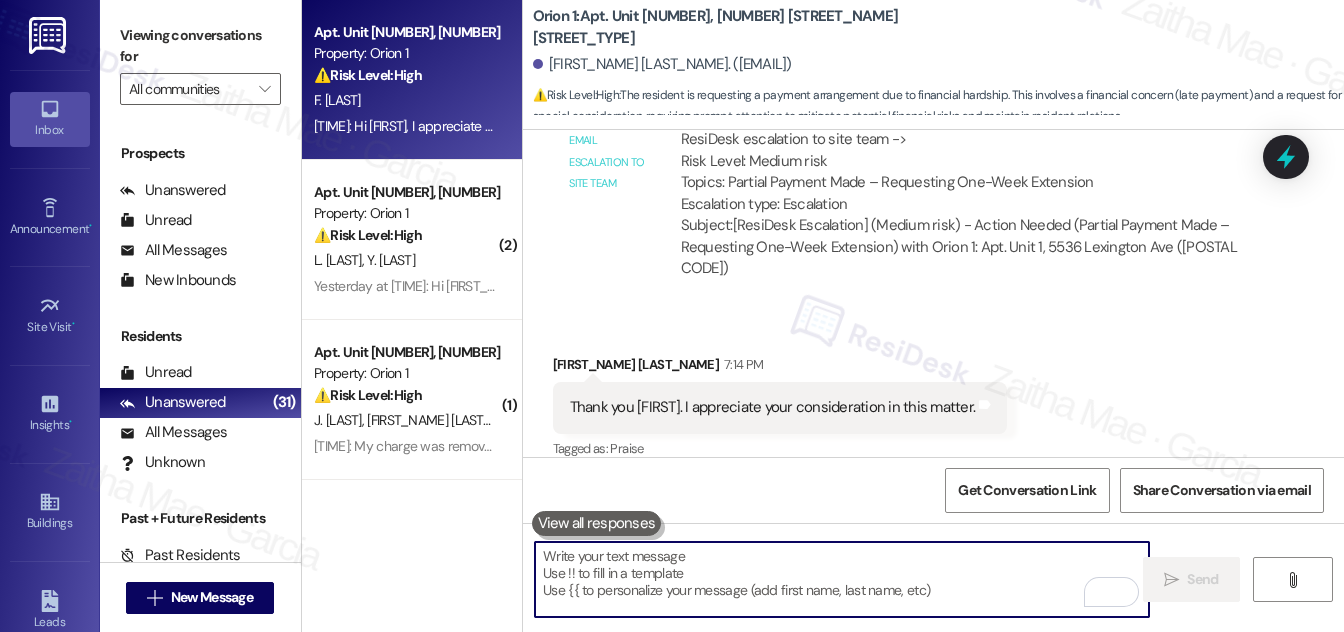 click at bounding box center [842, 579] 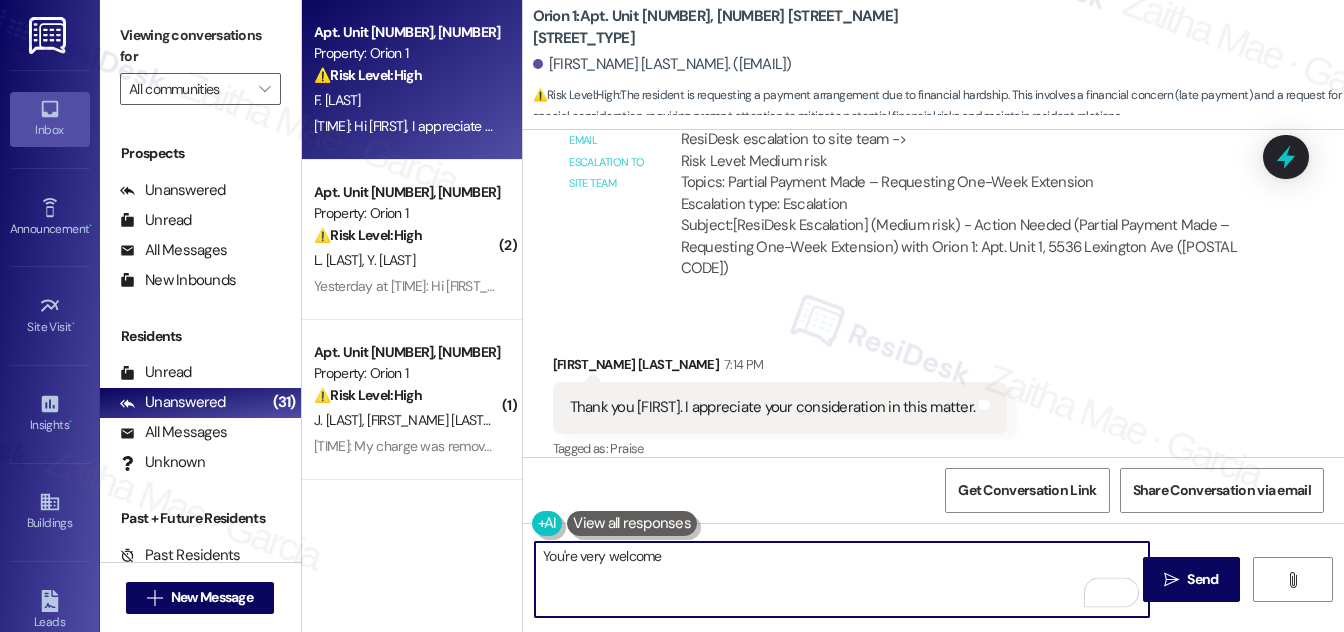 click on "Fidel Rutwaza 7:14 PM" at bounding box center (780, 368) 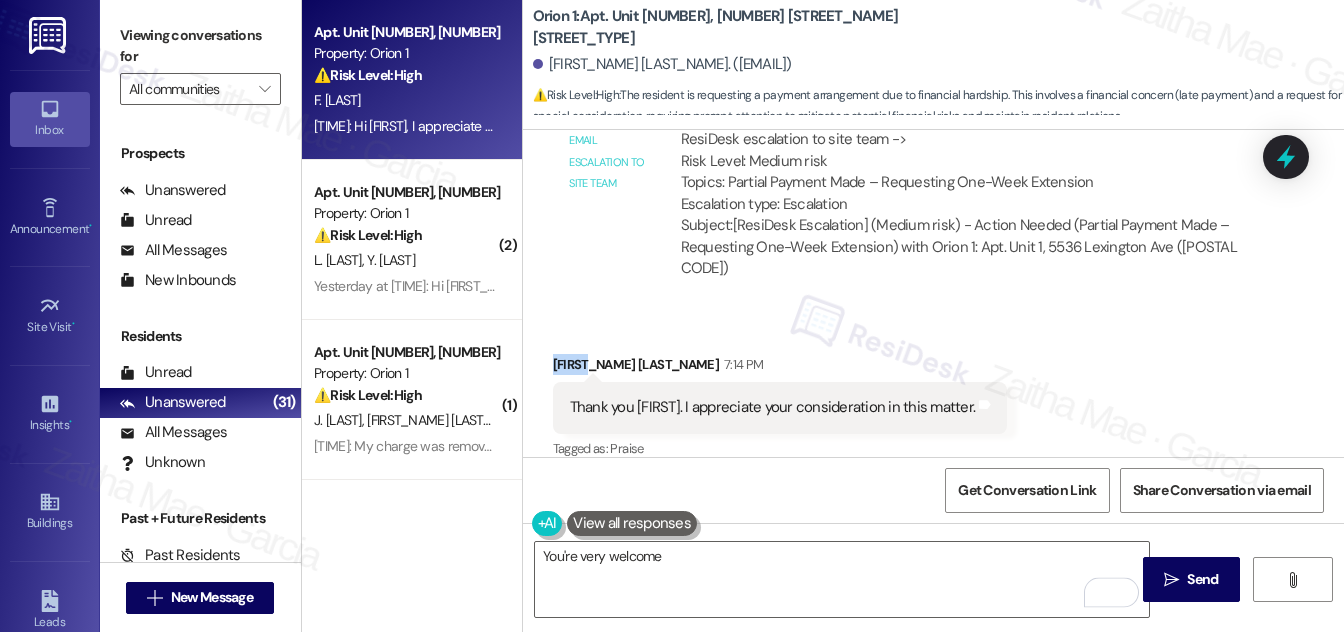 click on "Fidel Rutwaza 7:14 PM" at bounding box center [780, 368] 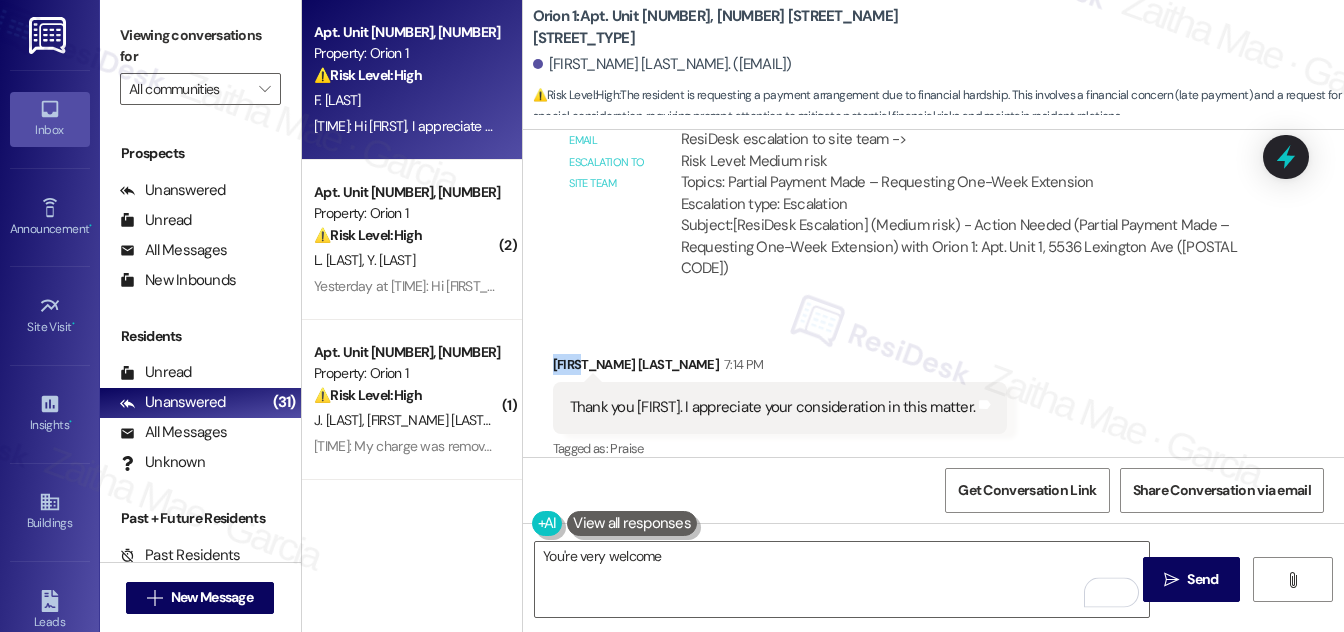 copy on "Fidel" 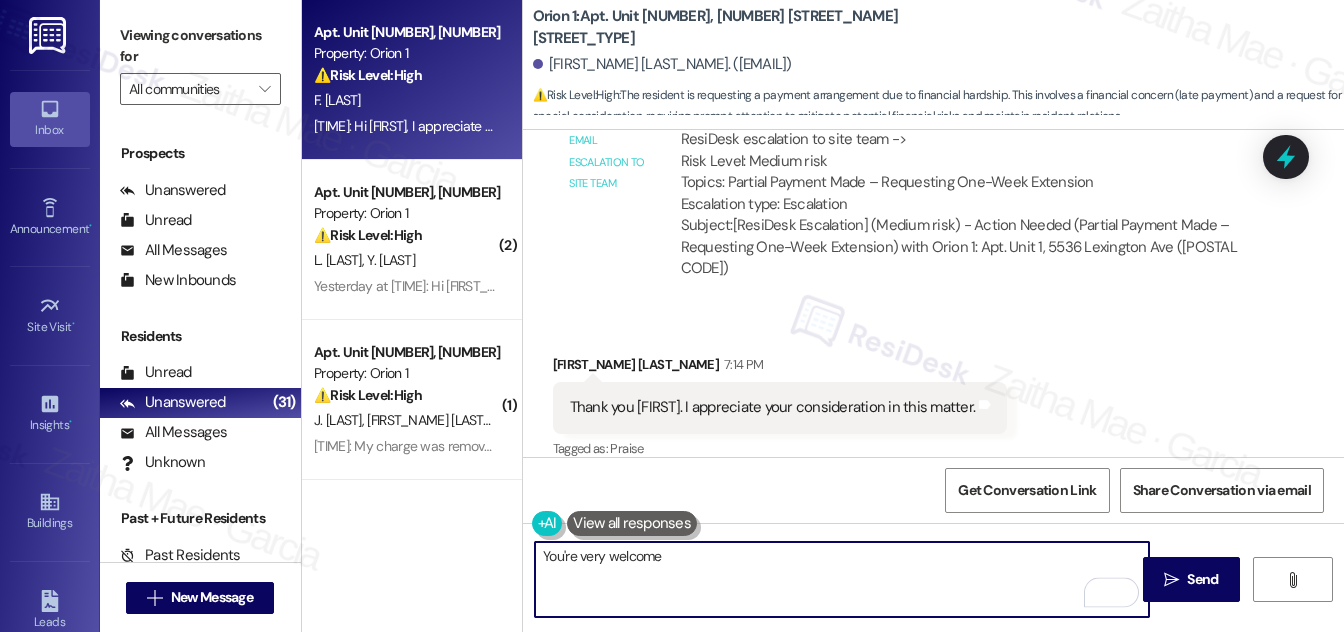 click on "You're very welcome" at bounding box center [842, 579] 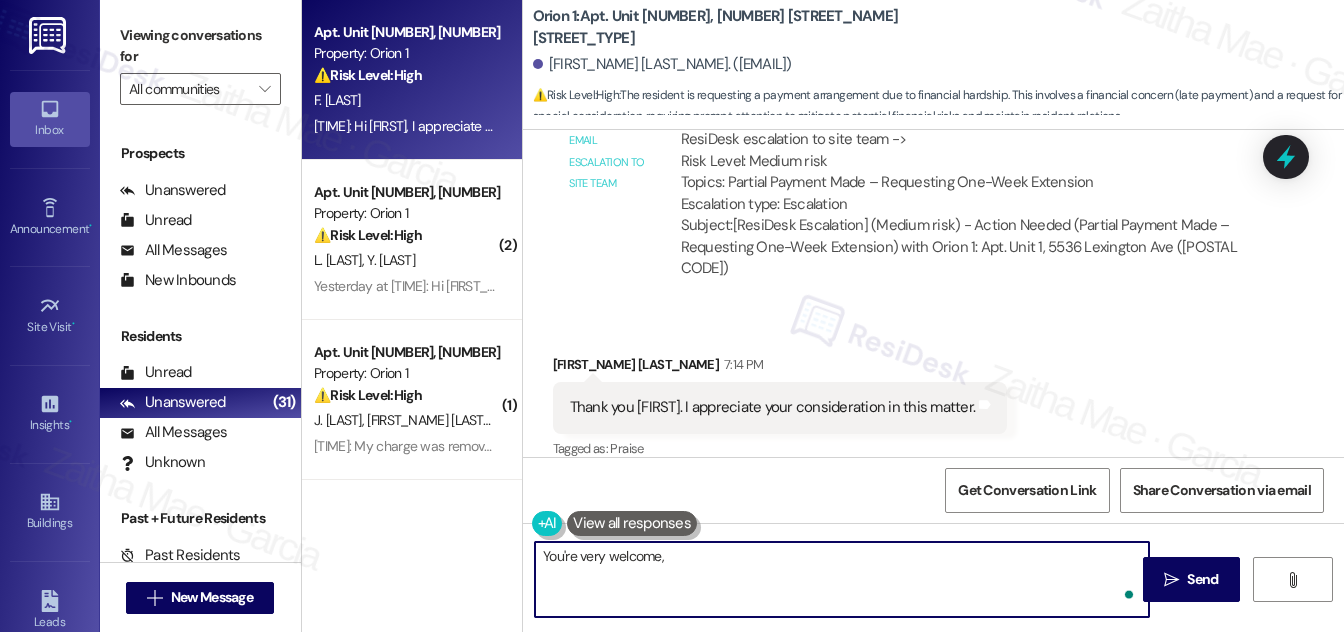 paste on "Fidel" 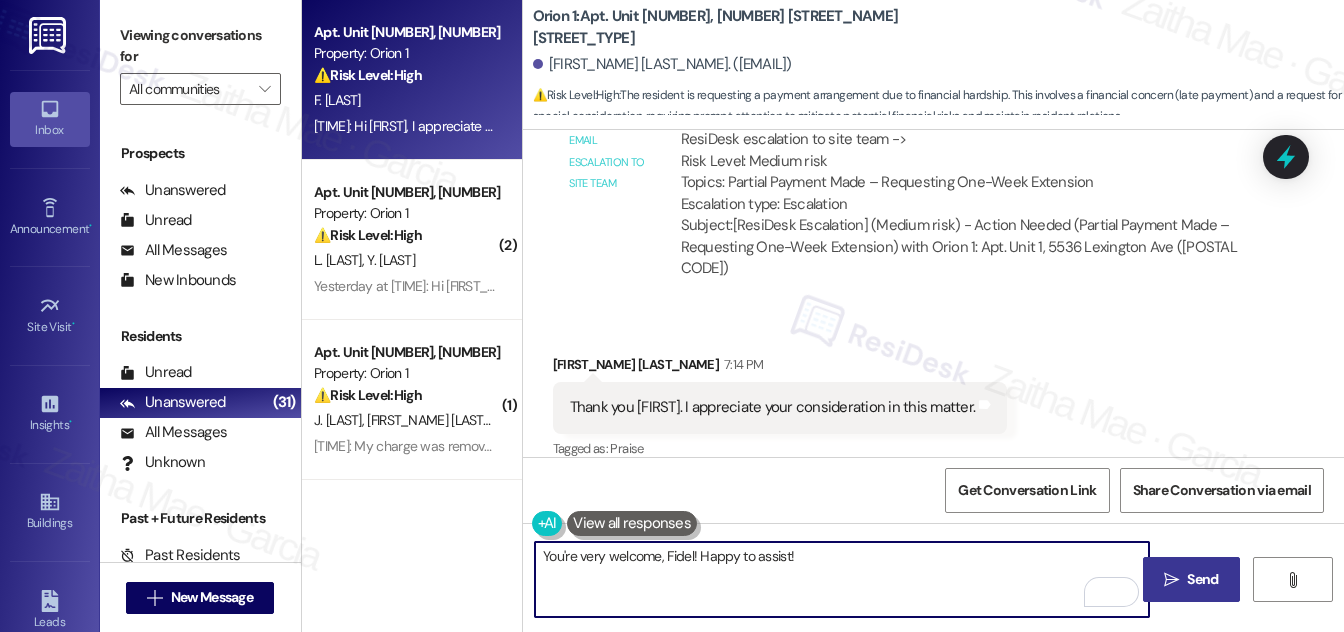 type on "You're very welcome, Fidel! Happy to assist!" 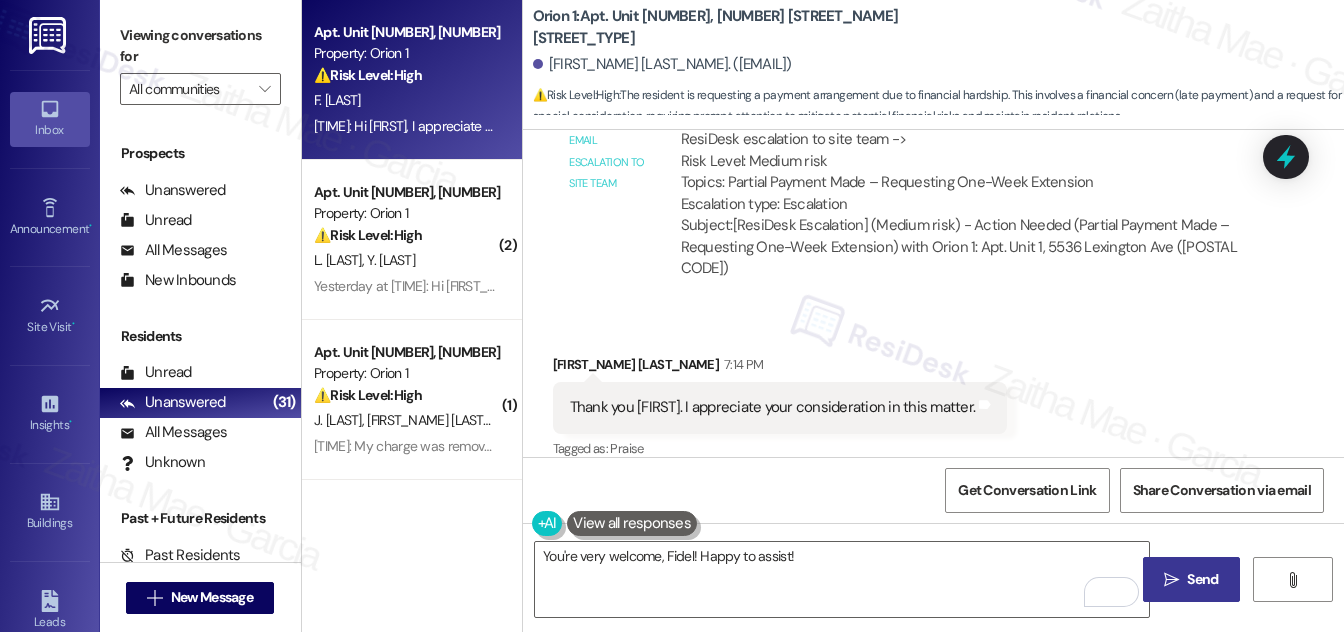 click on " Send" at bounding box center (1191, 579) 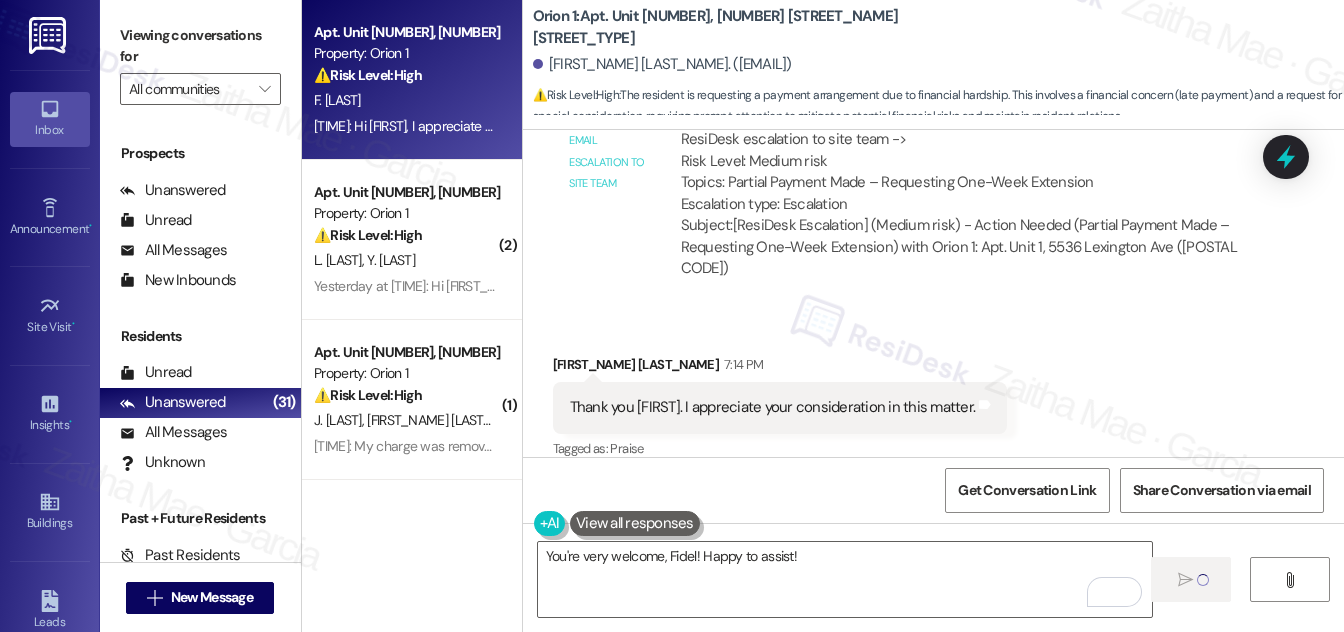 type 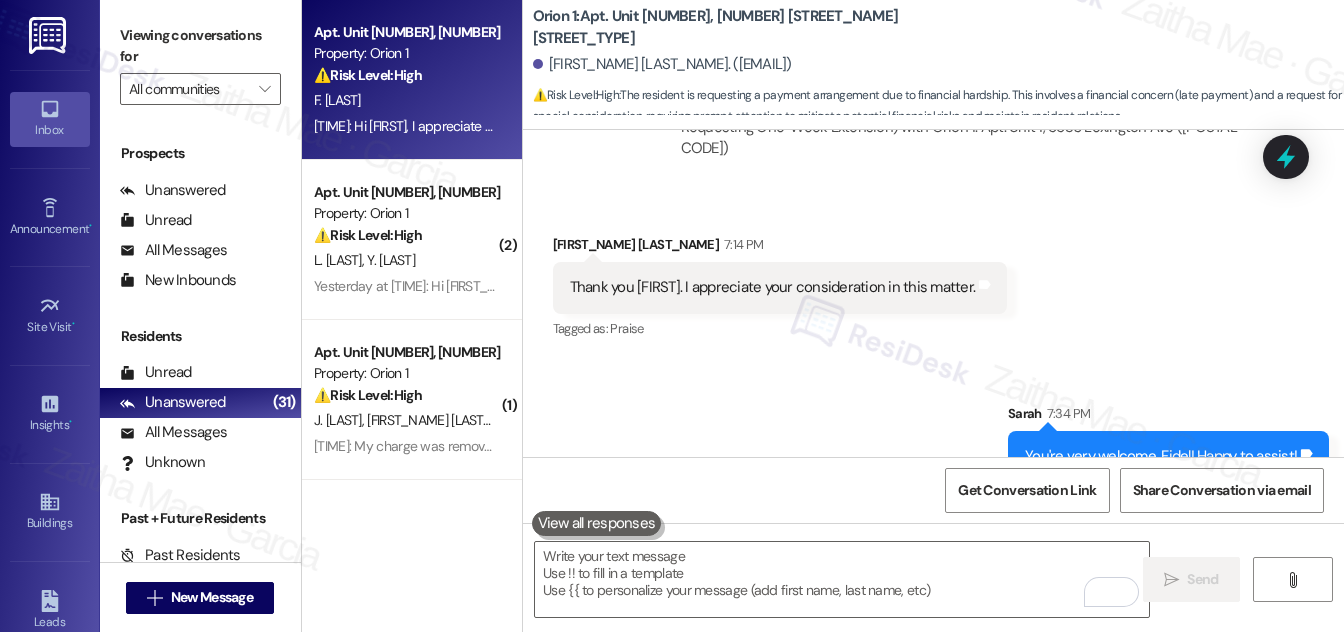 scroll, scrollTop: 1450, scrollLeft: 0, axis: vertical 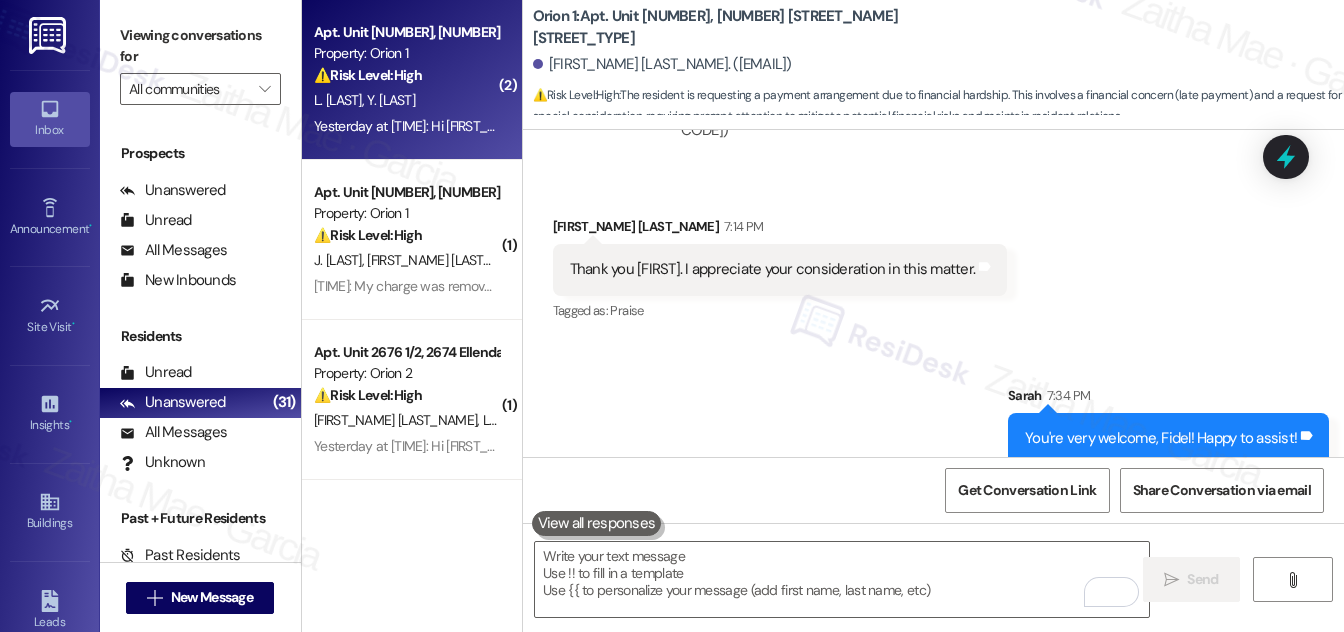 click on "⚠️  Risk Level:  High The resident is disputing a rent payment, claiming a promised credit for cleaning and citing move-in issues and an elevator incident. This involves a financial concern and a potential safety issue (elevator), requiring investigation and resolution." at bounding box center [406, 75] 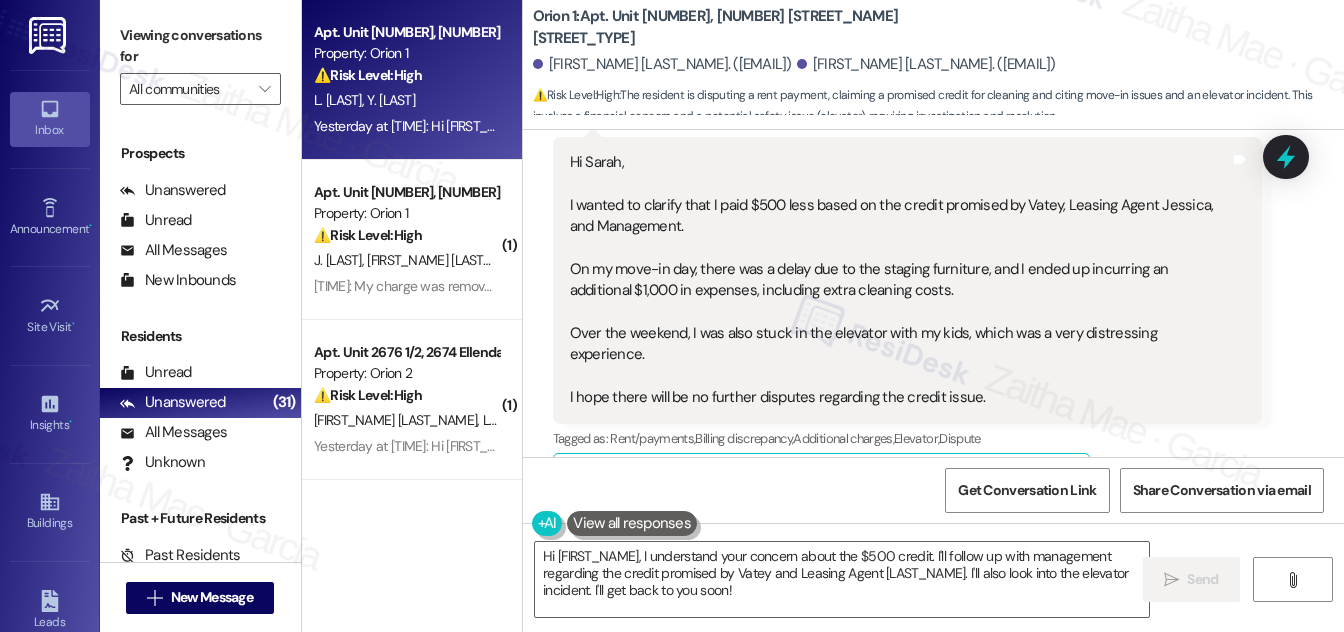 scroll, scrollTop: 905, scrollLeft: 0, axis: vertical 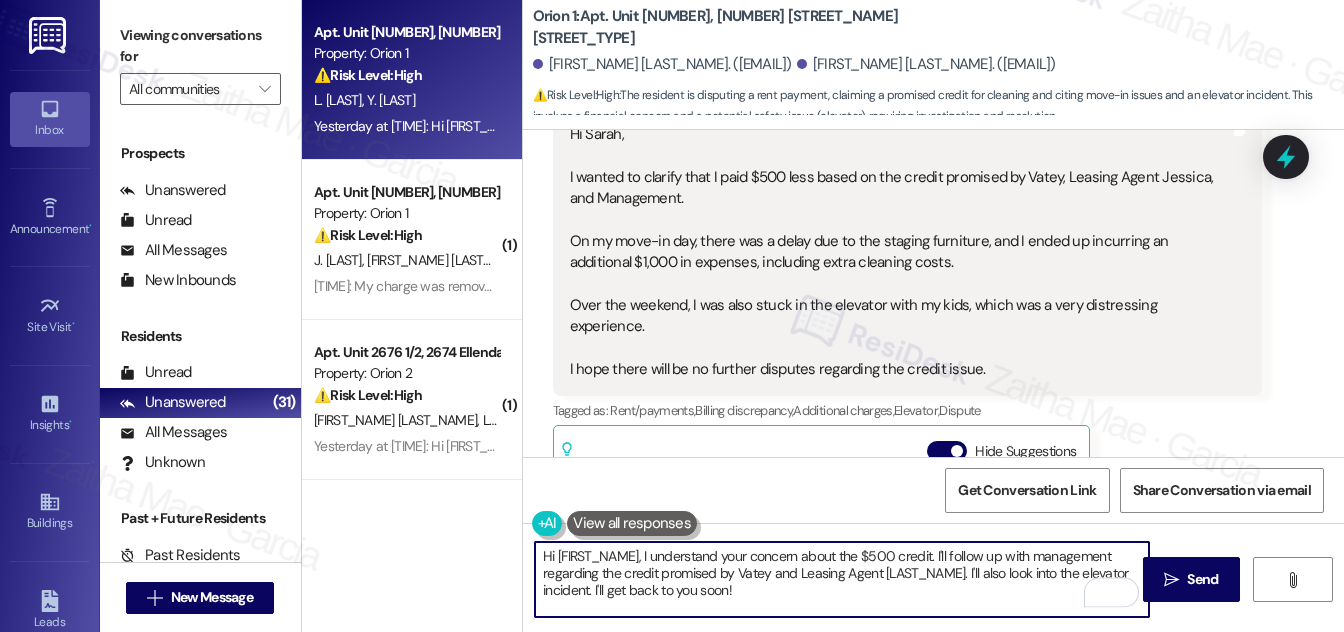 drag, startPoint x: 949, startPoint y: 554, endPoint x: 1061, endPoint y: 556, distance: 112.01785 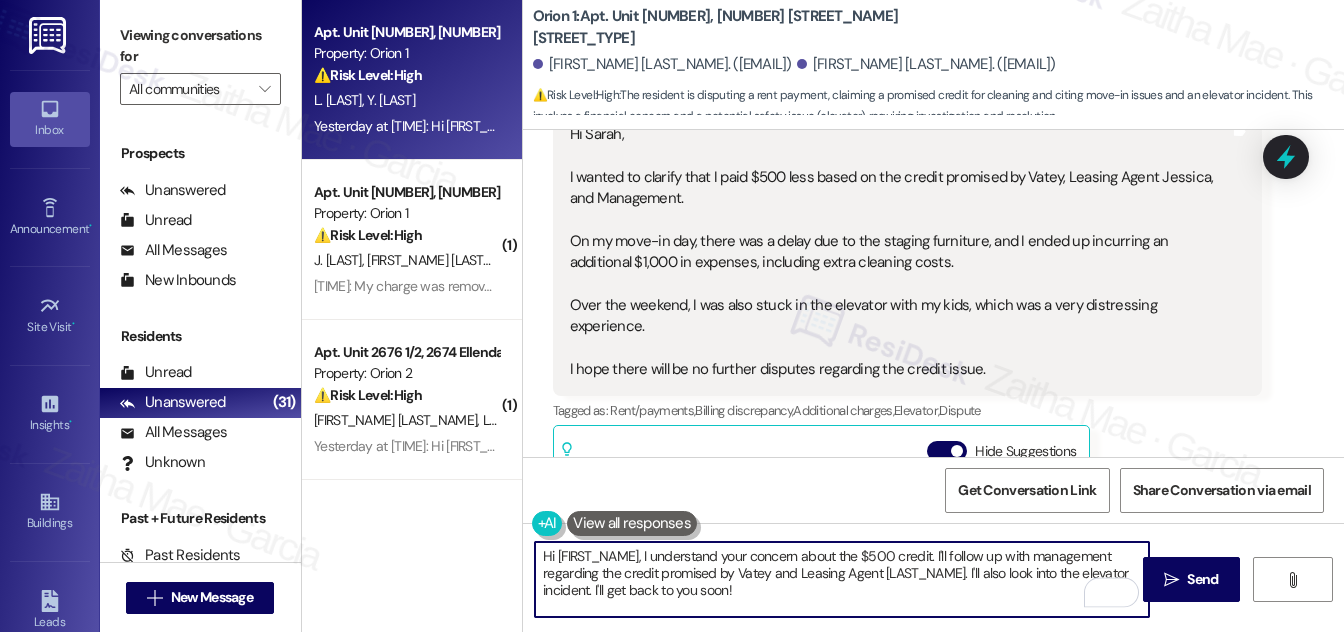 click on "Hi {{first_name}}, I understand your concern about the $500 credit. I'll follow up with management regarding the credit promised by Vatey and Leasing Agent Jessica. I'll also look into the elevator incident. I'll get back to you soon!" at bounding box center (842, 579) 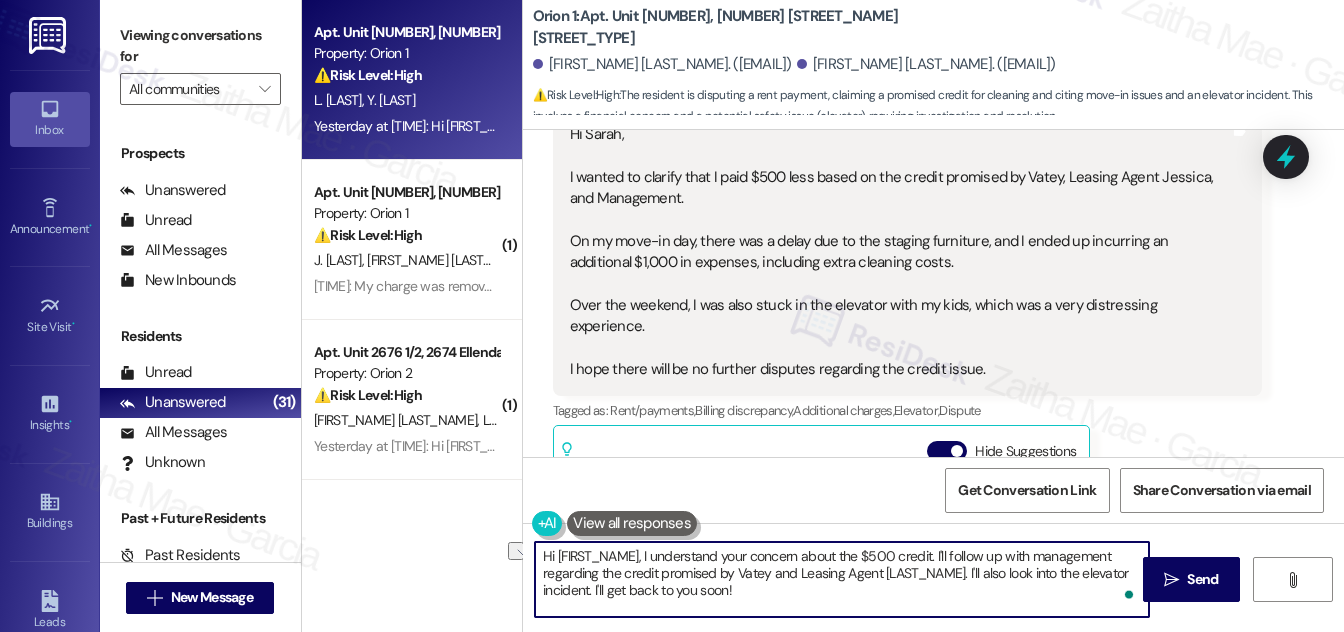 click on "Hi {{first_name}}, I understand your concern about the $500 credit. I'll follow up with management regarding the credit promised by Vatey and Leasing Agent Jessica. I'll also look into the elevator incident. I'll get back to you soon!" at bounding box center (842, 579) 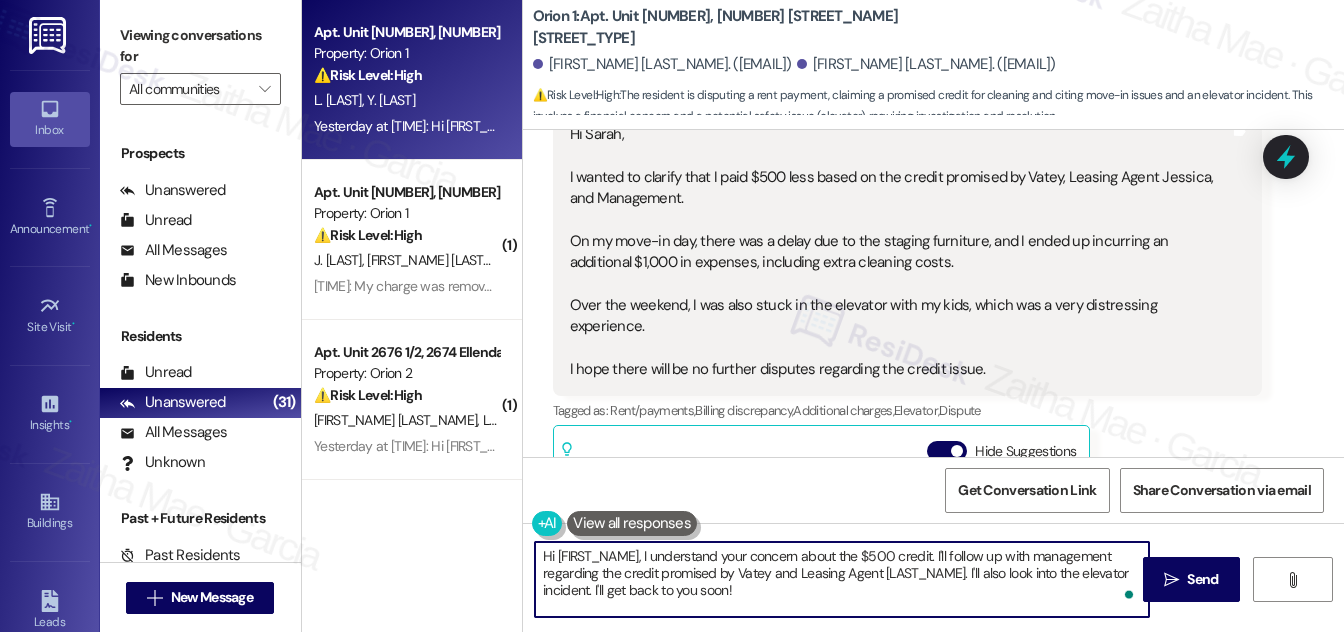 click on "Hi {{first_name}}, I understand your concern about the $500 credit. I'll follow up with management regarding the credit promised by Vatey and Leasing Agent Jessica. I'll also look into the elevator incident. I'll get back to you soon!" at bounding box center (842, 579) 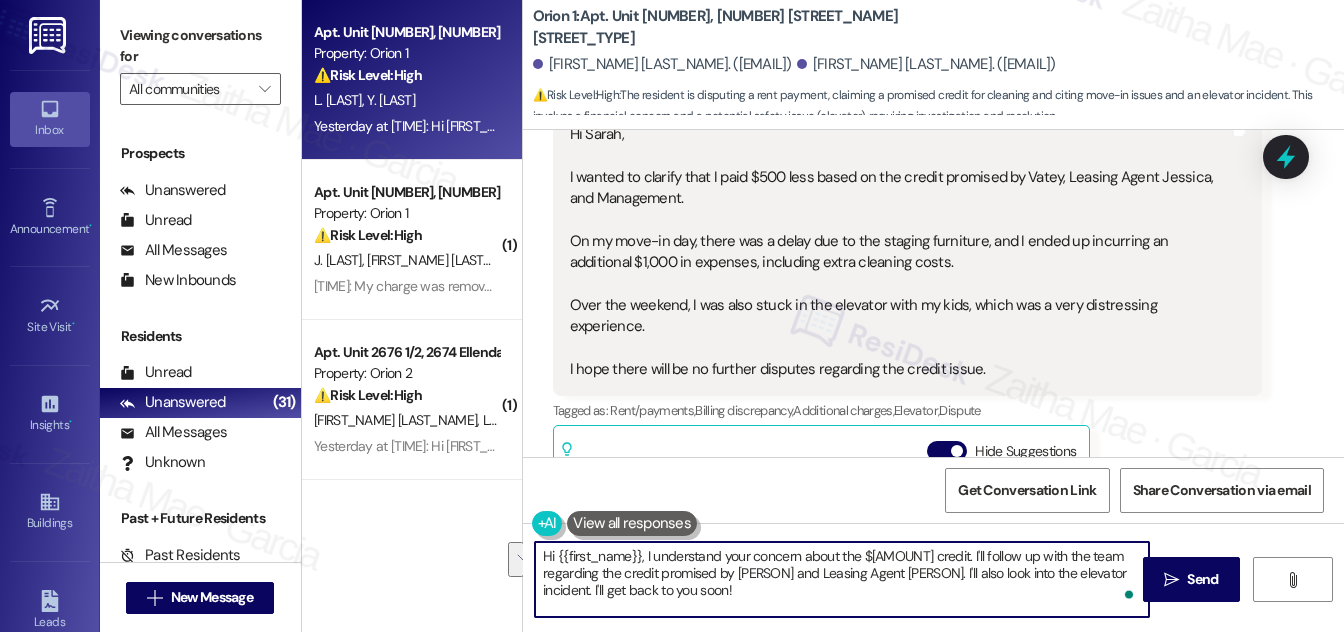drag, startPoint x: 930, startPoint y: 570, endPoint x: 935, endPoint y: 587, distance: 17.720045 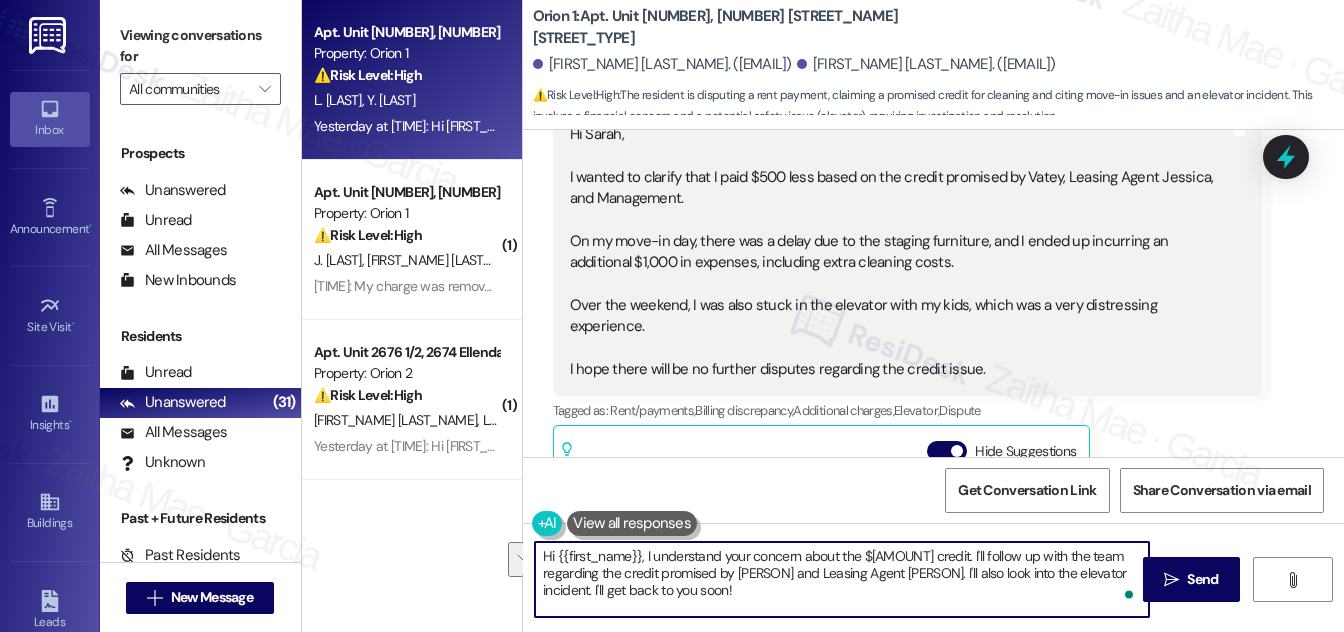 click on "Hi {{first_name}}, I understand your concern about the $500 credit. I'll follow up with the team regarding the credit promised by Vatey and Leasing Agent Jessica. I'll also look into the elevator incident. I'll get back to you soon!" at bounding box center (842, 579) 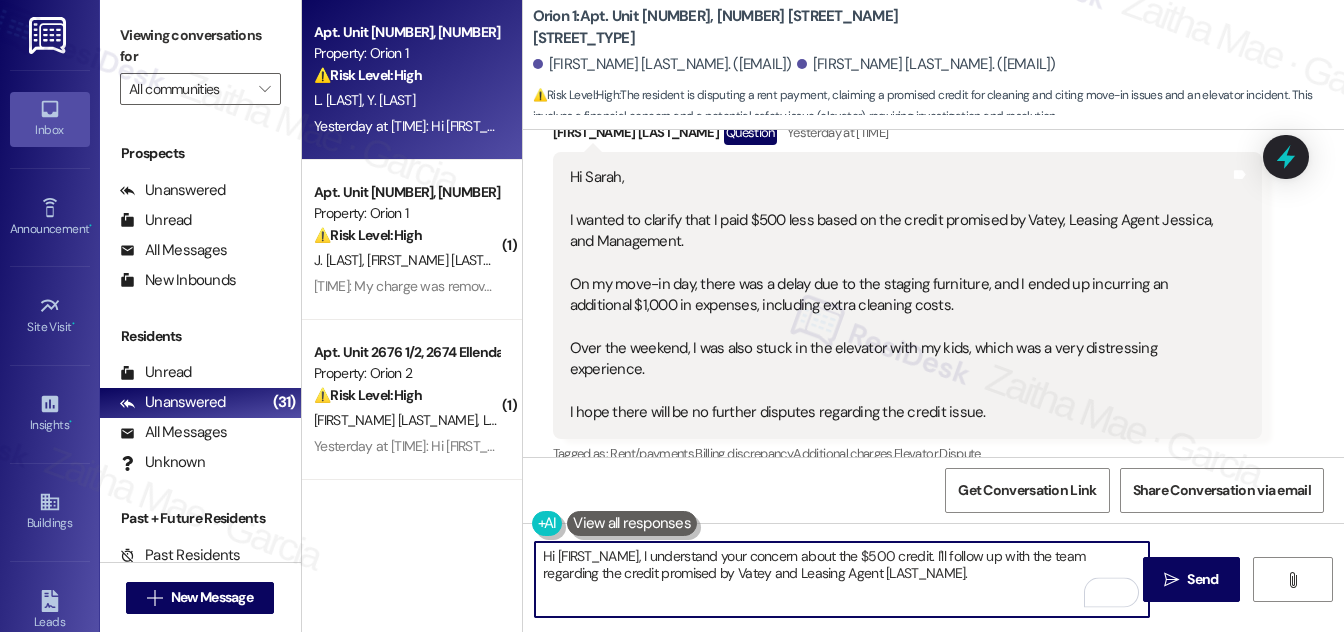 scroll, scrollTop: 905, scrollLeft: 0, axis: vertical 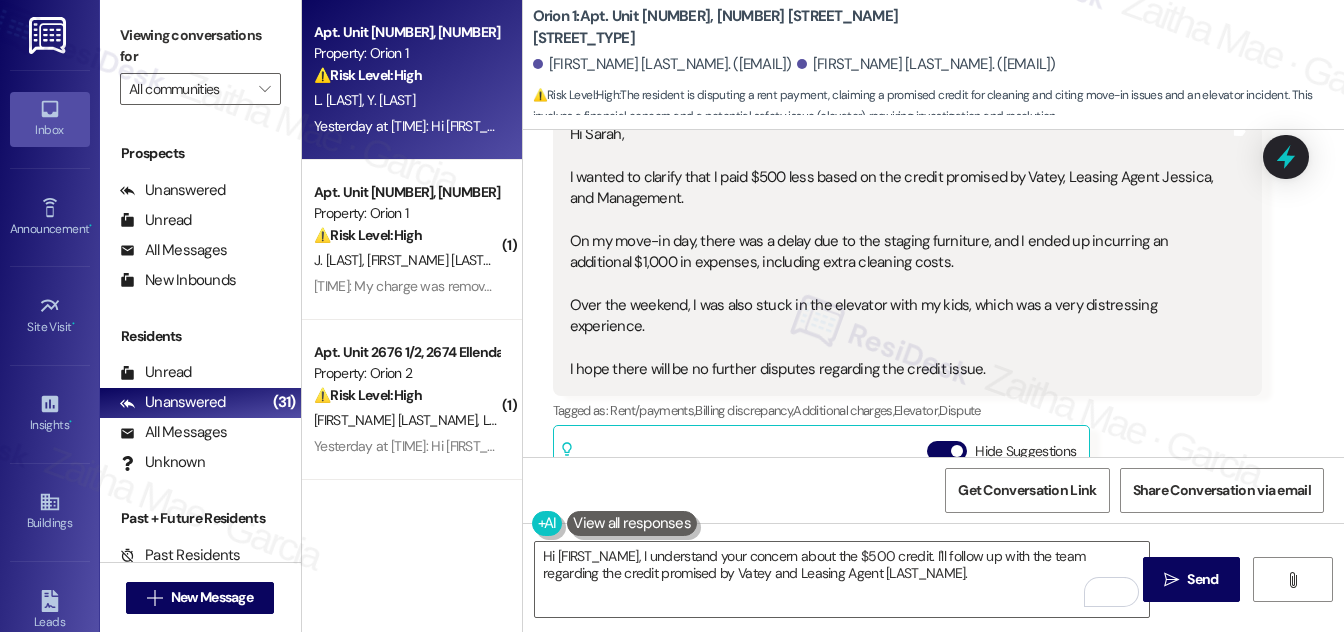 click on "Hi Sarah,
I wanted to clarify that I paid $500 less based on the credit promised by Vatey, Leasing Agent Jessica, and Management.
On my move-in day, there was a delay due to the staging furniture, and I ended up incurring an additional $1,000 in expenses, including extra cleaning costs.
Over the weekend, I was also stuck in the elevator with my kids, which was a very distressing experience.
I hope there will be no further disputes regarding the credit issue. Tags and notes" at bounding box center (907, 252) 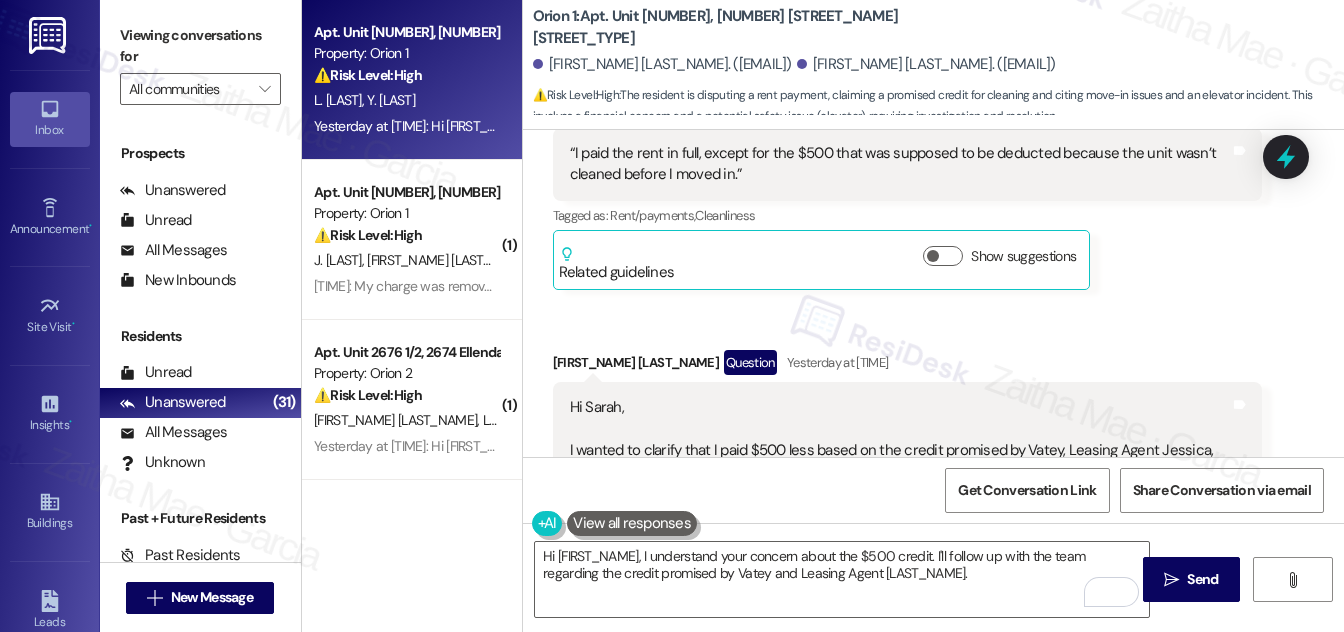 scroll, scrollTop: 541, scrollLeft: 0, axis: vertical 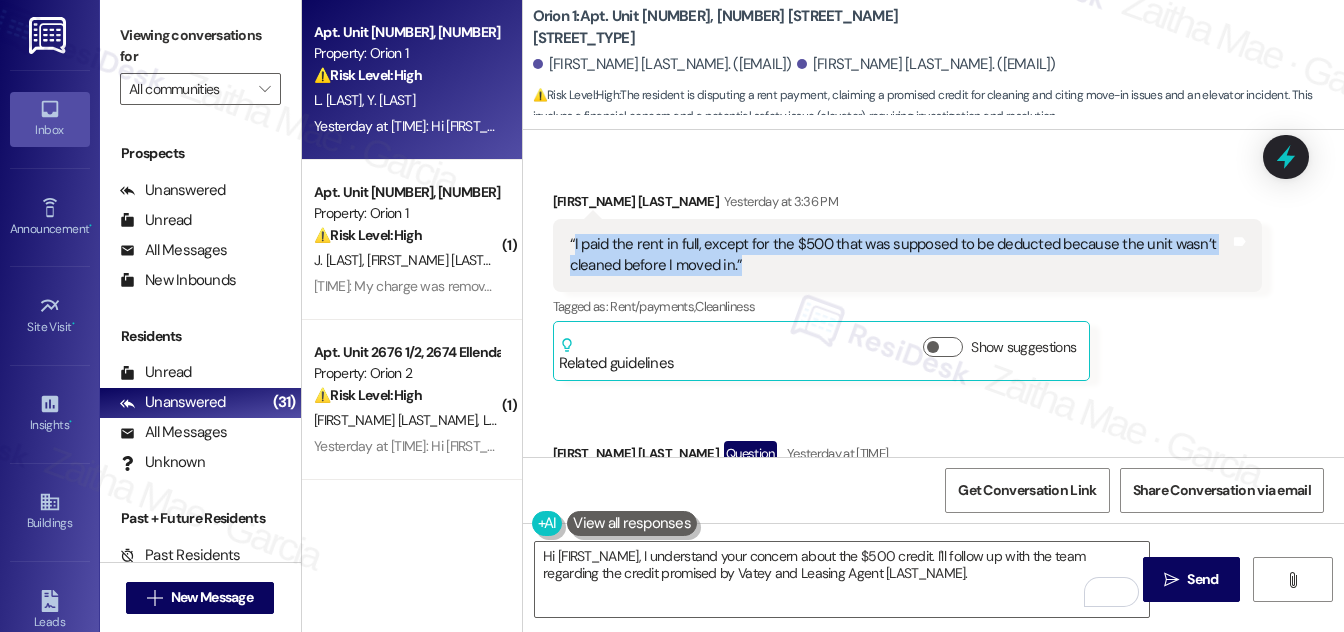 drag, startPoint x: 573, startPoint y: 243, endPoint x: 760, endPoint y: 269, distance: 188.79883 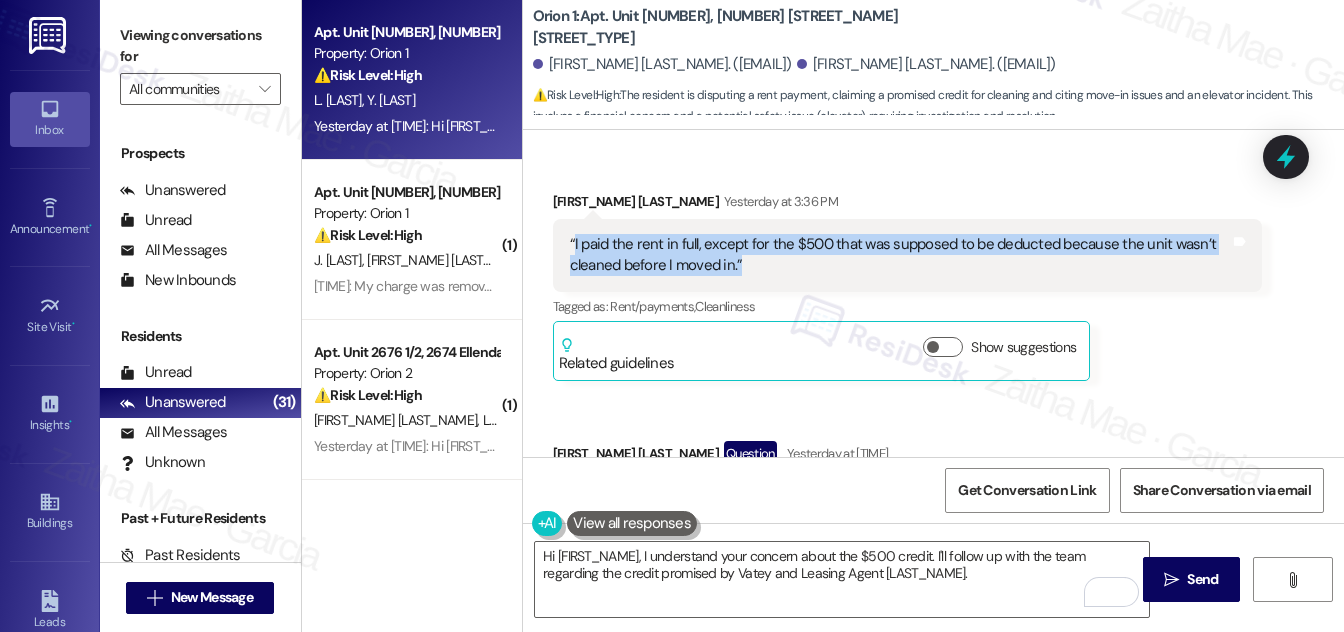 click on "“I paid the rent in full, except for the $500 that was supposed to be deducted because the unit wasn’t cleaned before I moved in.”" at bounding box center (900, 255) 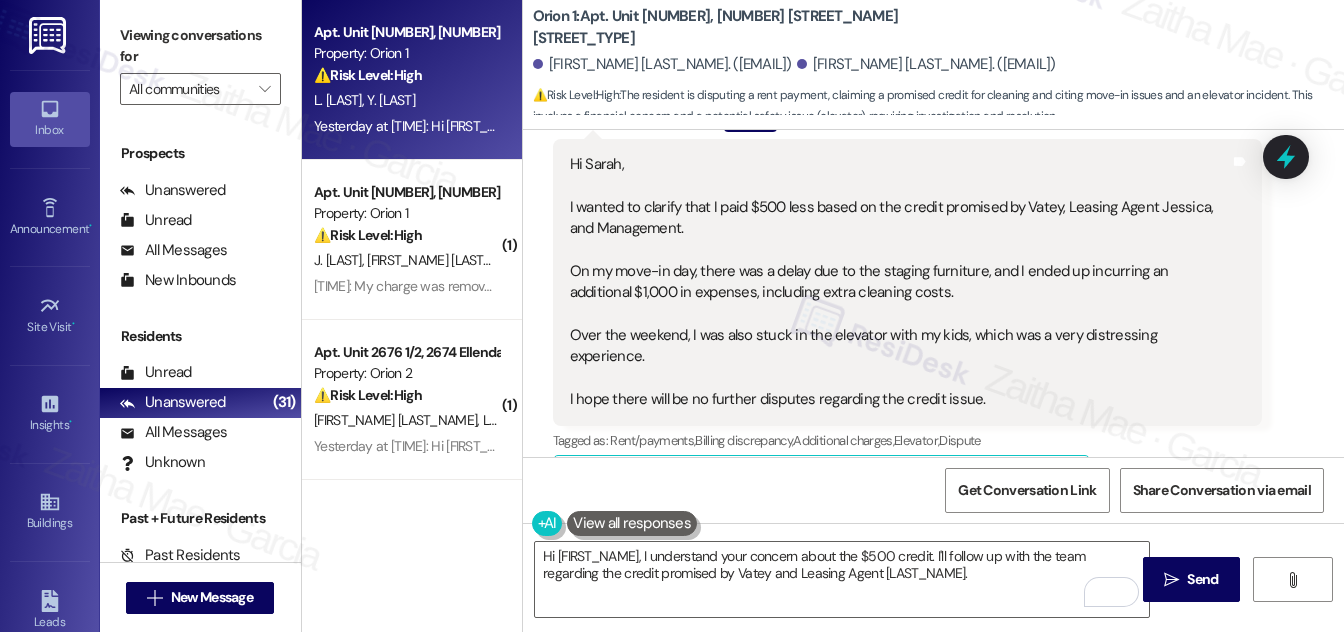 scroll, scrollTop: 905, scrollLeft: 0, axis: vertical 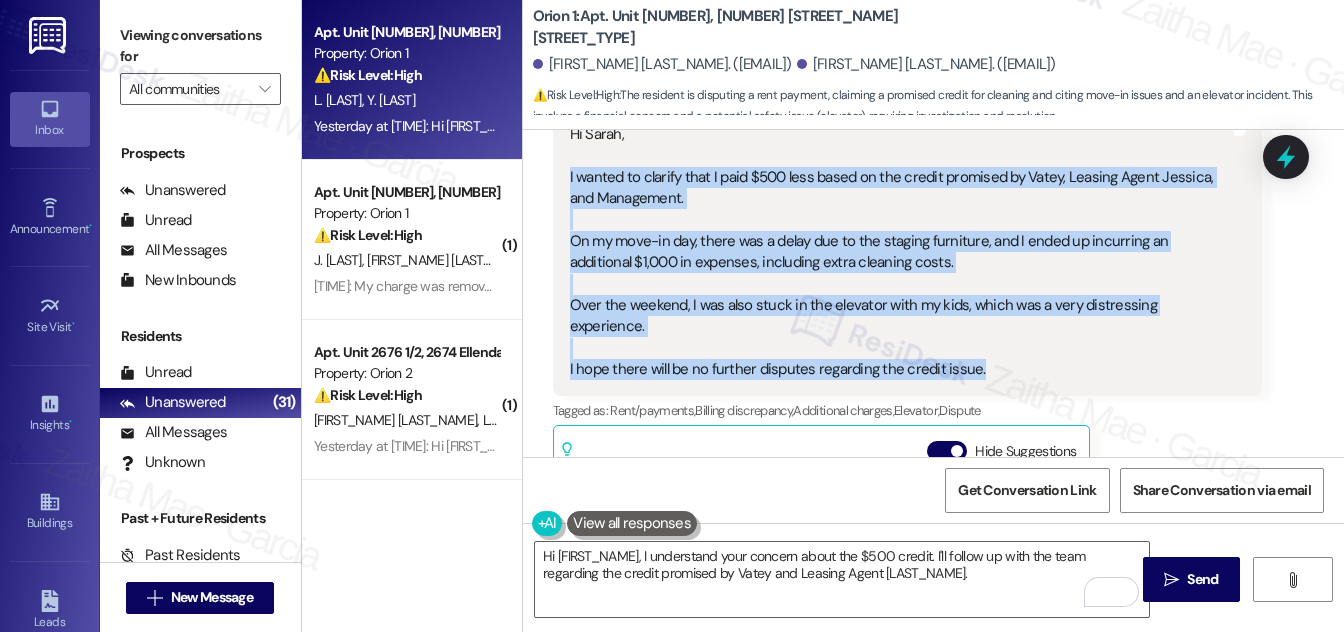 drag, startPoint x: 611, startPoint y: 210, endPoint x: 1003, endPoint y: 356, distance: 418.30612 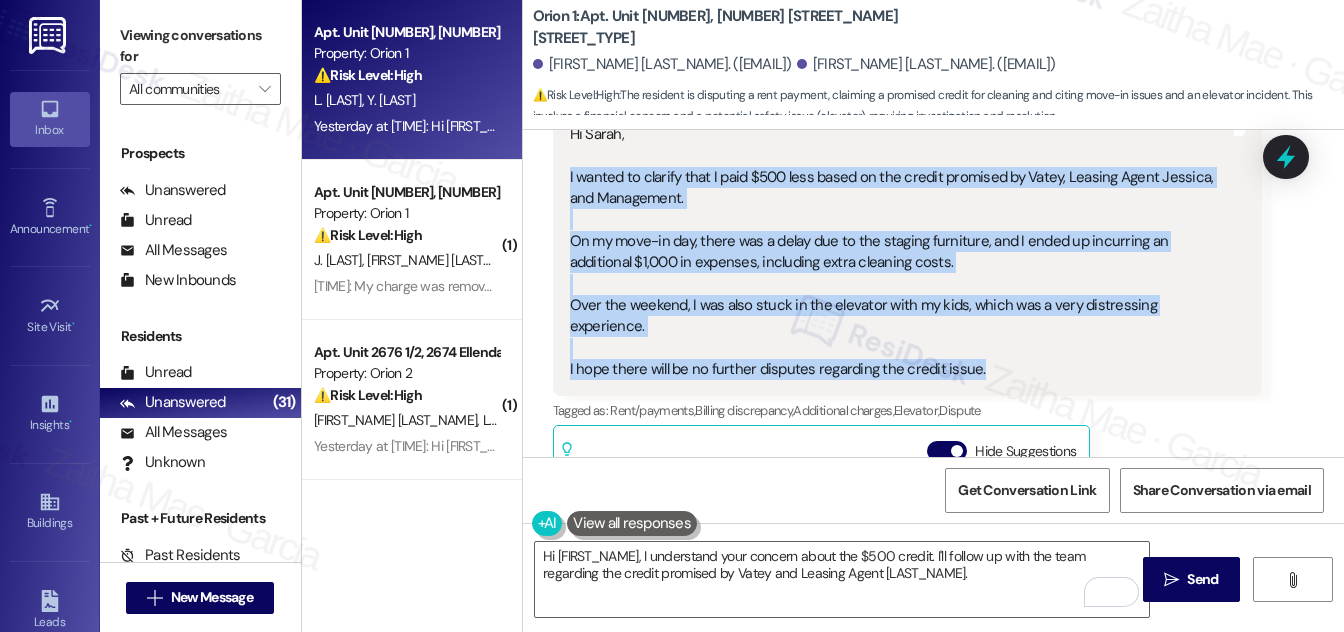 click on "Hi Sarah,
I wanted to clarify that I paid $500 less based on the credit promised by Vatey, Leasing Agent Jessica, and Management.
On my move-in day, there was a delay due to the staging furniture, and I ended up incurring an additional $1,000 in expenses, including extra cleaning costs.
Over the weekend, I was also stuck in the elevator with my kids, which was a very distressing experience.
I hope there will be no further disputes regarding the credit issue. Tags and notes" at bounding box center [907, 252] 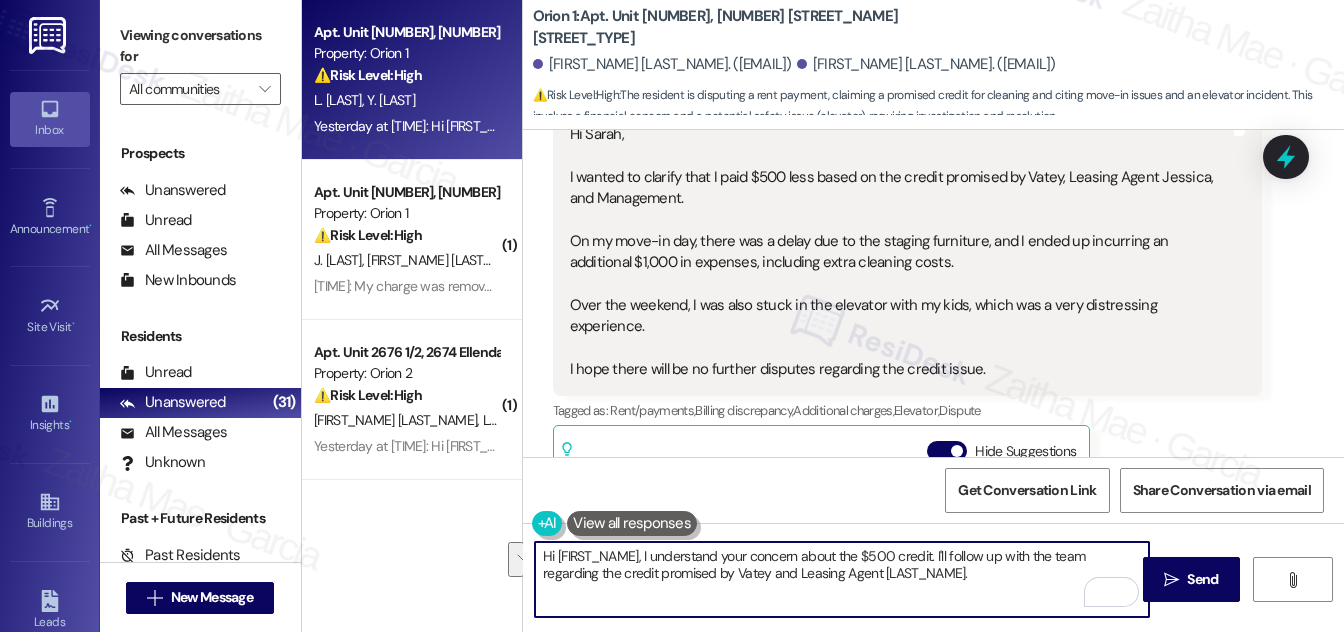 drag, startPoint x: 642, startPoint y: 555, endPoint x: 938, endPoint y: 579, distance: 296.97137 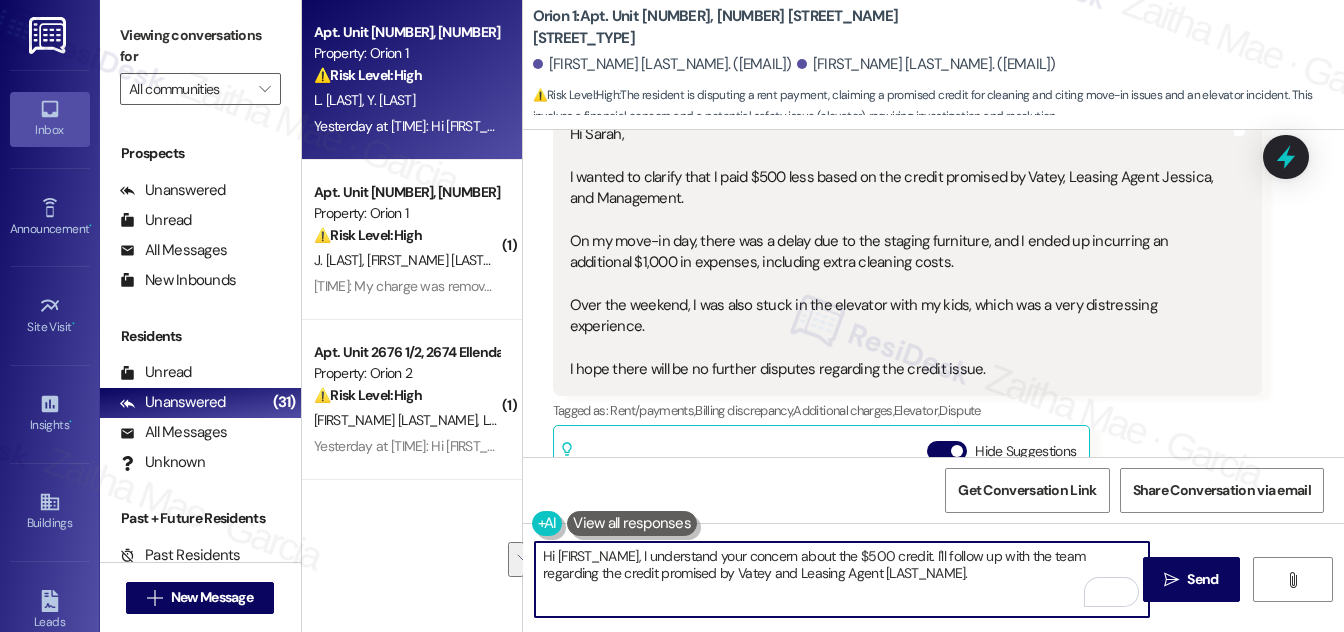 click on "Hi {{first_name}}, I understand your concern about the $500 credit. I'll follow up with the team regarding the credit promised by Vatey and Leasing Agent Jessica." at bounding box center (842, 579) 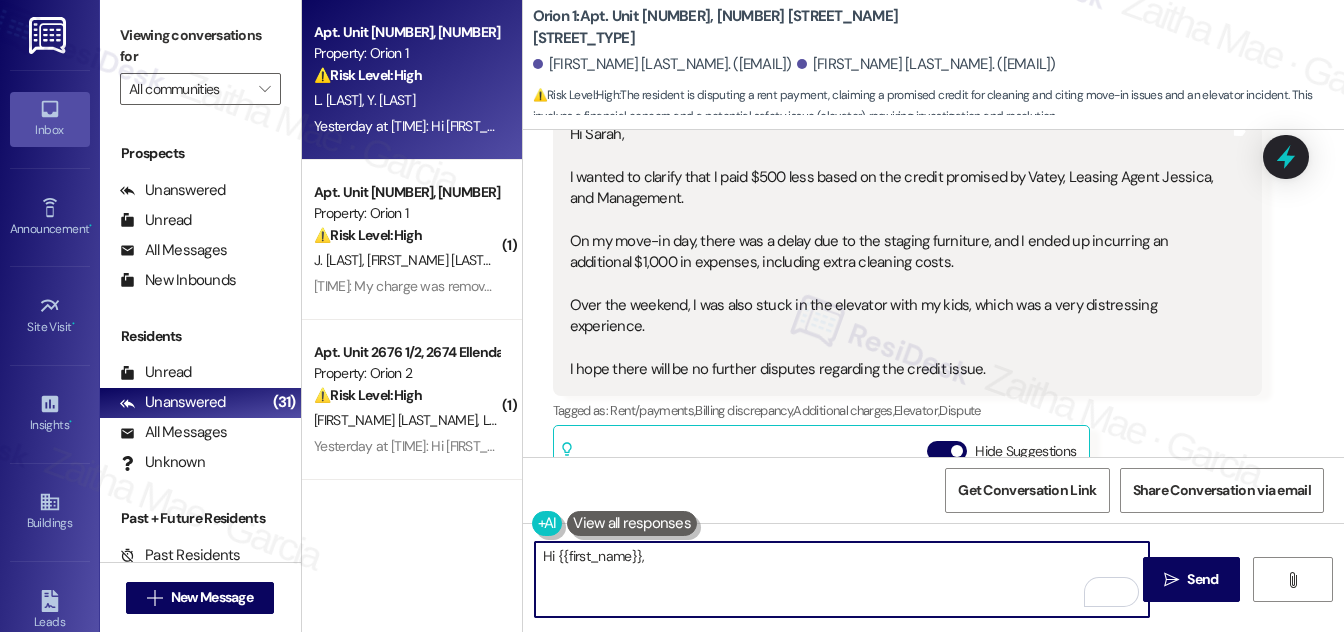 paste on "Thank you for the detailed message. I understand your concerns regarding the $500 credit, the move-in condition, and the elevator incident — I’m really sorry to hear about those experiences." 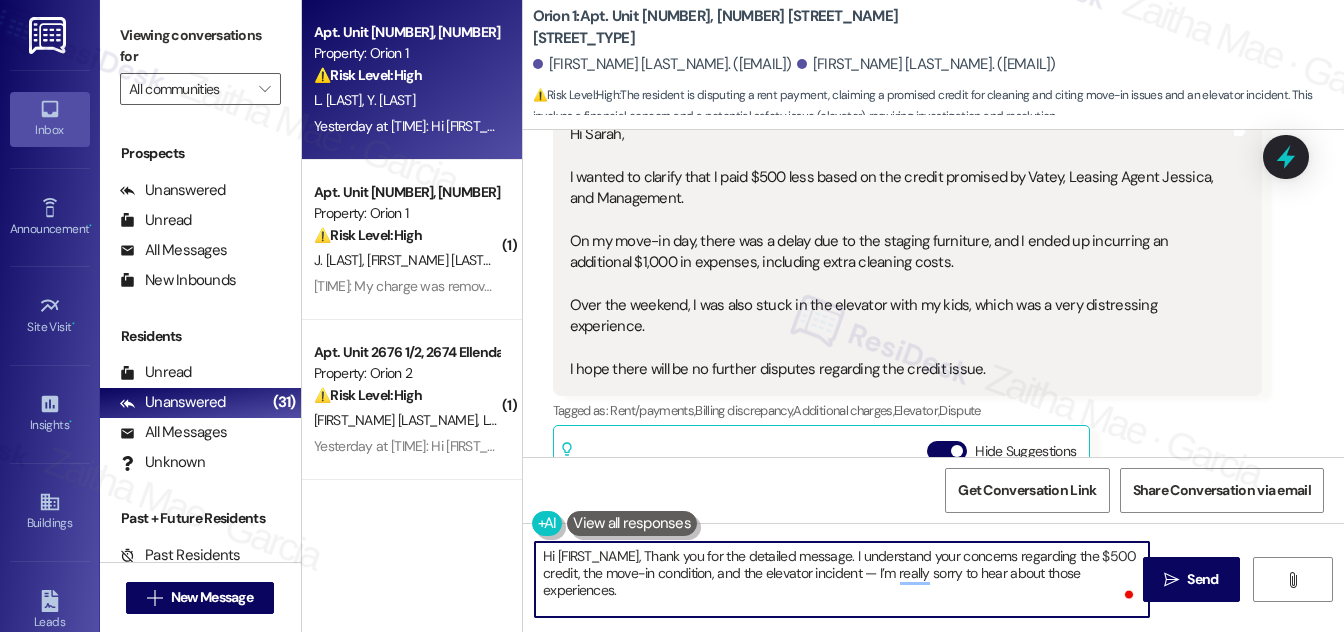 click on "Hi {{first_name}}, Thank you for the detailed message. I understand your concerns regarding the $500 credit, the move-in condition, and the elevator incident — I’m really sorry to hear about those experiences." at bounding box center (842, 579) 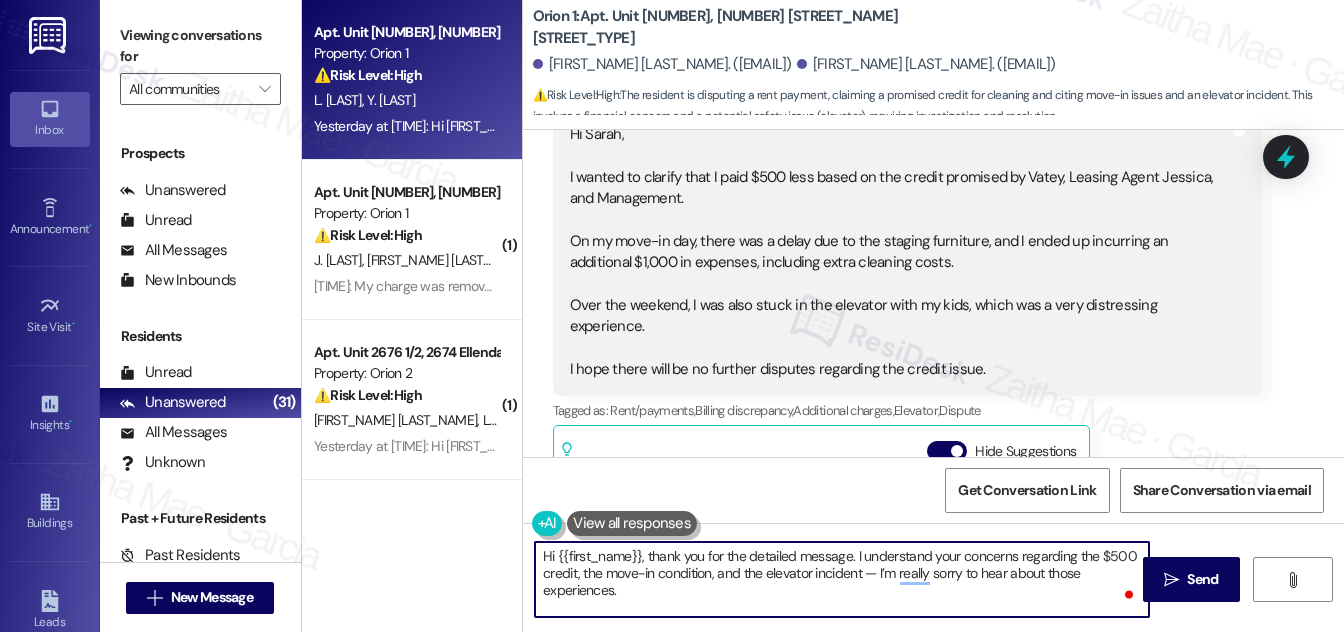 click on "Hi {{first_name}}, thank you for the detailed message. I understand your concerns regarding the $500 credit, the move-in condition, and the elevator incident — I’m really sorry to hear about those experiences." at bounding box center [842, 579] 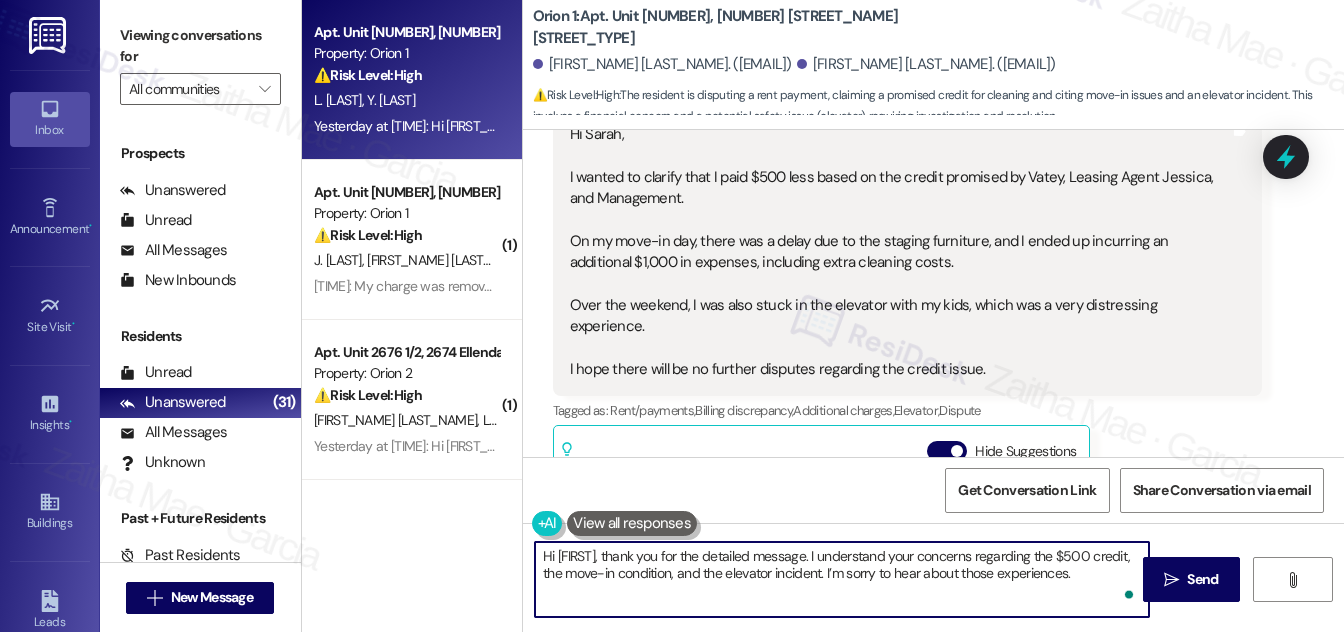 click on "Hi {{first_name}}, thank you for the detailed message. I understand your concerns regarding the $500 credit, the move-in condition, and the elevator incident. I’m sorry to hear about those experiences." at bounding box center [842, 579] 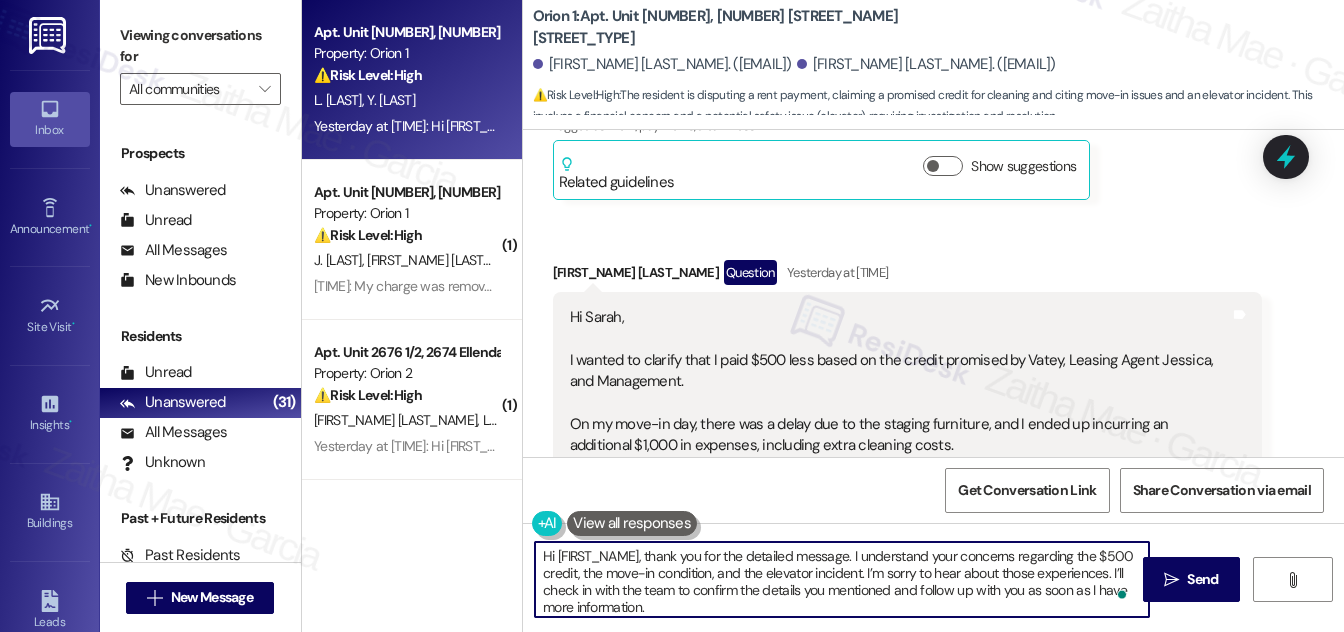 scroll, scrollTop: 723, scrollLeft: 0, axis: vertical 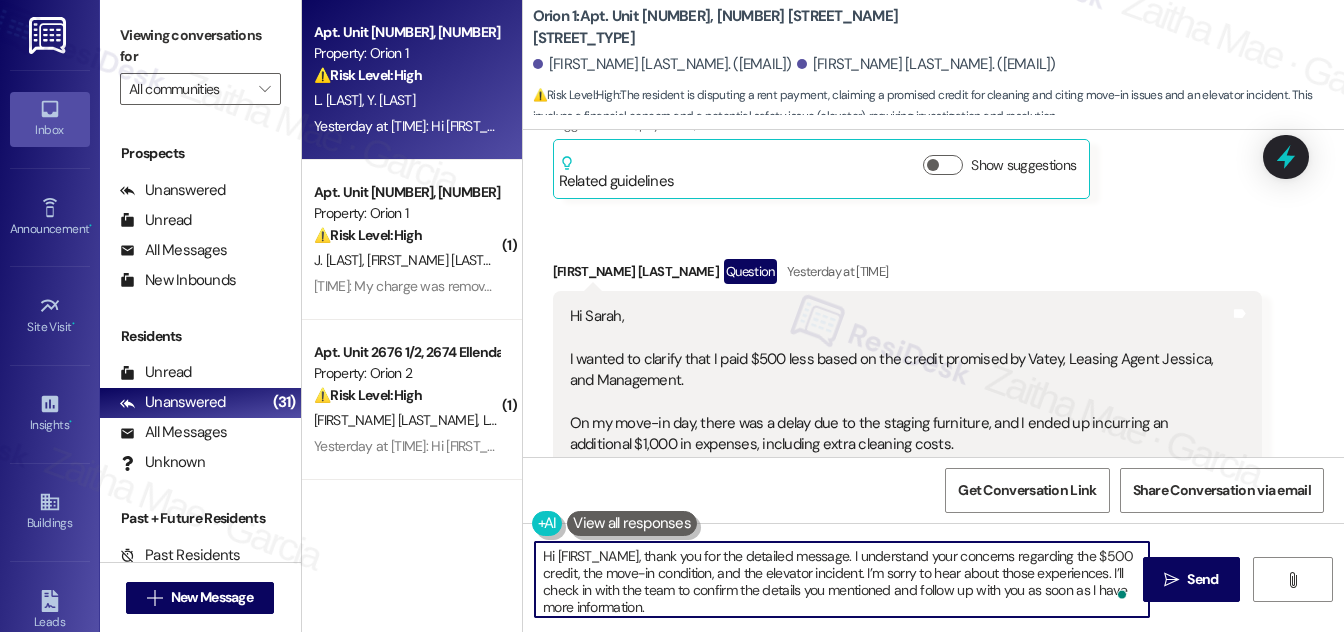 paste on "Thank you for your patience in the meantime." 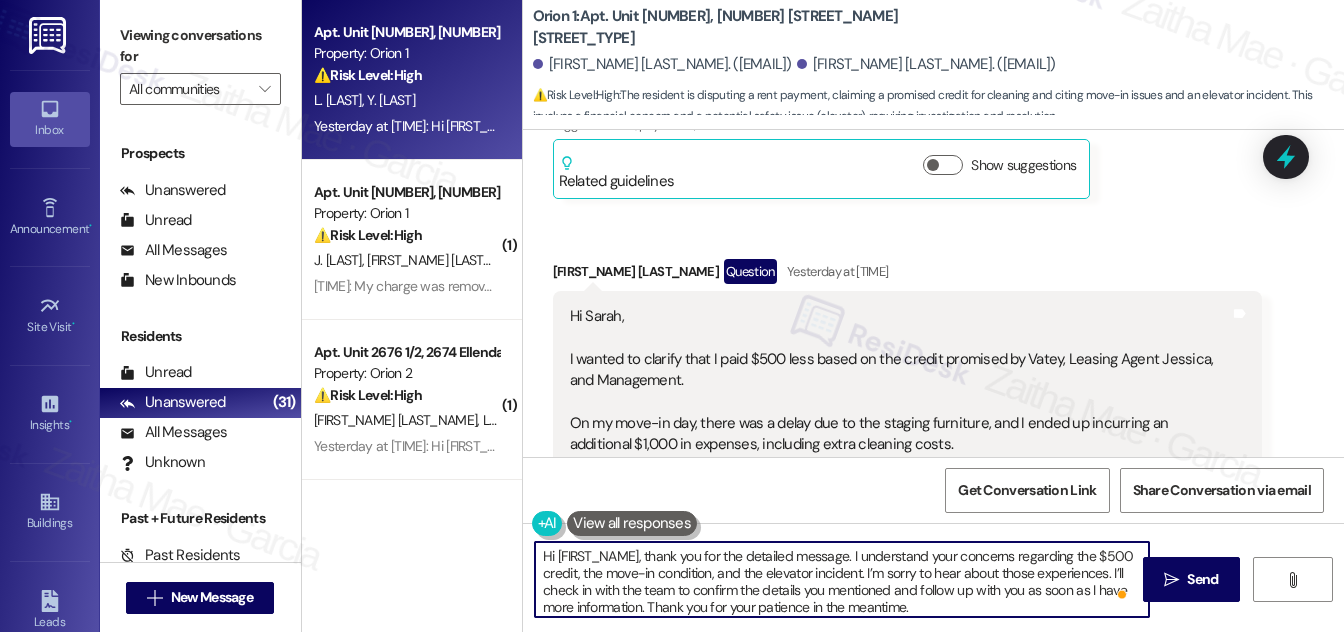 scroll, scrollTop: 5, scrollLeft: 0, axis: vertical 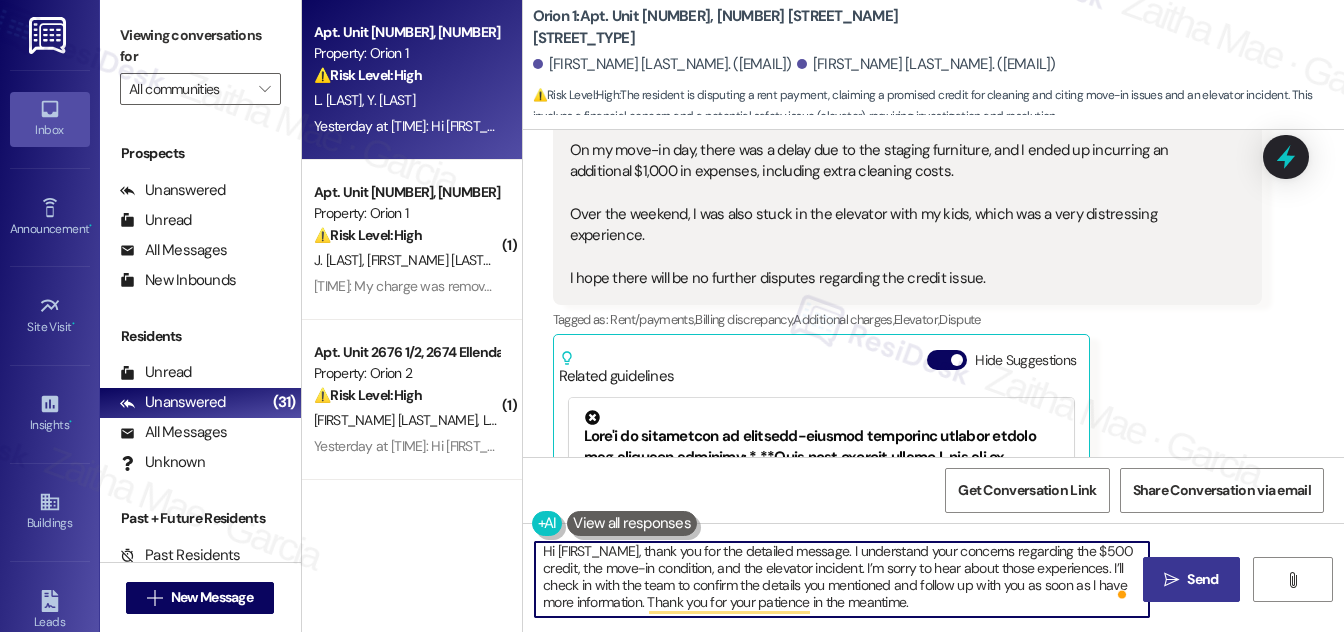 type on "Hi {{first_name}}, thank you for the detailed message. I understand your concerns regarding the $500 credit, the move-in condition, and the elevator incident. I’m sorry to hear about those experiences. I’ll check in with the team to confirm the details you mentioned and follow up with you as soon as I have more information. Thank you for your patience in the meantime." 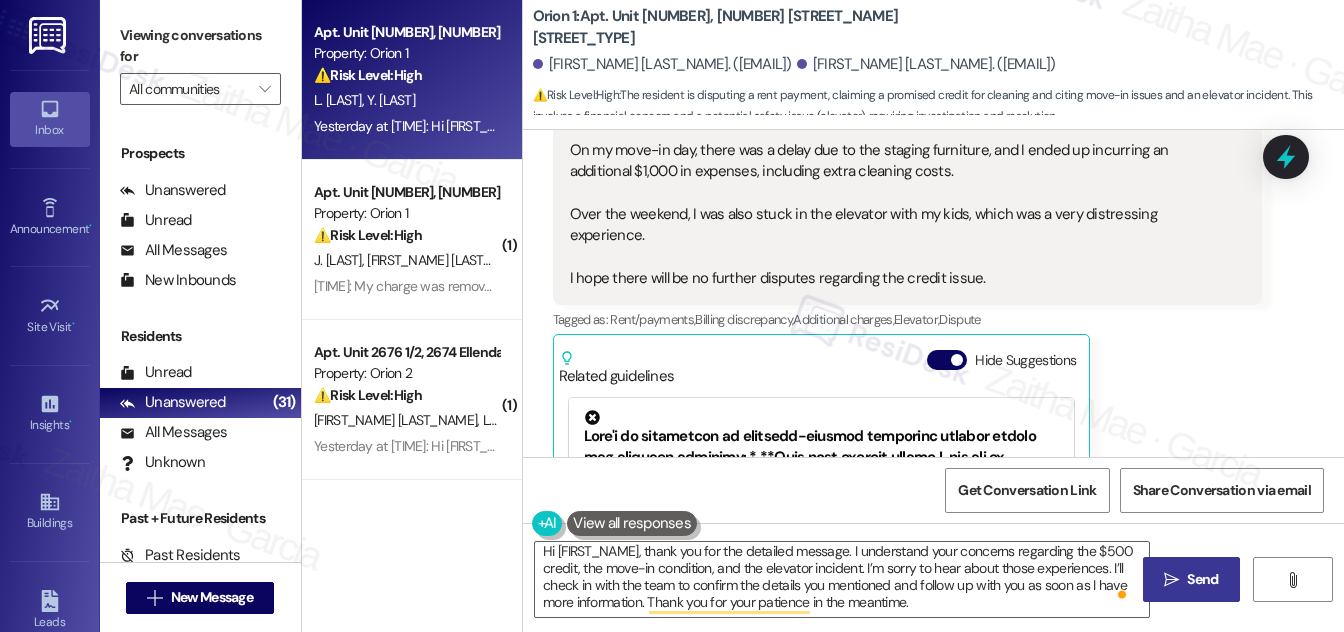 click on "Send" at bounding box center (1202, 579) 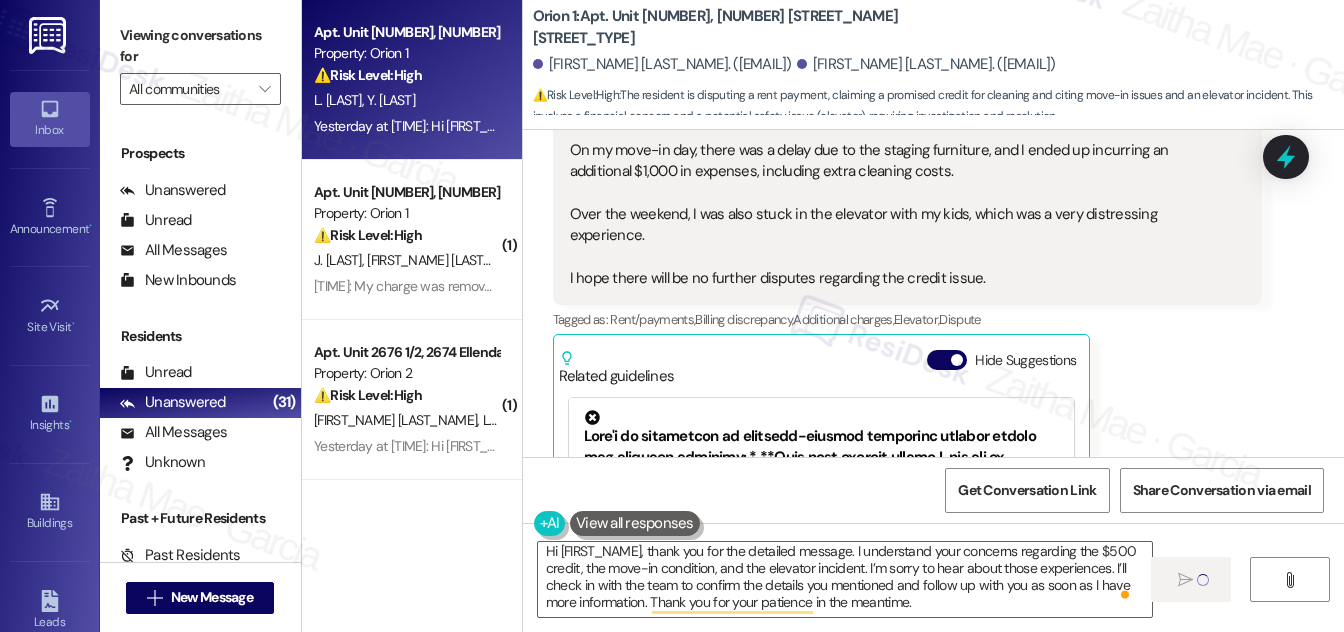 type 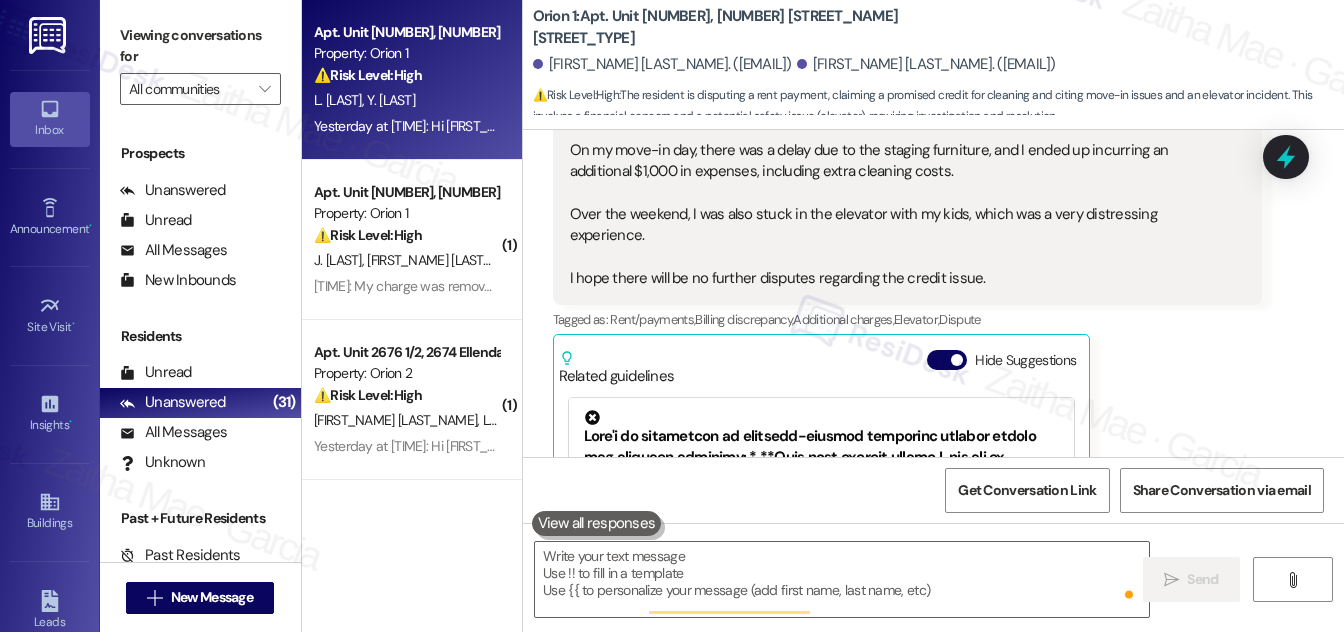 scroll, scrollTop: 0, scrollLeft: 0, axis: both 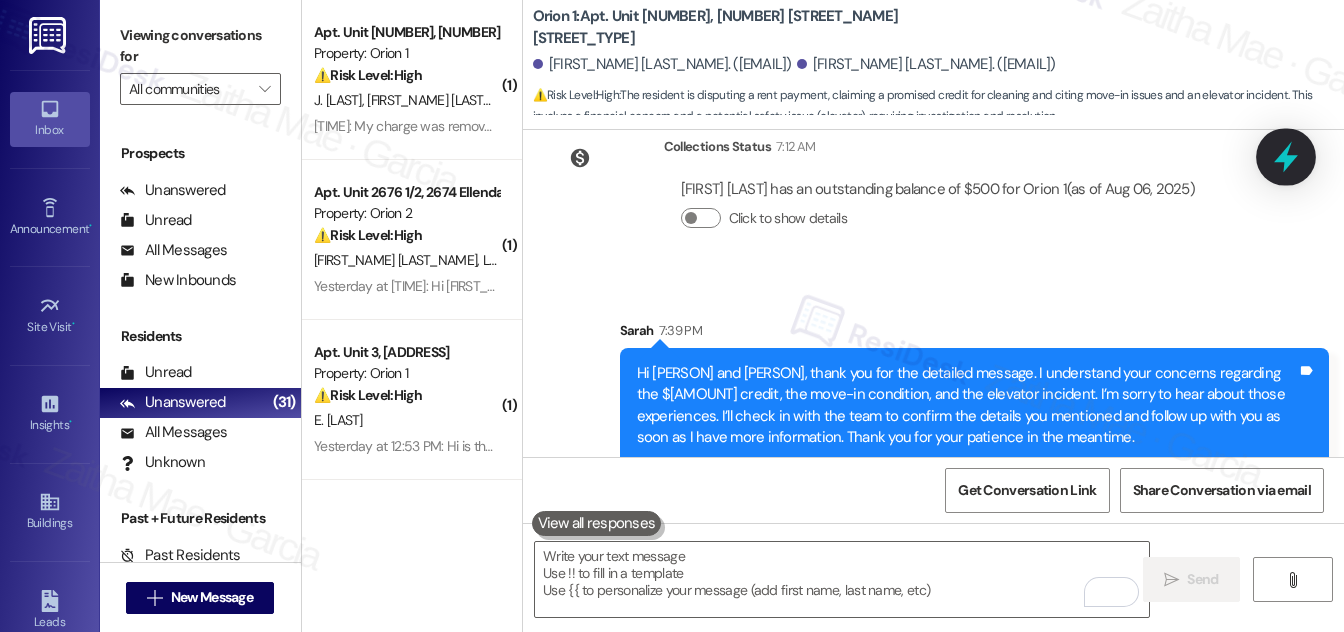 click 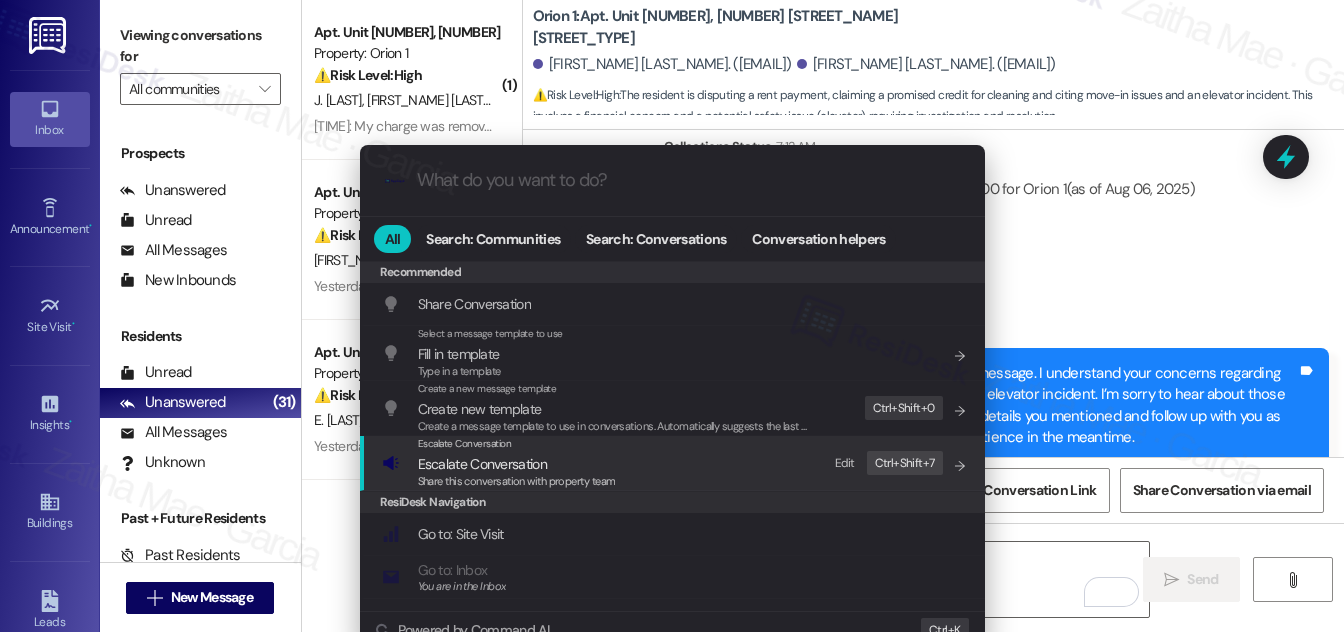 click on "Escalate Conversation" at bounding box center [482, 464] 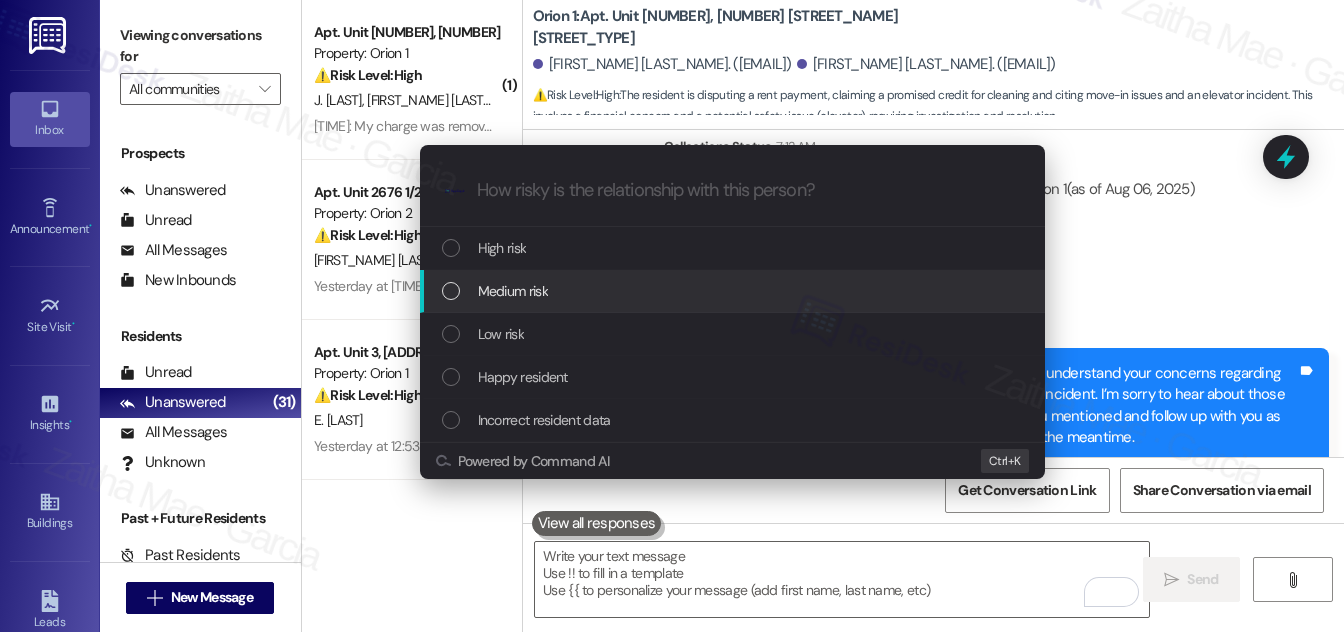 click on "Medium risk" at bounding box center (513, 291) 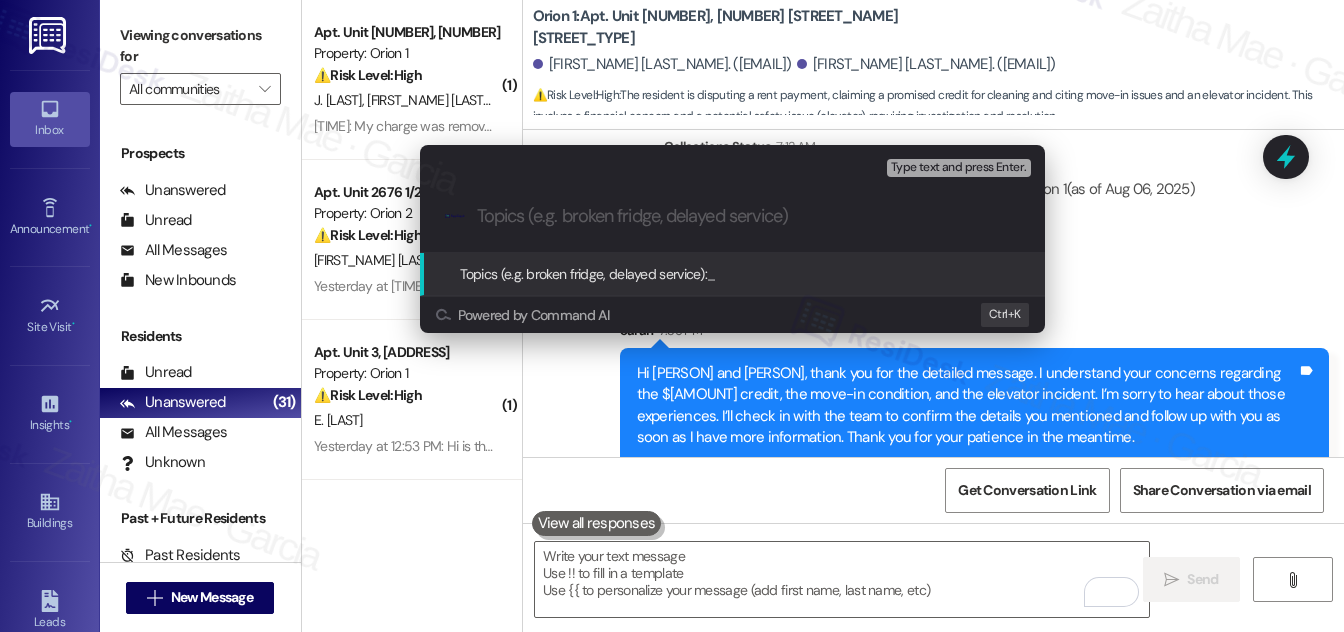 paste on "$500 Rent Credit Clarification" 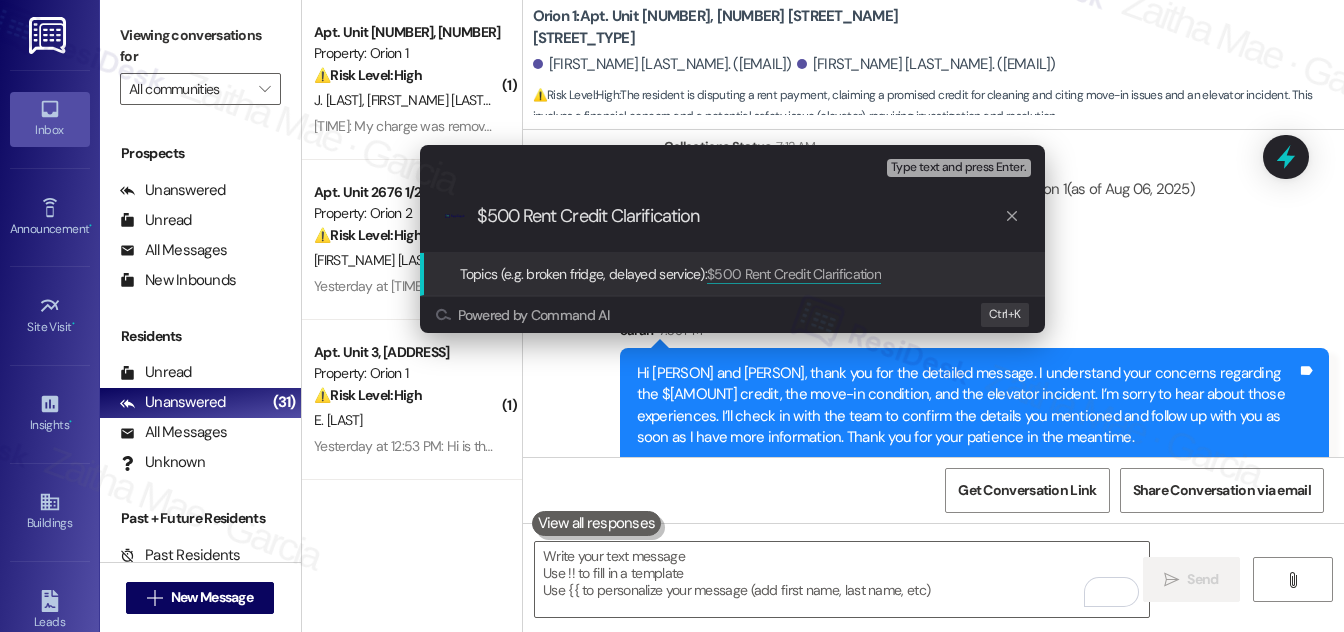 type 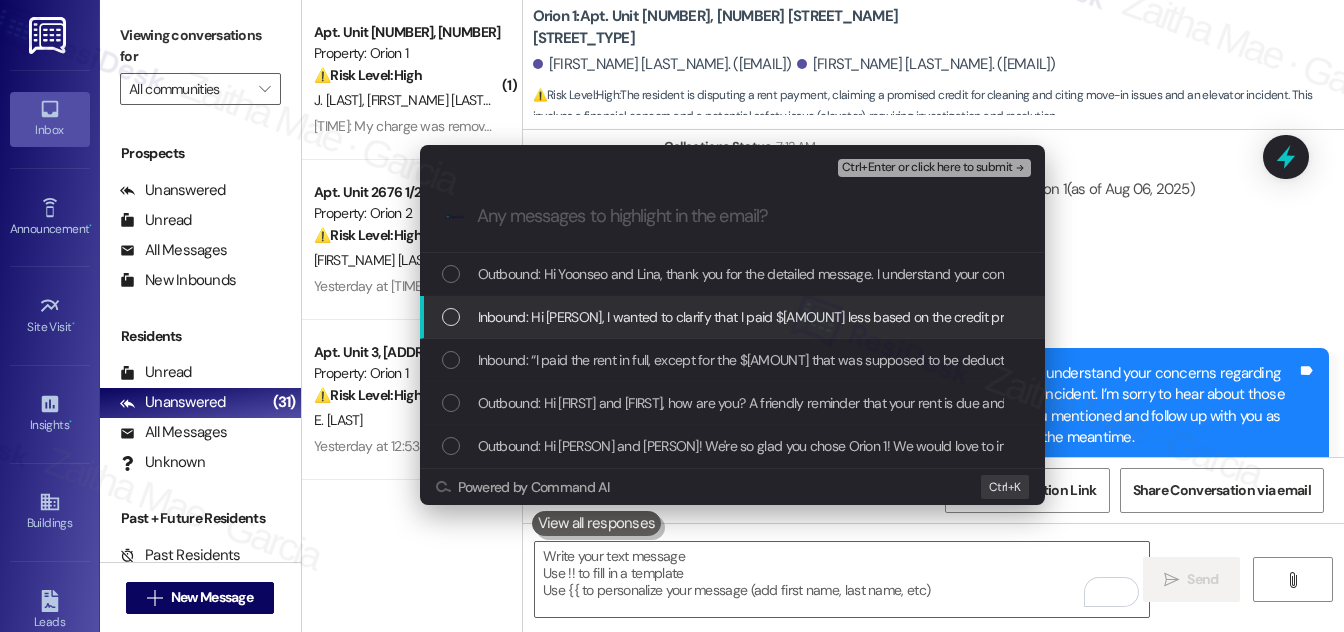 click at bounding box center [451, 317] 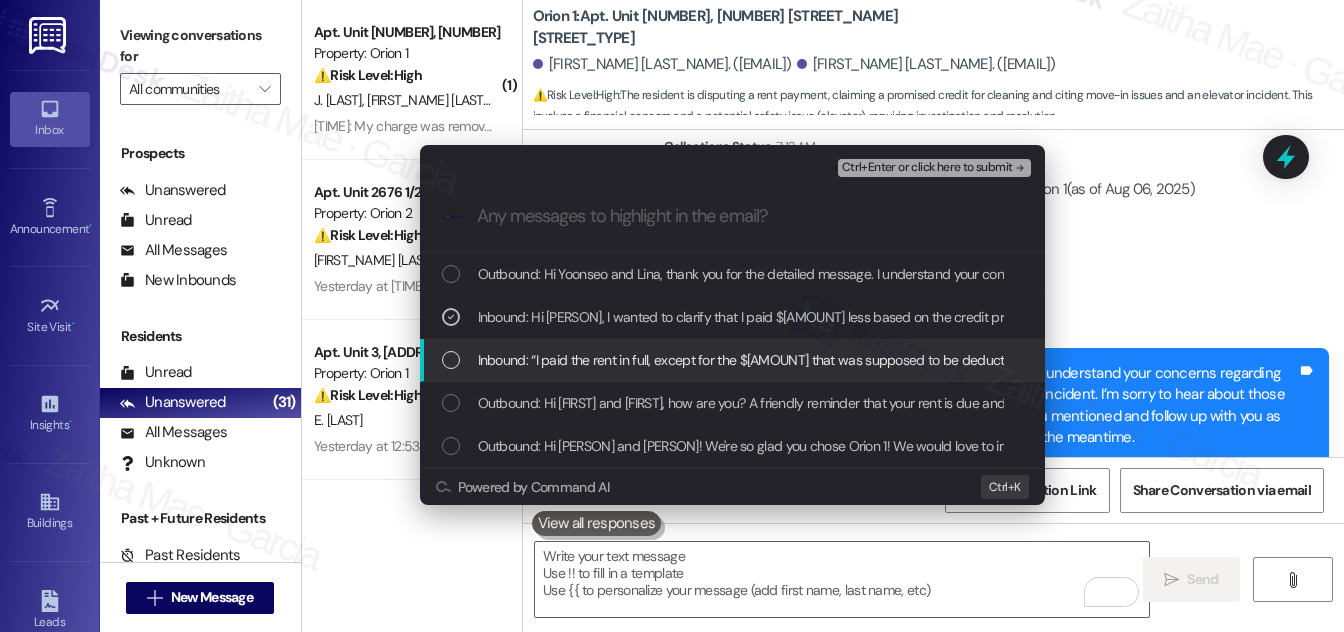 click at bounding box center [451, 360] 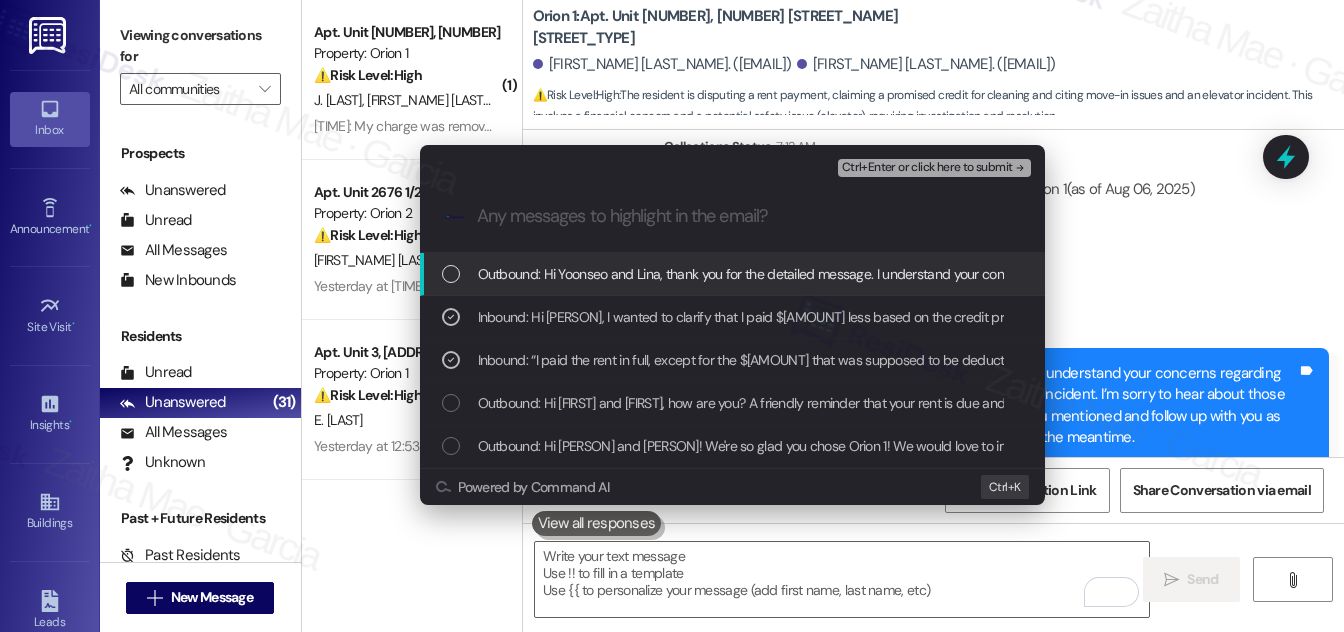 click on "Ctrl+Enter or click here to submit" at bounding box center (927, 168) 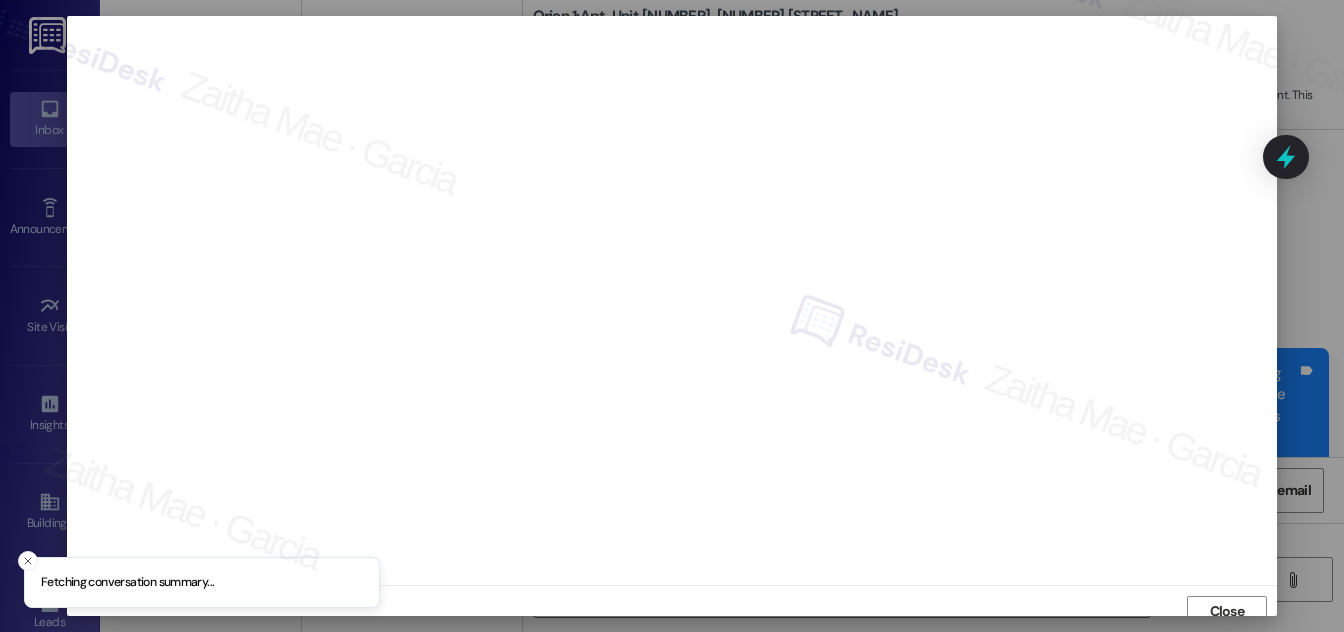 scroll, scrollTop: 11, scrollLeft: 0, axis: vertical 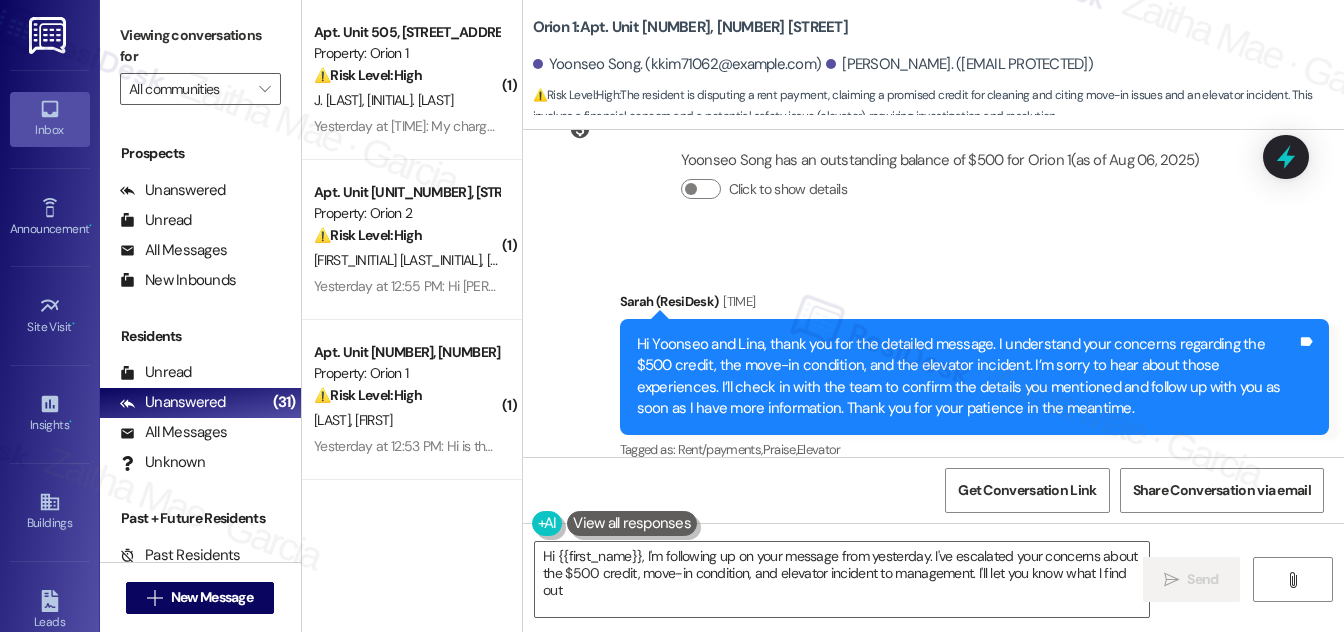 type on "Hi {{first_name}}, I'm following up on your message from [DATE]. I've escalated your concerns about the $500 credit, move-in condition, and elevator incident to management. I'll let you know what I find out!" 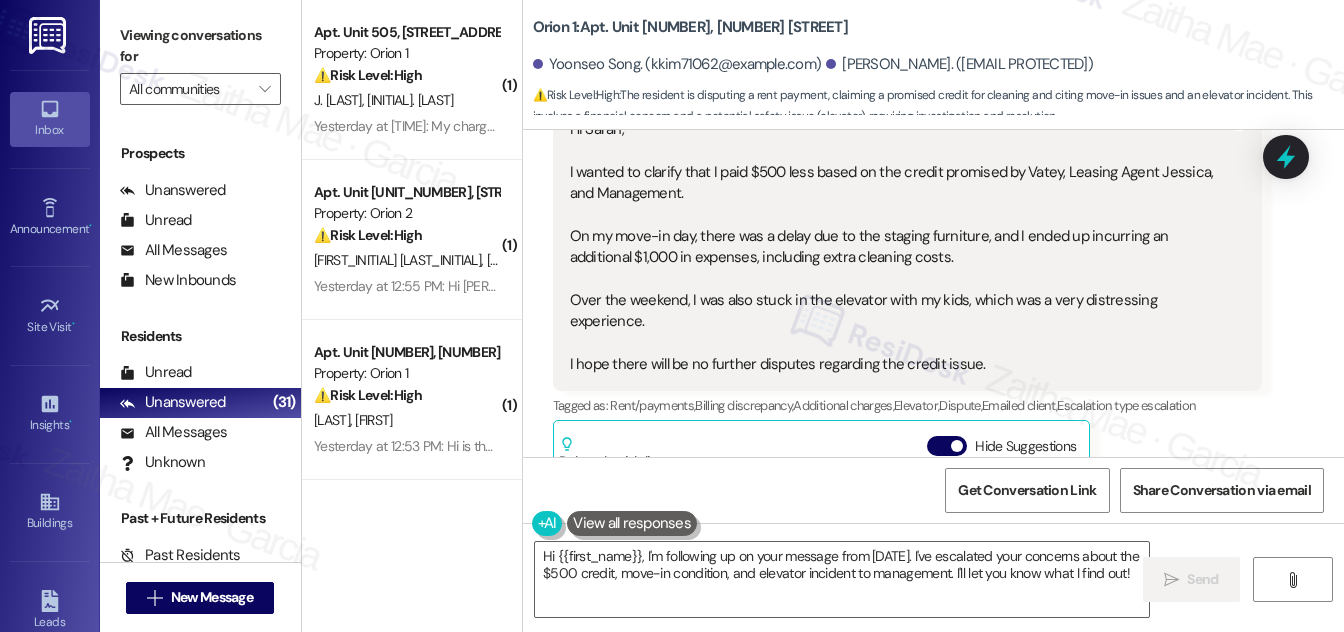 scroll, scrollTop: 1050, scrollLeft: 0, axis: vertical 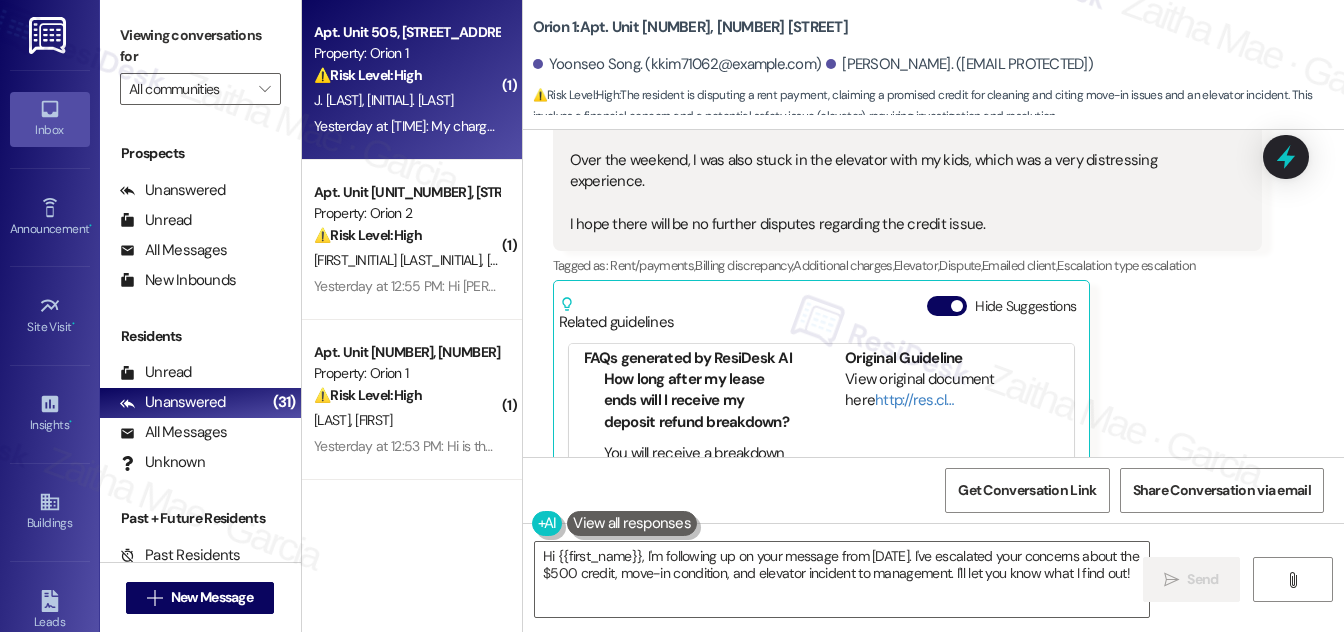 click on "[LAST], [FIRST] [LAST], [FIRST]" at bounding box center [406, 100] 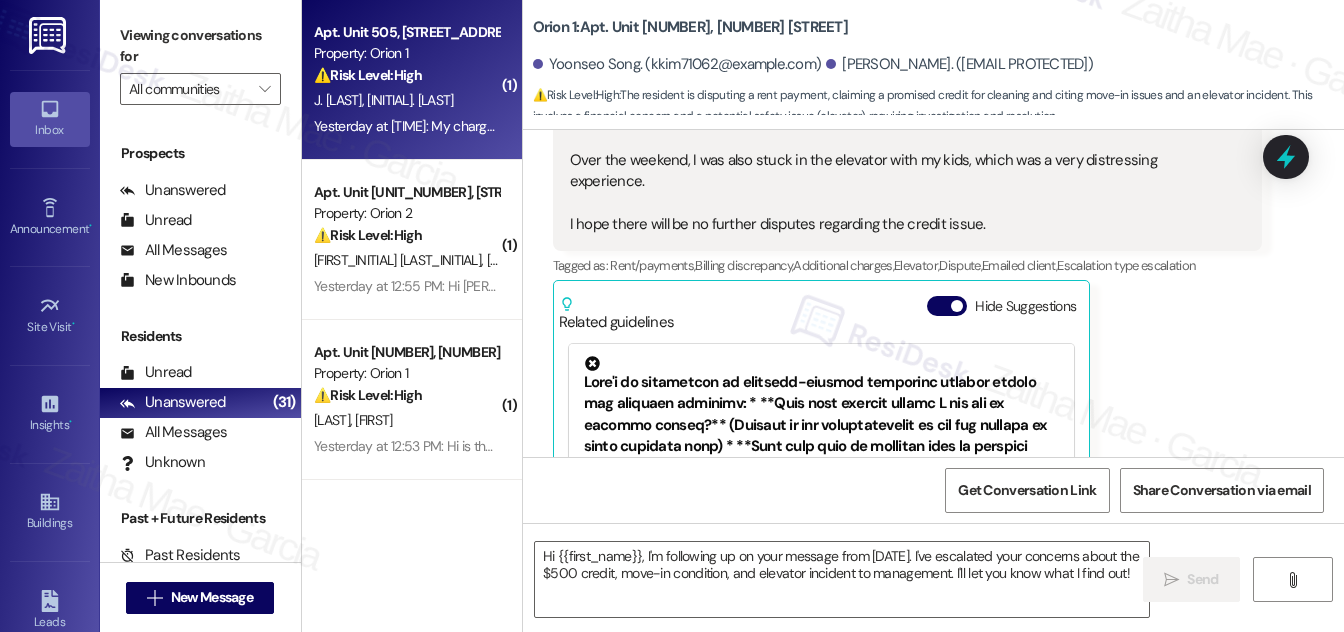 type on "Fetching suggested responses. Please feel free to read through the conversation in the meantime." 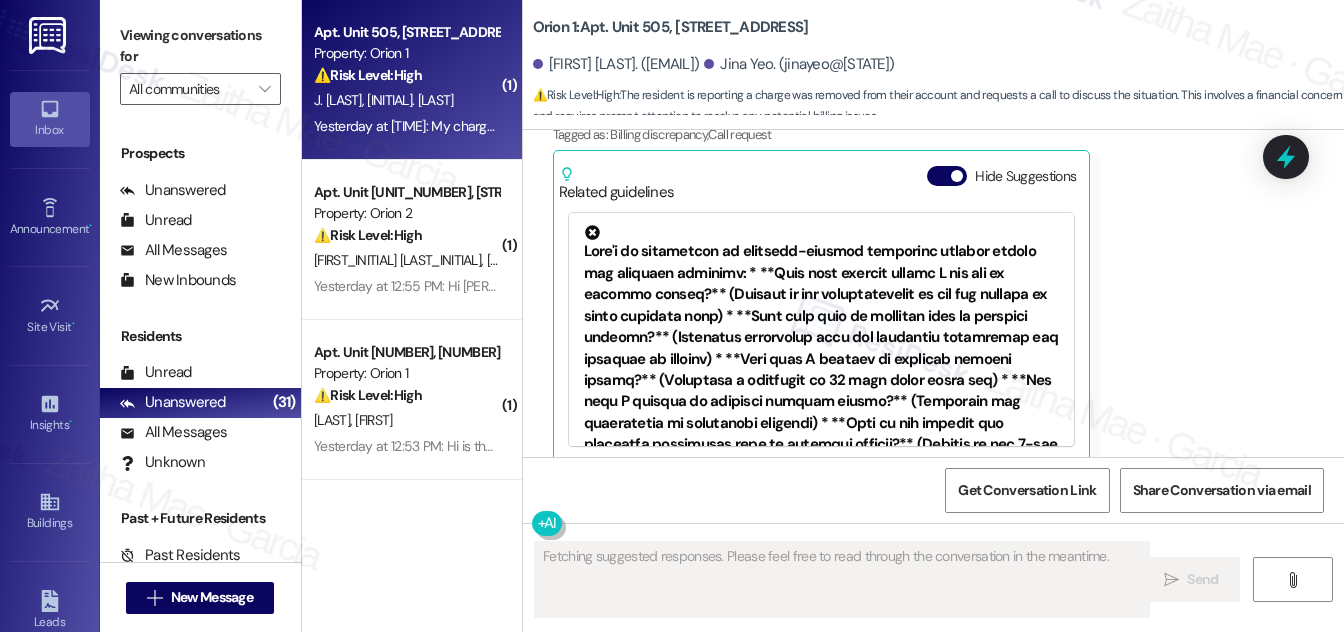 scroll, scrollTop: 775, scrollLeft: 0, axis: vertical 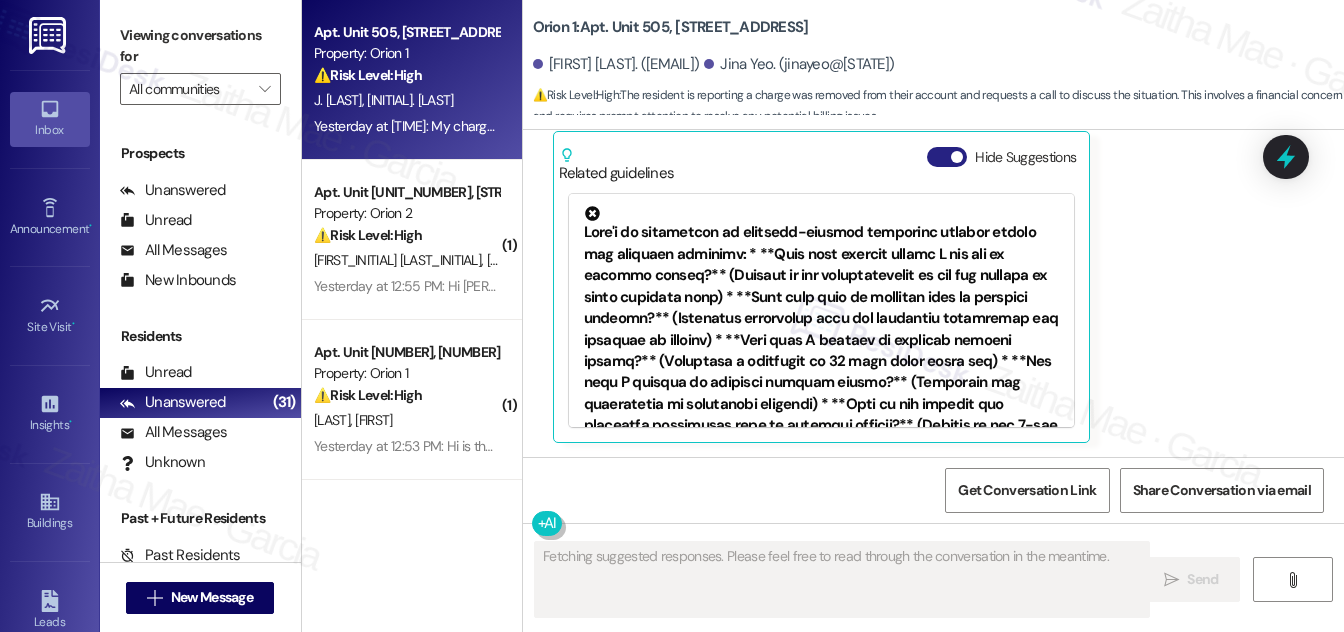 click on "Hide Suggestions" at bounding box center [947, 157] 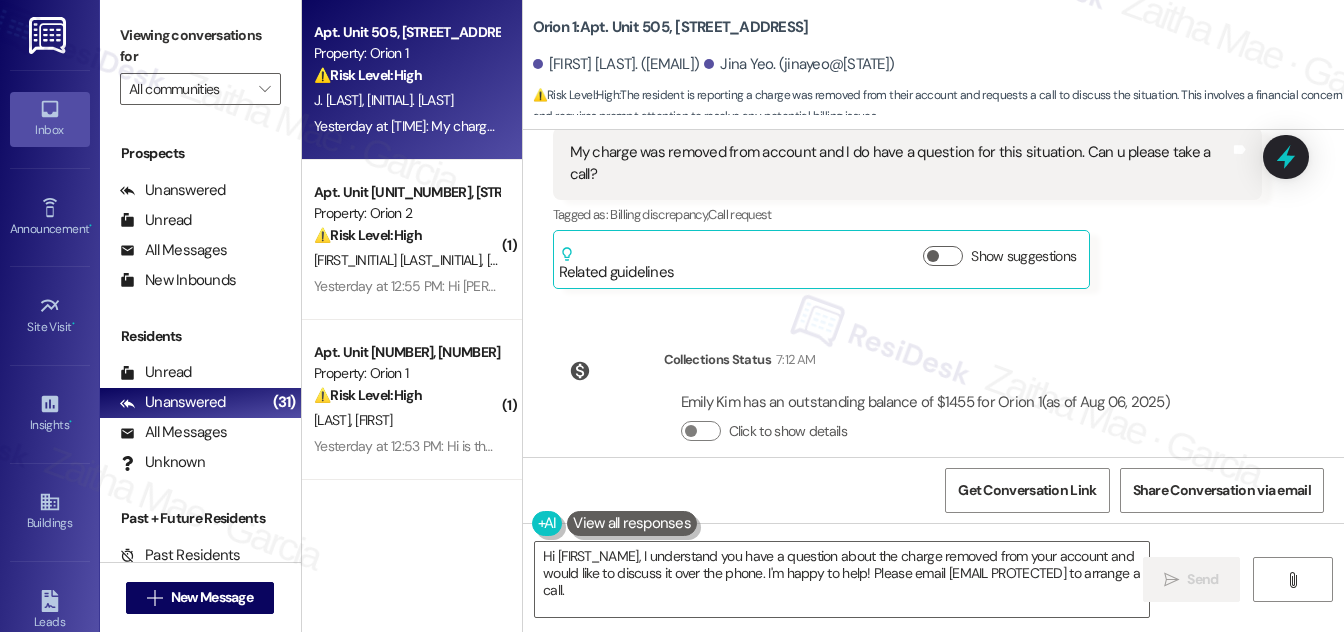 scroll, scrollTop: 707, scrollLeft: 0, axis: vertical 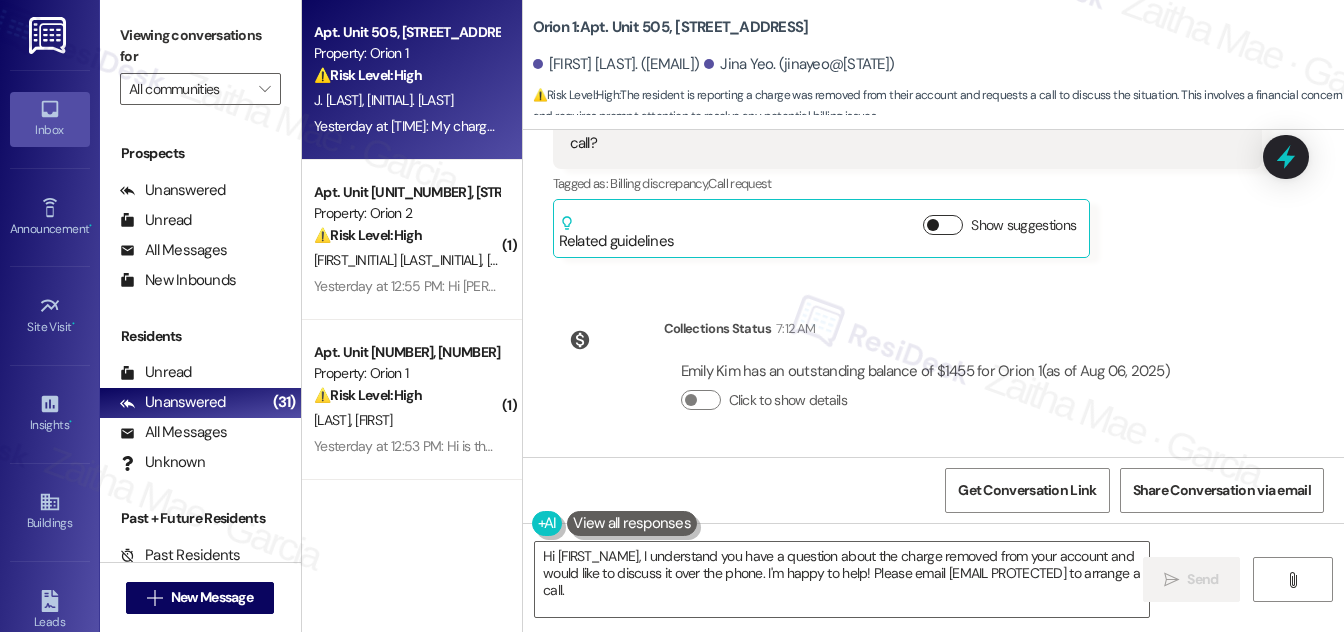 click on "Show suggestions" at bounding box center [943, 225] 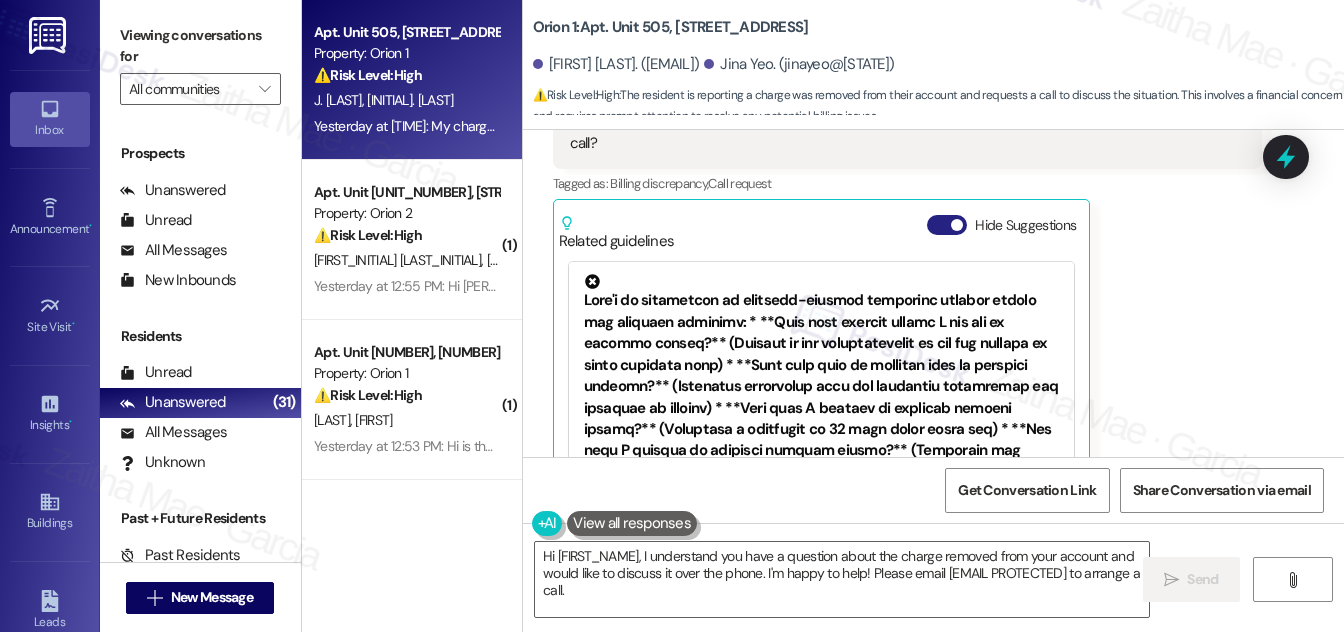 click on "Hide Suggestions" at bounding box center [947, 225] 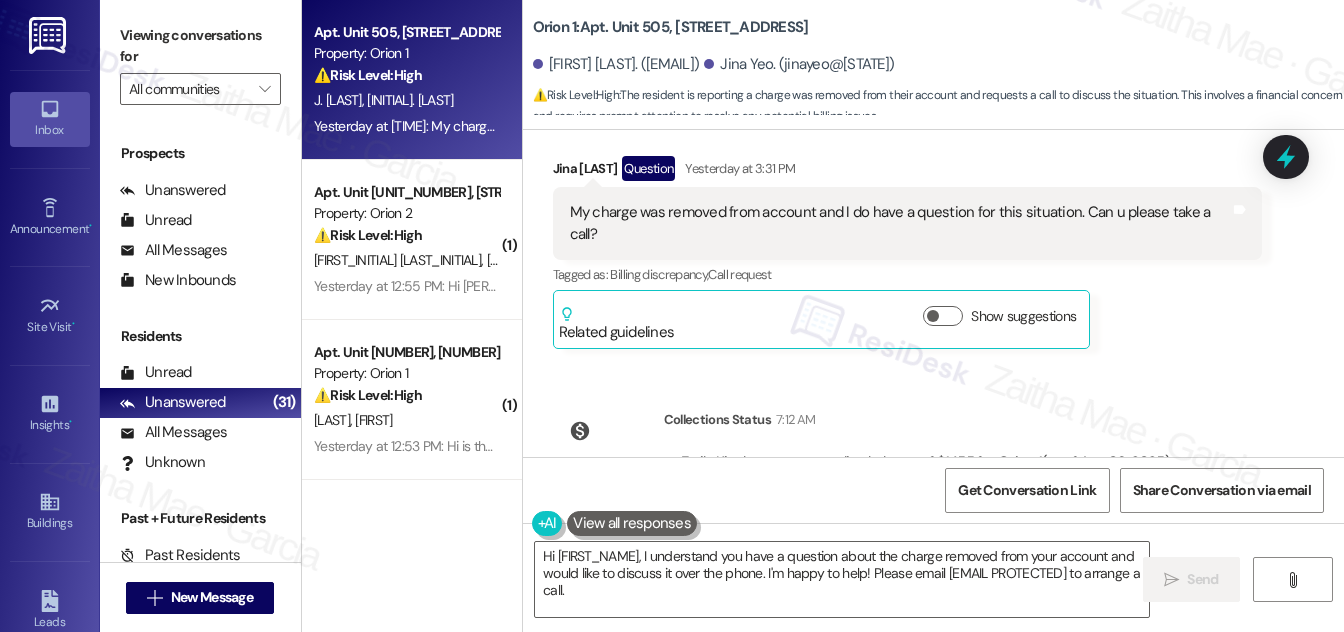 scroll, scrollTop: 525, scrollLeft: 0, axis: vertical 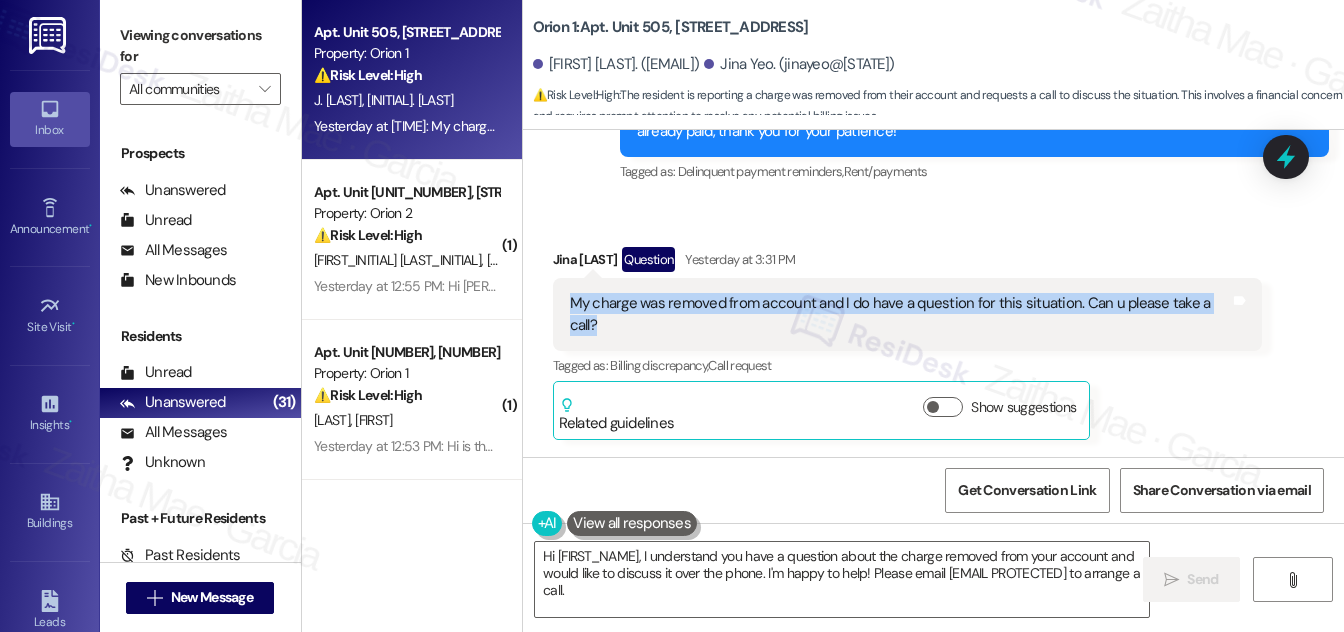 drag, startPoint x: 568, startPoint y: 303, endPoint x: 608, endPoint y: 320, distance: 43.462627 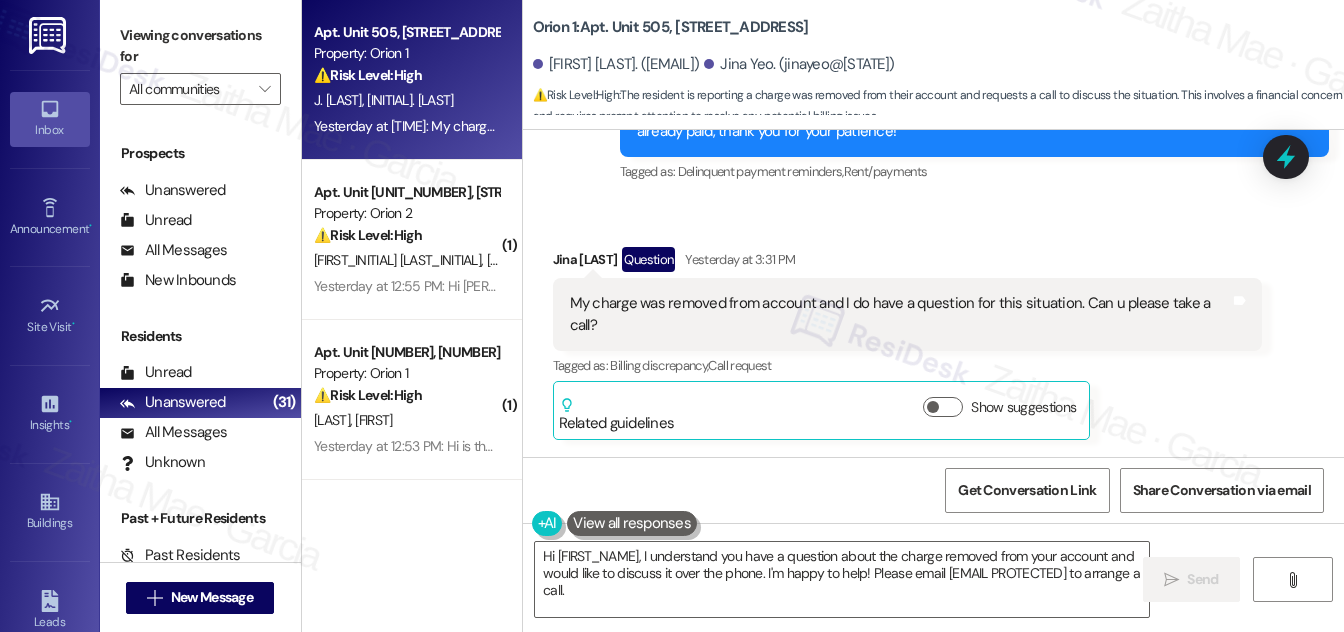 click on "Received via SMS Jina Yeo Question Yesterday at 3:31 PM My charge was removed from account and I do have a question for this situation. Can u please take a call? Tags and notes Tagged as:   Billing discrepancy ,  Click to highlight conversations about Billing discrepancy Call request Click to highlight conversations about Call request  Related guidelines Show suggestions" at bounding box center [907, 344] 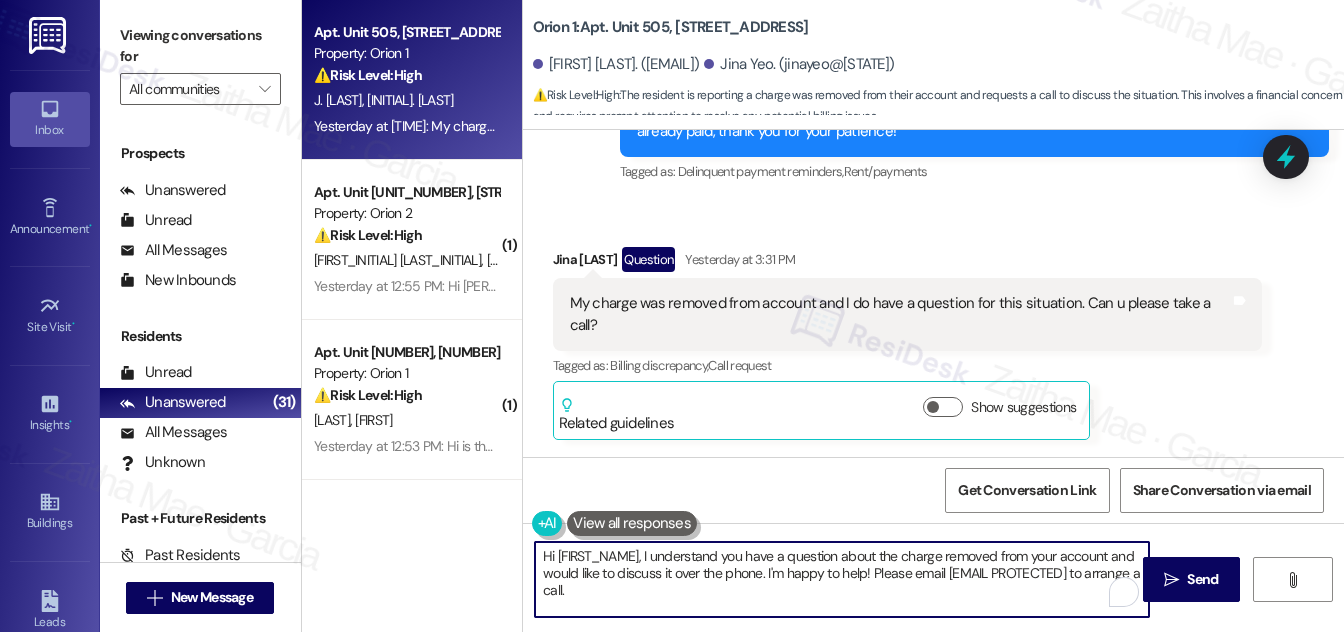 drag, startPoint x: 766, startPoint y: 567, endPoint x: 871, endPoint y: 586, distance: 106.7052 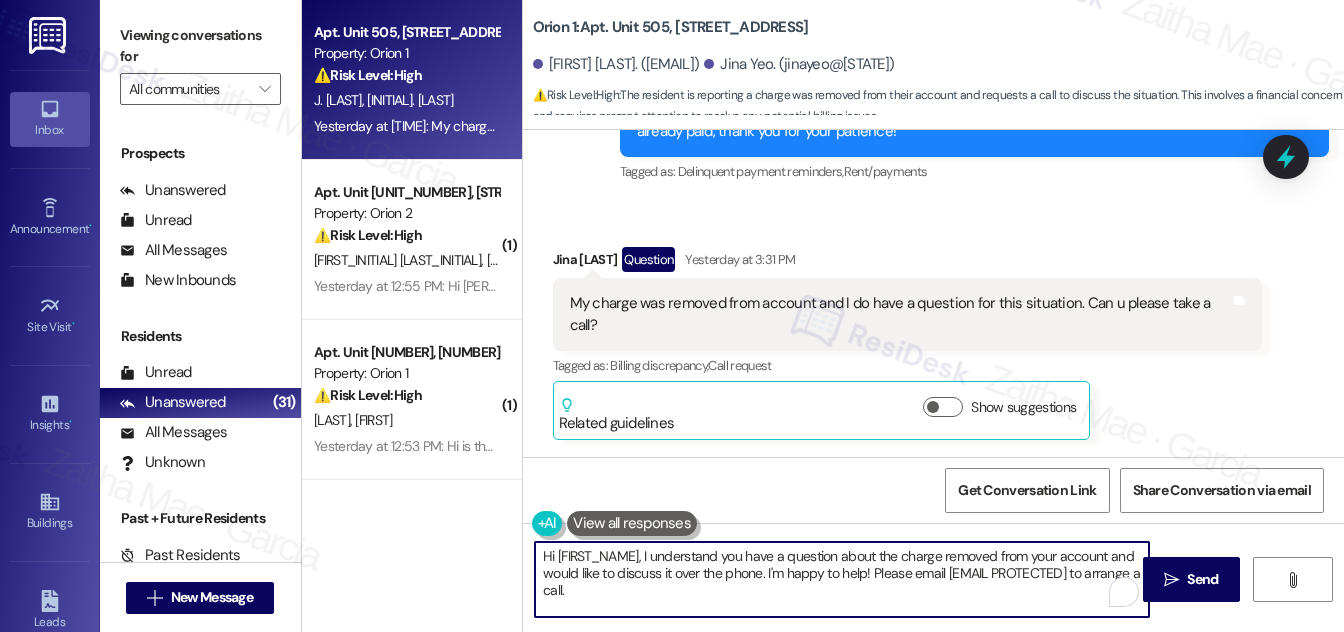 click on "Hi {{first_name}}, I understand you have a question about the charge removed from your account and would like to discuss it over the phone. I'm happy to help! Please email management@orionhousing.com to arrange a call." at bounding box center (842, 579) 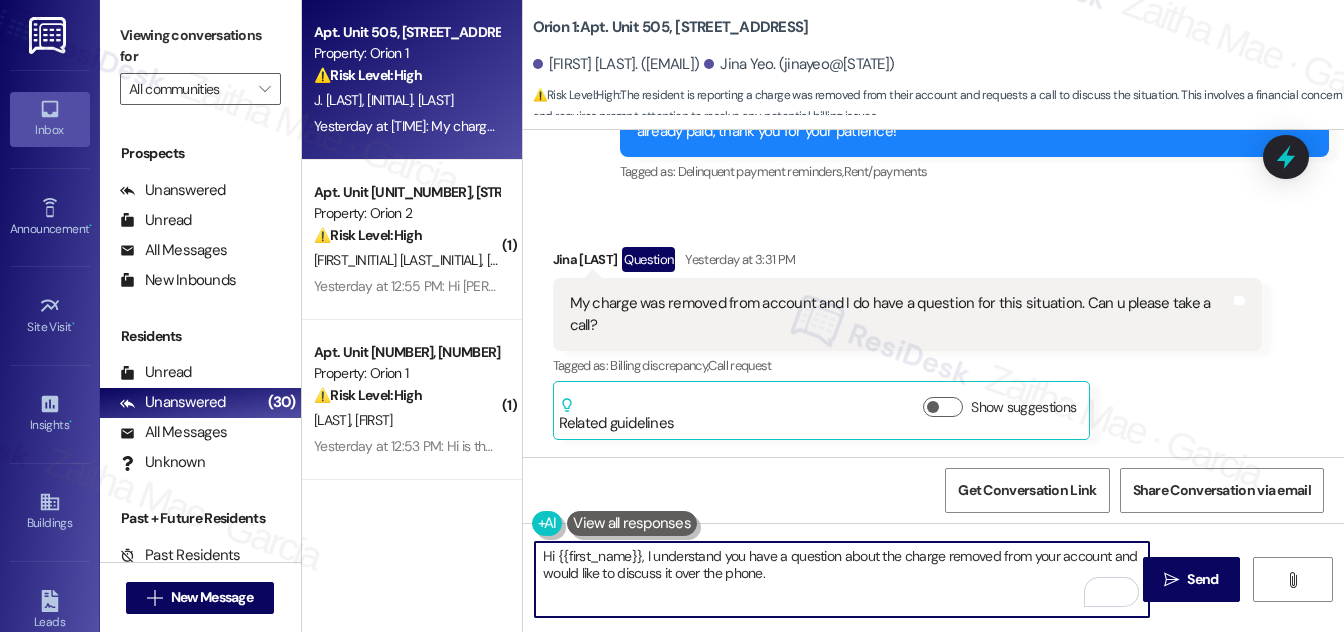 paste on "My number isn’t currently set up to take calls, but feel free to share your question or concern here by text, and I’ll be happy to help however I can." 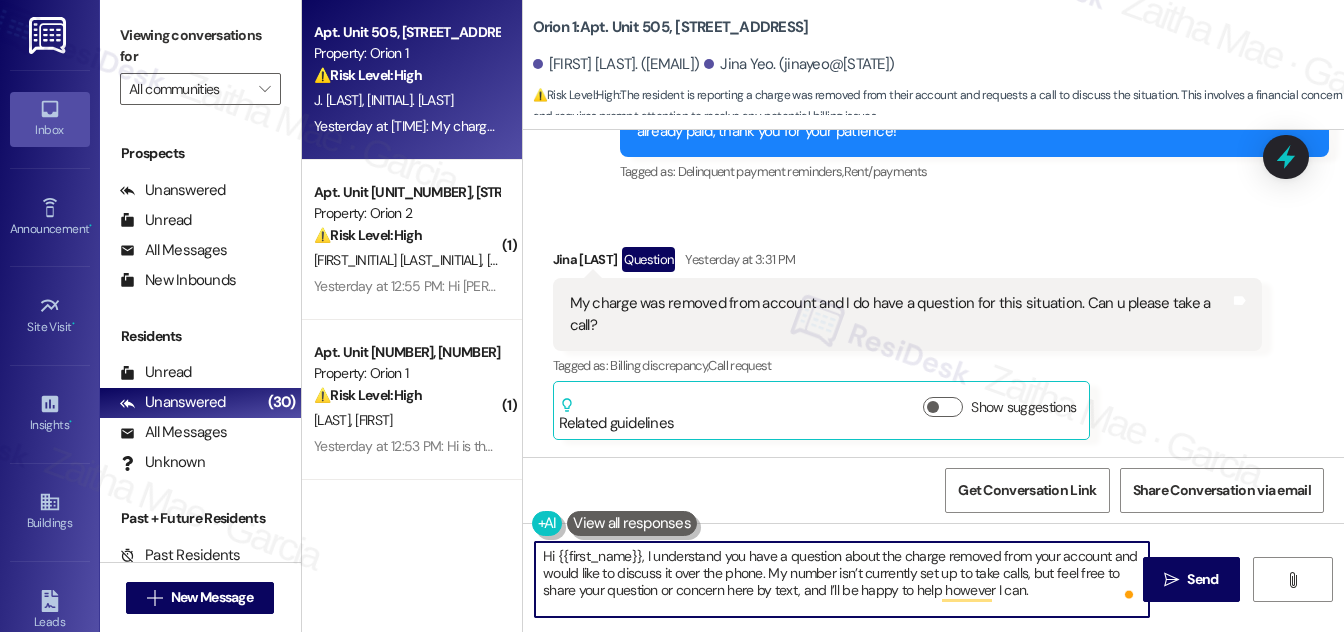 click on "Hi {{first_name}}, I understand you have a question about the charge removed from your account and would like to discuss it over the phone. My number isn’t currently set up to take calls, but feel free to share your question or concern here by text, and I’ll be happy to help however I can." at bounding box center [842, 579] 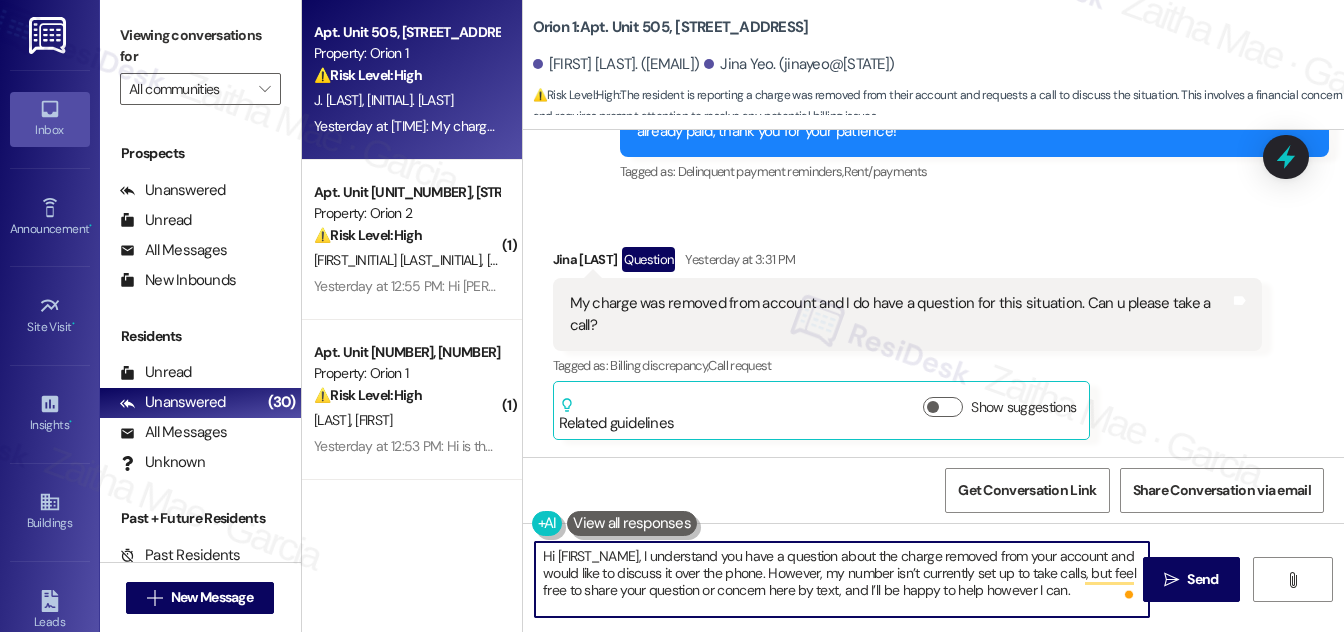 click on "Hi {{first_name}}, I understand you have a question about the charge removed from your account and would like to discuss it over the phone. However, my number isn’t currently set up to take calls, but feel free to share your question or concern here by text, and I’ll be happy to help however I can." at bounding box center [842, 579] 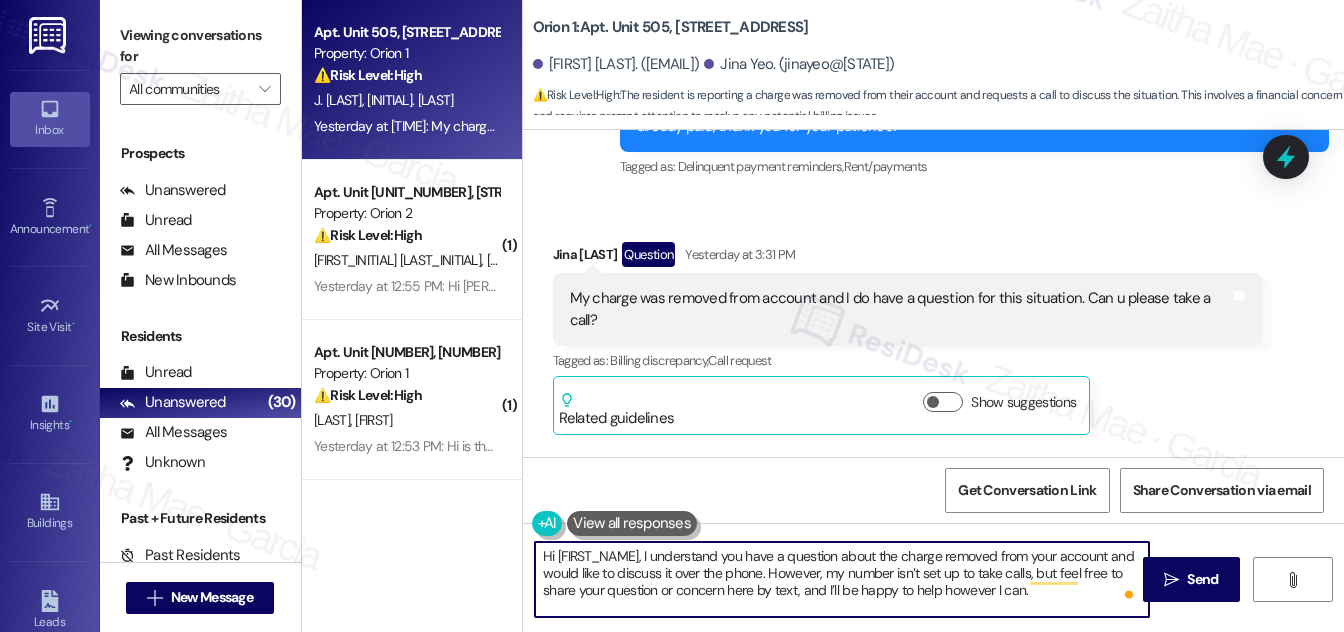 scroll, scrollTop: 525, scrollLeft: 0, axis: vertical 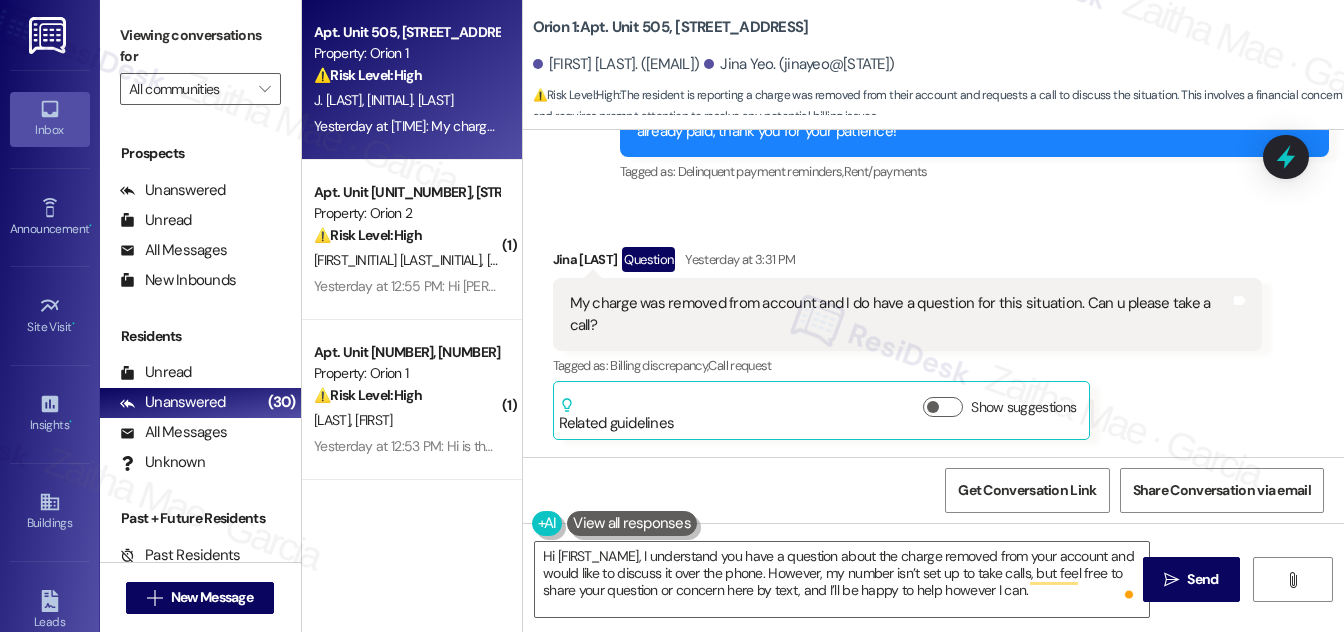 click on "Jina Yeo Question Yesterday at 3:31 PM" at bounding box center (907, 263) 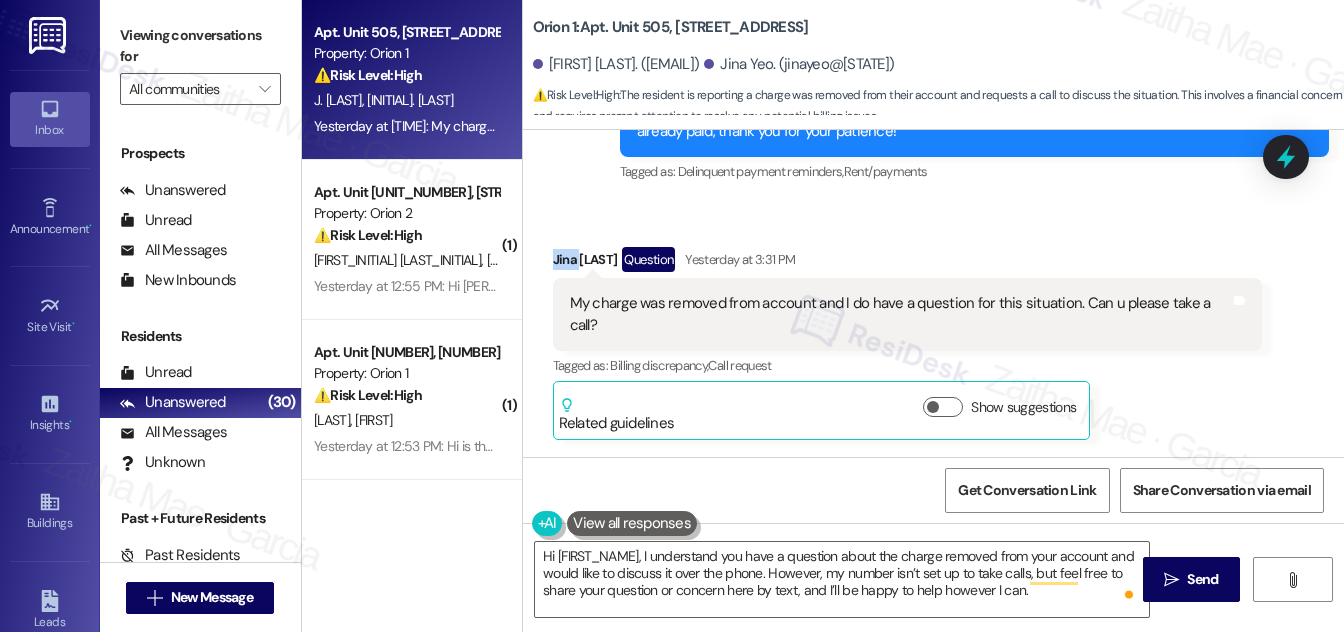 click on "Jina Yeo Question Yesterday at 3:31 PM" at bounding box center (907, 263) 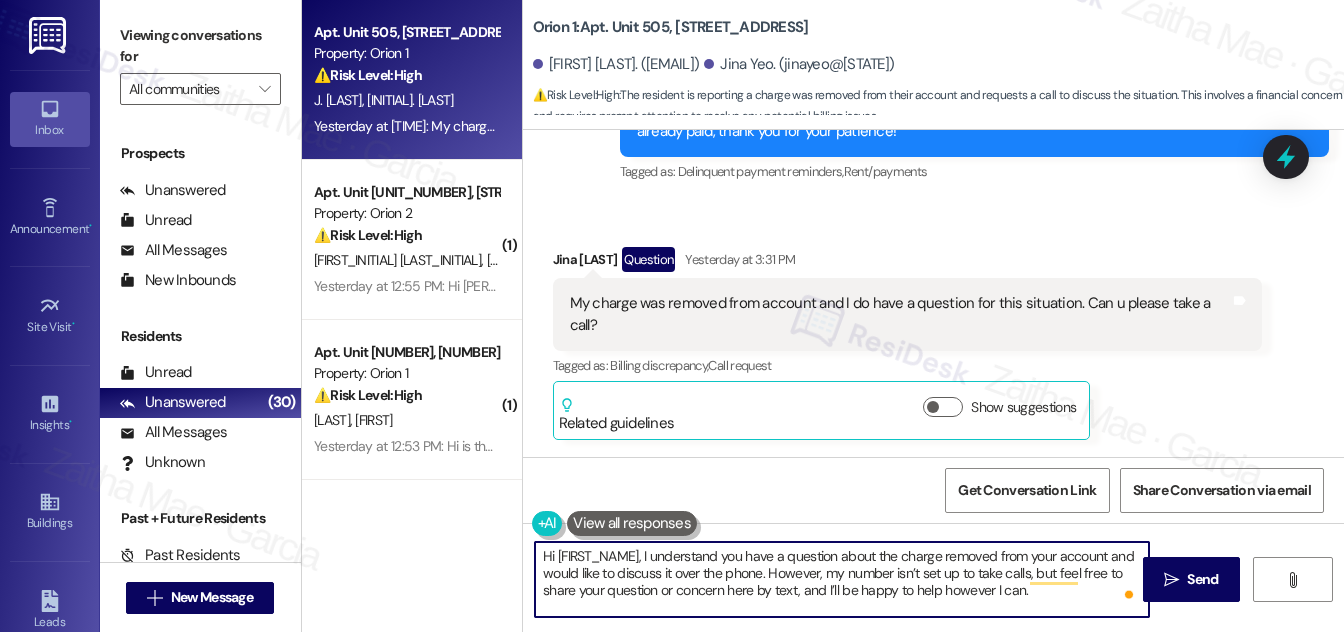click on "Hi {{first_name}}, I understand you have a question about the charge removed from your account and would like to discuss it over the phone. However, my number isn’t set up to take calls, but feel free to share your question or concern here by text, and I’ll be happy to help however I can." at bounding box center [842, 579] 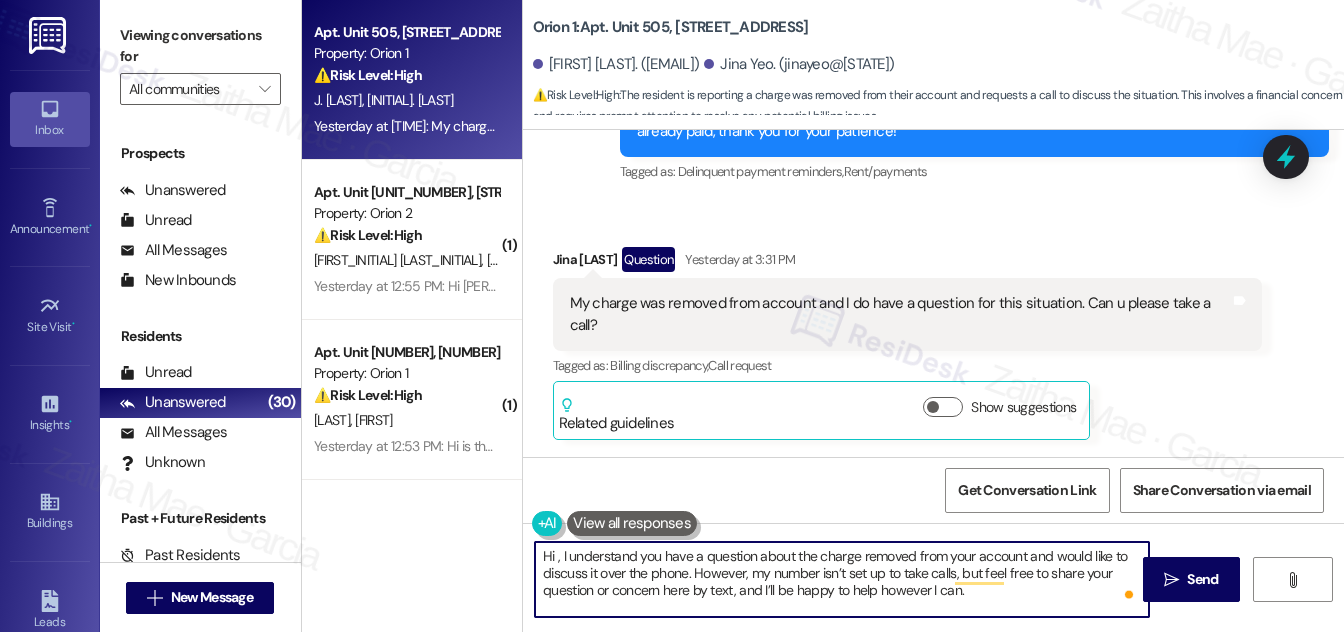 paste on "Jina" 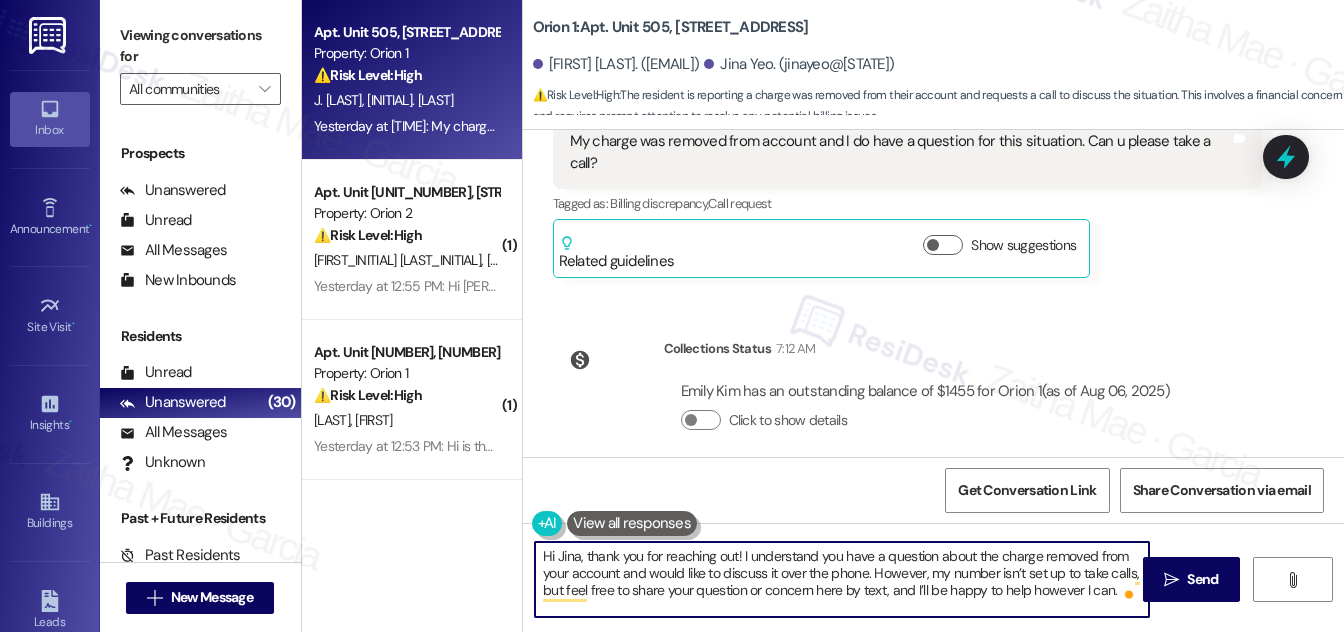 scroll, scrollTop: 707, scrollLeft: 0, axis: vertical 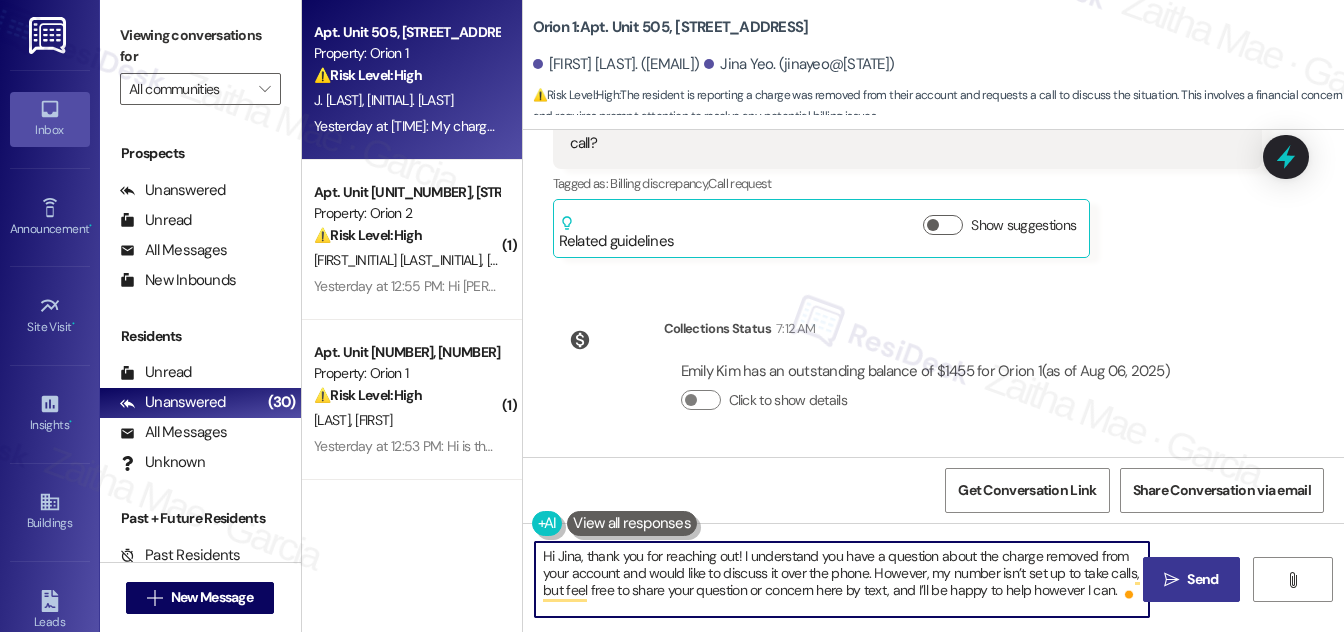 type on "Hi Jina, thank you for reaching out! I understand you have a question about the charge removed from your account and would like to discuss it over the phone. However, my number isn’t set up to take calls, but feel free to share your question or concern here by text, and I’ll be happy to help however I can." 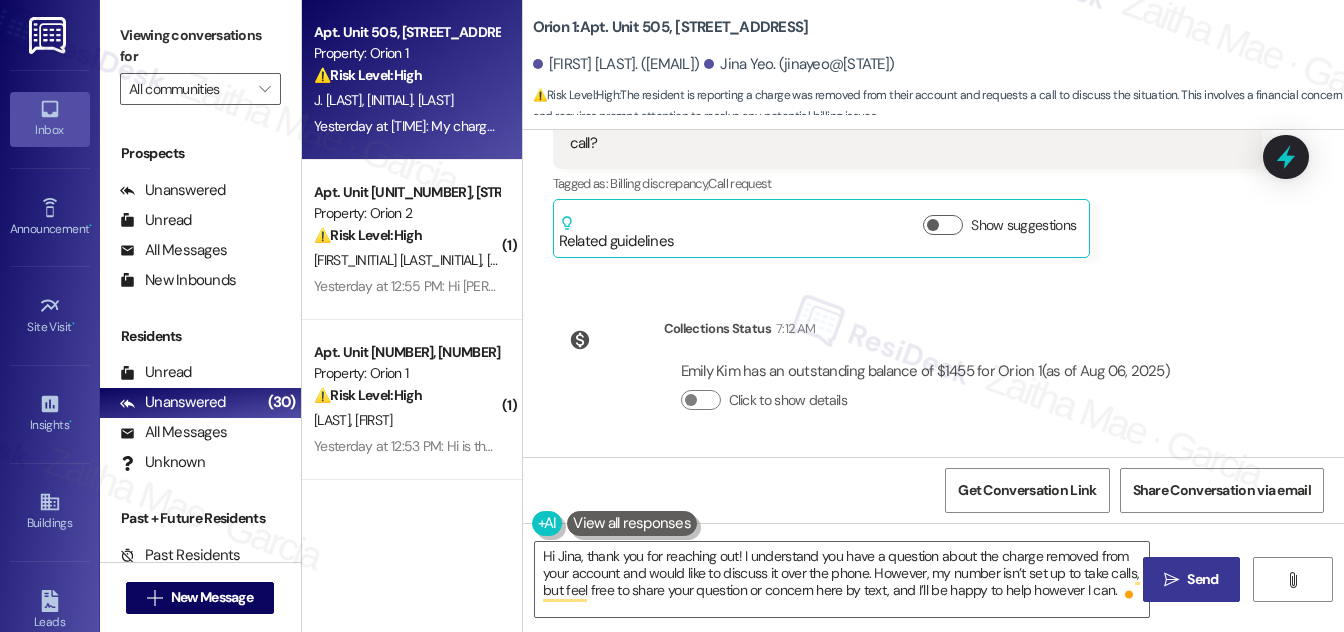 click on "Send" at bounding box center (1202, 579) 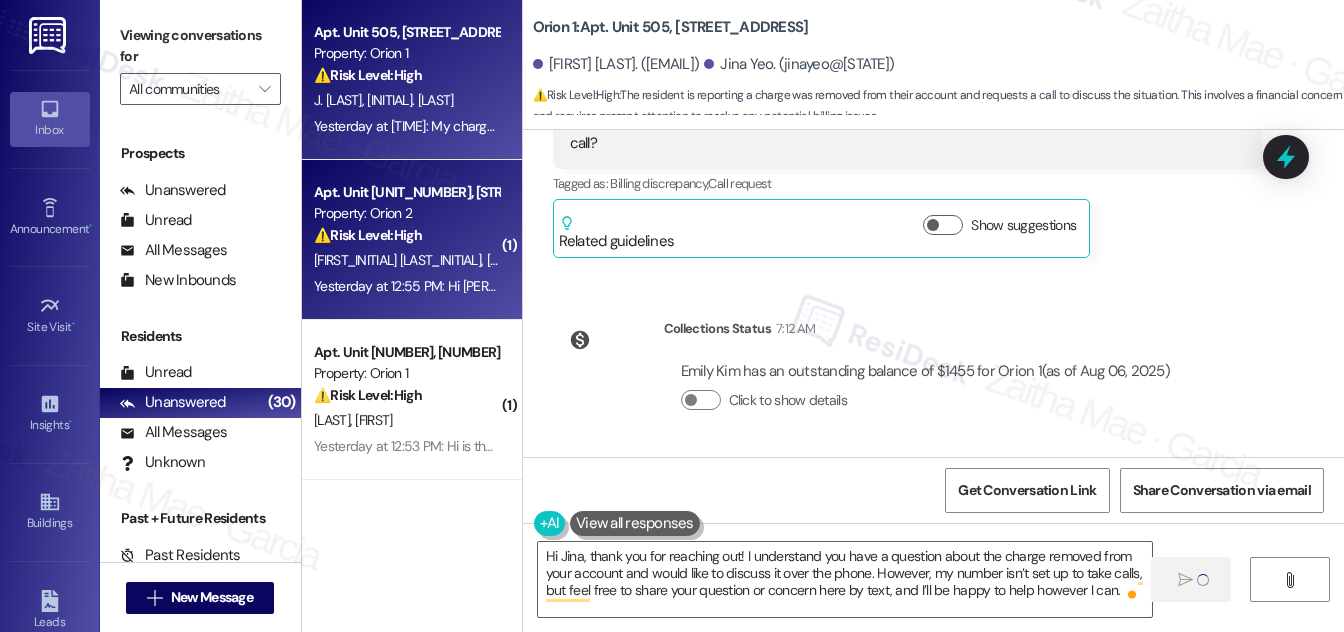 type 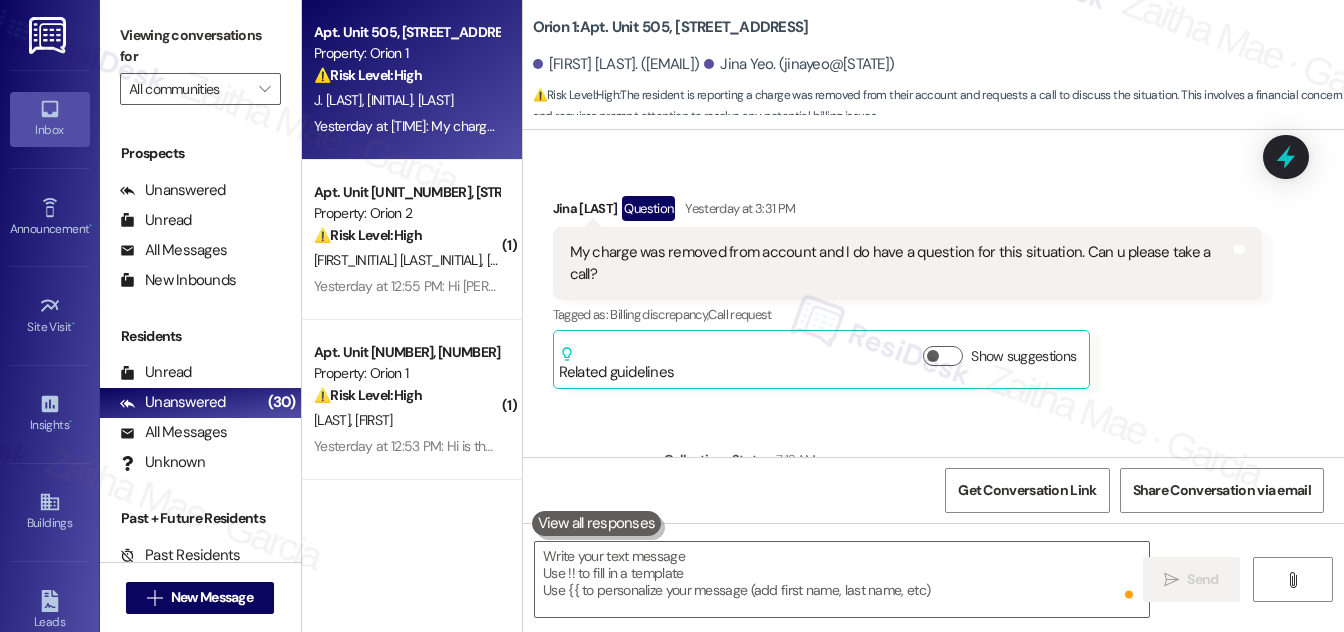 scroll, scrollTop: 522, scrollLeft: 0, axis: vertical 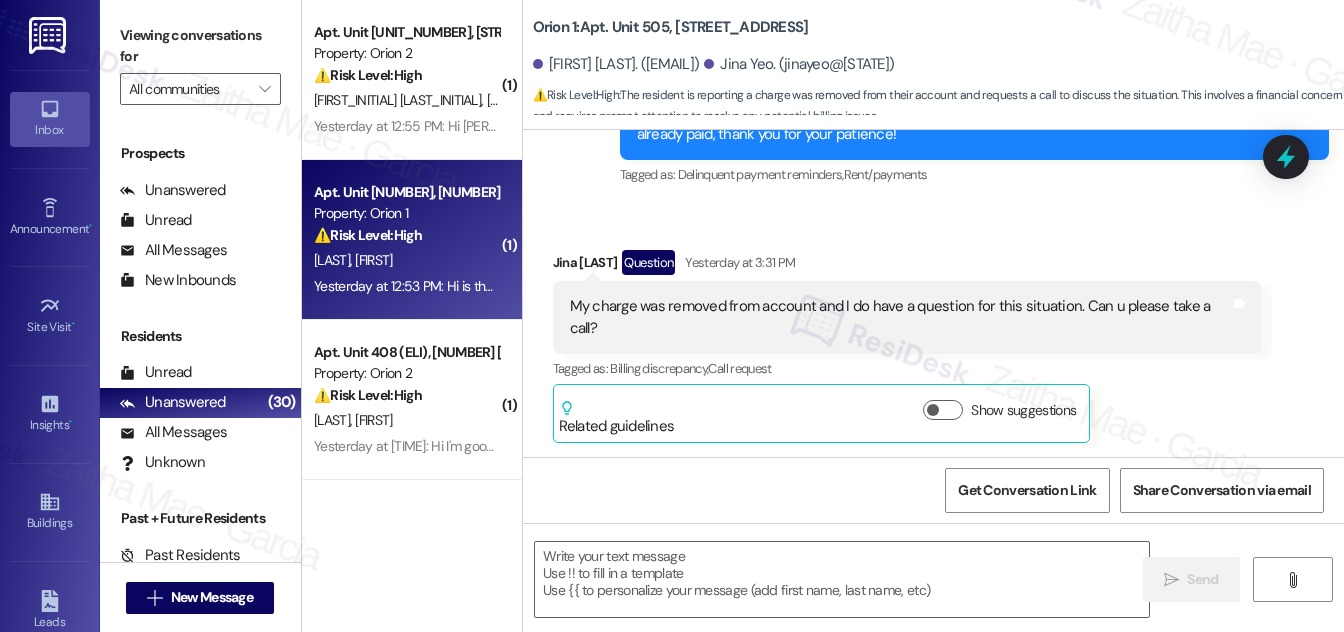 type on "Fetching suggested responses. Please feel free to read through the conversation in the meantime." 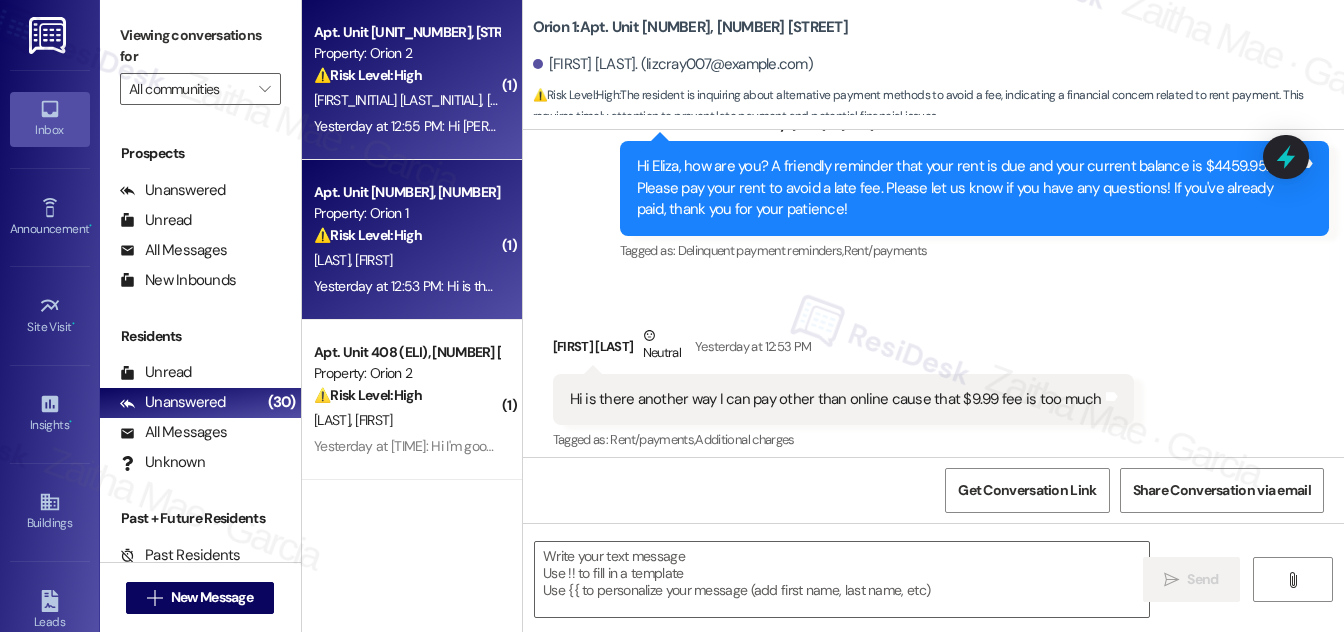 type on "Fetching suggested responses. Please feel free to read through the conversation in the meantime." 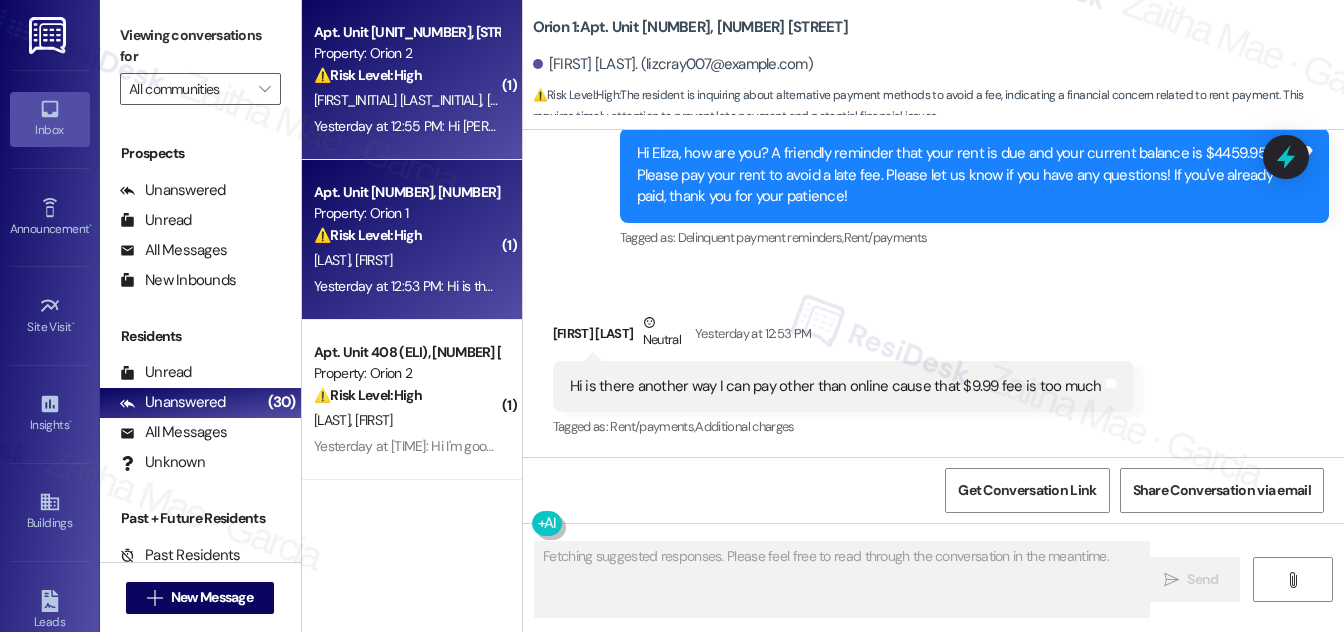 click on "⚠️  Risk Level:  High The resident is stating that they were instructed to pay rent to a different party than previously indicated. This raises a financial concern and potential risk of misdirected funds." at bounding box center (406, 75) 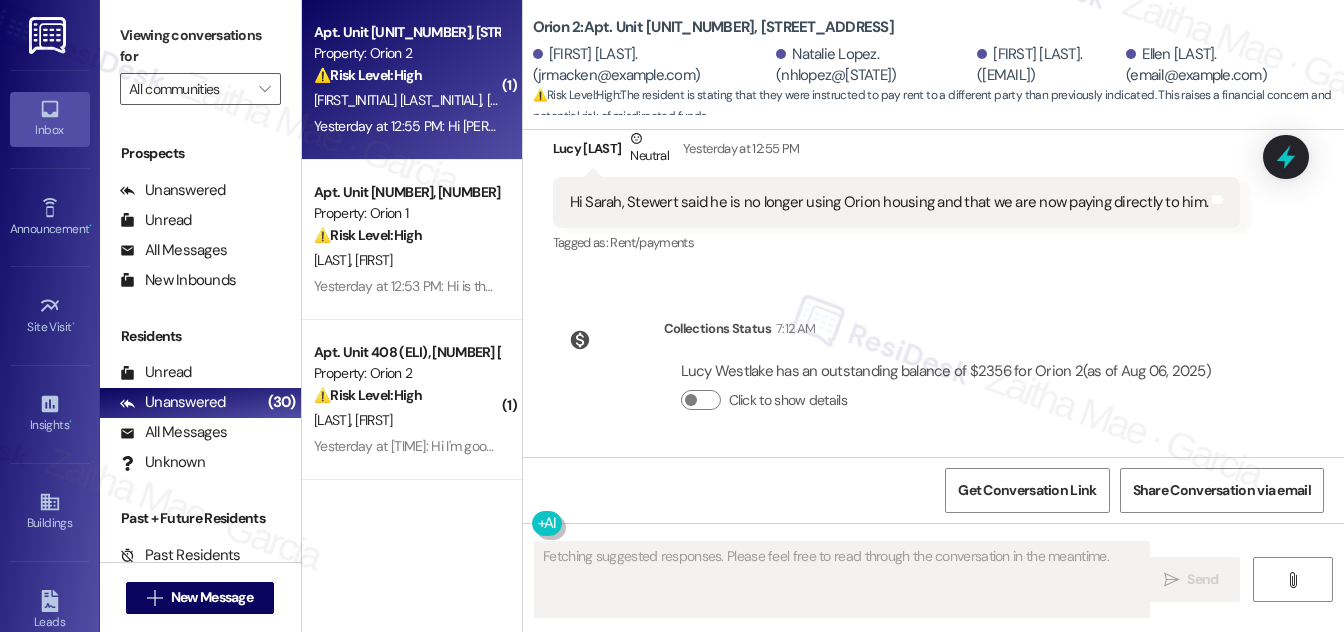 scroll, scrollTop: 414, scrollLeft: 0, axis: vertical 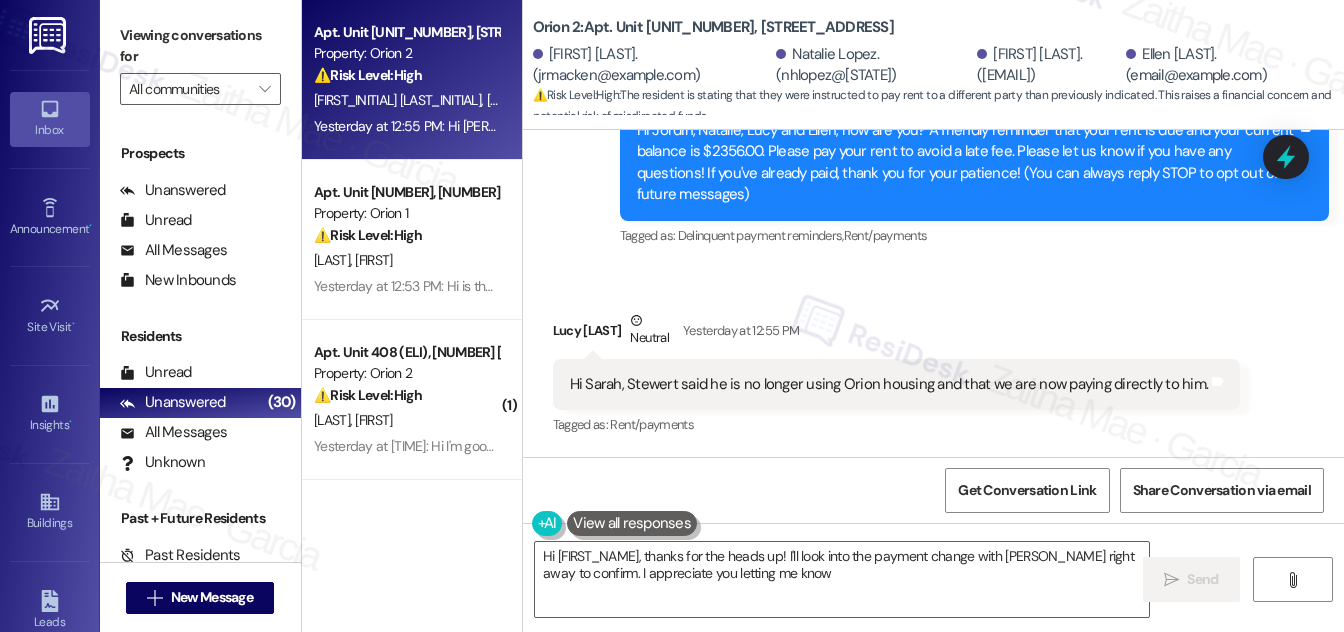 type on "Hi {{first_name}}, thanks for the heads up! I'll look into the payment change with Stewert right away to confirm. I appreciate you letting me know!" 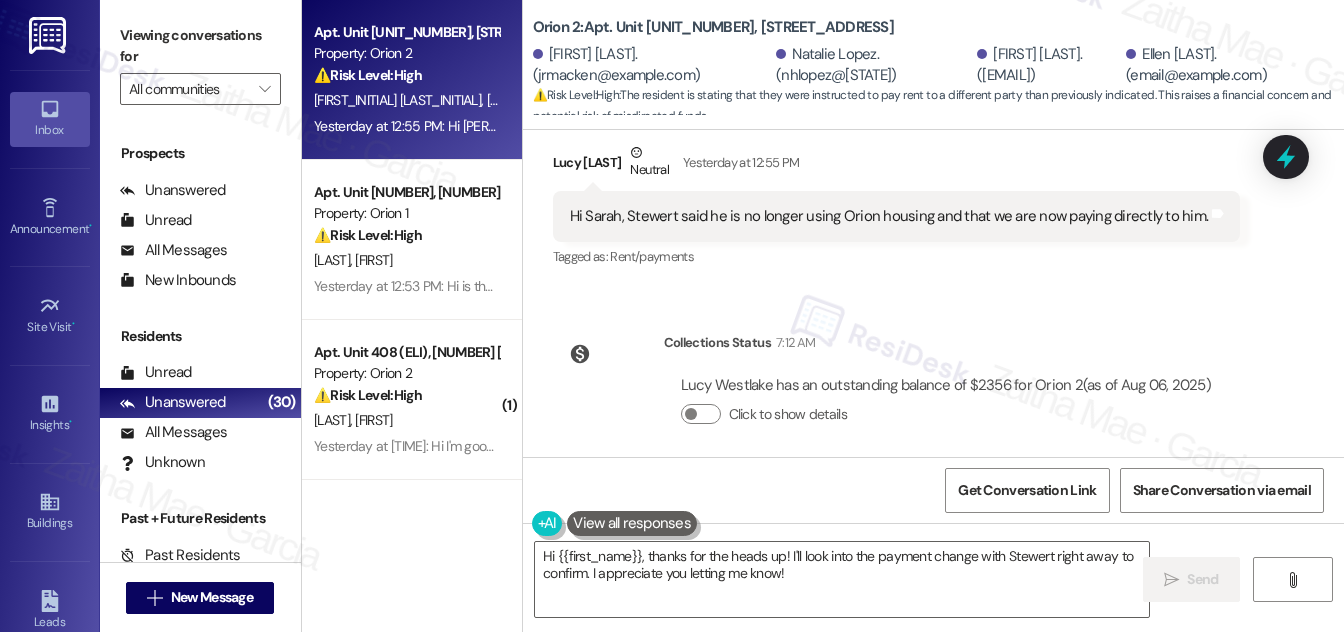 scroll, scrollTop: 414, scrollLeft: 0, axis: vertical 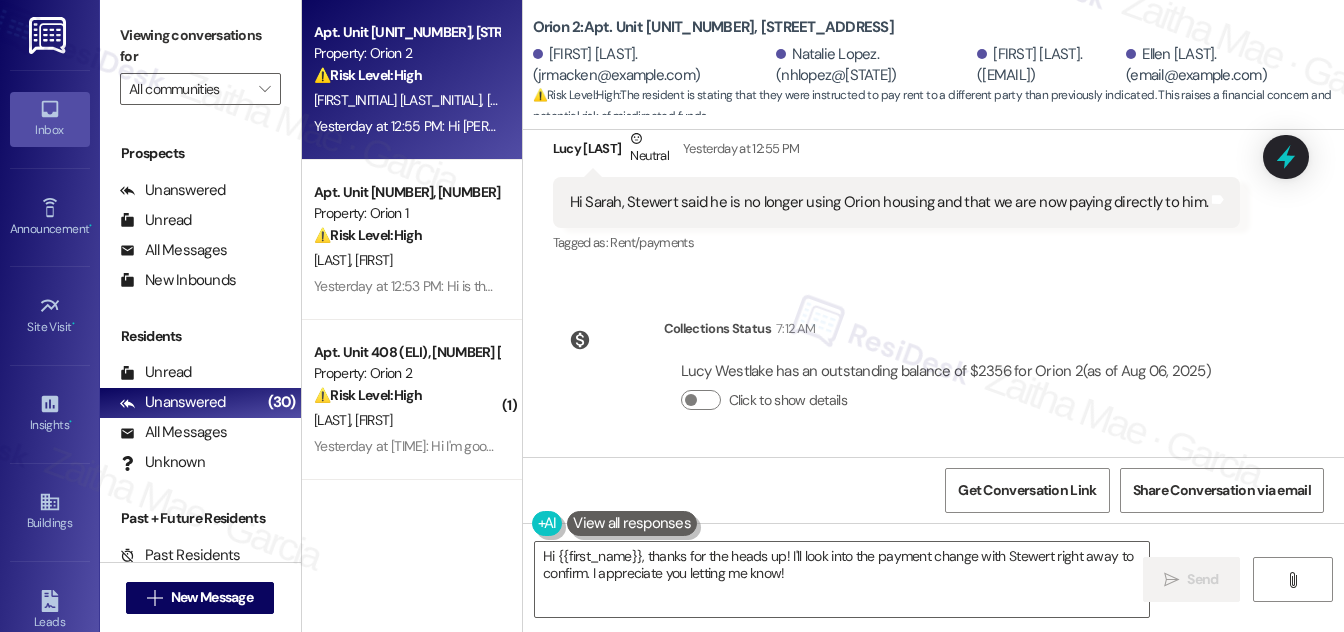 click on "Lucy Westlake   Neutral Yesterday at 12:55 PM" at bounding box center [897, 152] 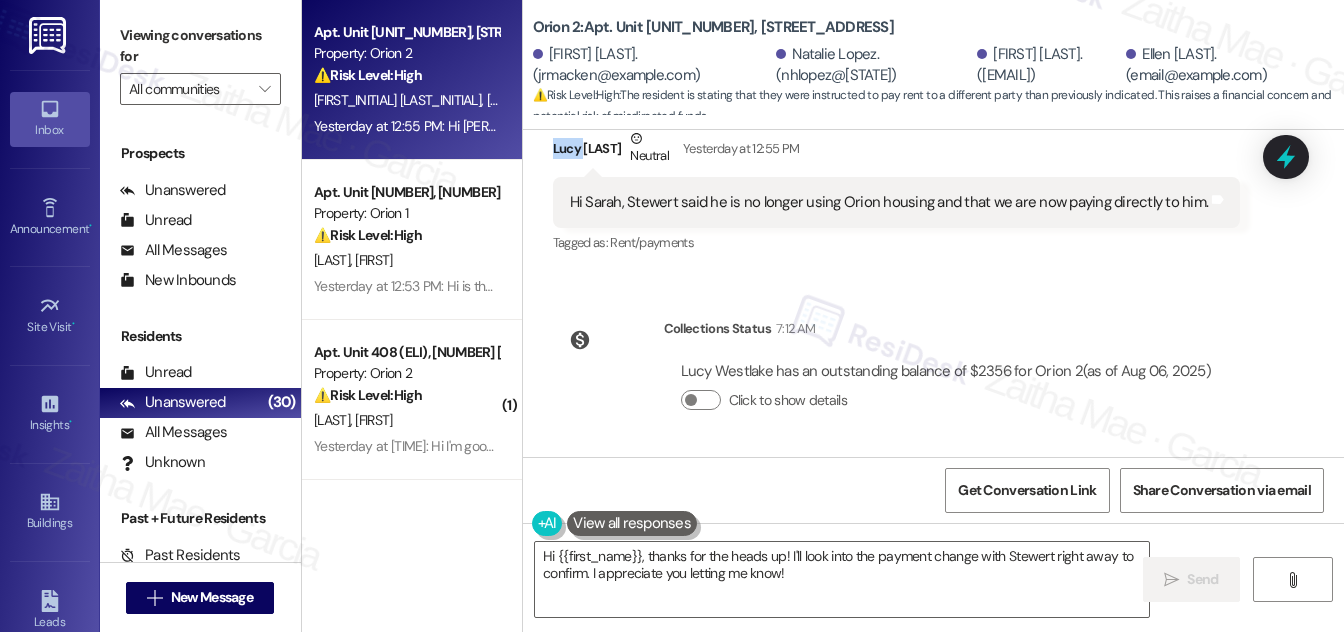 click on "Lucy Westlake   Neutral Yesterday at 12:55 PM" at bounding box center [897, 152] 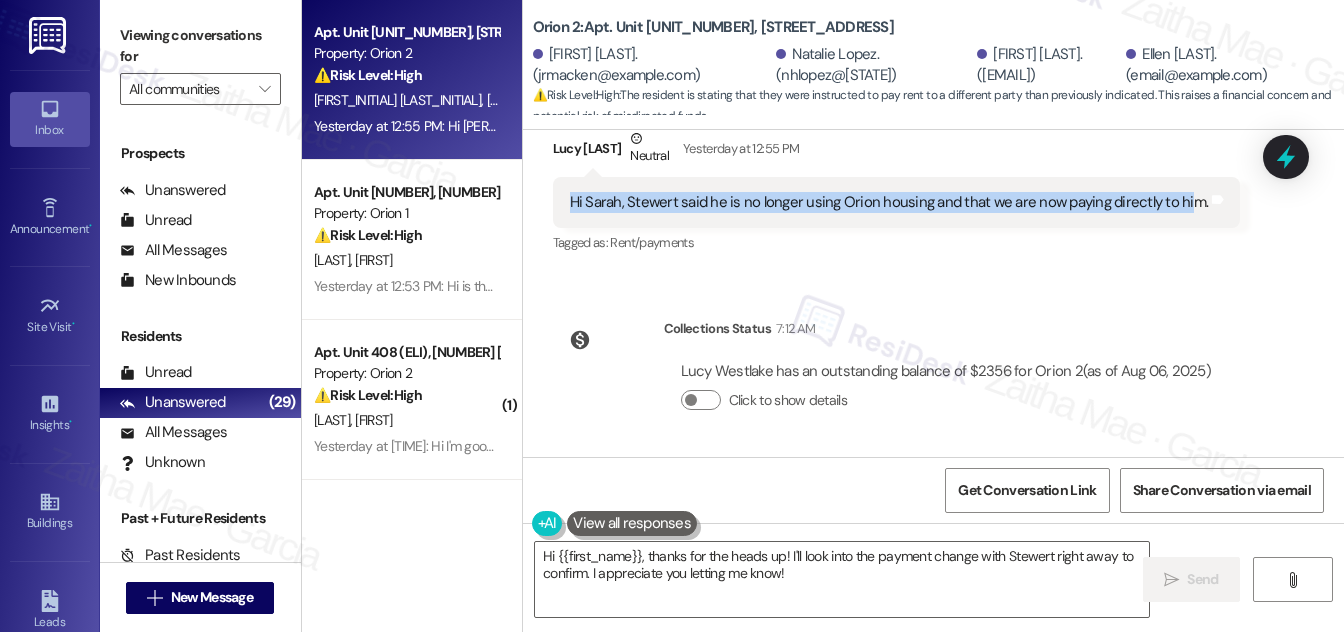 drag, startPoint x: 561, startPoint y: 199, endPoint x: 1181, endPoint y: 226, distance: 620.58765 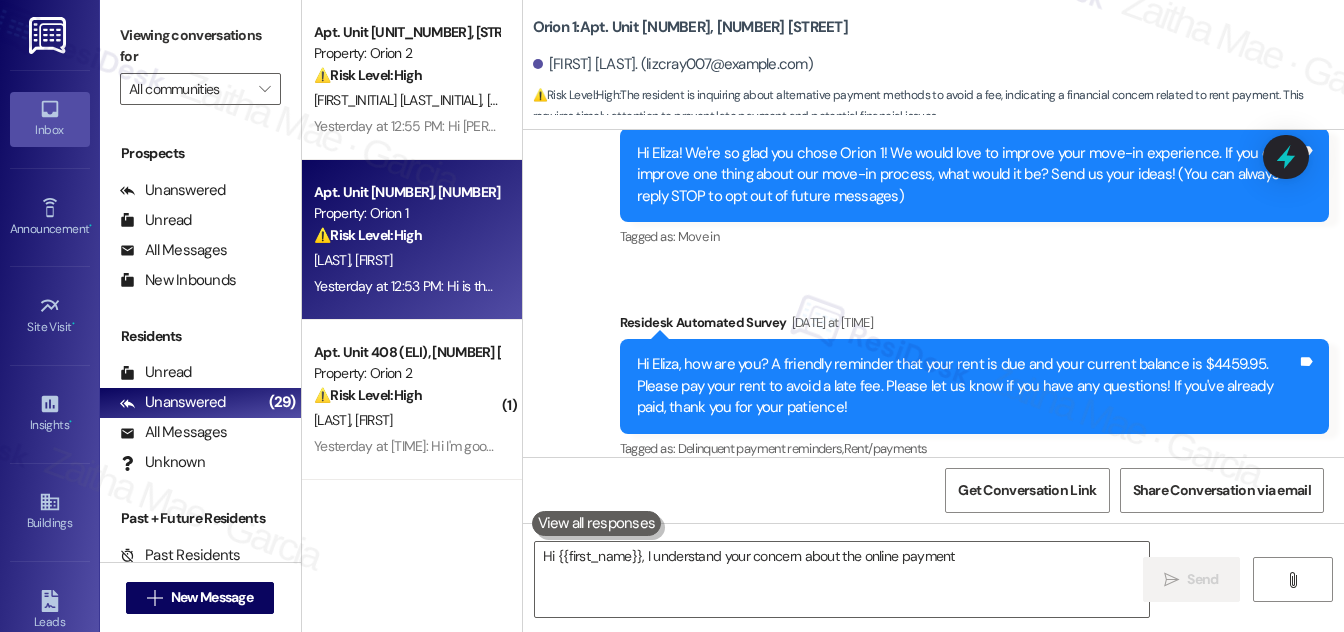 scroll, scrollTop: 420, scrollLeft: 0, axis: vertical 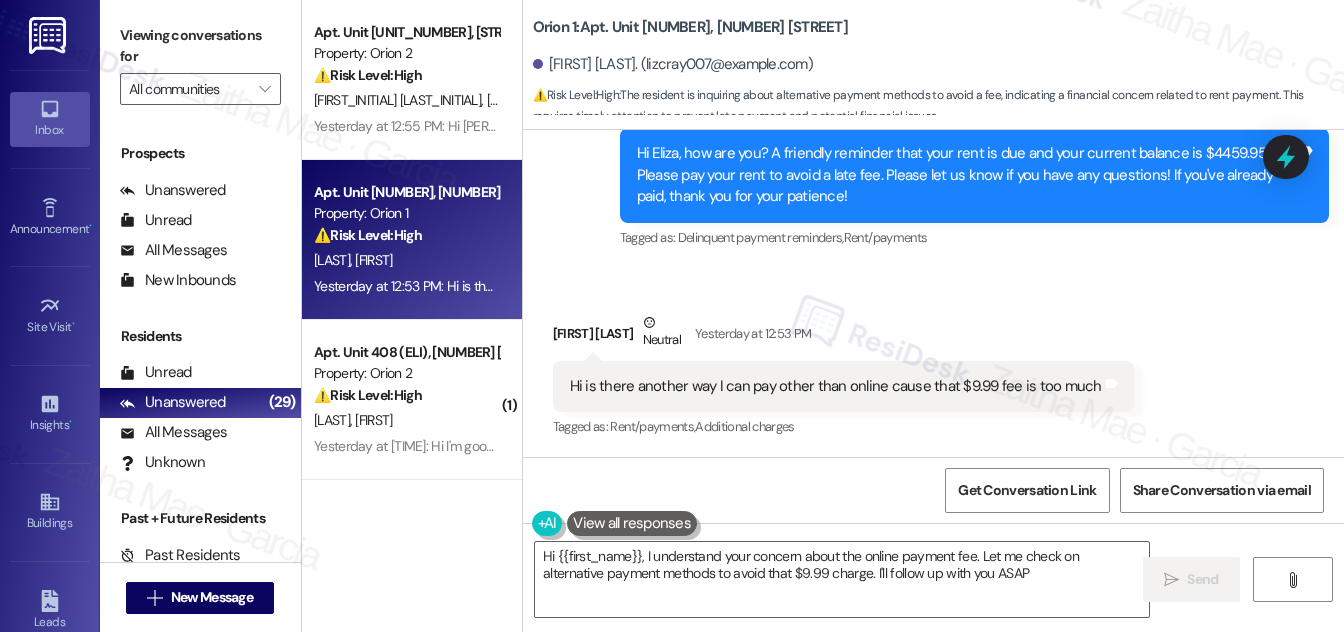 type on "Hi {{first_name}}, I understand your concern about the online payment fee. Let me check on alternative payment methods to avoid that $9.99 charge. I'll follow up with you ASAP!" 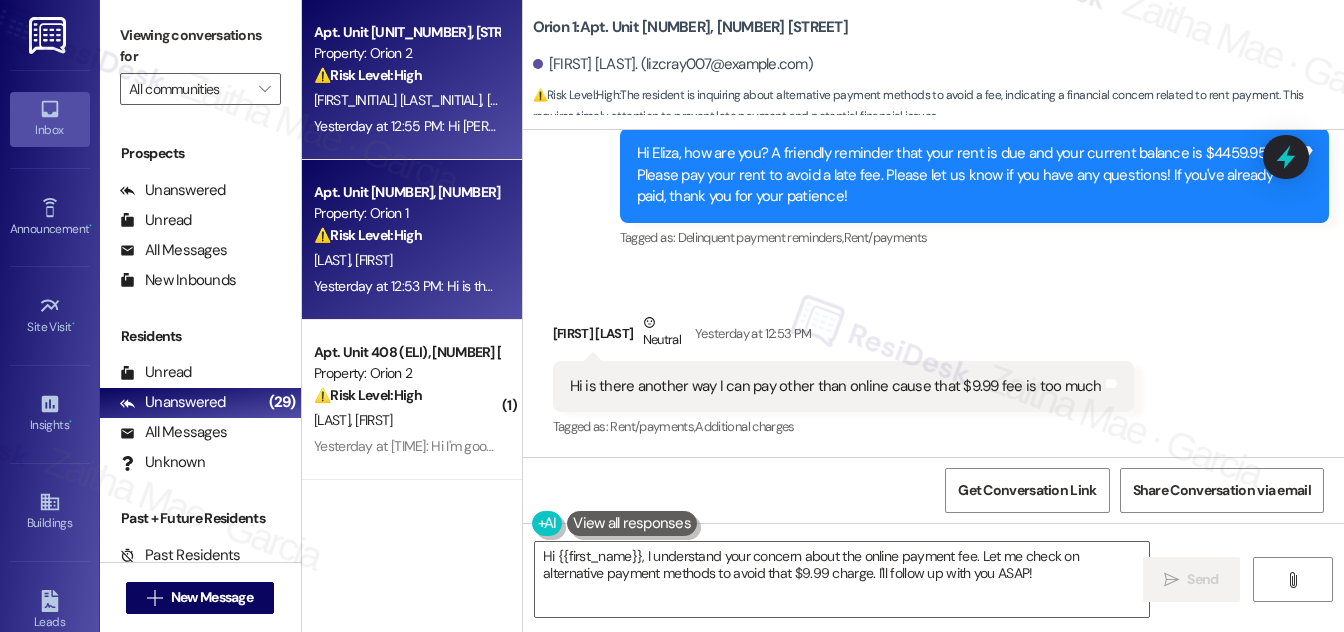 click on "⚠️  Risk Level:  High The resident is stating that they were instructed to pay rent to a different party than previously indicated. This raises a financial concern and potential risk of misdirected funds." at bounding box center (406, 75) 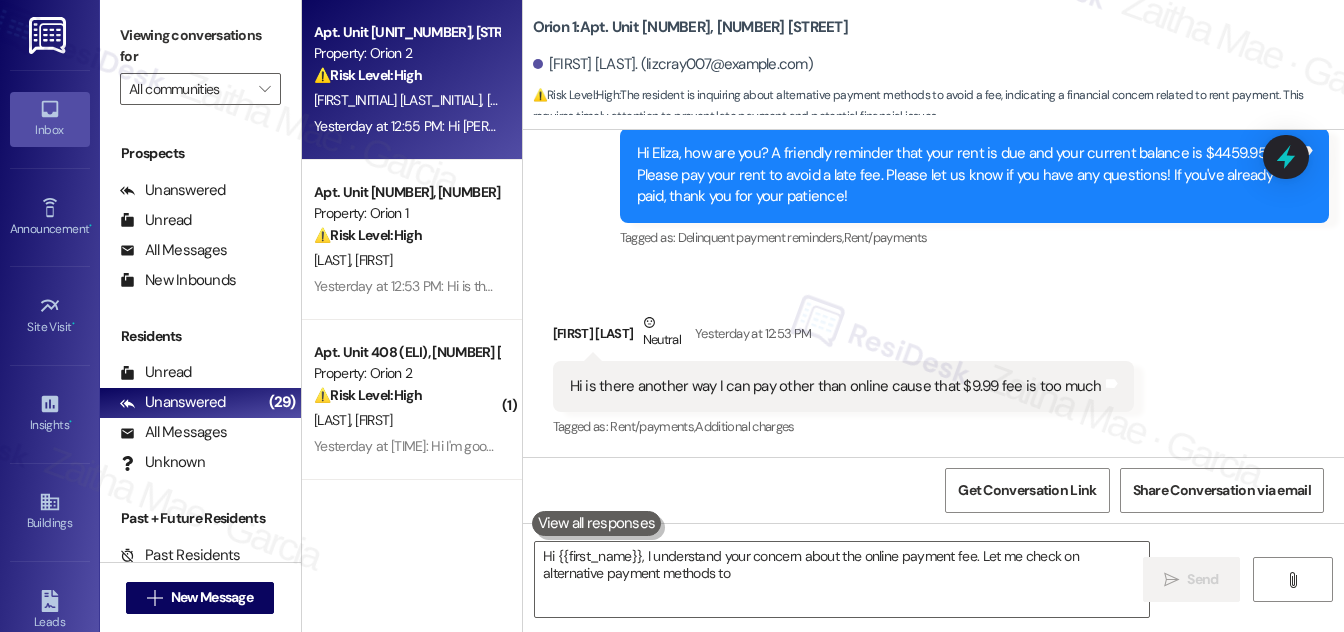type on "Hi {{first_name}}, I understand your concern about the online payment fee. Let me check on alternative payment methods to avoid" 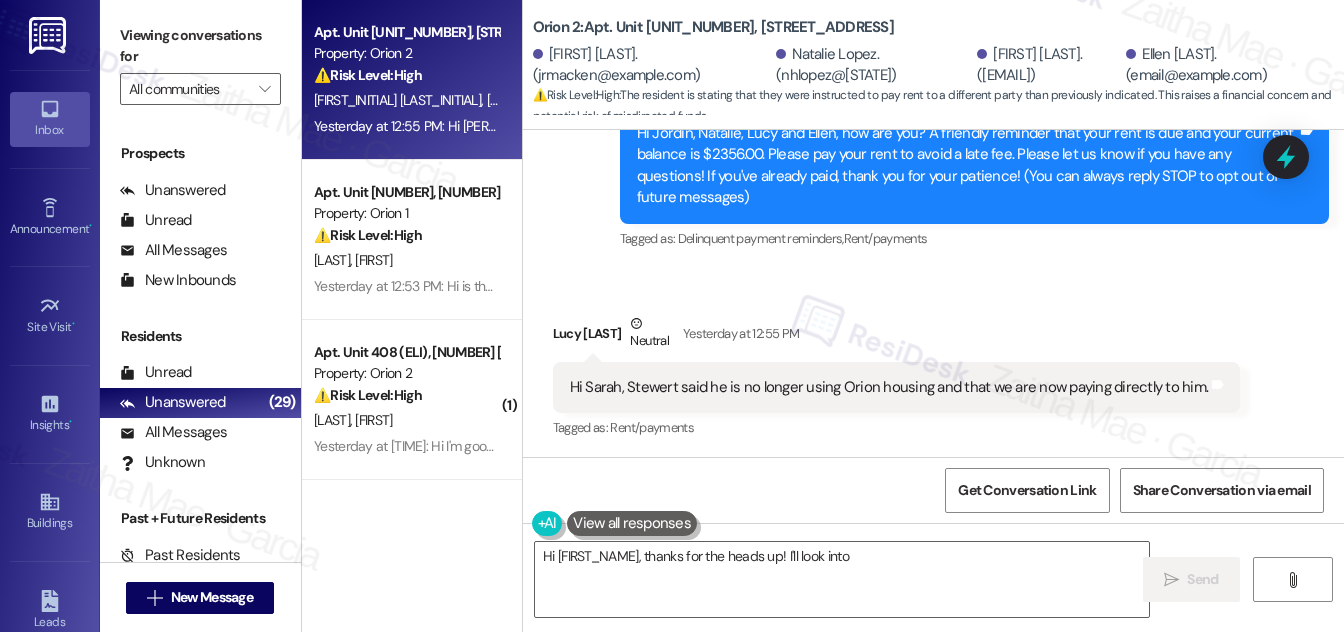 scroll, scrollTop: 320, scrollLeft: 0, axis: vertical 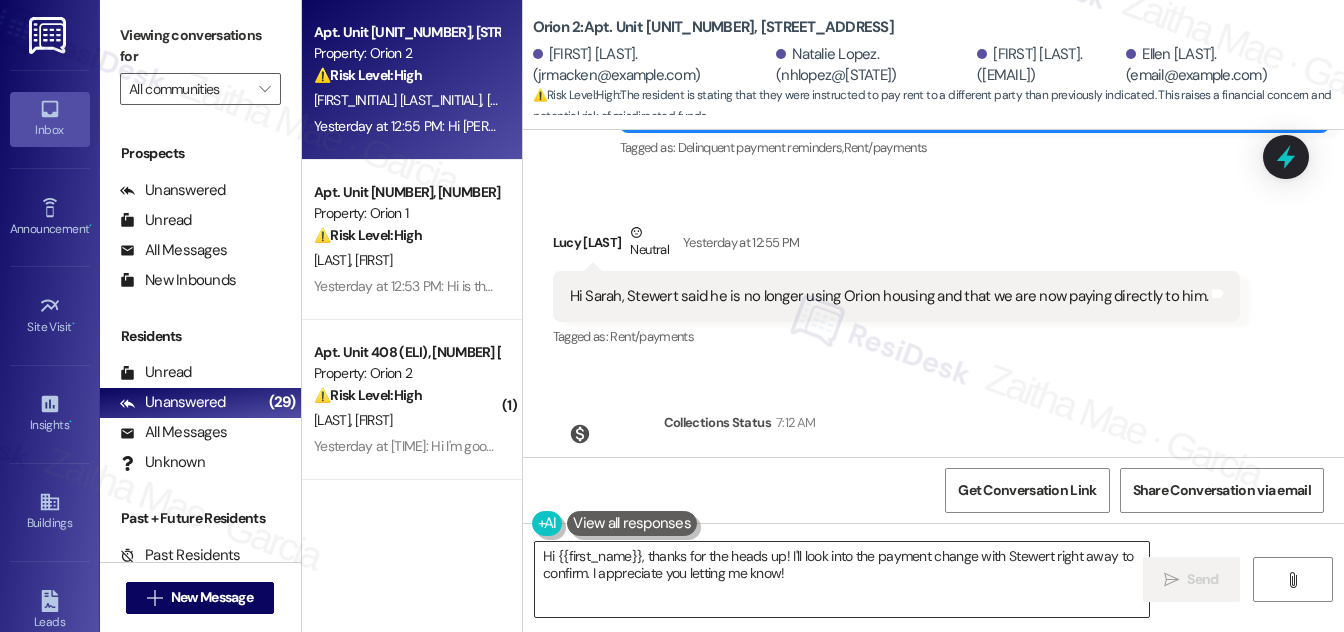 drag, startPoint x: 1112, startPoint y: 557, endPoint x: 1083, endPoint y: 559, distance: 29.068884 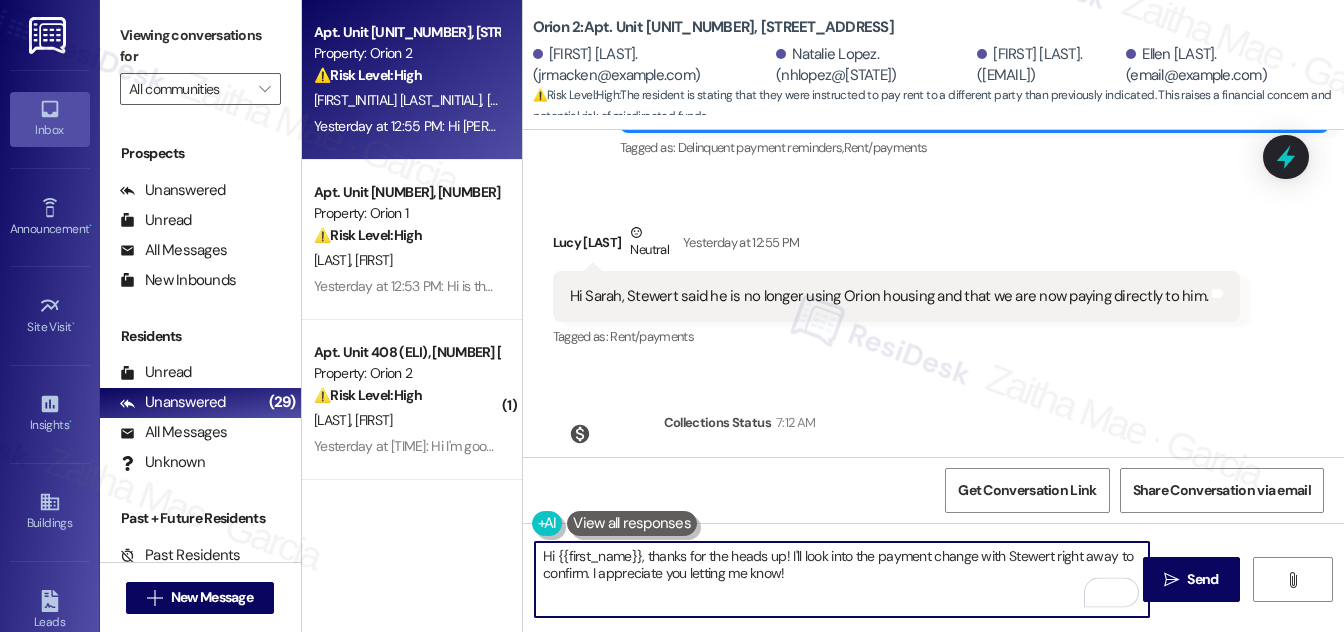 click on "Hi {{first_name}}, thanks for the heads up! I'll look into the payment change with Stewert right away to confirm. I appreciate you letting me know!" at bounding box center (842, 579) 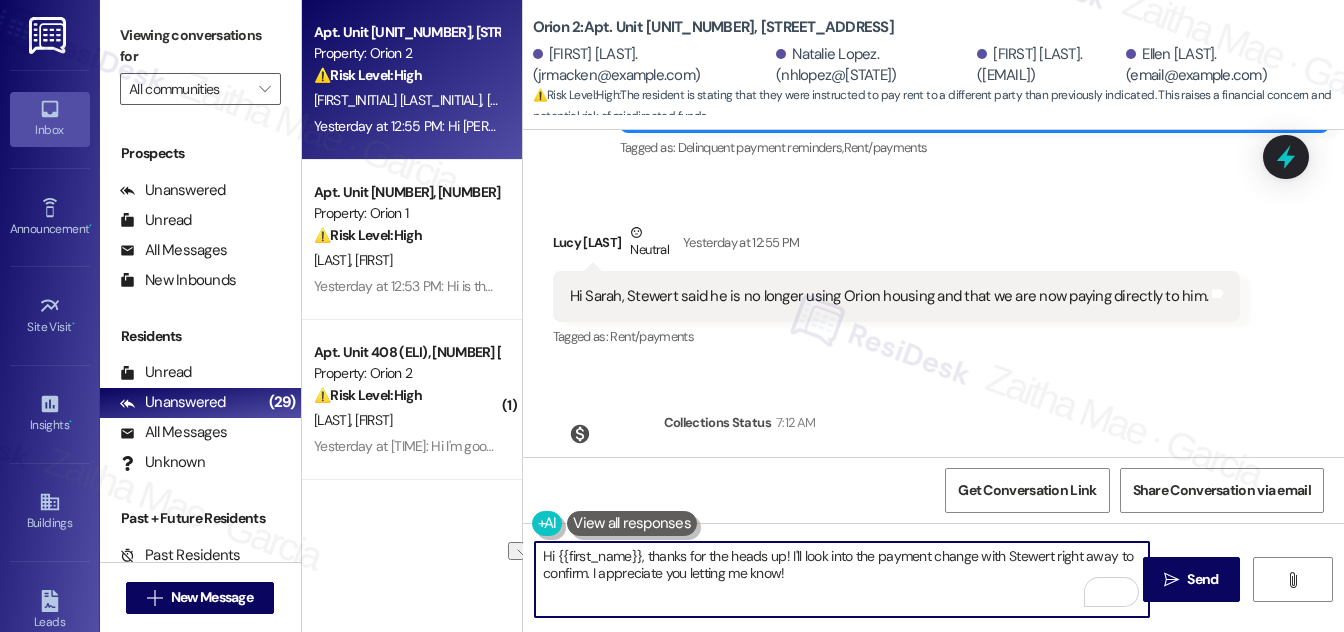 drag, startPoint x: 1112, startPoint y: 556, endPoint x: 1055, endPoint y: 553, distance: 57.07889 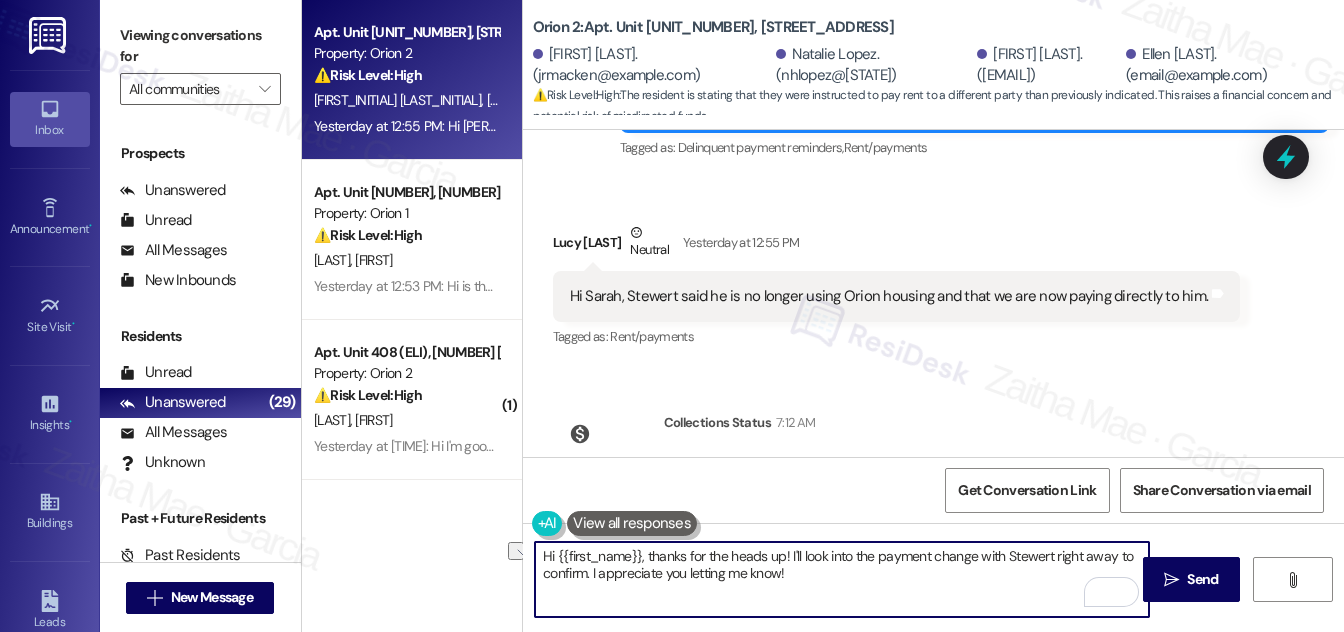 click on "Hi {{first_name}}, thanks for the heads up! I'll look into the payment change with Stewert right away to confirm. I appreciate you letting me know!" at bounding box center (842, 579) 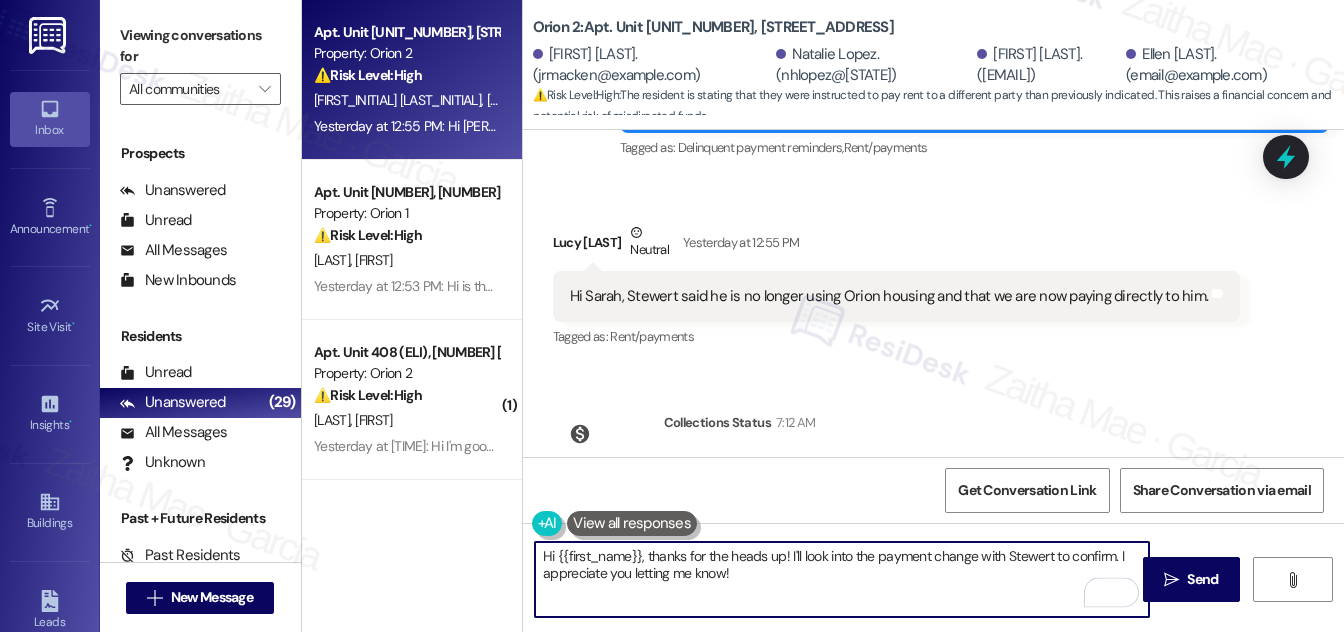 type on "Hi {{first_name}}, thanks for the heads up! I'll look into the payment change with Stewert to confirm. I appreciate you letting me know!" 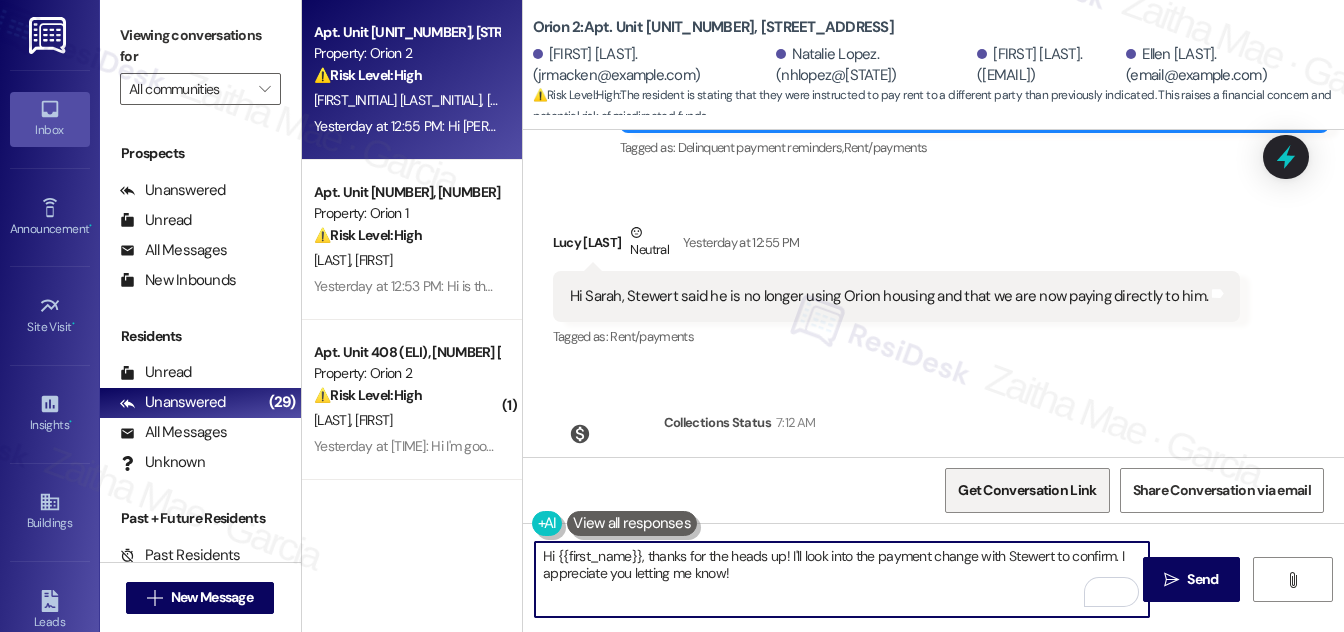 click on "Get Conversation Link" at bounding box center (1027, 490) 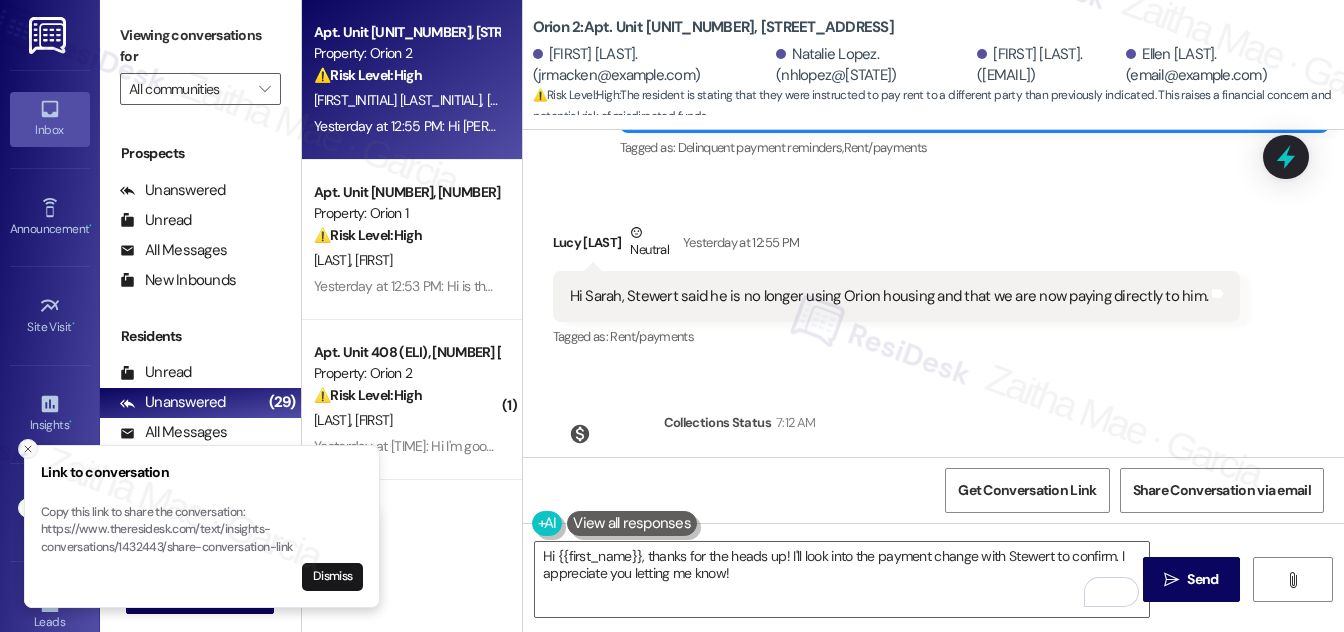 click 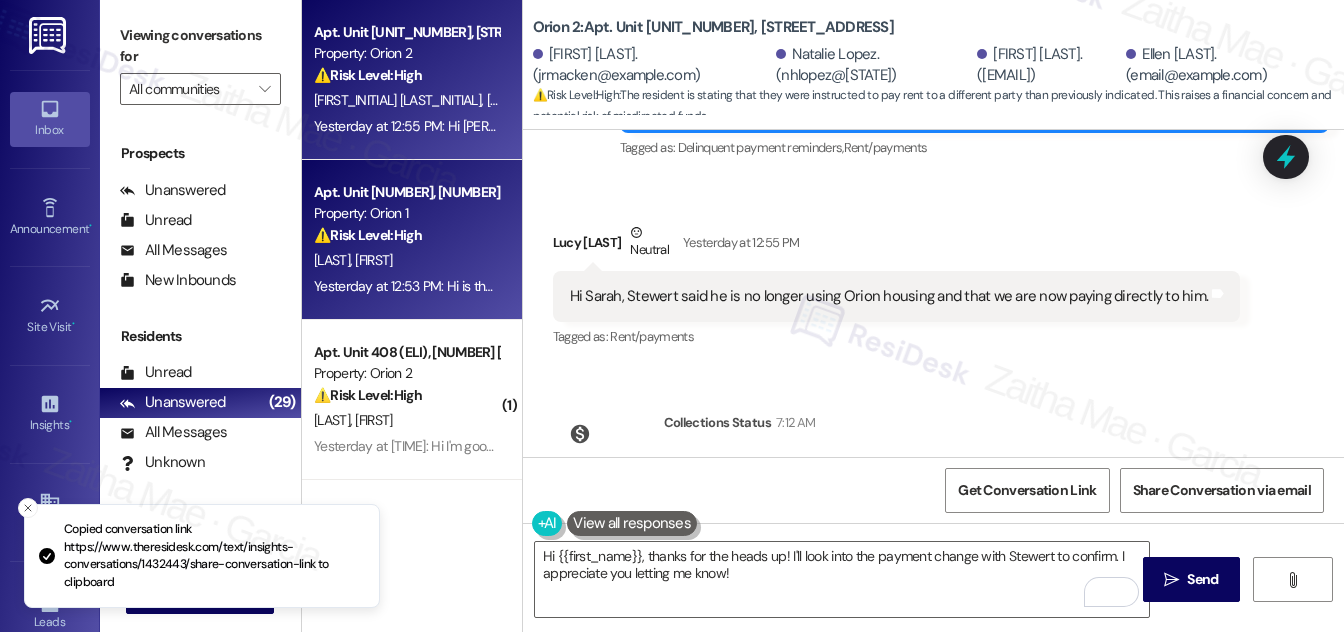 click on "E. Cunningham" at bounding box center [406, 260] 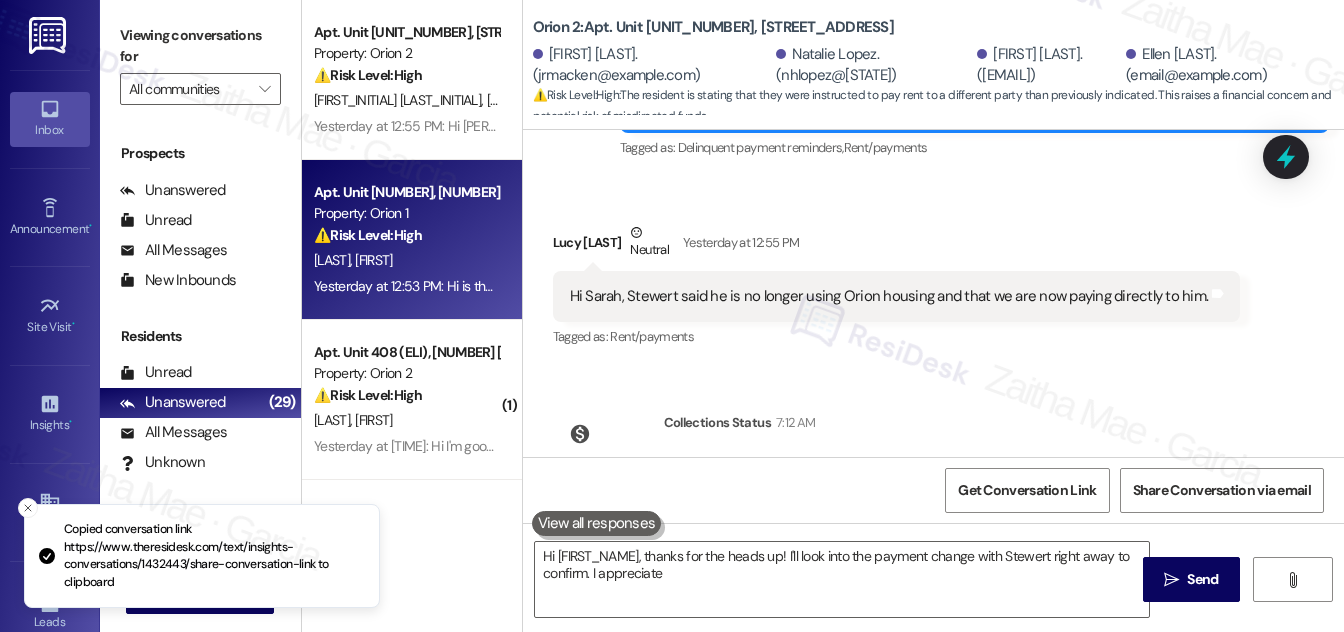 type on "Hi {{first_name}}, thanks for the heads up! I'll look into the payment change with Stewert right away to confirm. I appreciate you" 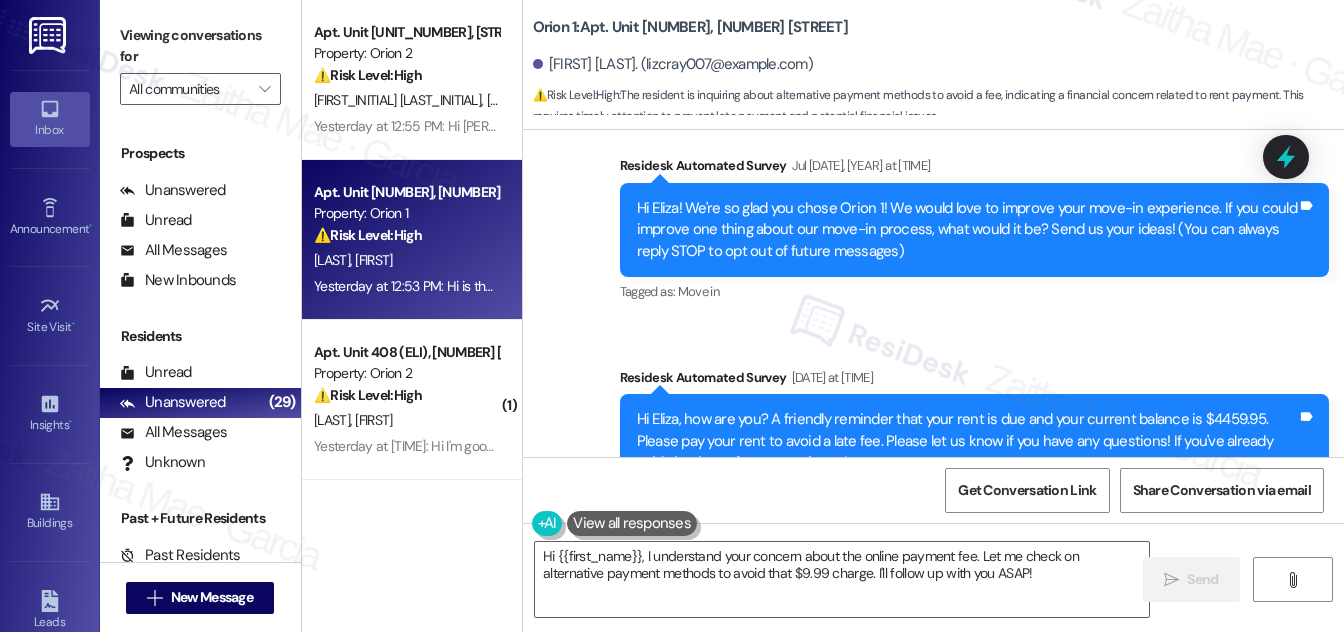 scroll, scrollTop: 181, scrollLeft: 0, axis: vertical 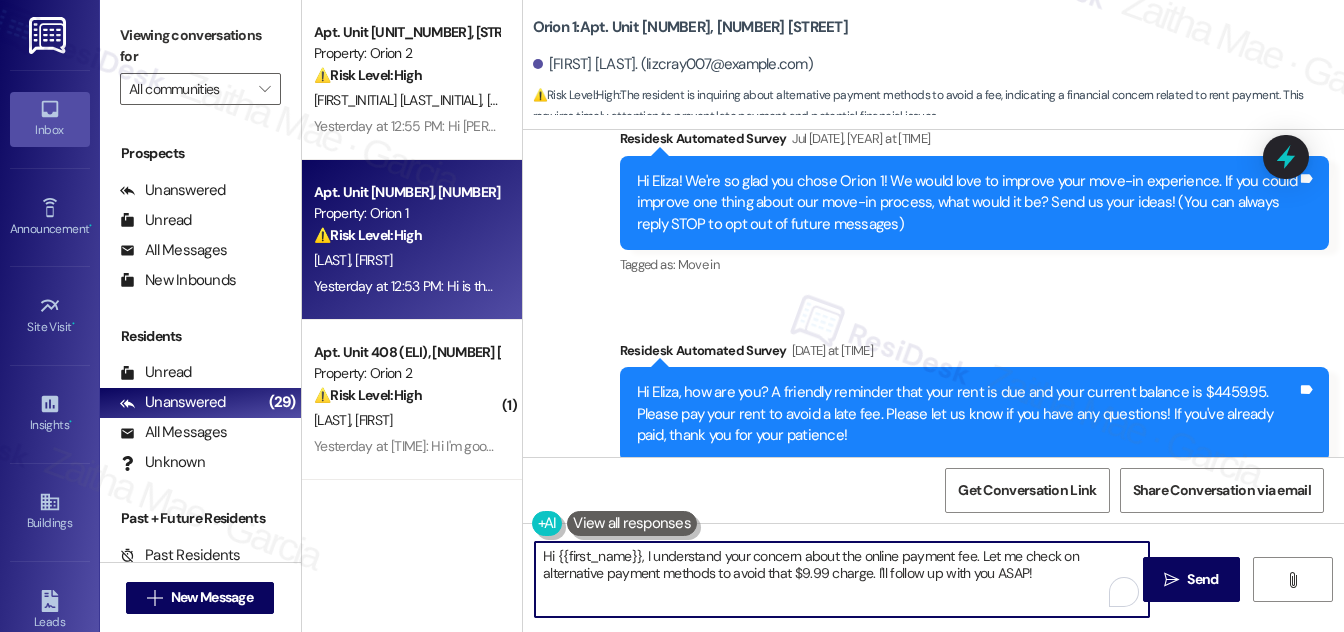 drag, startPoint x: 925, startPoint y: 571, endPoint x: 1018, endPoint y: 583, distance: 93.770996 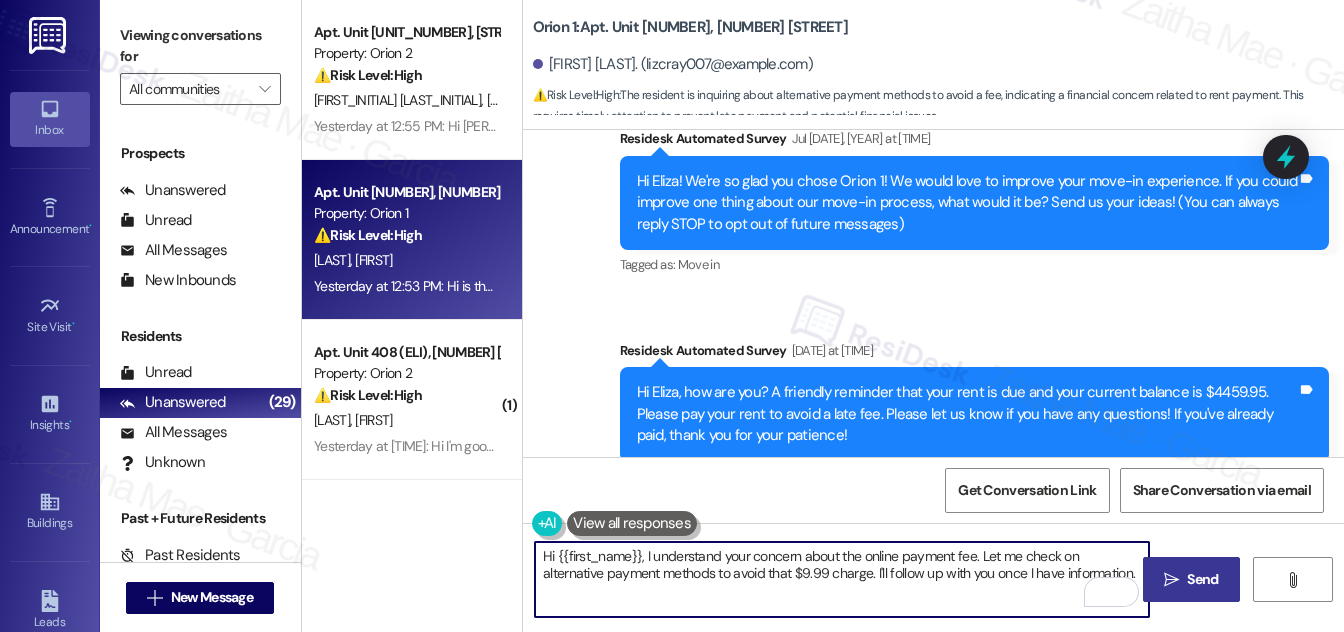 type on "Hi {{first_name}}, I understand your concern about the online payment fee. Let me check on alternative payment methods to avoid that $9.99 charge. I'll follow up with you once I have information." 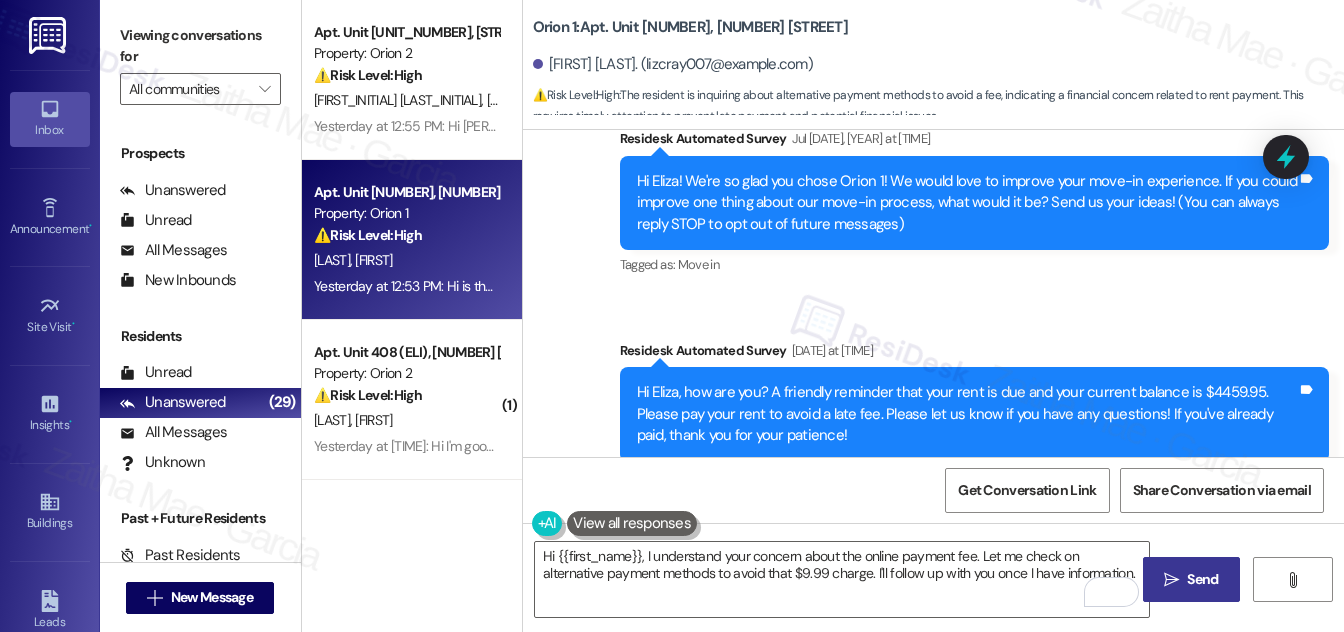 click on "Send" at bounding box center [1202, 579] 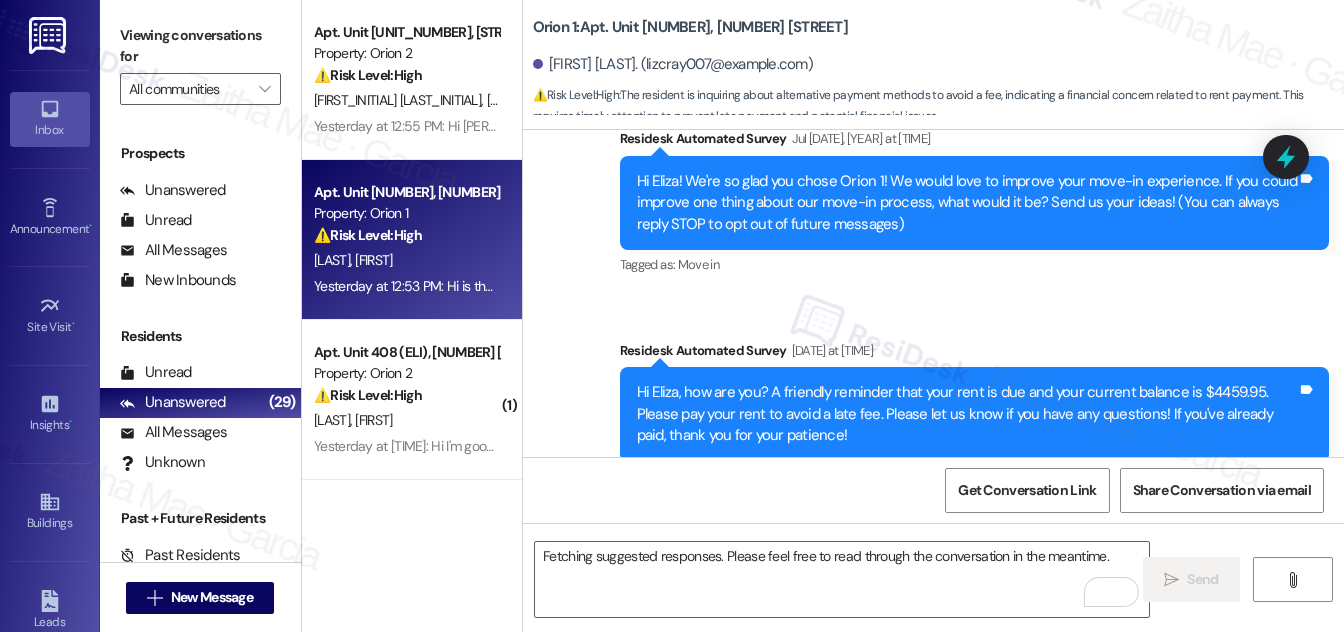scroll, scrollTop: 219, scrollLeft: 0, axis: vertical 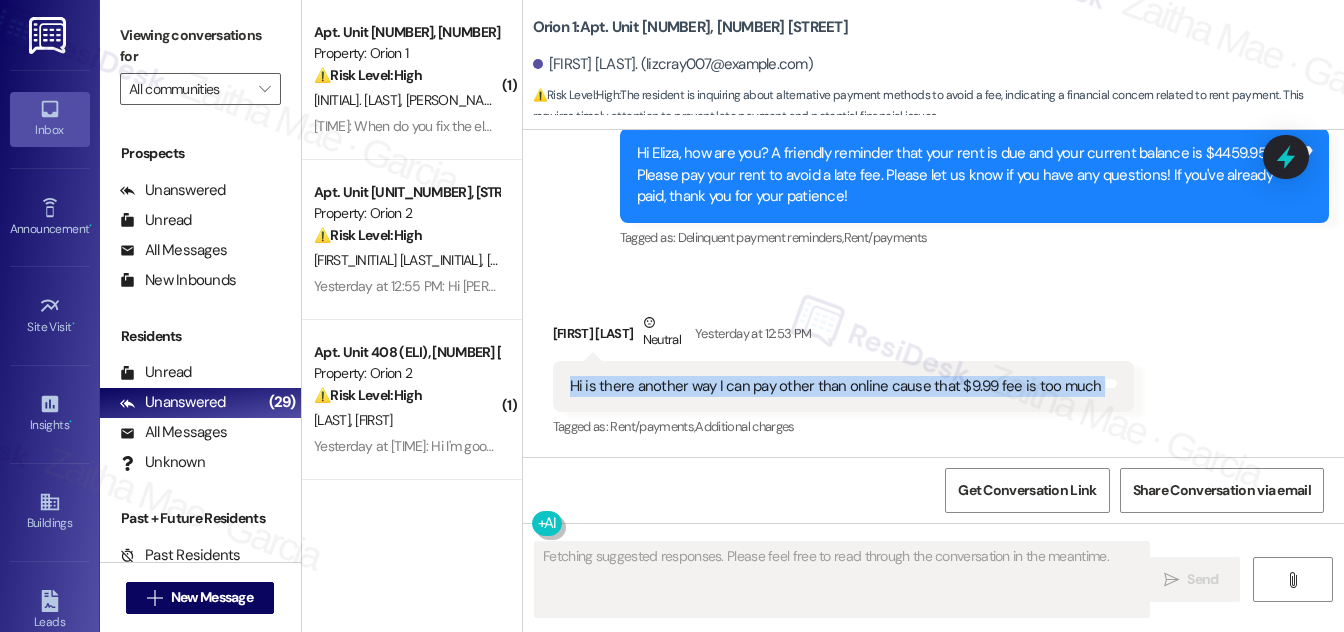 drag, startPoint x: 765, startPoint y: 388, endPoint x: 1124, endPoint y: 372, distance: 359.35638 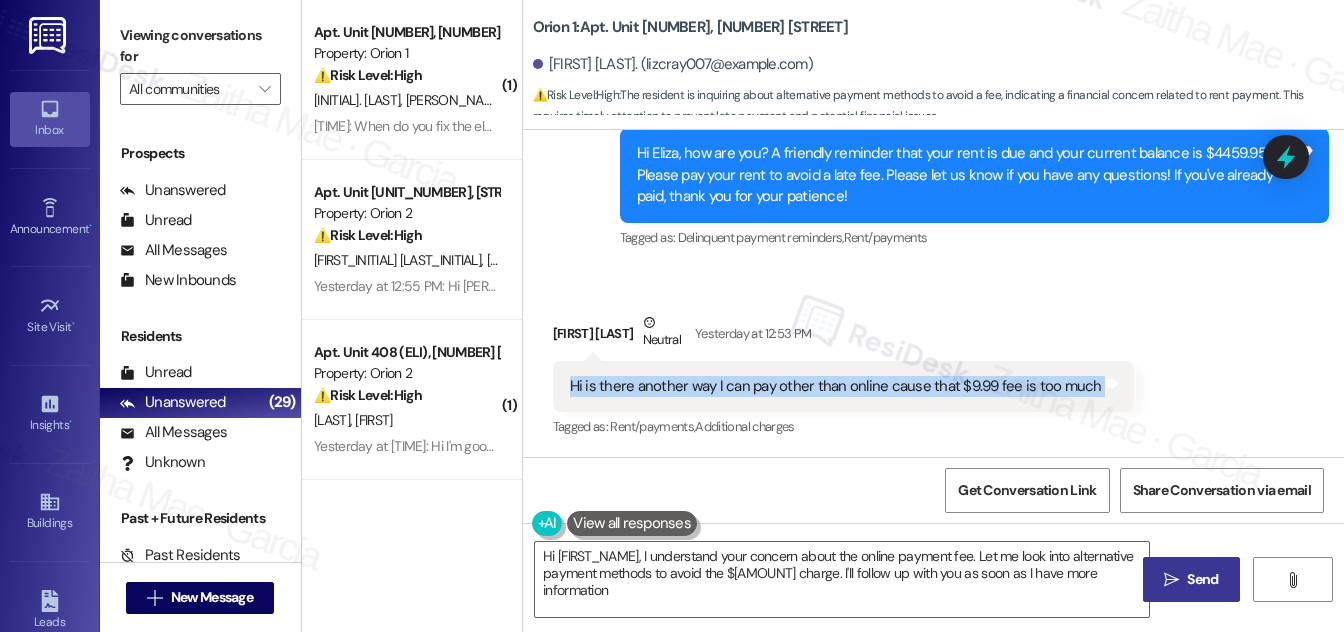 type on "Hi {{first_name}}, I understand your concern about the online payment fee. Let me look into alternative payment methods to avoid the $9.99 charge. I'll follow up with you as soon as I have more information!" 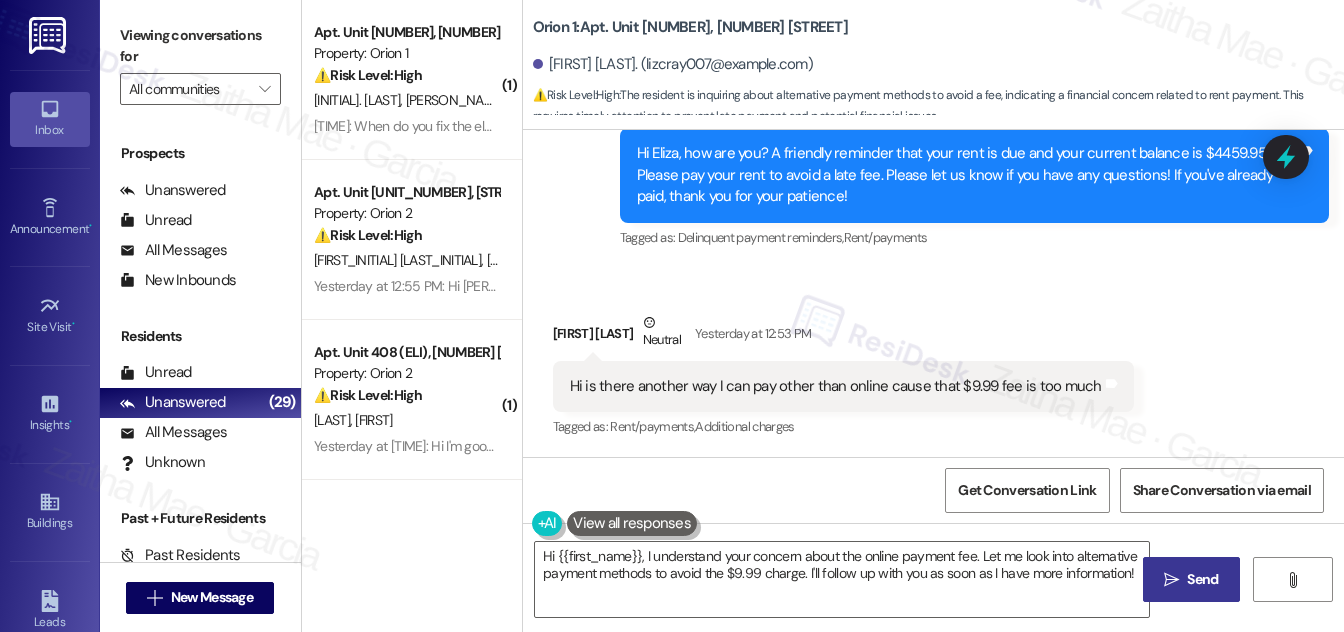 click on "Received via SMS Eliza Cunningham   Neutral Yesterday at 12:53 PM Hi is there another way I can pay other than online cause that $9.99 fee is too much Tags and notes Tagged as:   Rent/payments ,  Click to highlight conversations about Rent/payments Additional charges Click to highlight conversations about Additional charges" at bounding box center [933, 362] 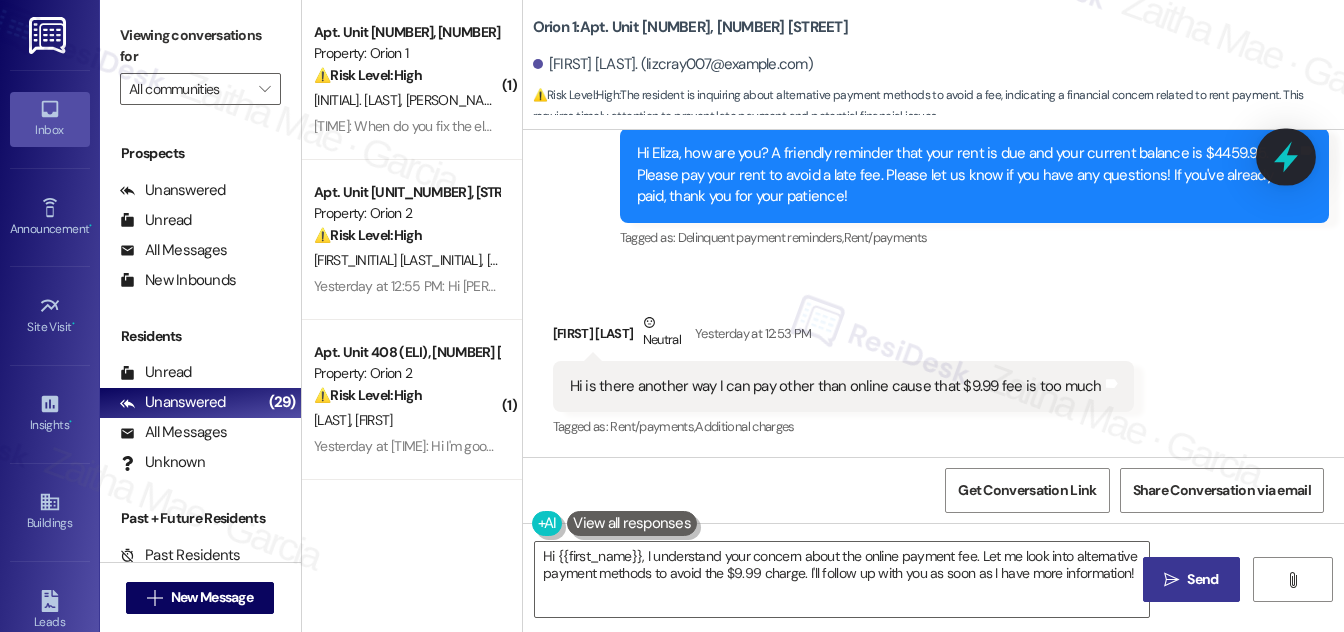 click 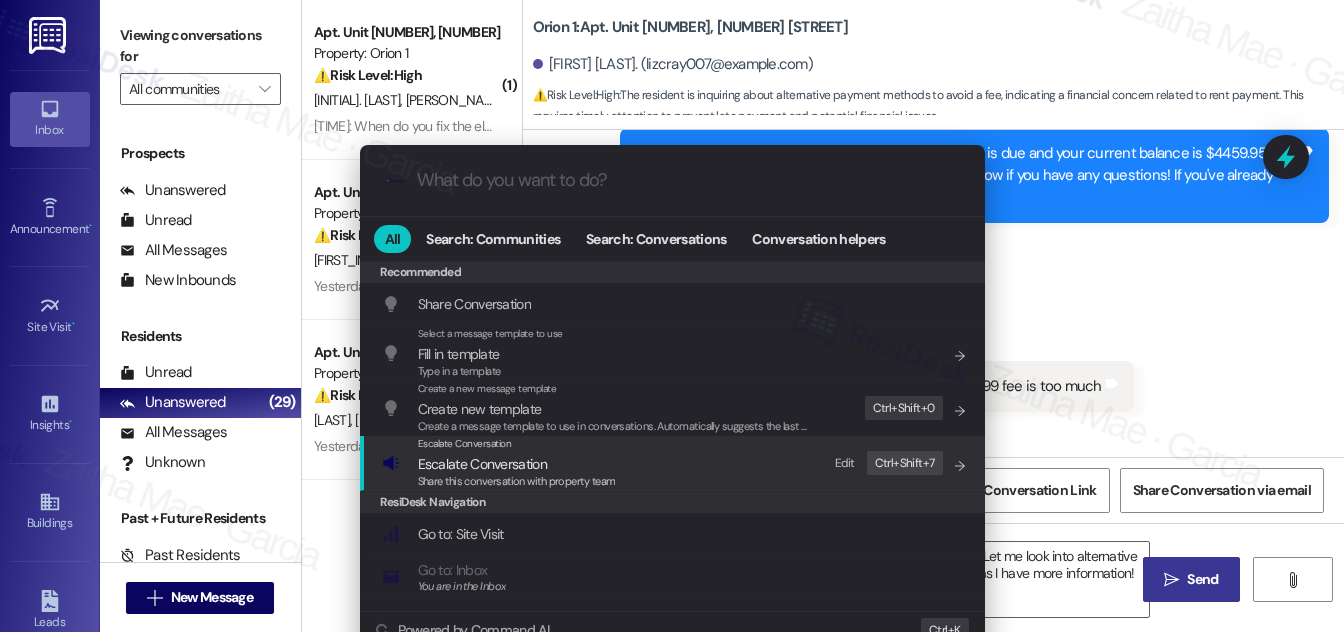 click on "Escalate Conversation" at bounding box center [482, 464] 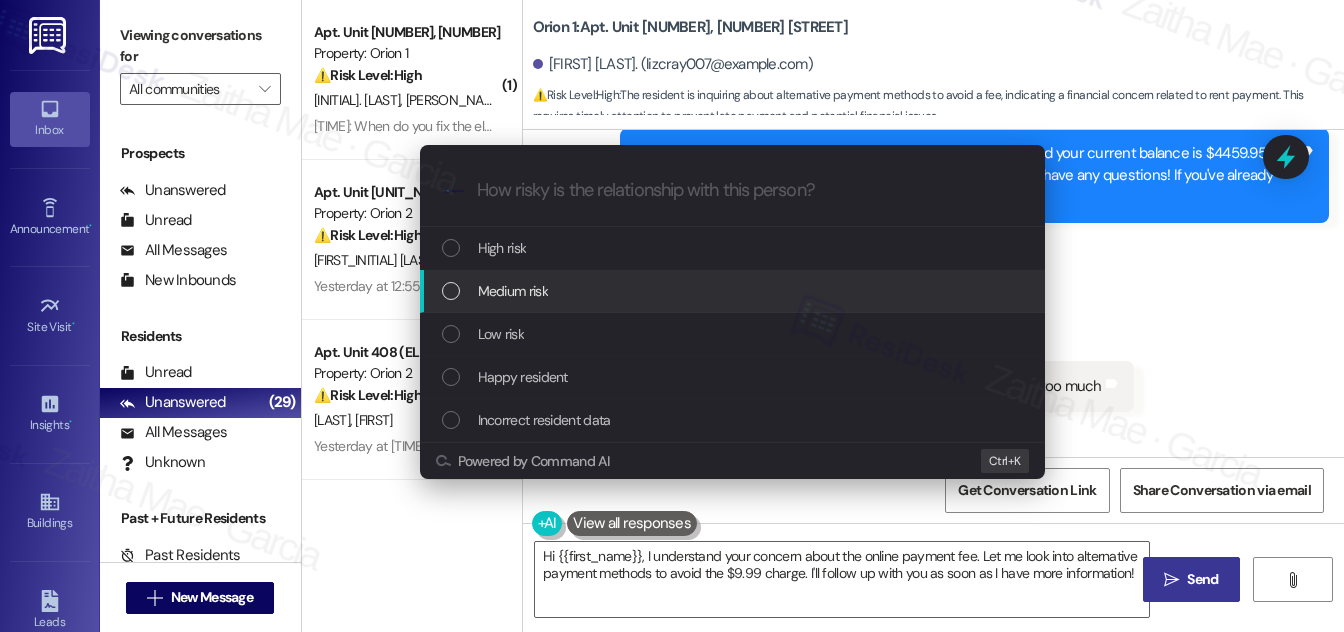 click on "Medium risk" at bounding box center (732, 291) 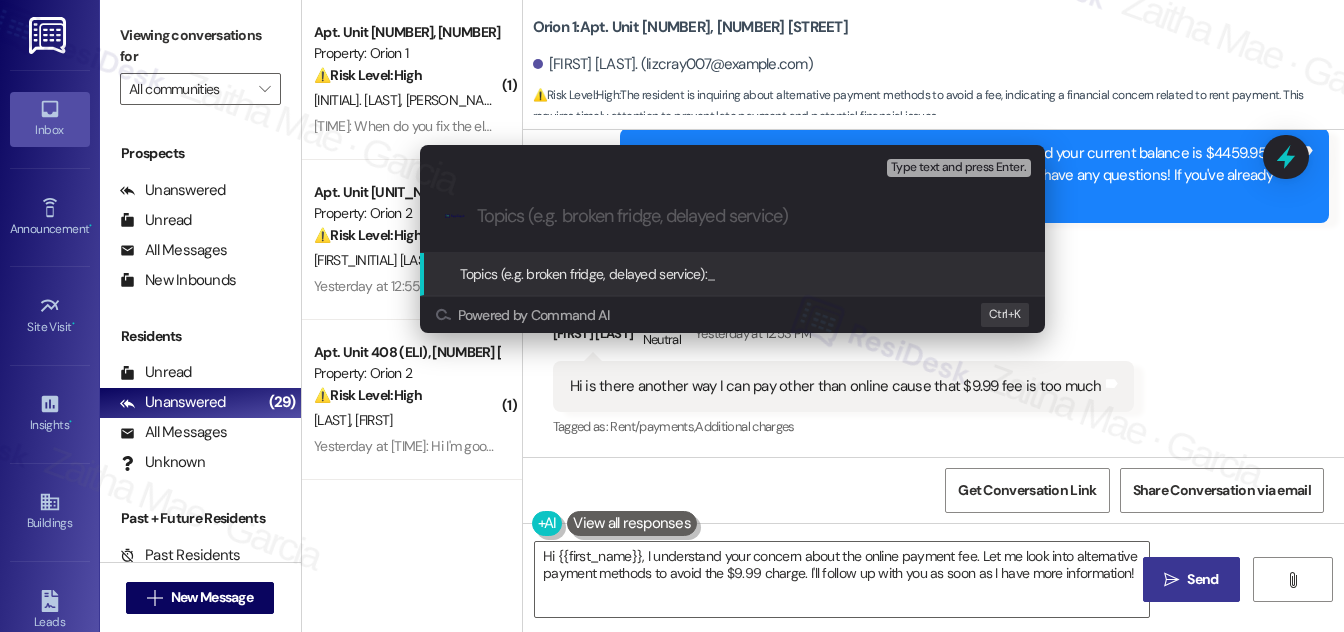 paste on "Alternative Payment Methods" 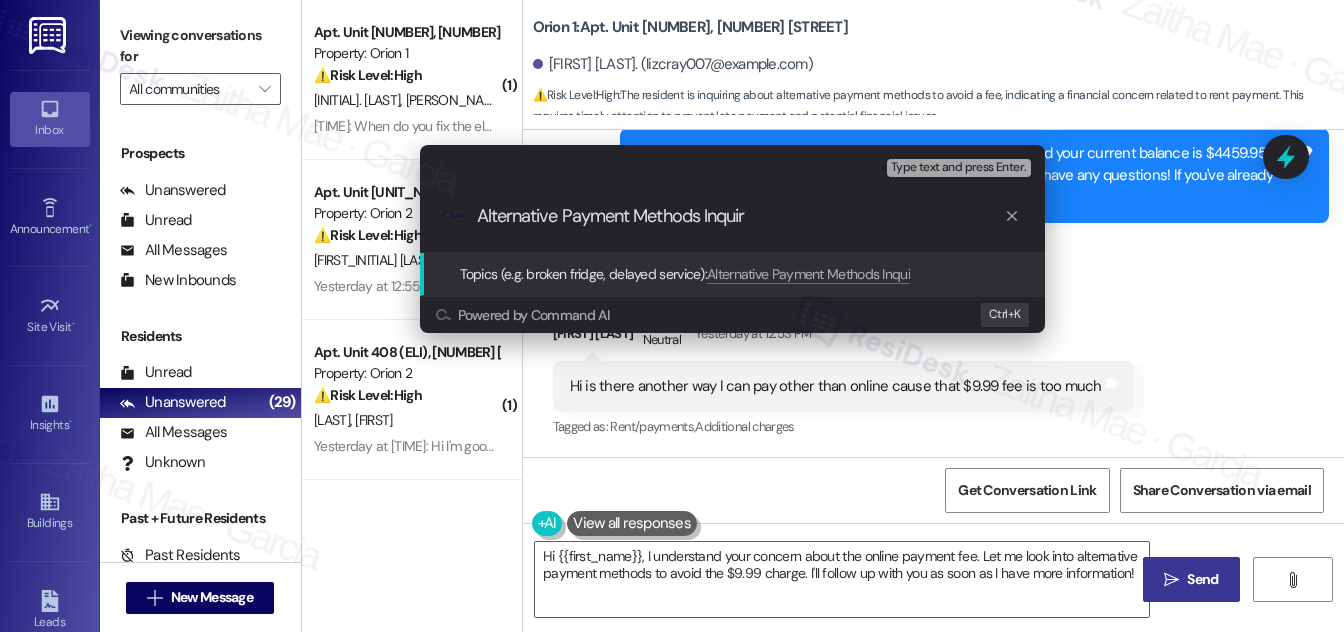 type on "Alternative Payment Methods Inquiry" 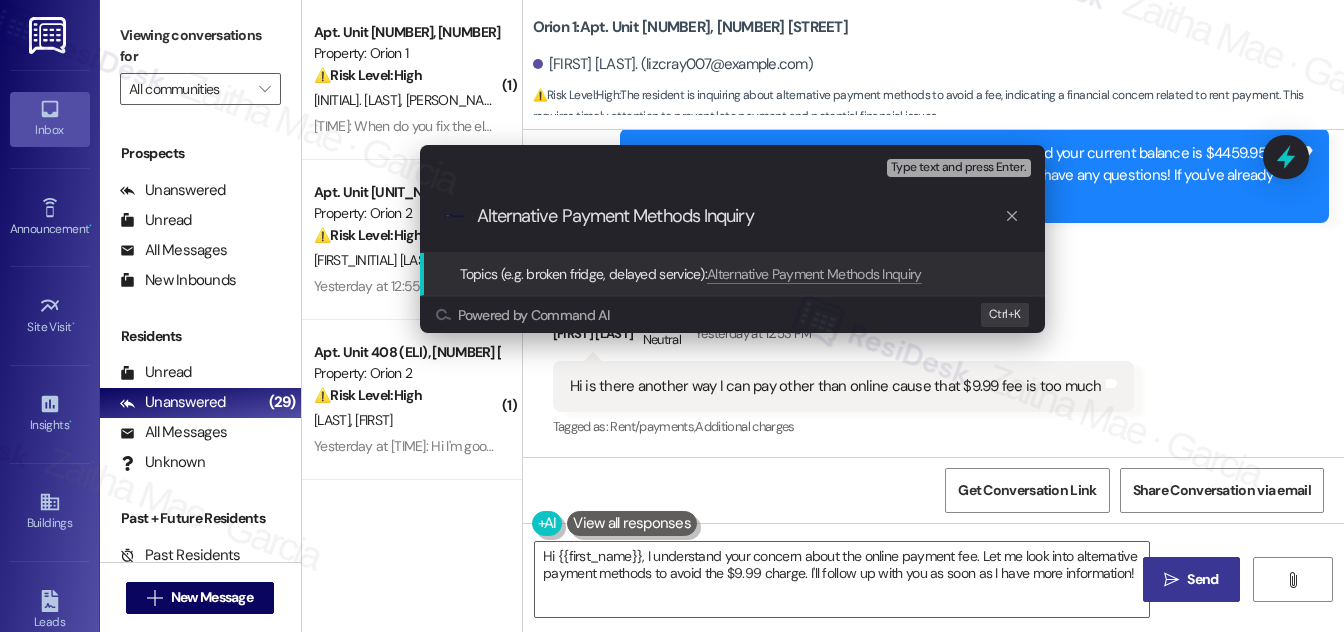 click on "Alternative Payment Methods Inquiry" at bounding box center [740, 216] 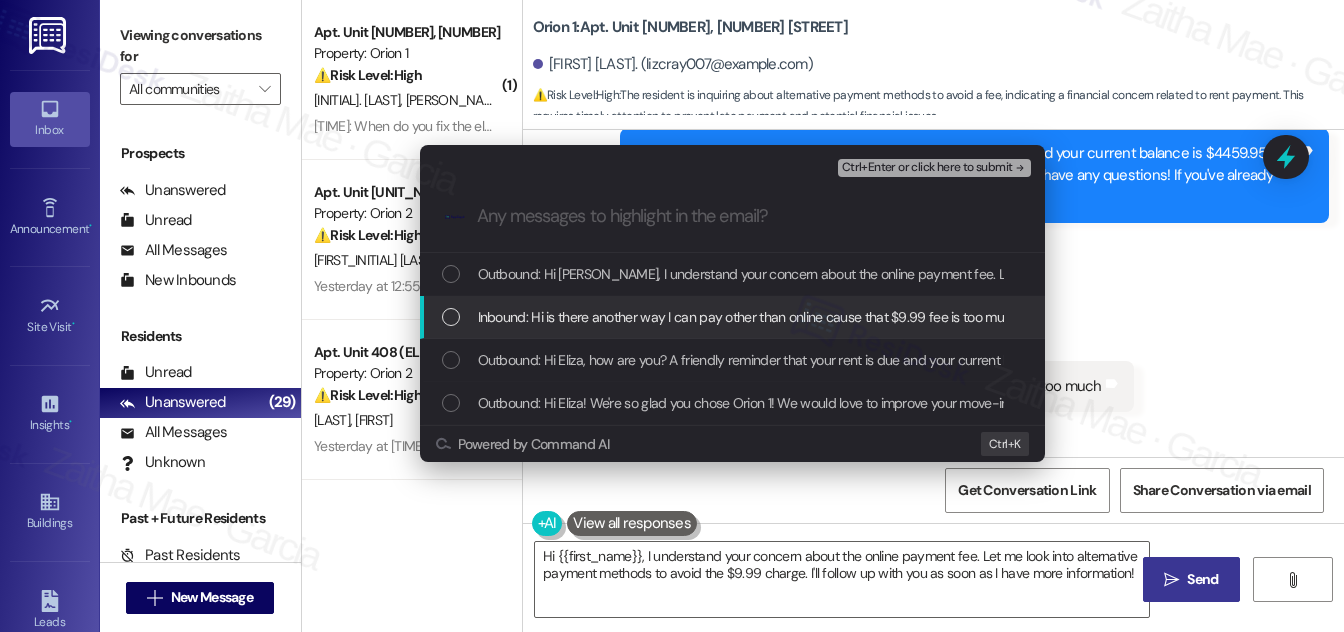 click at bounding box center (451, 317) 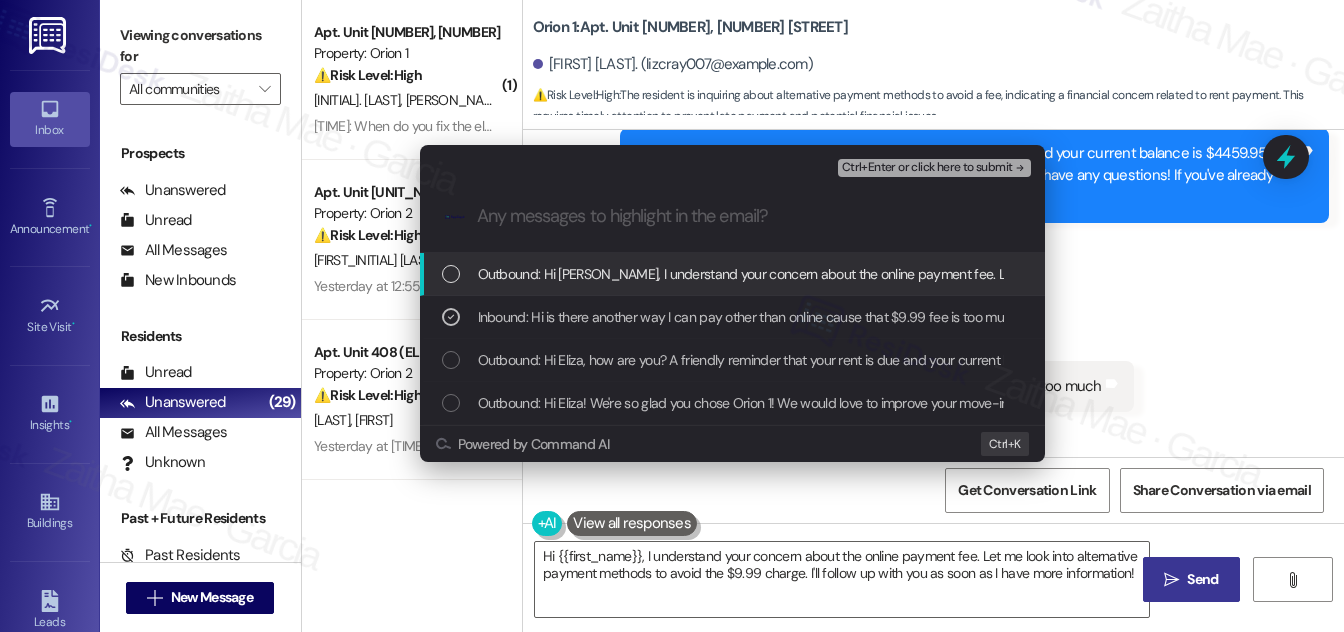 click on "Ctrl+Enter or click here to submit" at bounding box center (927, 168) 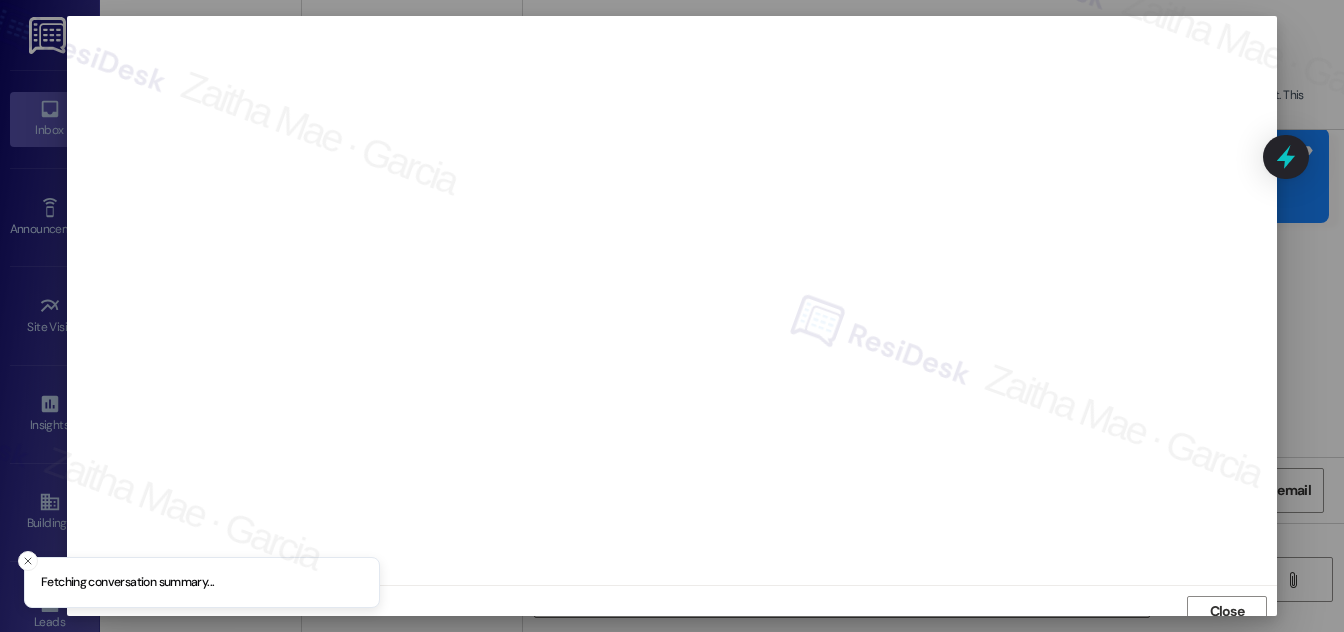 scroll, scrollTop: 11, scrollLeft: 0, axis: vertical 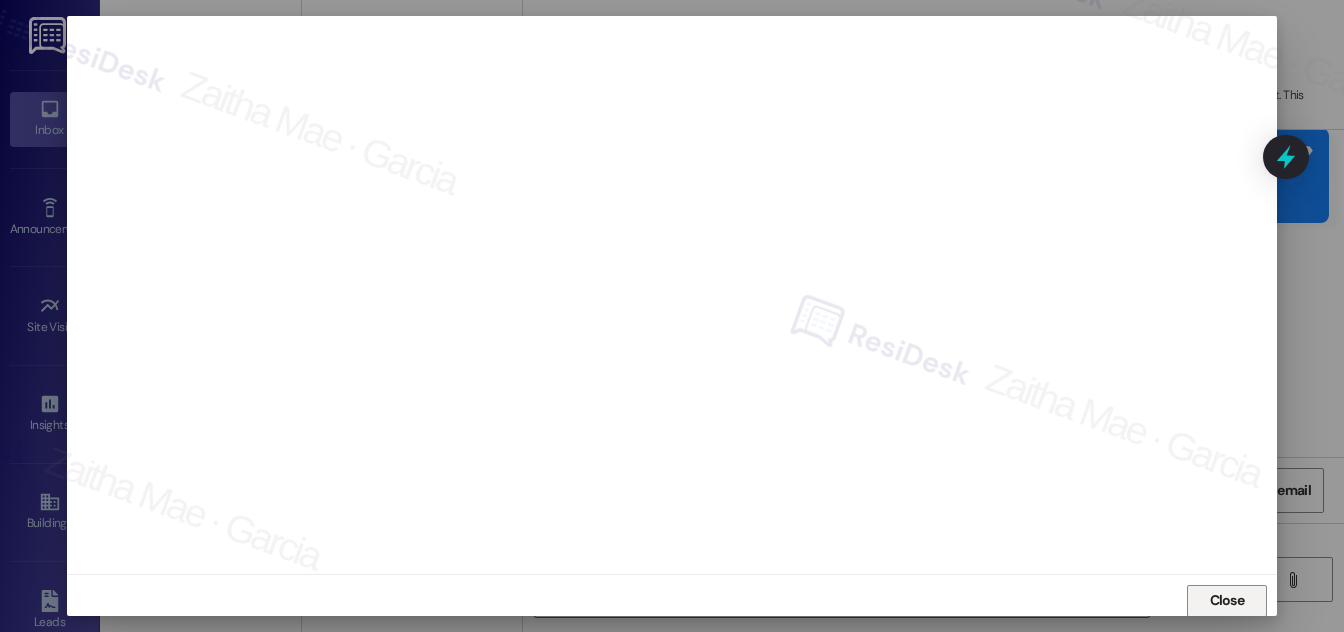 click on "Close" at bounding box center [1227, 600] 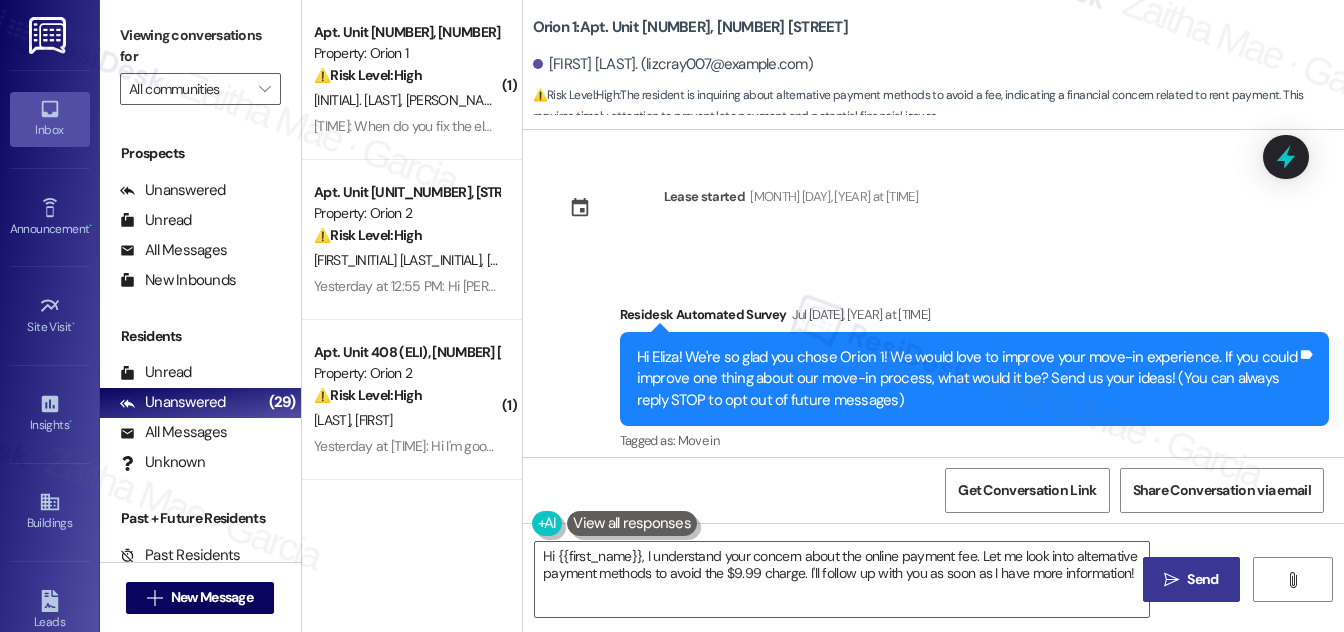scroll, scrollTop: 0, scrollLeft: 0, axis: both 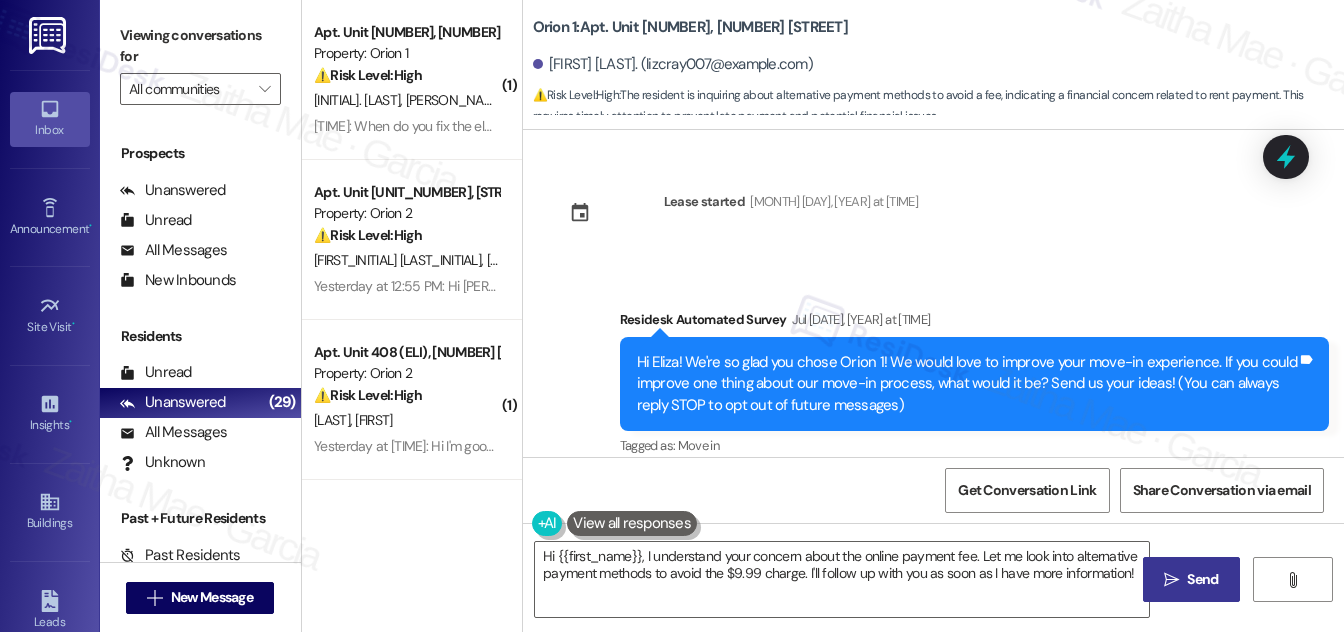 click on "Lease started Jul 08, 2025 at 8:00 PM Survey, sent via SMS Residesk Automated Survey Jul 16, 2025 at 12:18 PM Hi Eliza! We're so glad you chose Orion 1! We would love to improve your move-in experience. If you could improve one thing about our move-in process, what would it be? Send us your ideas! (You can always reply STOP to opt out of future messages) Tags and notes Tagged as:   Move in Click to highlight conversations about Move in Survey, sent via SMS Residesk Automated Survey Yesterday at 12:19 PM Hi Eliza, how are you? A friendly reminder that your rent is due and your current balance is $4459.95. Please pay your rent to avoid a late fee. Please let us know if you have any questions! If you've already paid, thank you for your patience! Tags and notes Tagged as:   Delinquent payment reminders ,  Click to highlight conversations about Delinquent payment reminders Rent/payments Click to highlight conversations about Rent/payments Received via SMS Eliza Cunningham   Neutral Yesterday at 12:53 PM Tagged as:" at bounding box center (933, 293) 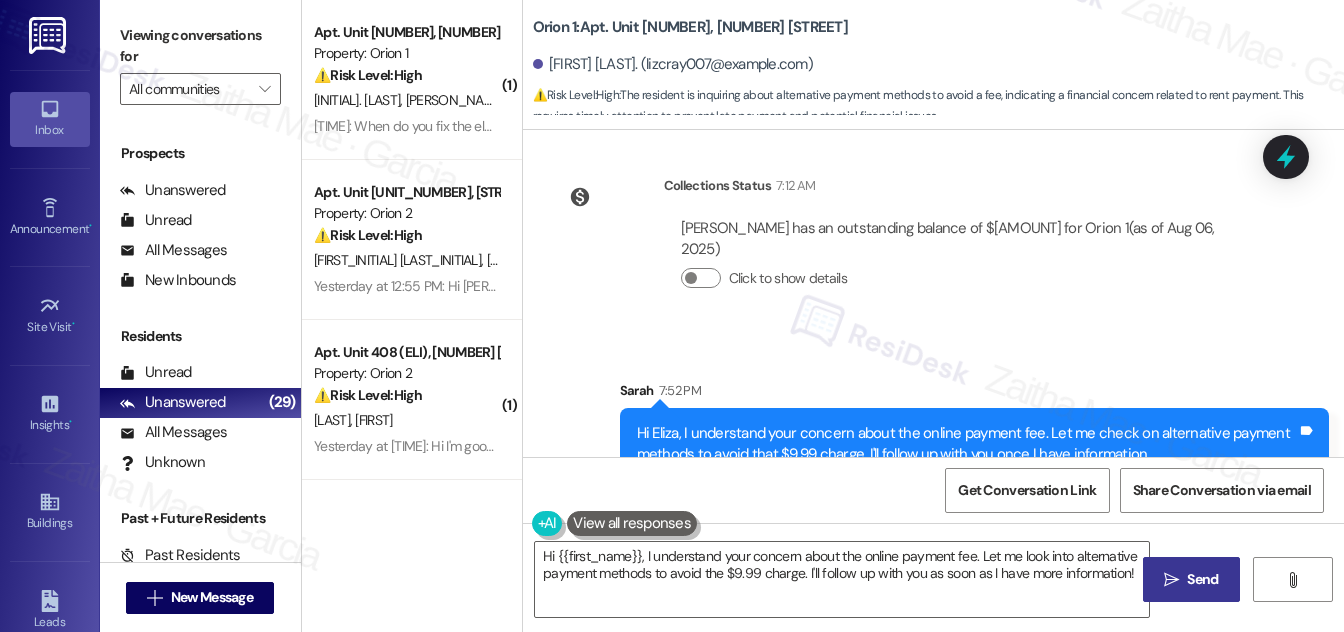 scroll, scrollTop: 765, scrollLeft: 0, axis: vertical 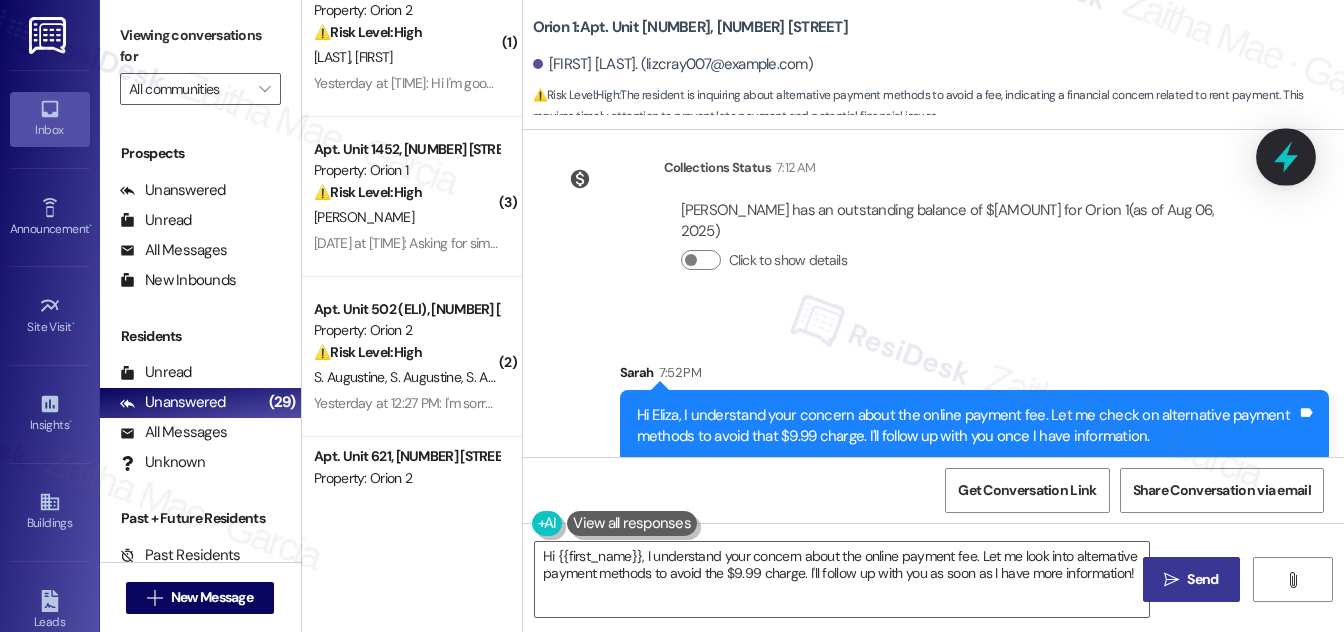 click 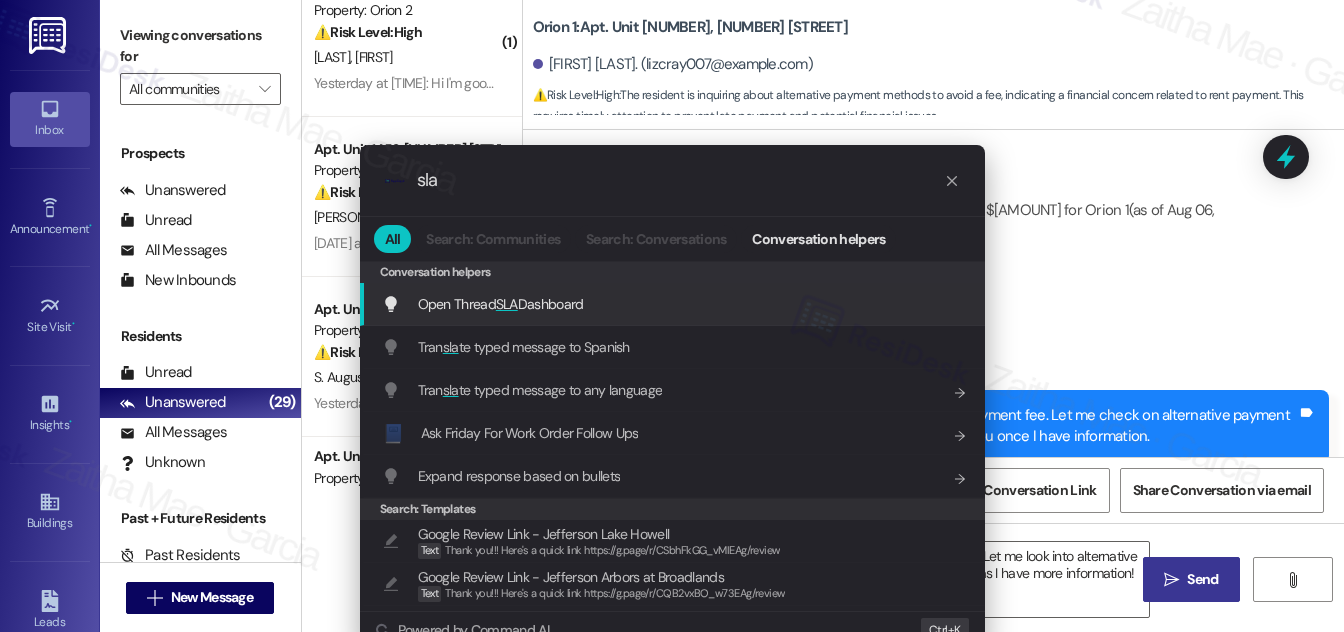 click on "SLA" at bounding box center (507, 304) 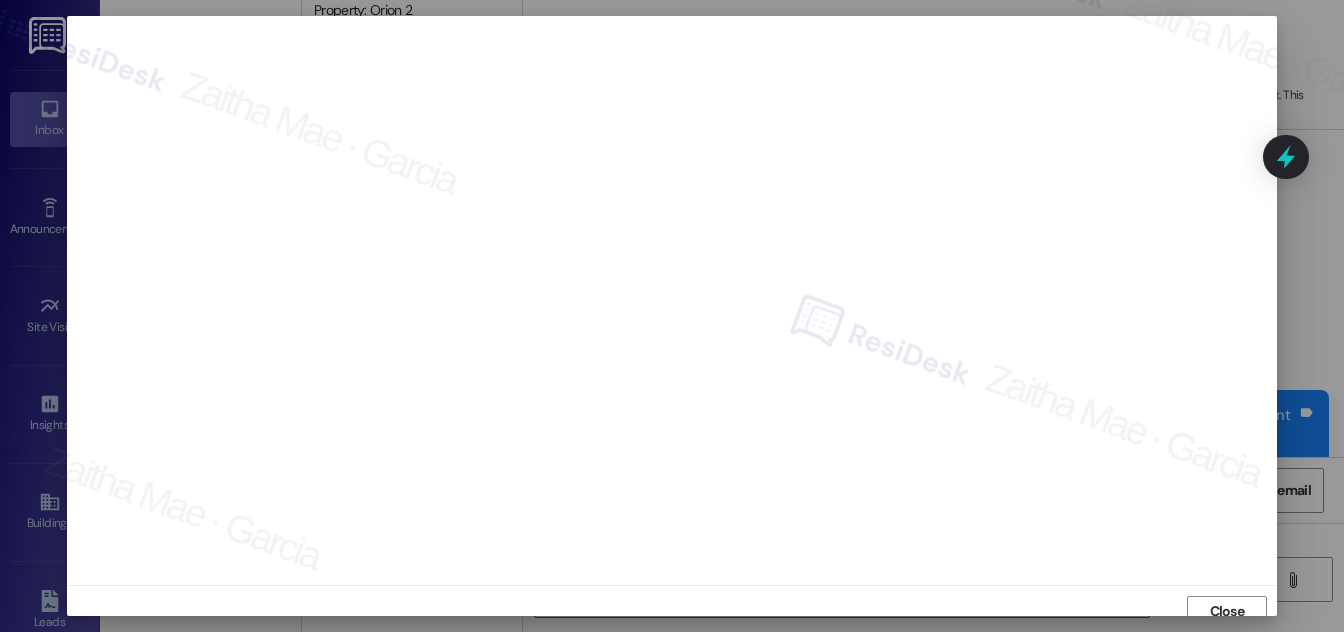 scroll, scrollTop: 11, scrollLeft: 0, axis: vertical 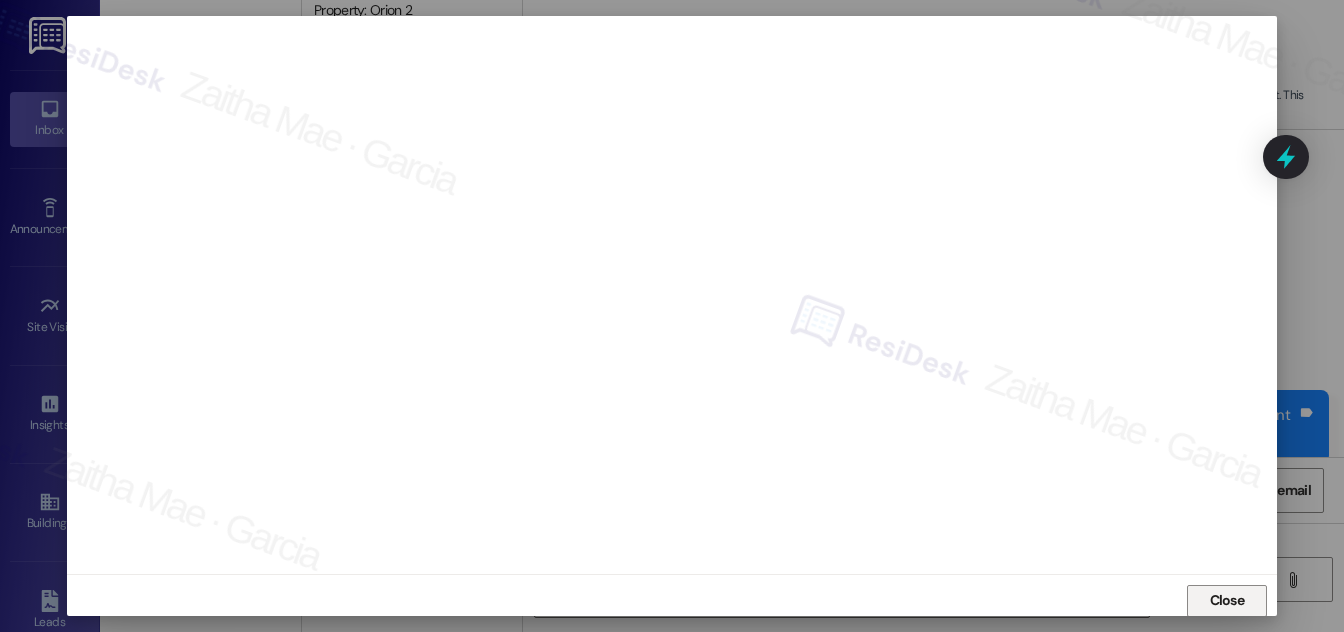 click on "Close" at bounding box center [1227, 600] 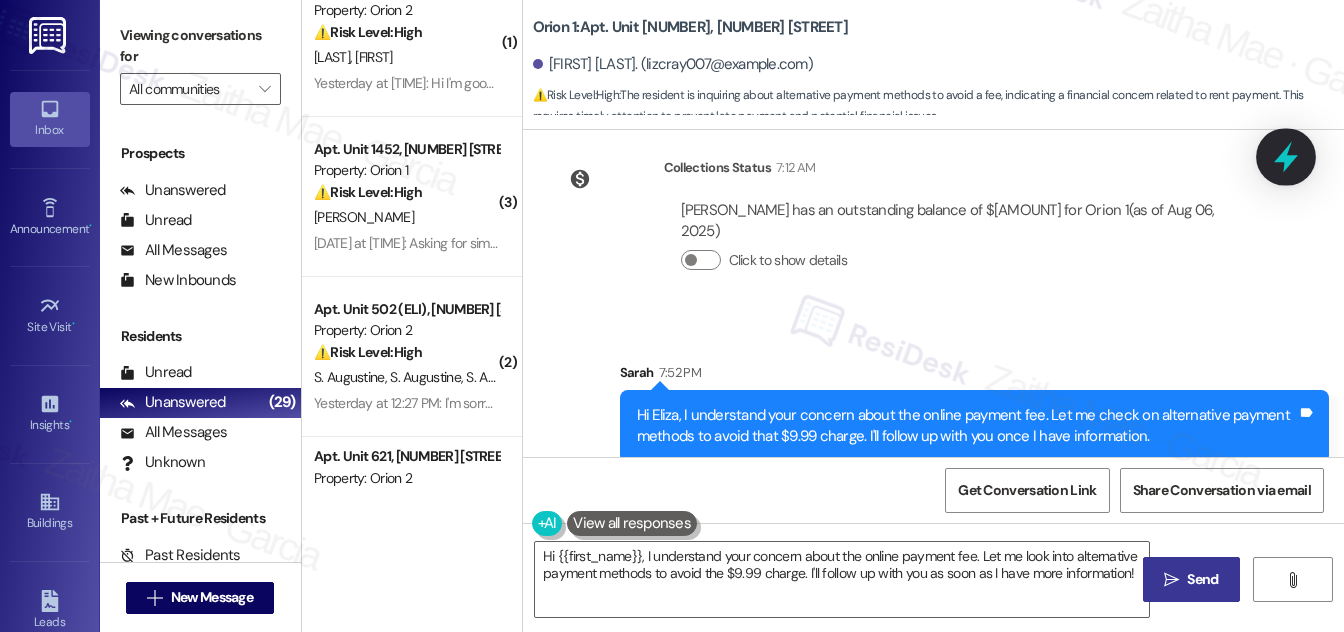 click 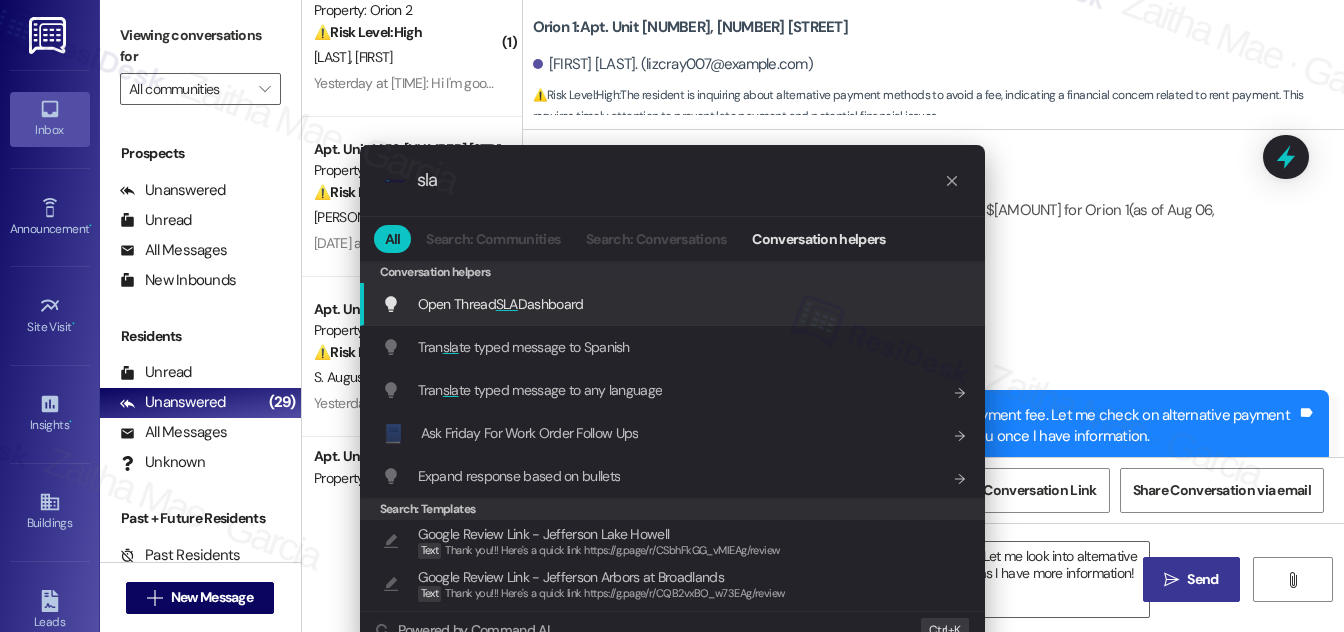 click on "Open Thread  SLA  Dashboard" at bounding box center (501, 304) 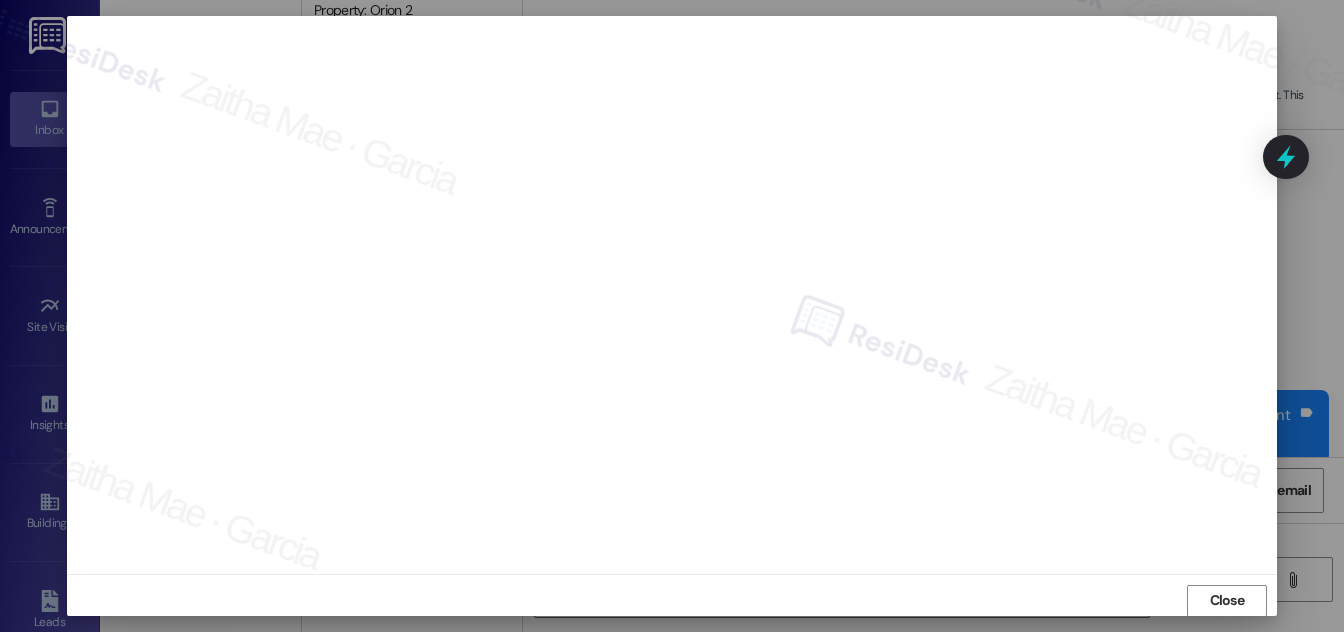 scroll, scrollTop: 21, scrollLeft: 0, axis: vertical 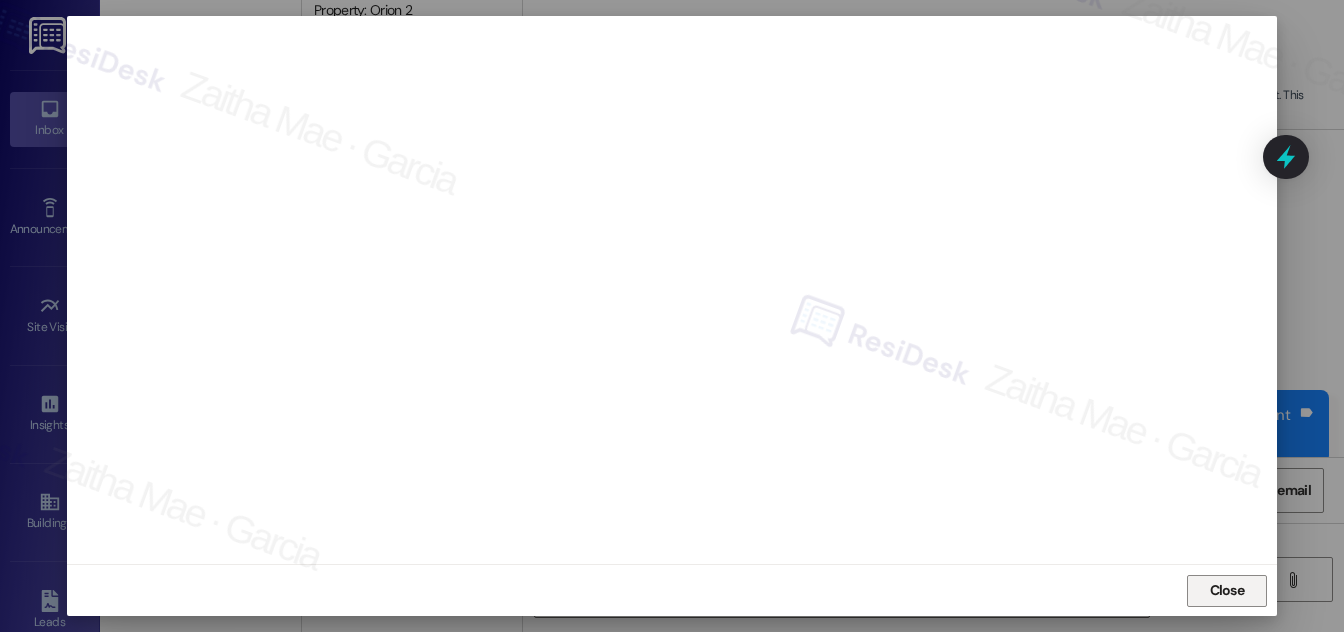 click on "Close" at bounding box center [1227, 590] 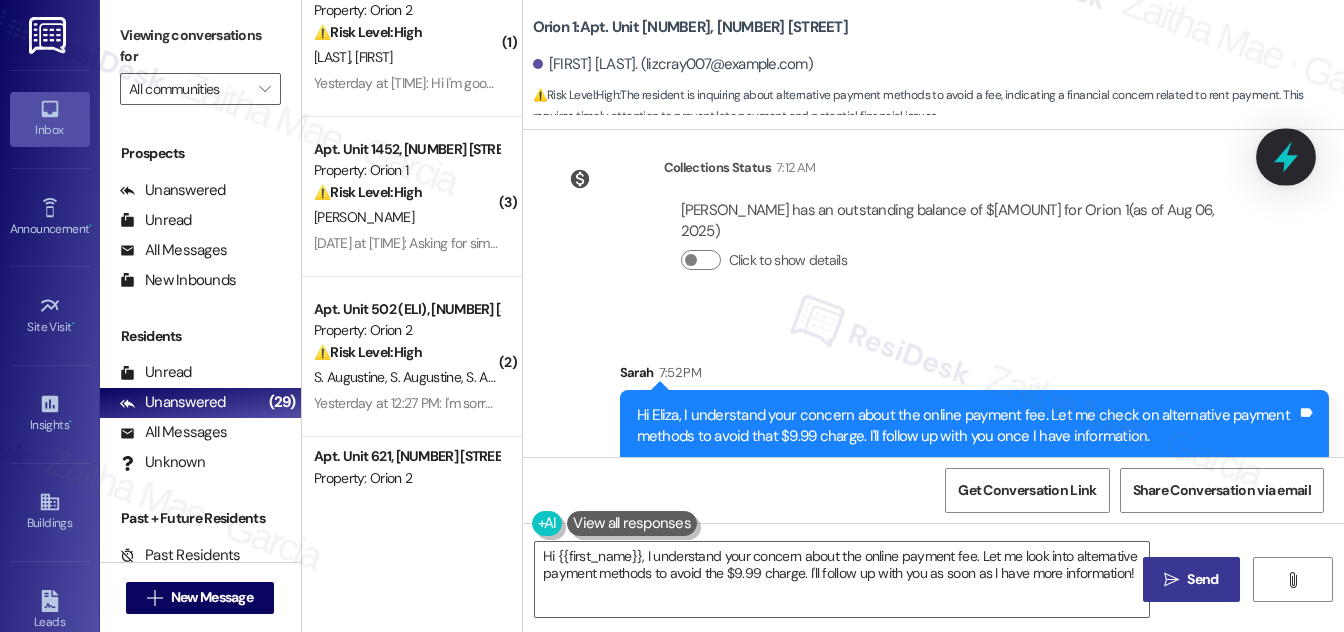 click 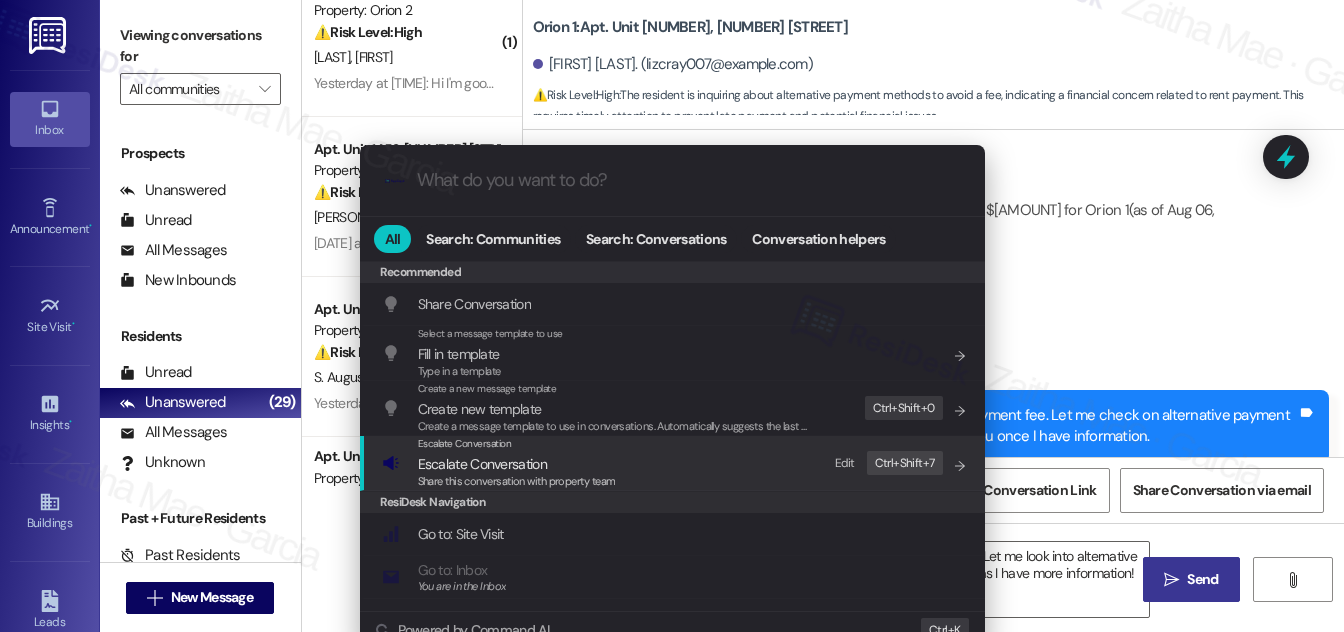 drag, startPoint x: 442, startPoint y: 471, endPoint x: 451, endPoint y: 466, distance: 10.29563 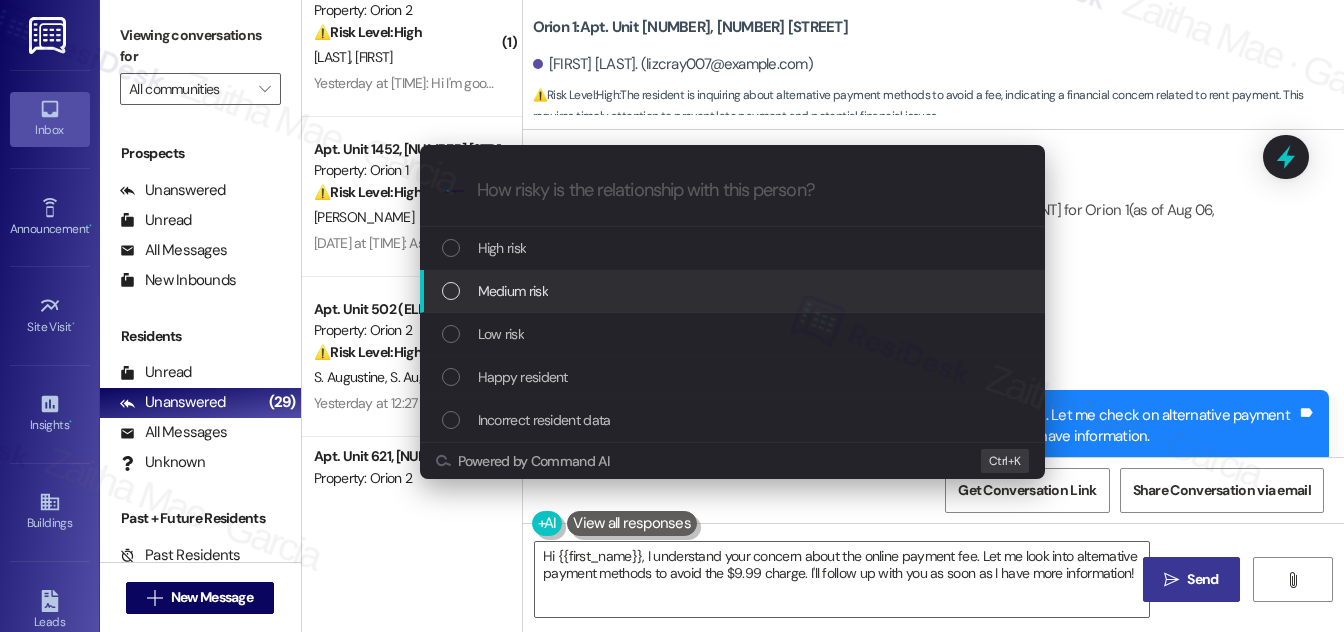 click on "Medium risk" at bounding box center (513, 291) 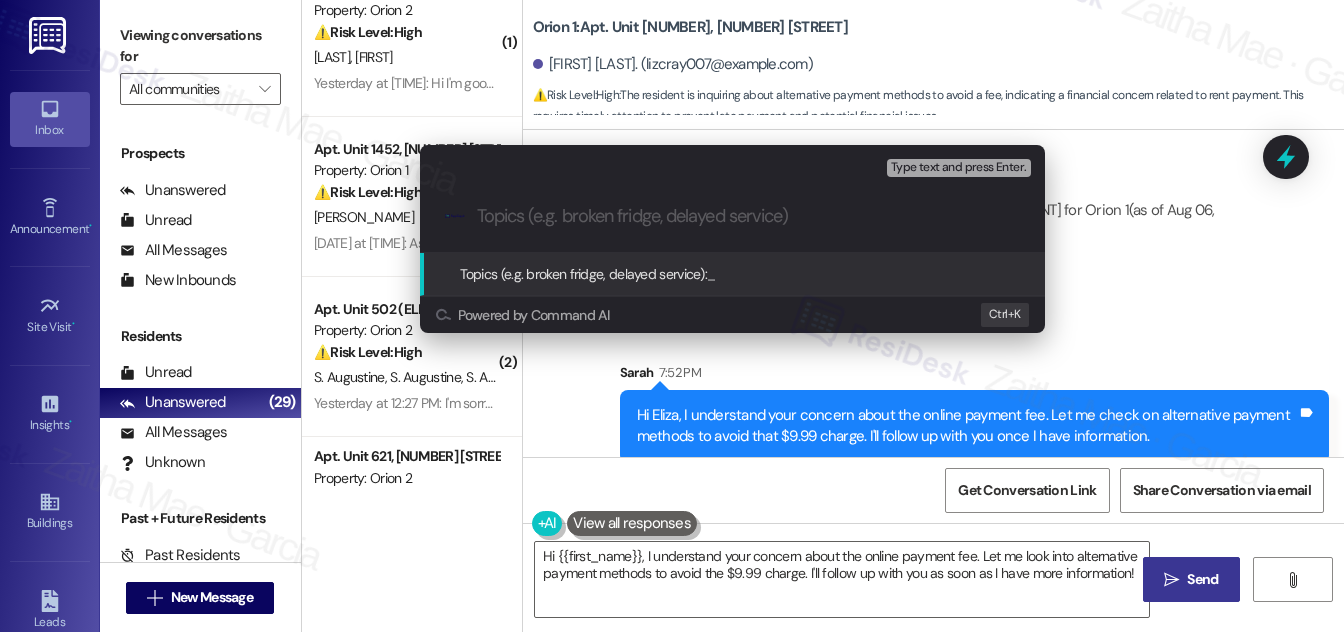 paste on "Alternative Payment Methods" 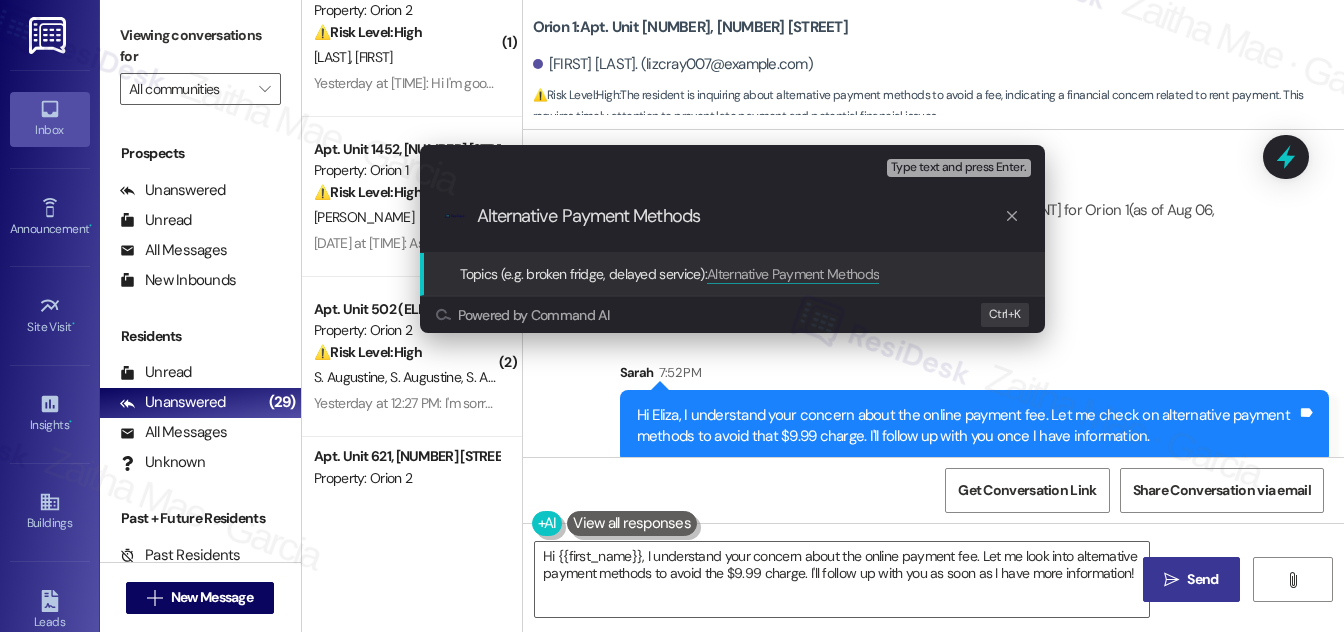 click on "Escalate Conversation Medium risk Topics (e.g. broken fridge, delayed service) Any messages to highlight in the email? Type text and press Enter. .cls-1{fill:#0a055f;}.cls-2{fill:#0cc4c4;} resideskLogoBlueOrange Alternative Payment Methods Topics (e.g. broken fridge, delayed service):  Alternative Payment Methods Powered by Command AI Ctrl+ K" at bounding box center (672, 316) 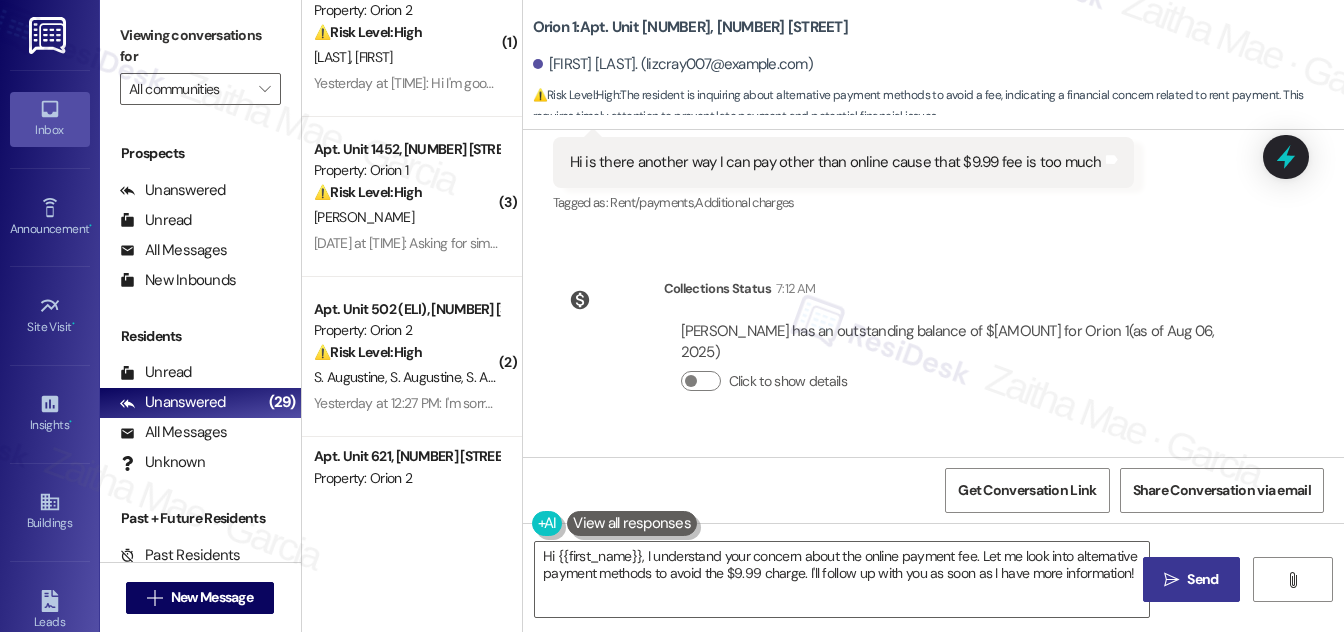 scroll, scrollTop: 674, scrollLeft: 0, axis: vertical 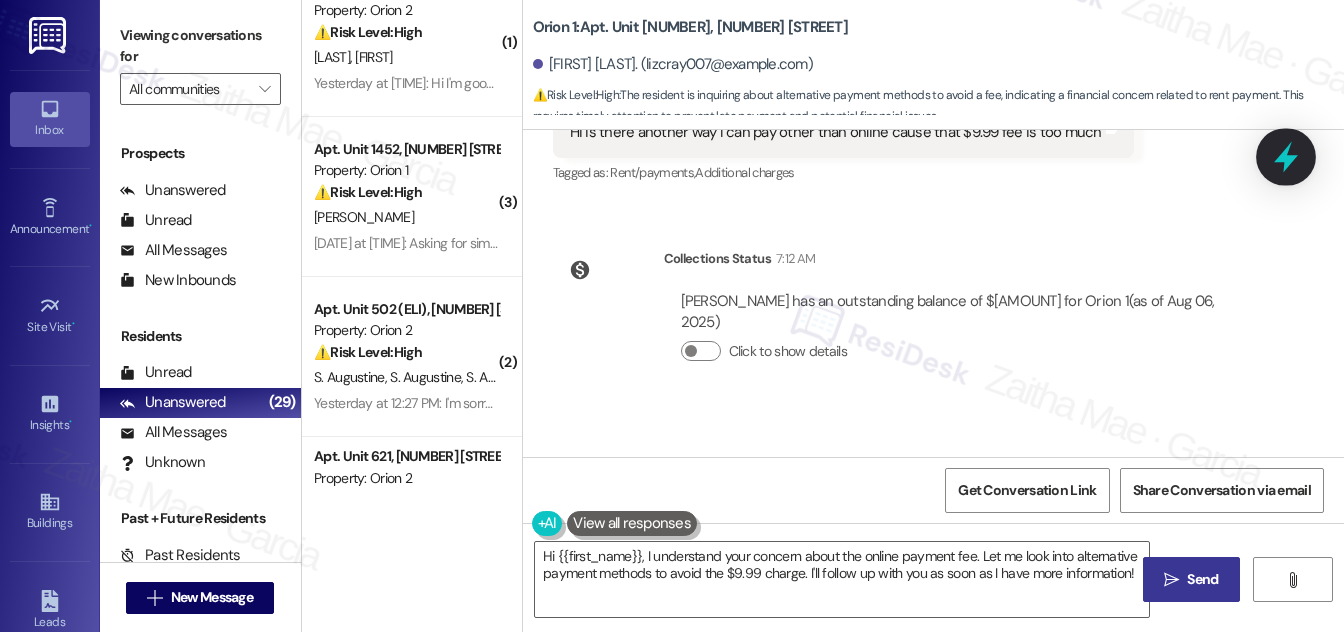 click 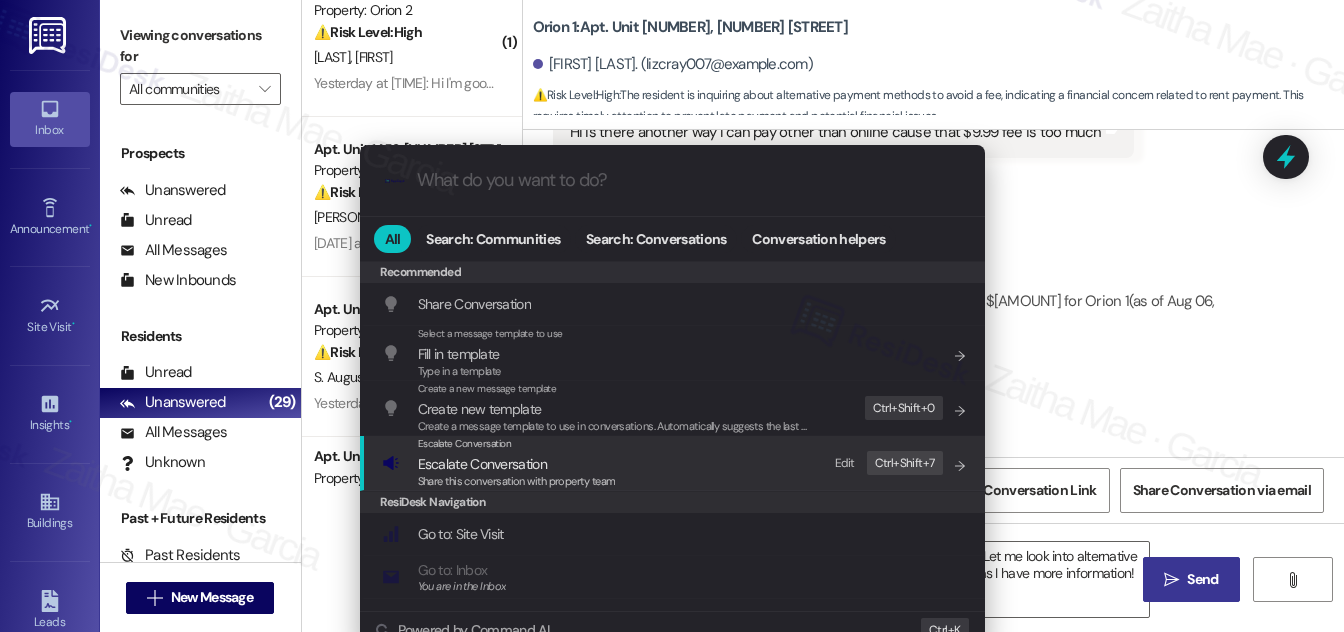 click on "Escalate Conversation" at bounding box center [482, 464] 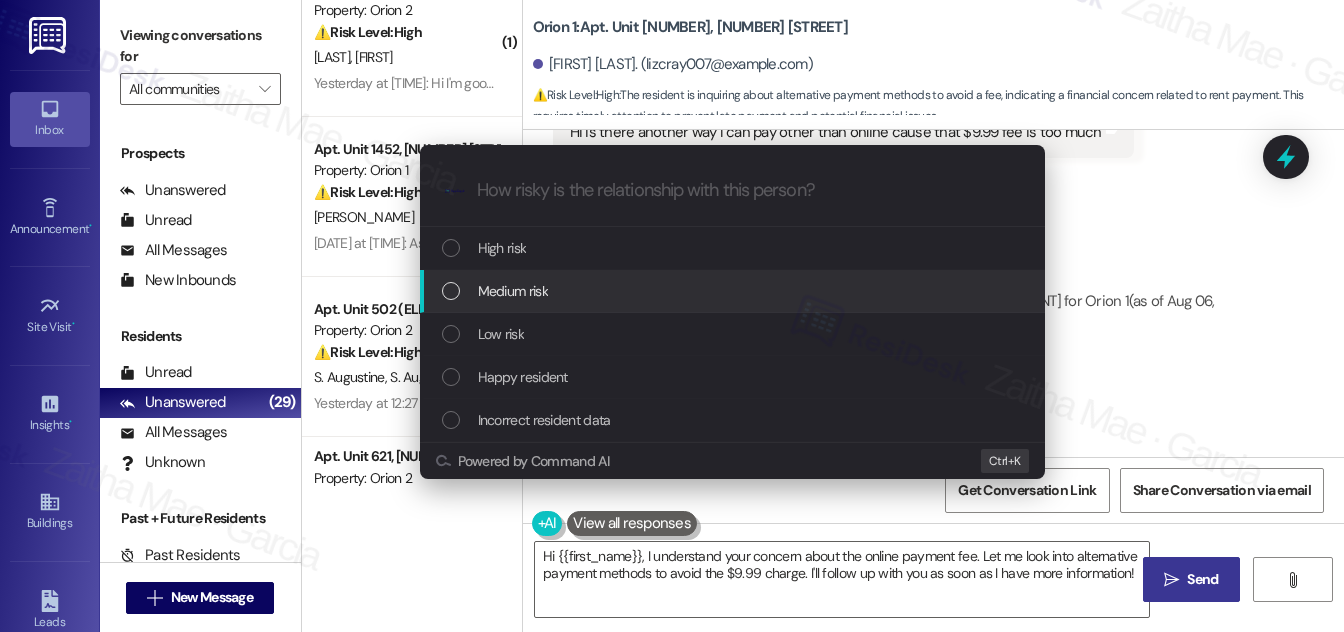click on "Medium risk" at bounding box center [734, 291] 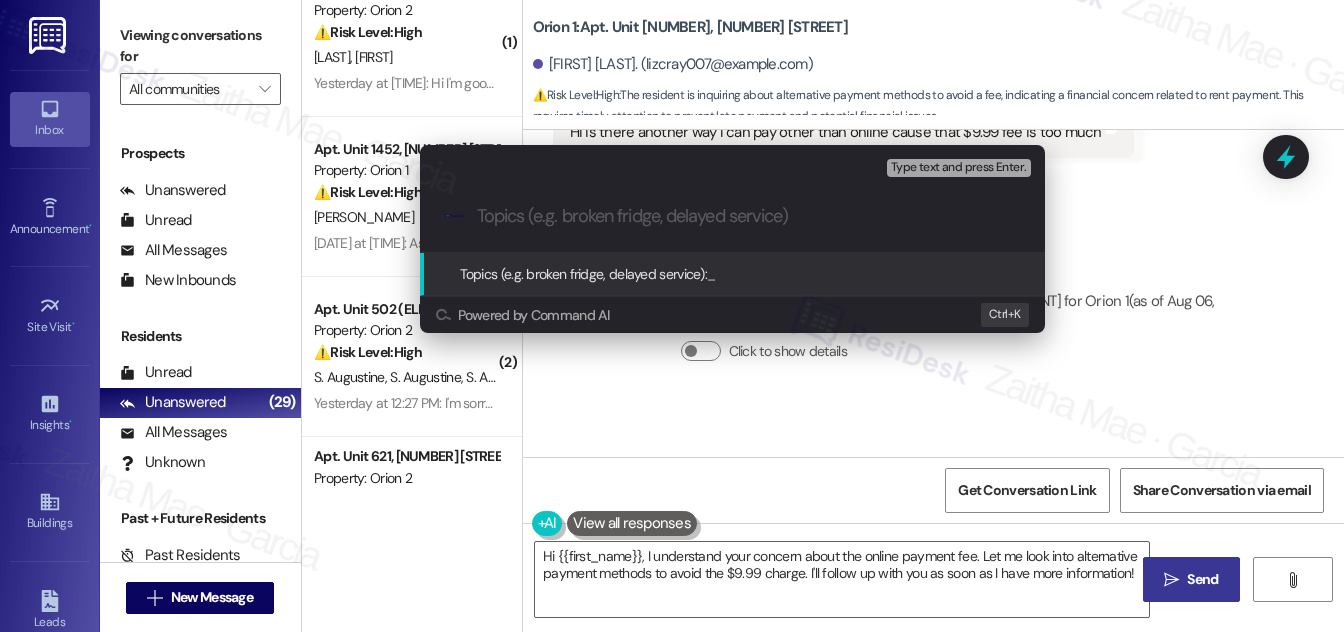 paste on "Alternative Payment Methods" 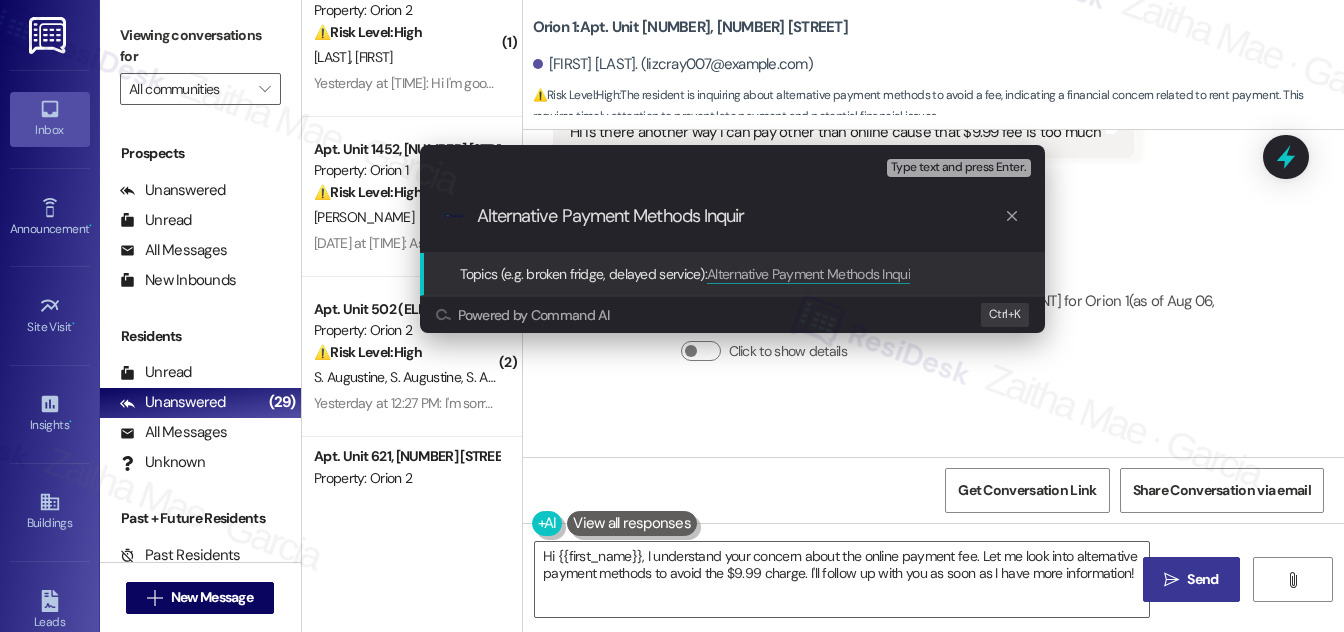 type on "Alternative Payment Methods Inquiry" 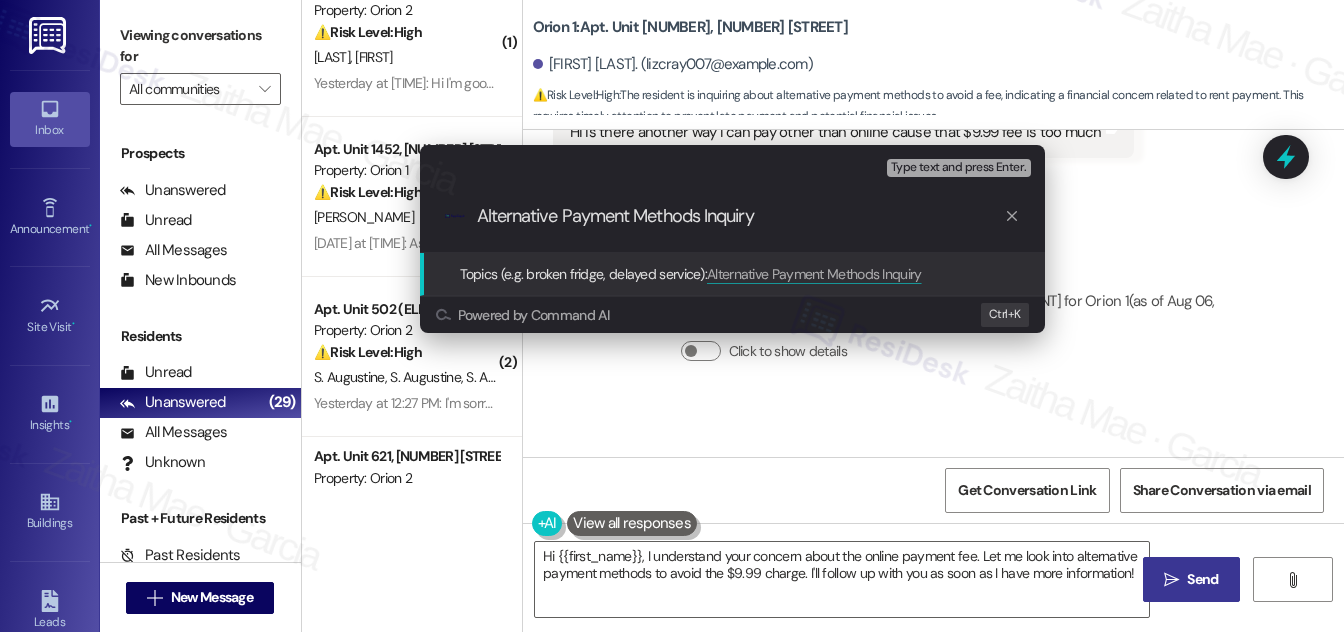 type 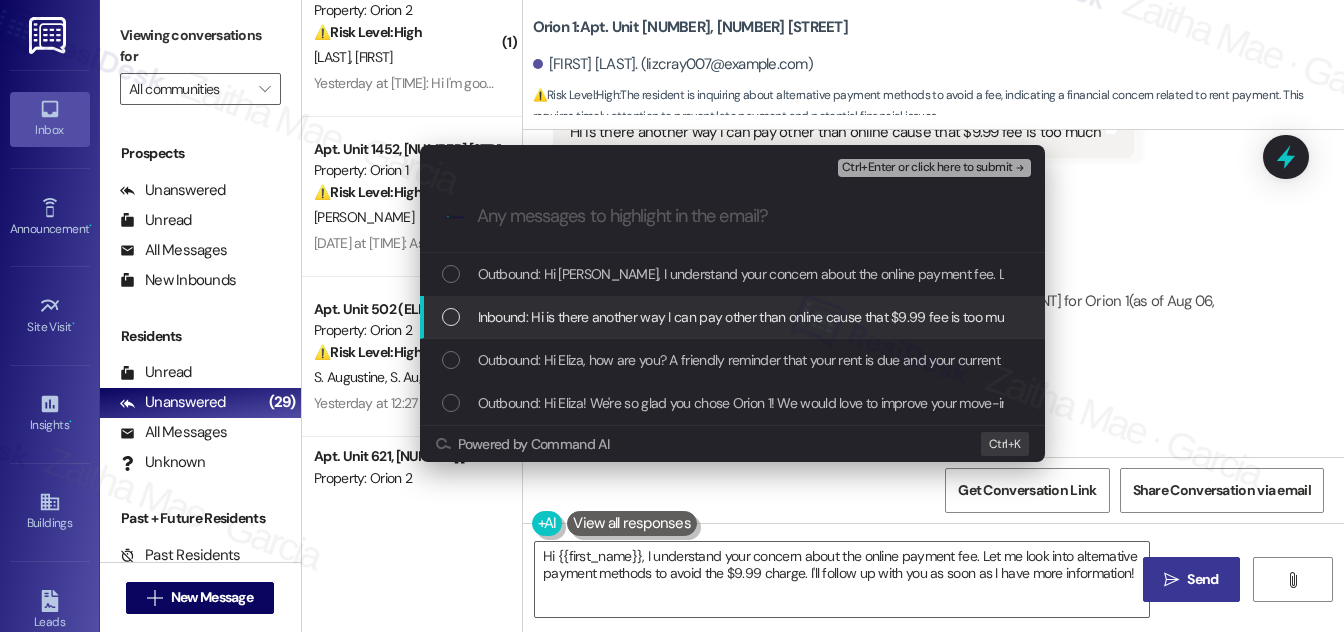 click at bounding box center [451, 317] 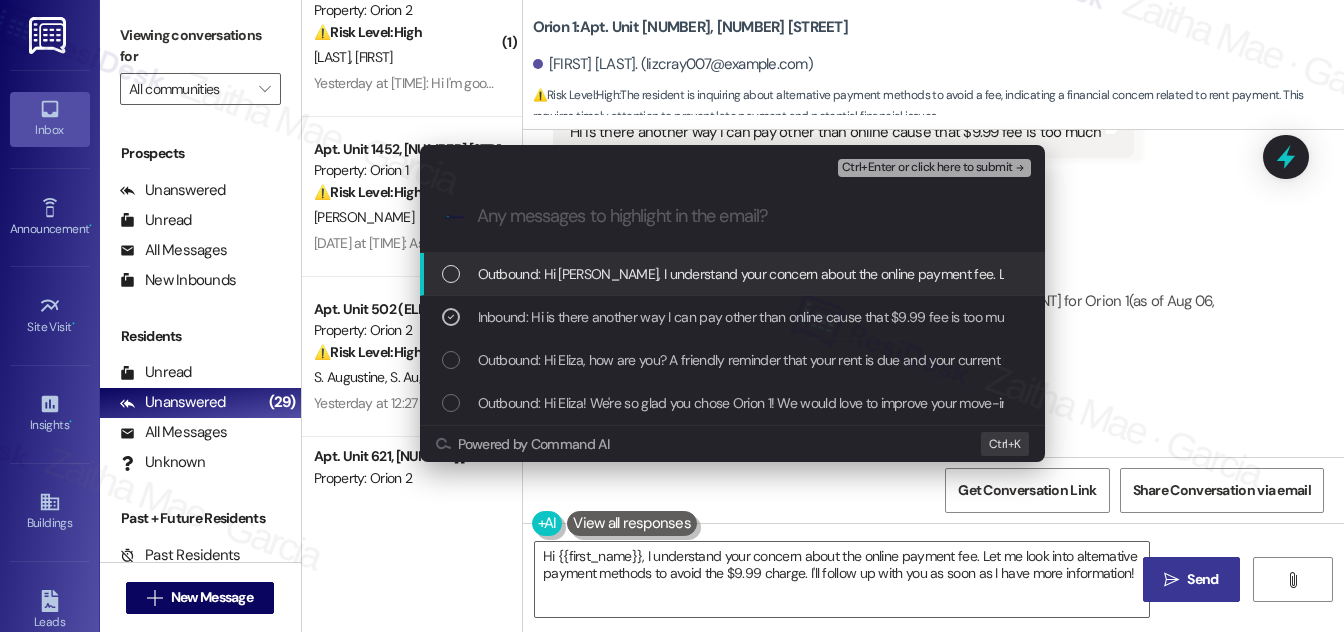 click on "Ctrl+Enter or click here to submit" at bounding box center (927, 168) 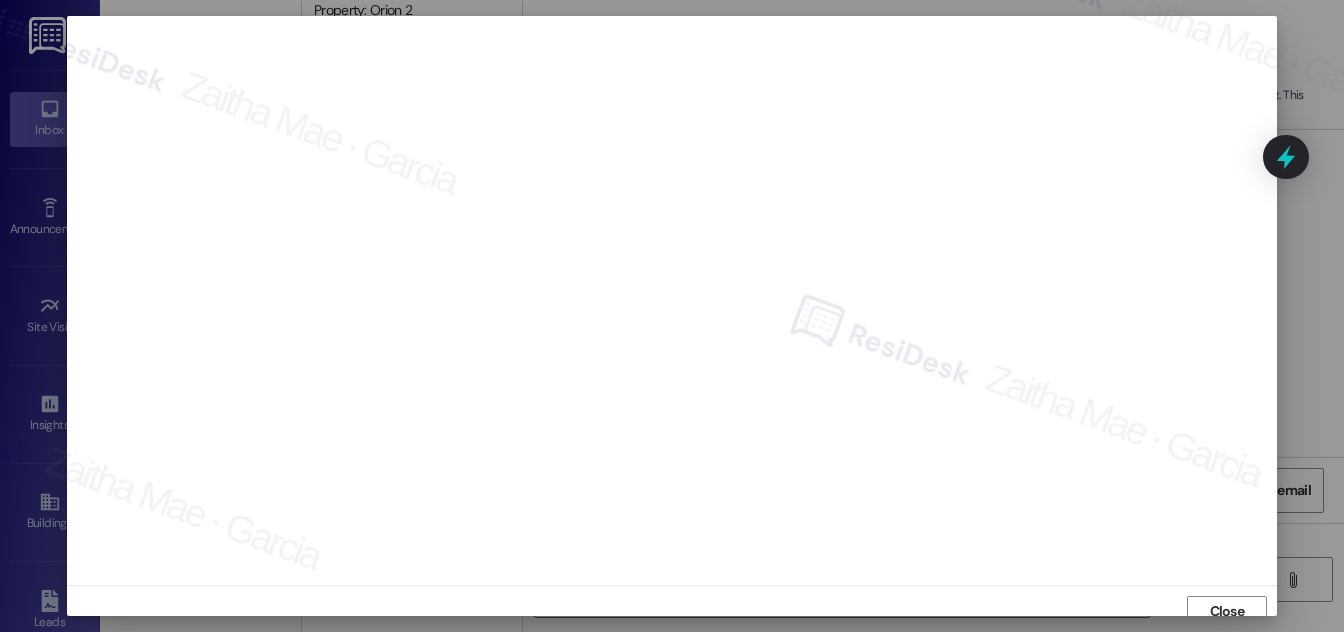 scroll, scrollTop: 11, scrollLeft: 0, axis: vertical 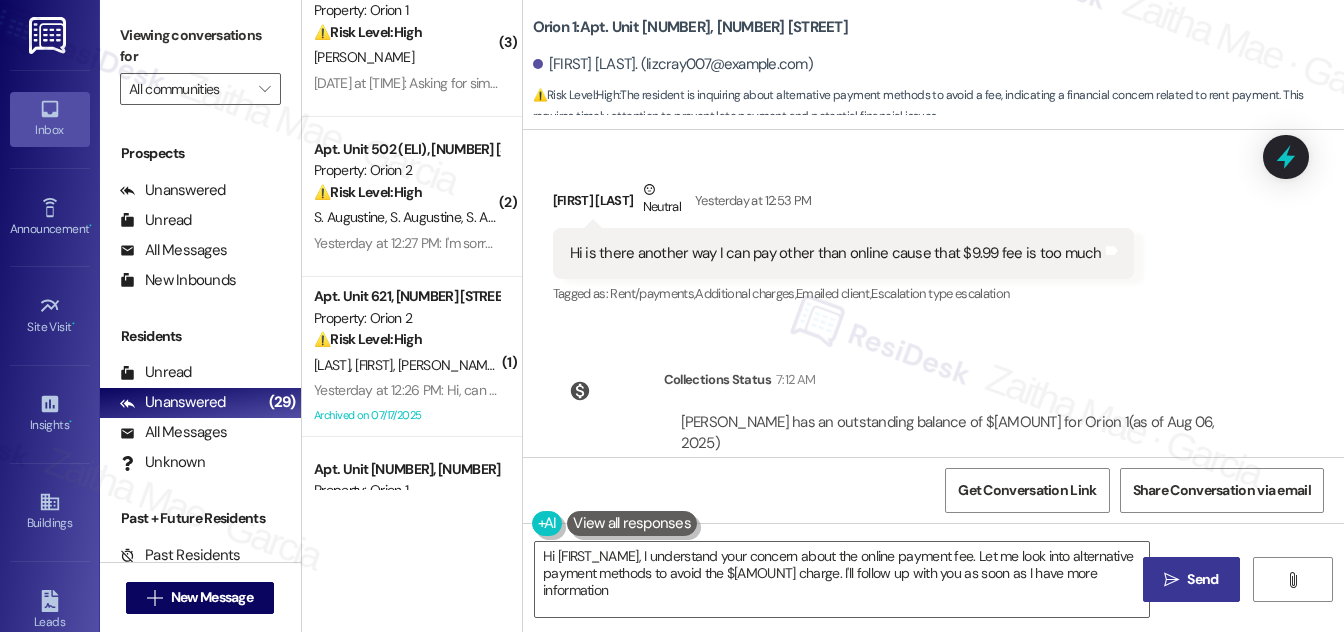 type on "Hi {{first_name}}, I understand your concern about the online payment fee. Let me look into alternative payment methods to avoid the $9.99 charge. I'll follow up with you as soon as I have more information!" 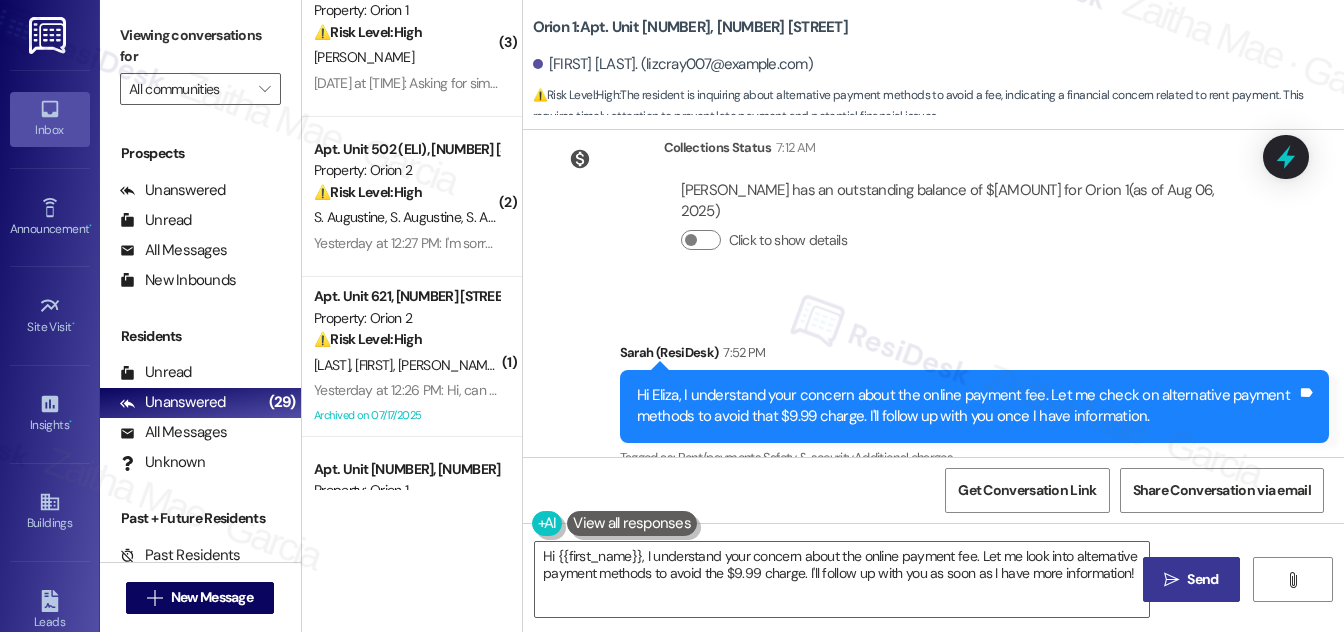 scroll, scrollTop: 794, scrollLeft: 0, axis: vertical 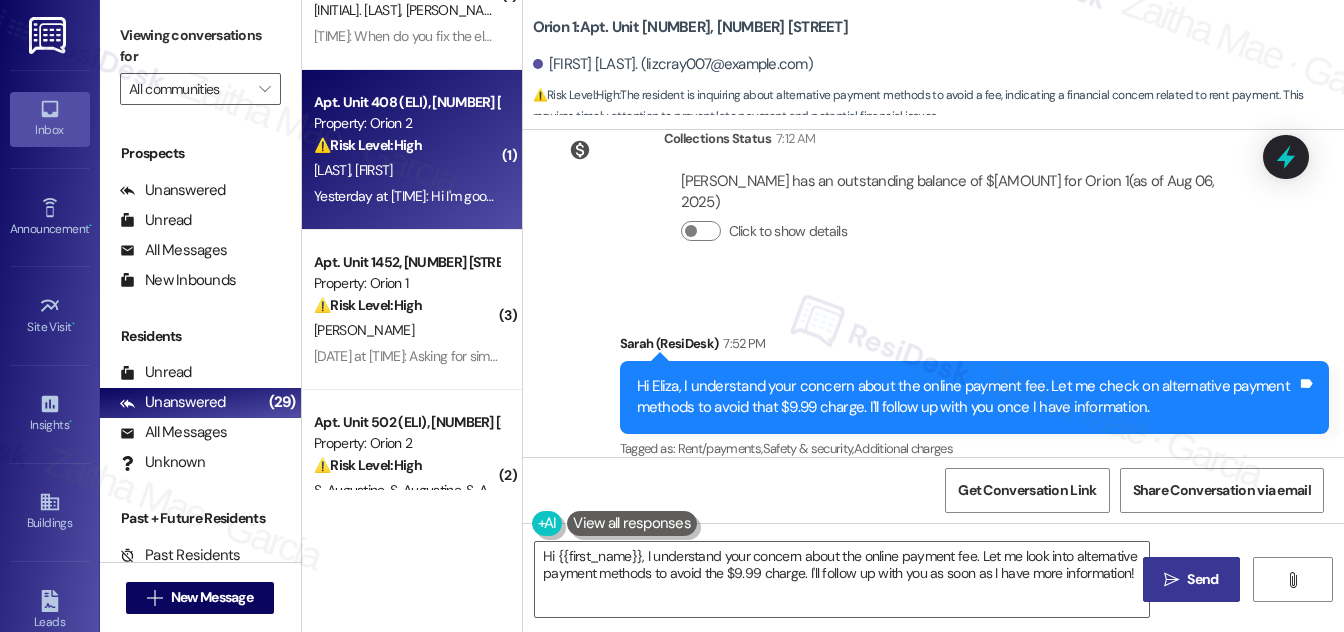 click on "[NAME]" at bounding box center (406, 170) 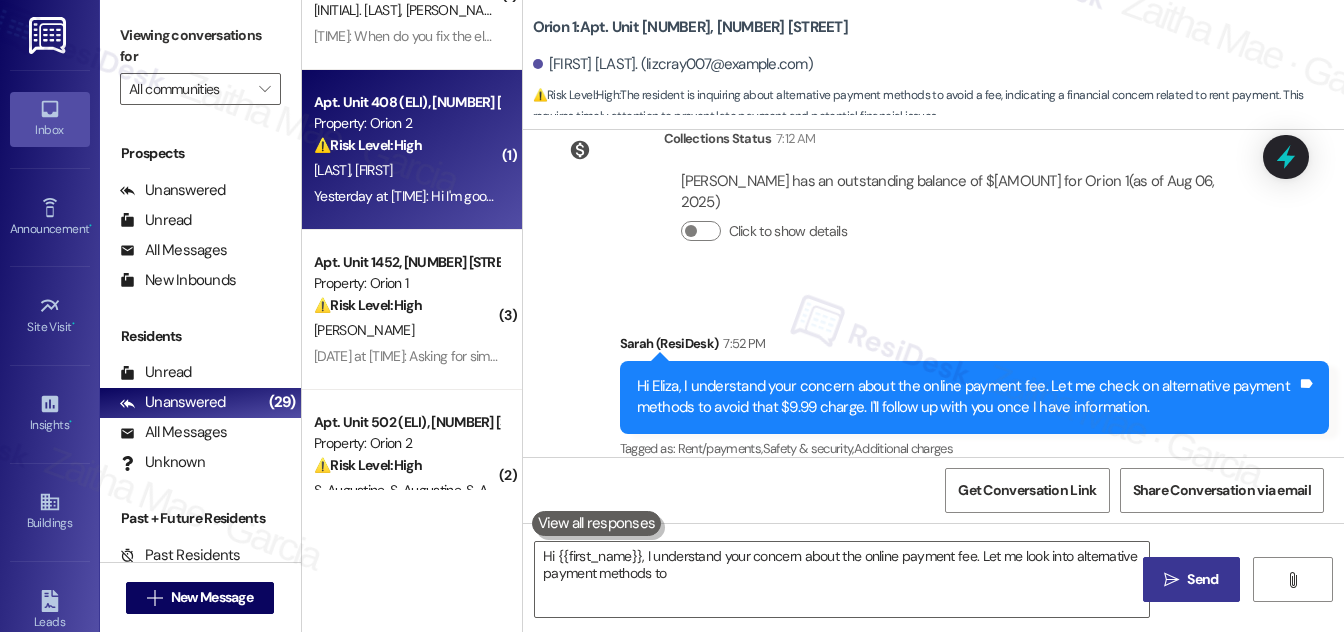 type on "Hi {{first_name}}, I understand your concern about the online payment fee. Let me look into alternative payment methods to" 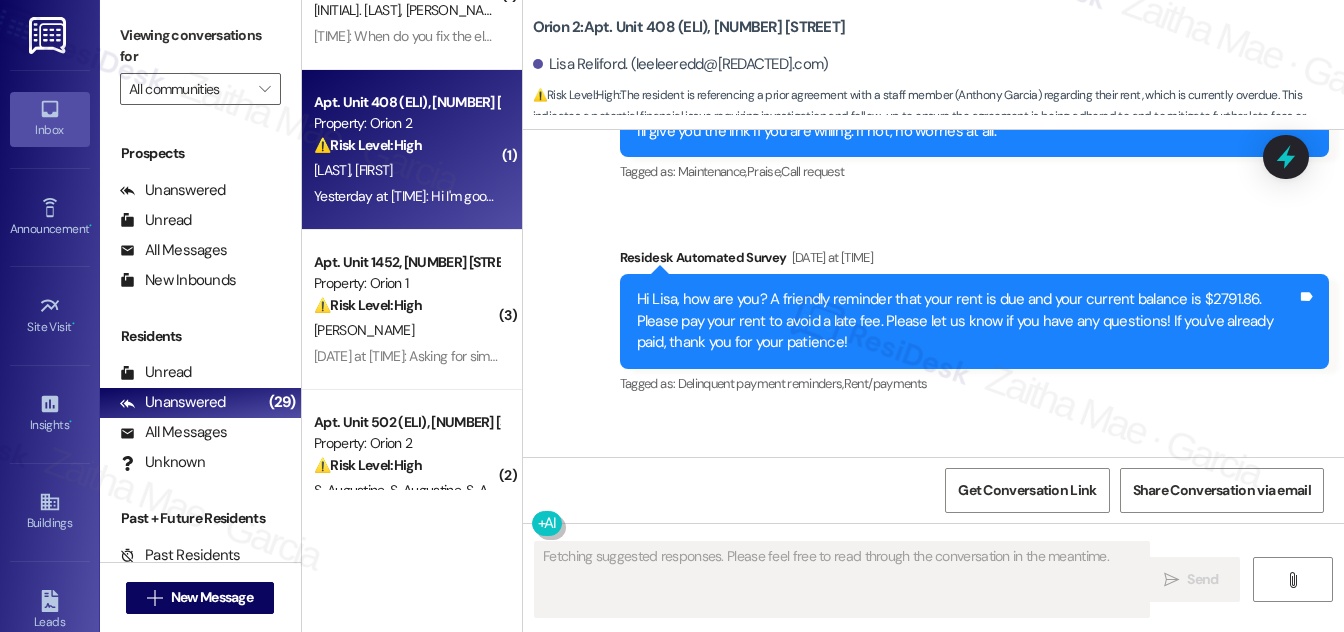 scroll, scrollTop: 1275, scrollLeft: 0, axis: vertical 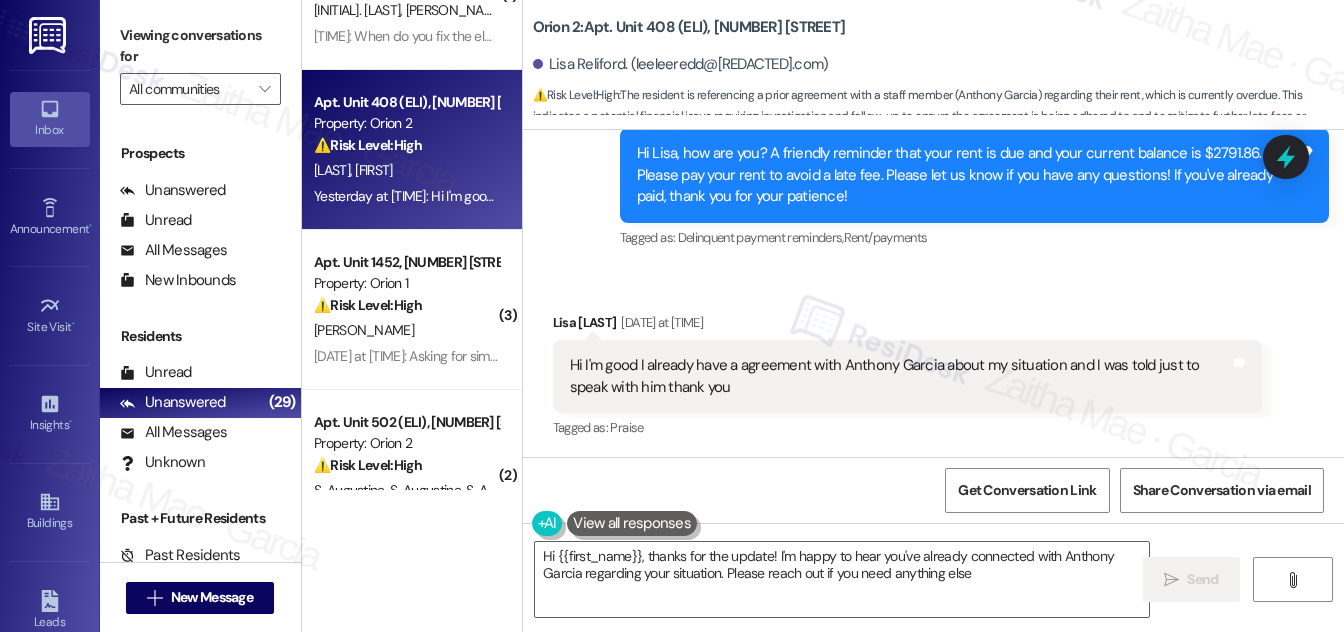 type on "Hi {{first_name}}, thanks for the update! I'm happy to hear you've already connected with Anthony Garcia regarding your situation. Please reach out if you need anything else!" 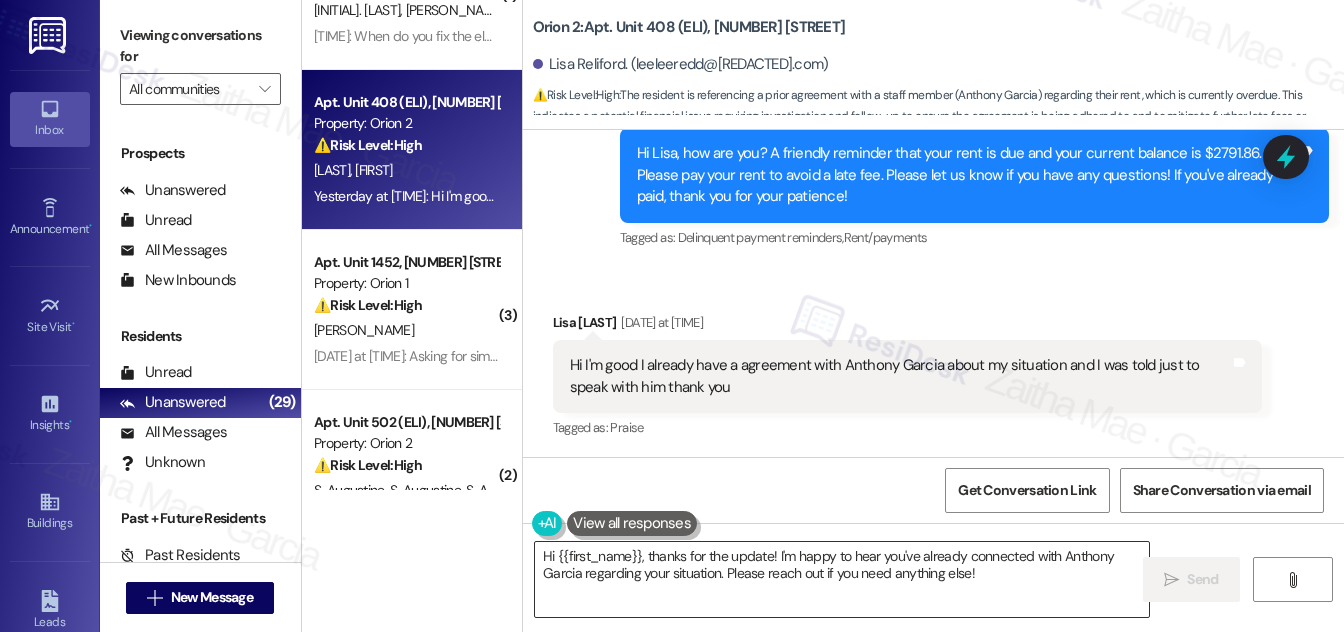 click on "Hi {{first_name}}, thanks for the update! I'm happy to hear you've already connected with Anthony Garcia regarding your situation. Please reach out if you need anything else!" at bounding box center (842, 579) 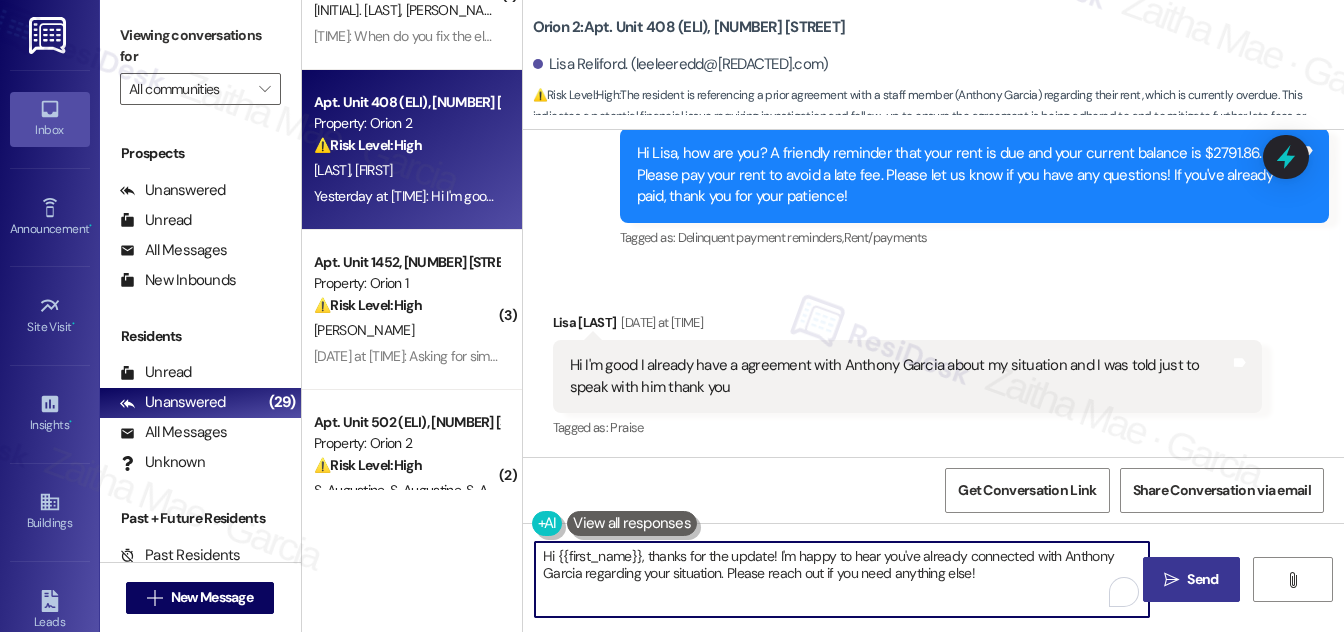 click on "Send" at bounding box center [1202, 579] 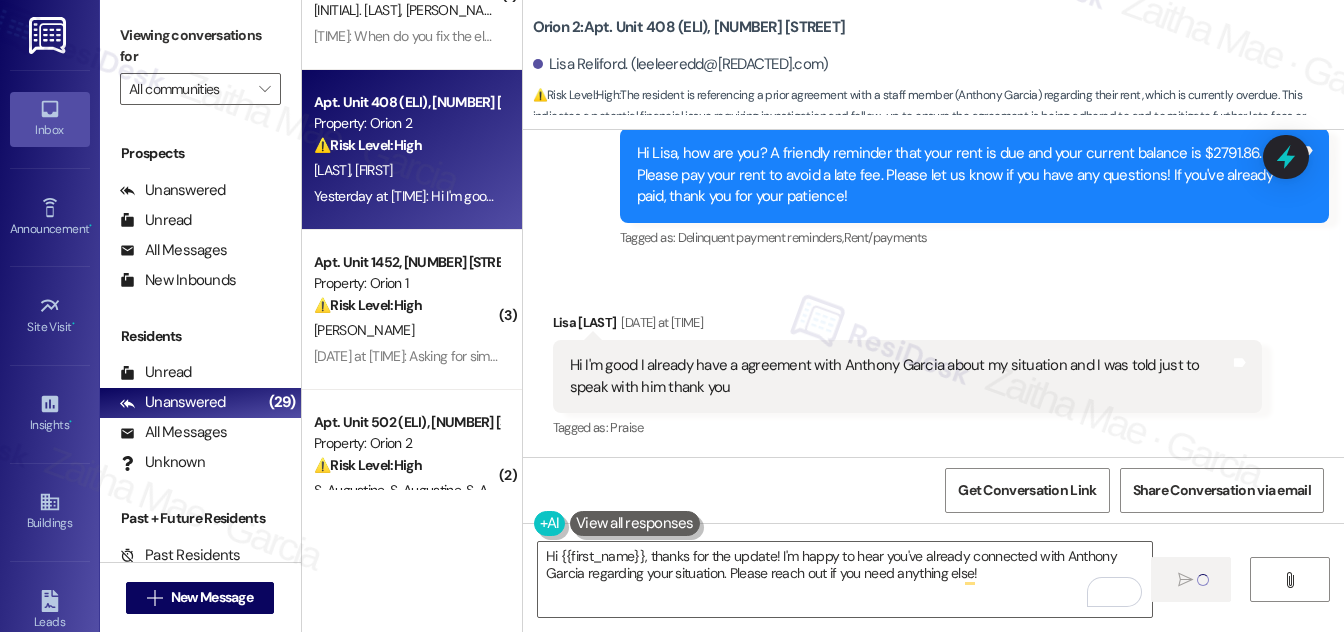 type 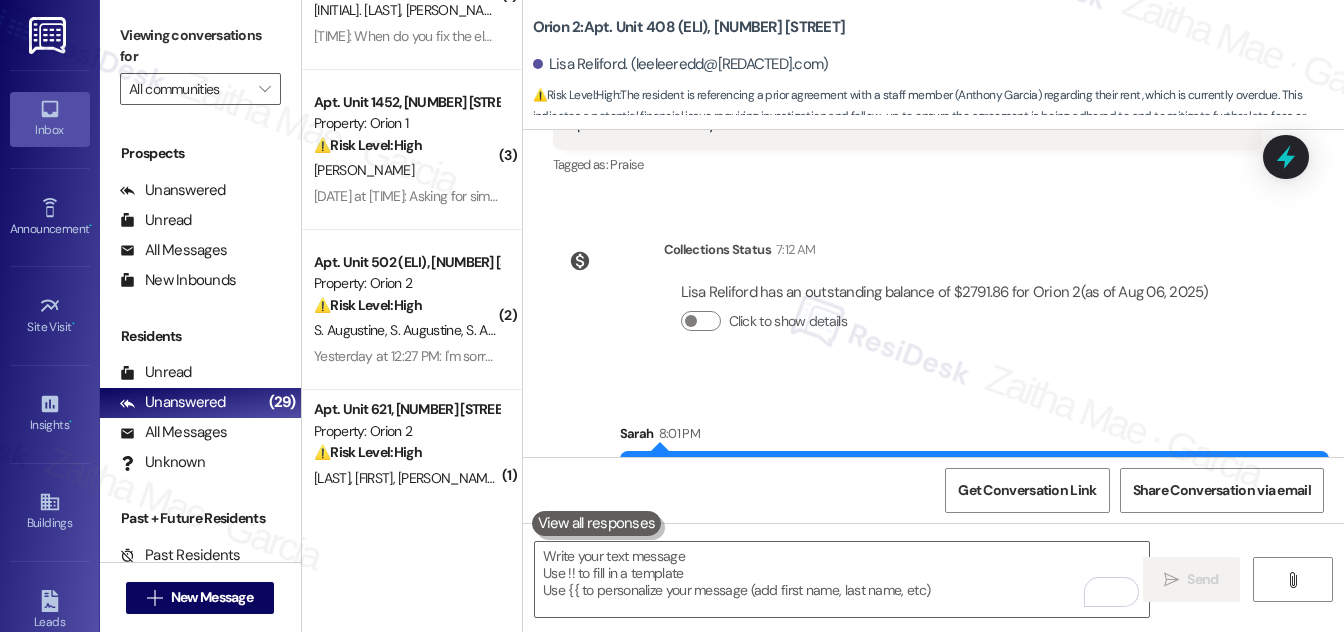 scroll, scrollTop: 1548, scrollLeft: 0, axis: vertical 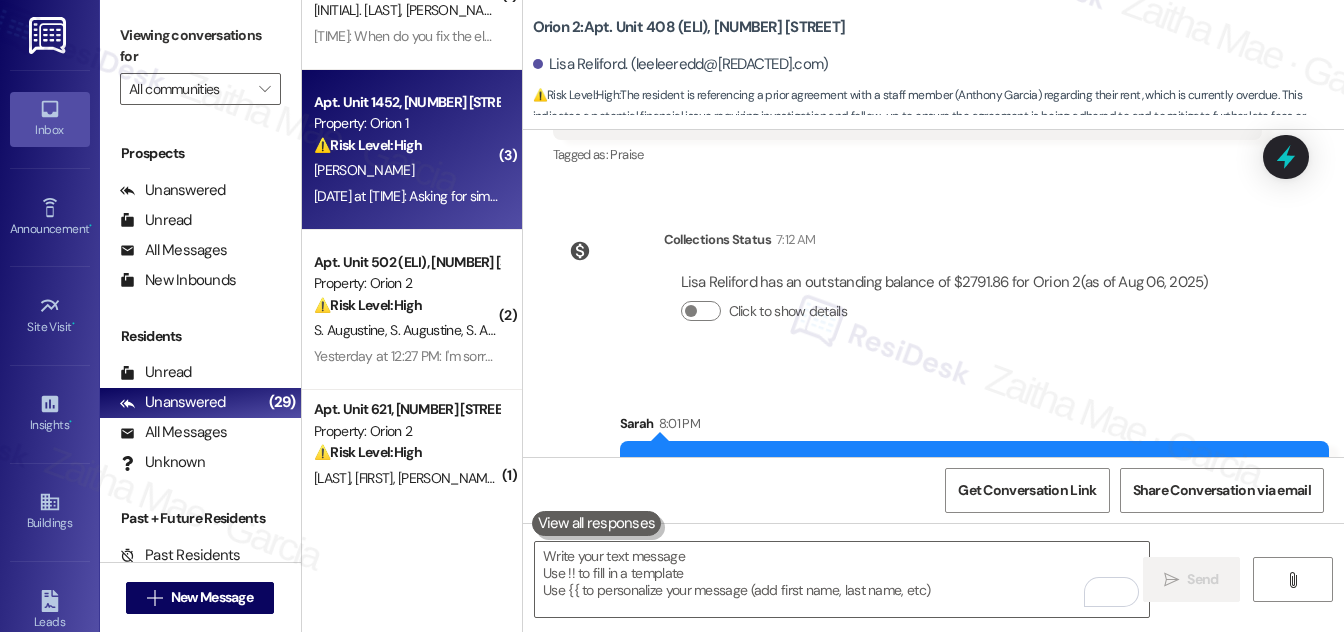 click on "[NAME]" at bounding box center [406, 170] 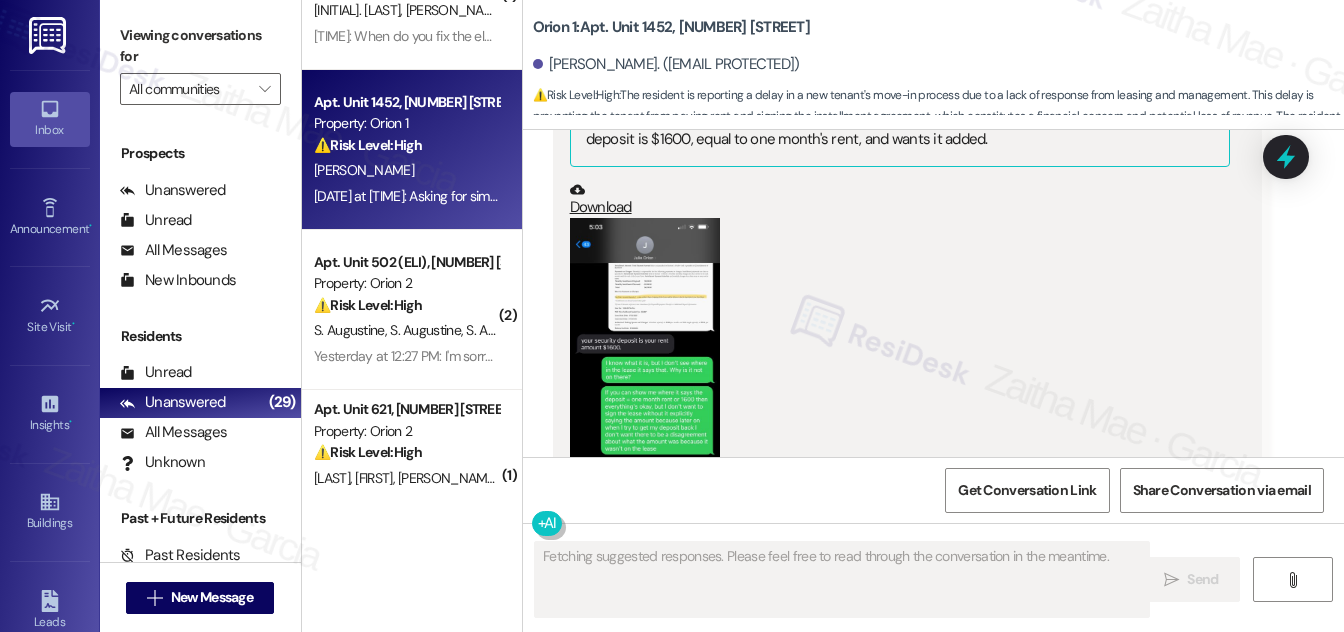 scroll, scrollTop: 1335, scrollLeft: 0, axis: vertical 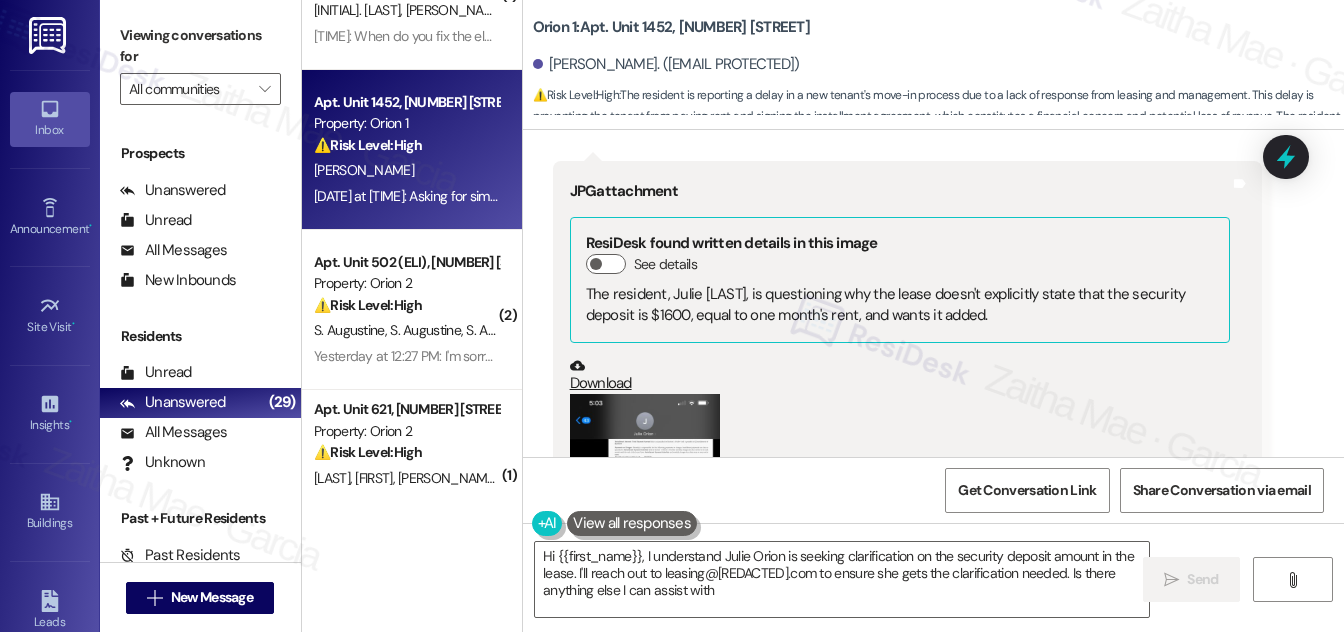 type on "Hi {{first_name}}, I understand Julie Orion is seeking clarification on the security deposit amount in the lease. I'll reach out to leasing@orionhousing.com to ensure she gets the clarification needed. Is there anything else I can assist with?" 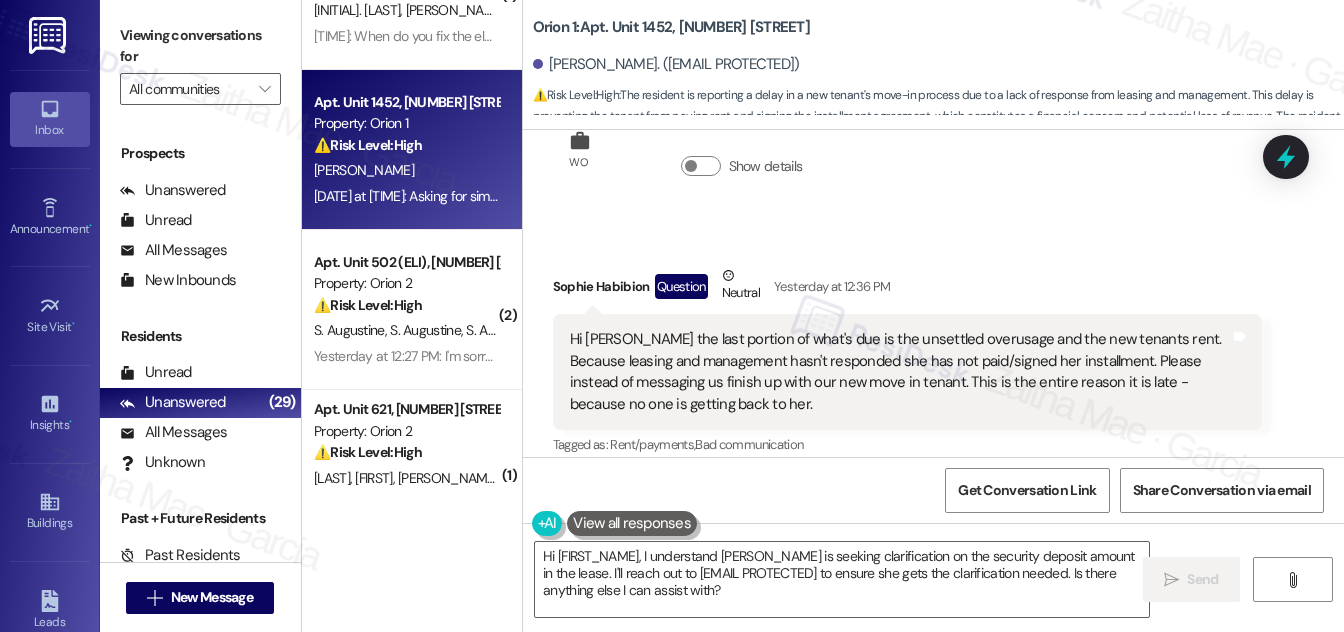 scroll, scrollTop: 0, scrollLeft: 0, axis: both 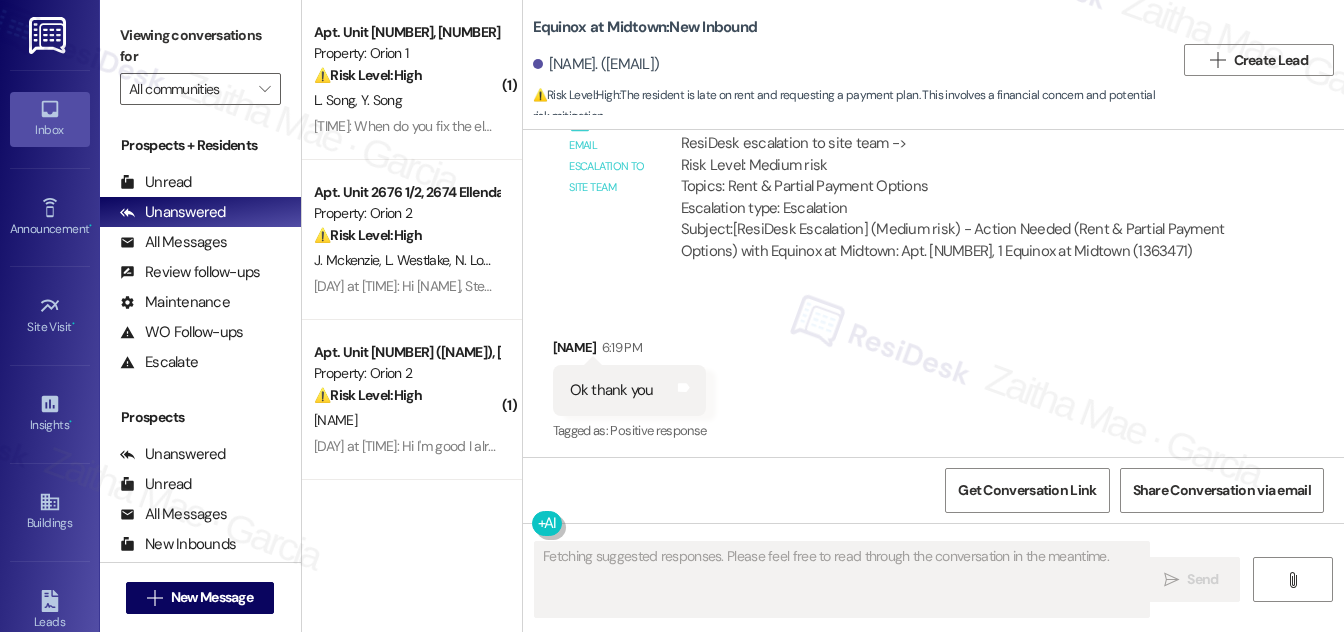 click on "Equinox at Midtown: New Inbound Chreshanna Hawkins. ([EMAIL]) ⚠️ Risk Level: High : The resident is late on rent and requesting a payment plan. This involves a financial concern and potential risk mitigation." at bounding box center [853, 60] 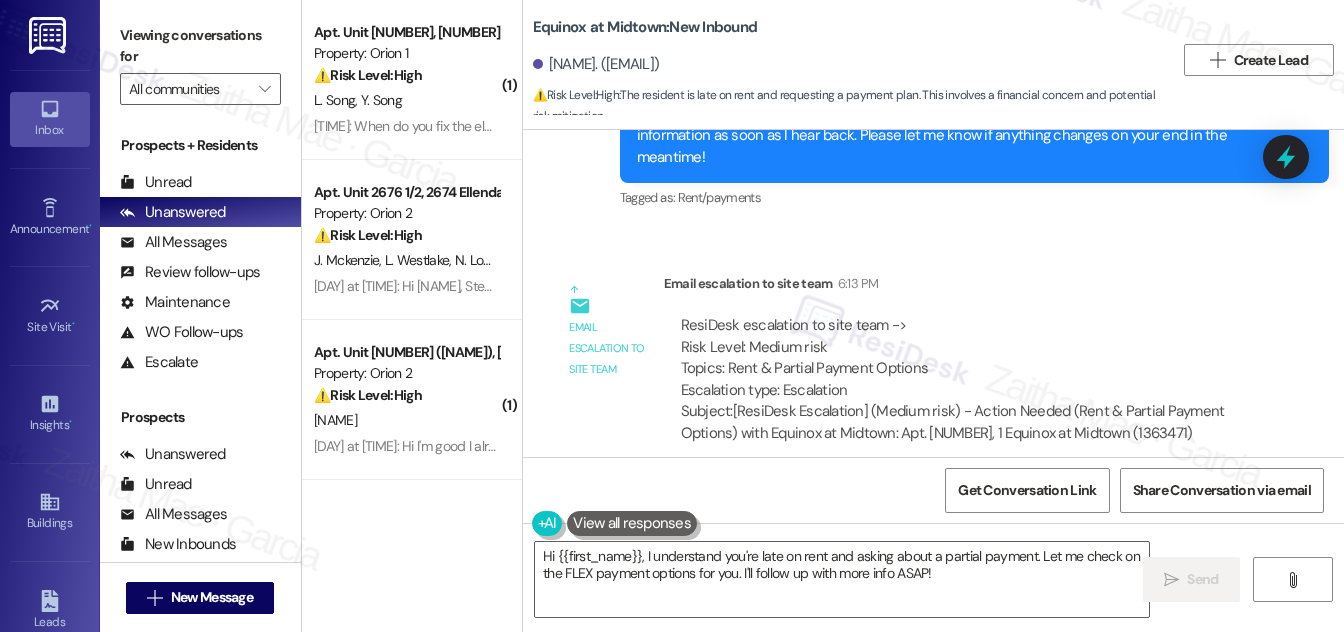 scroll, scrollTop: 10200, scrollLeft: 0, axis: vertical 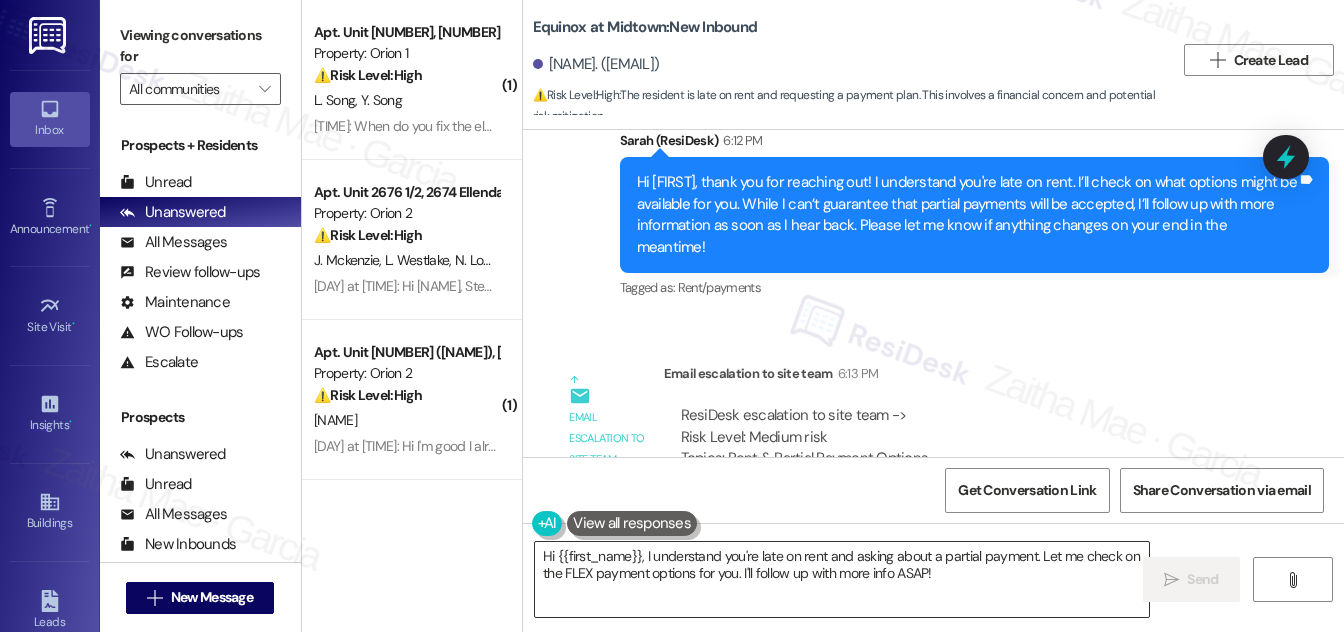 click on "Hi {{first_name}}, I understand you're late on rent and asking about a partial payment. Let me check on the FLEX payment options for you. I'll follow up with more info ASAP!" at bounding box center (842, 579) 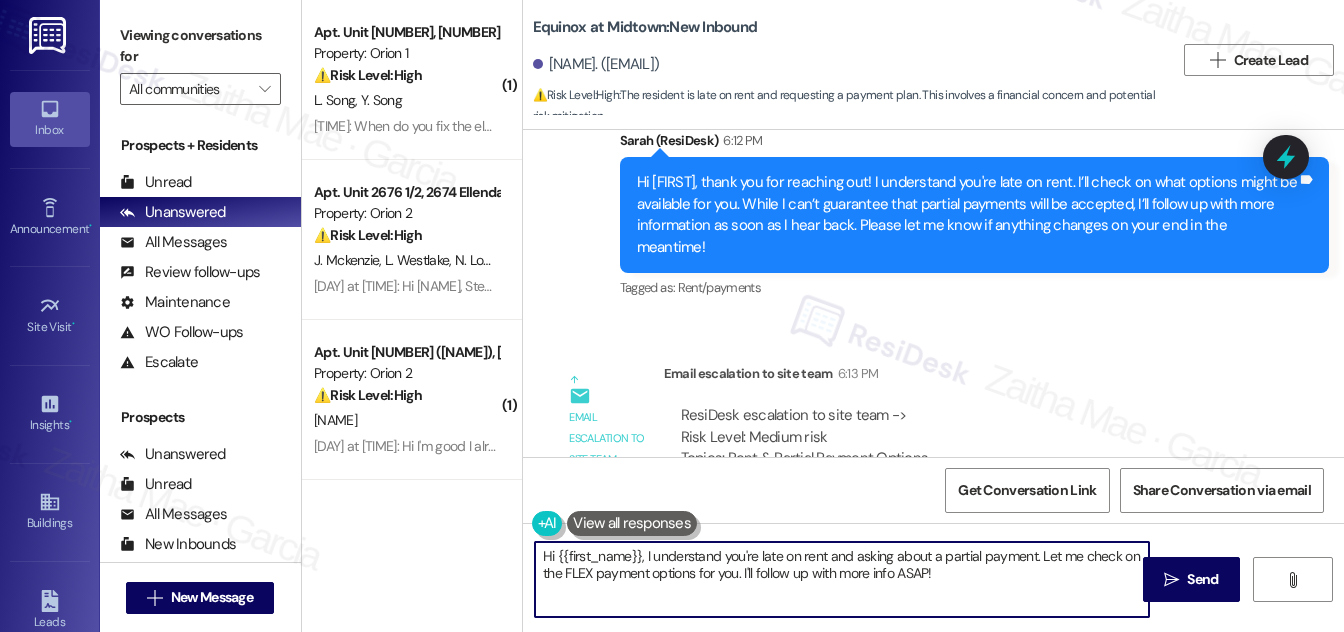 click on "Hi {{first_name}}, I understand you're late on rent and asking about a partial payment. Let me check on the FLEX payment options for you. I'll follow up with more info ASAP!" at bounding box center [842, 579] 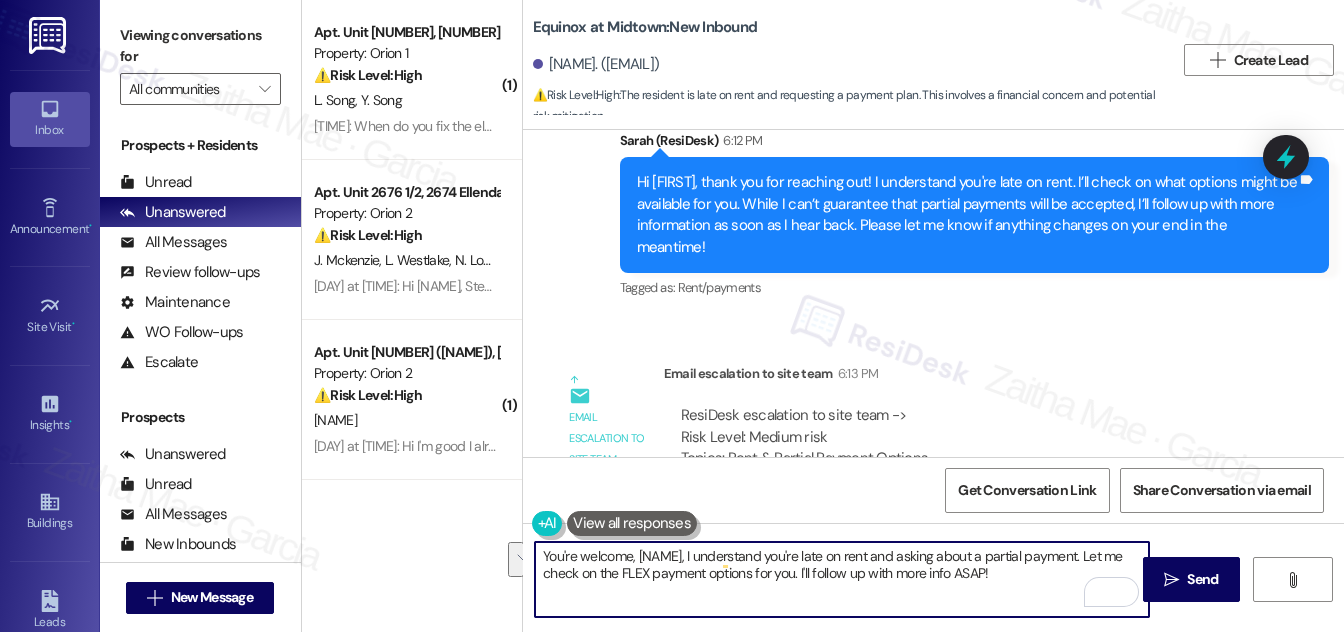 drag, startPoint x: 720, startPoint y: 554, endPoint x: 1005, endPoint y: 572, distance: 285.56784 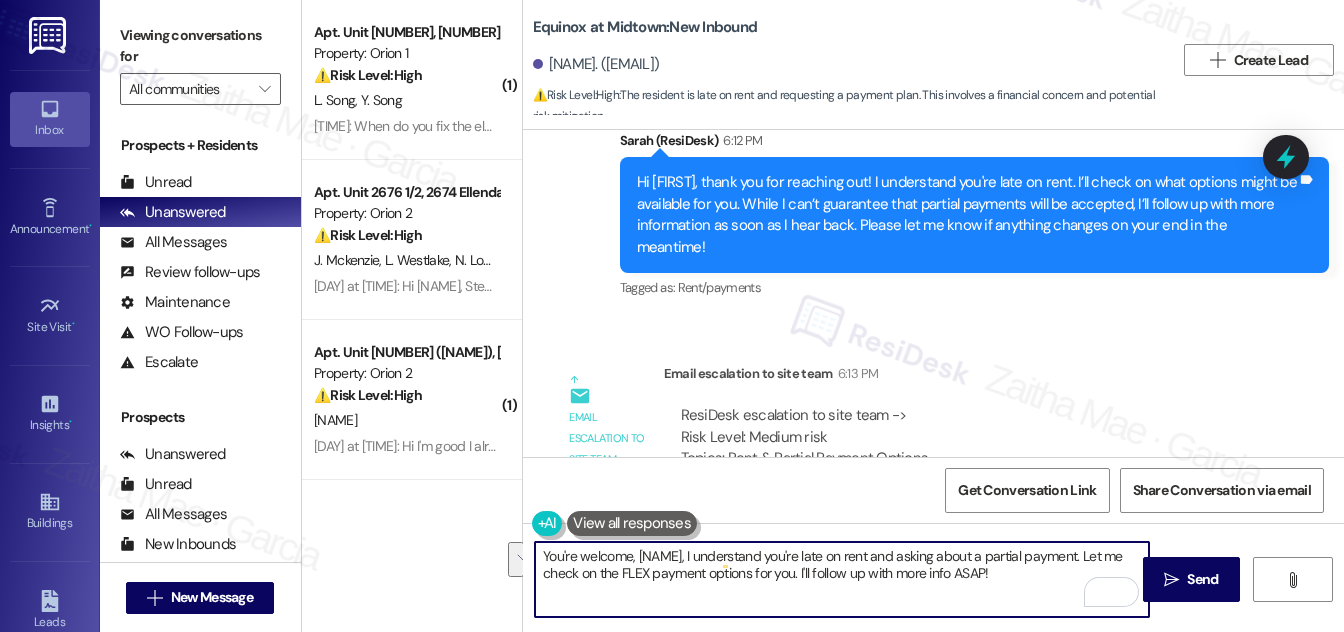 click on "You're welcome, [NAME], I understand you're late on rent and asking about a partial payment. Let me check on the FLEX payment options for you. I'll follow up with more info ASAP!" at bounding box center (842, 579) 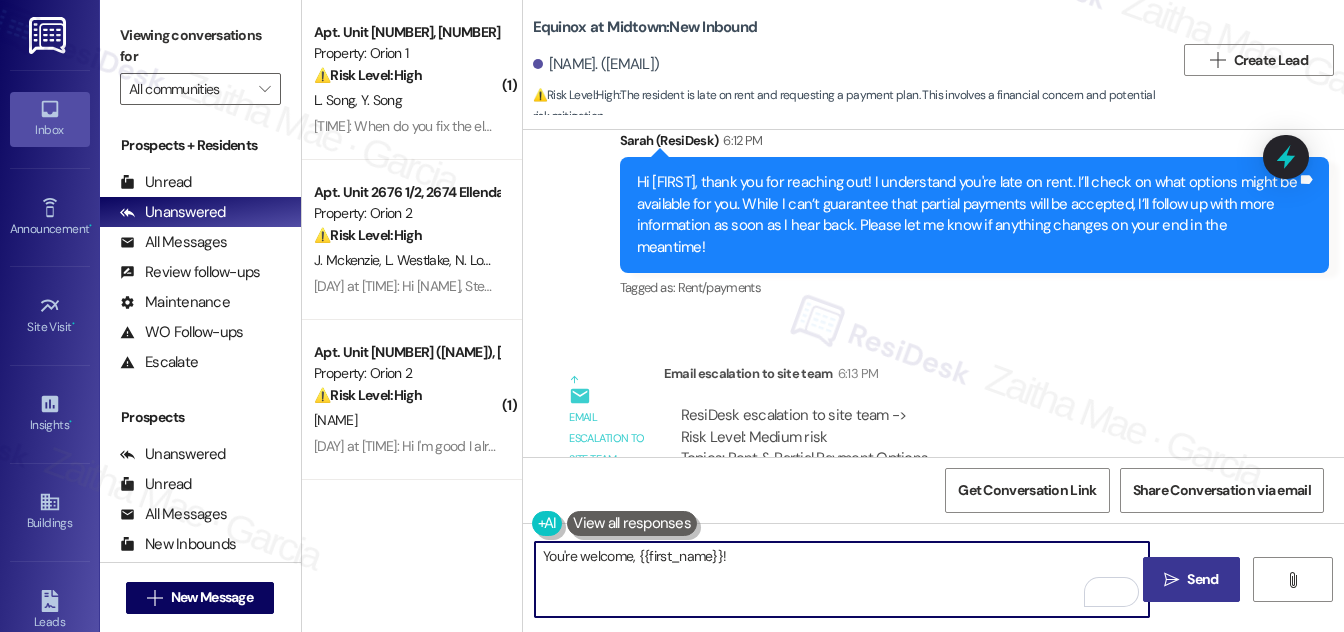 type on "You're welcome, {{first_name}}!" 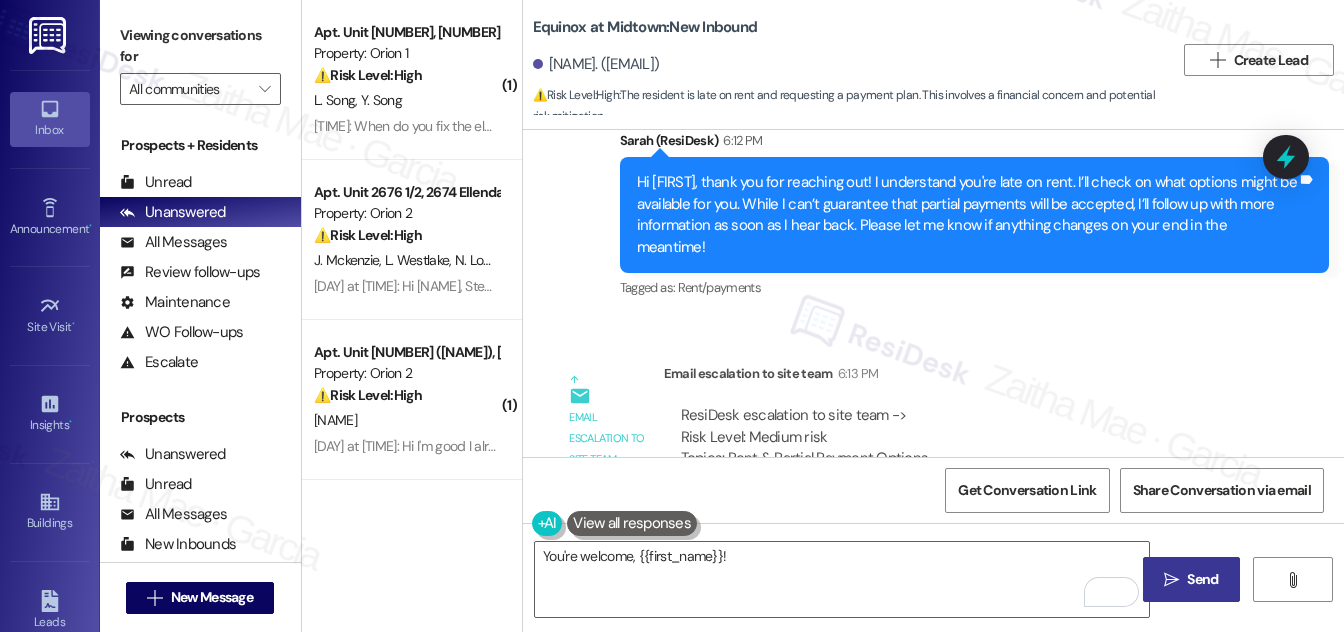 click on "Send" at bounding box center [1202, 579] 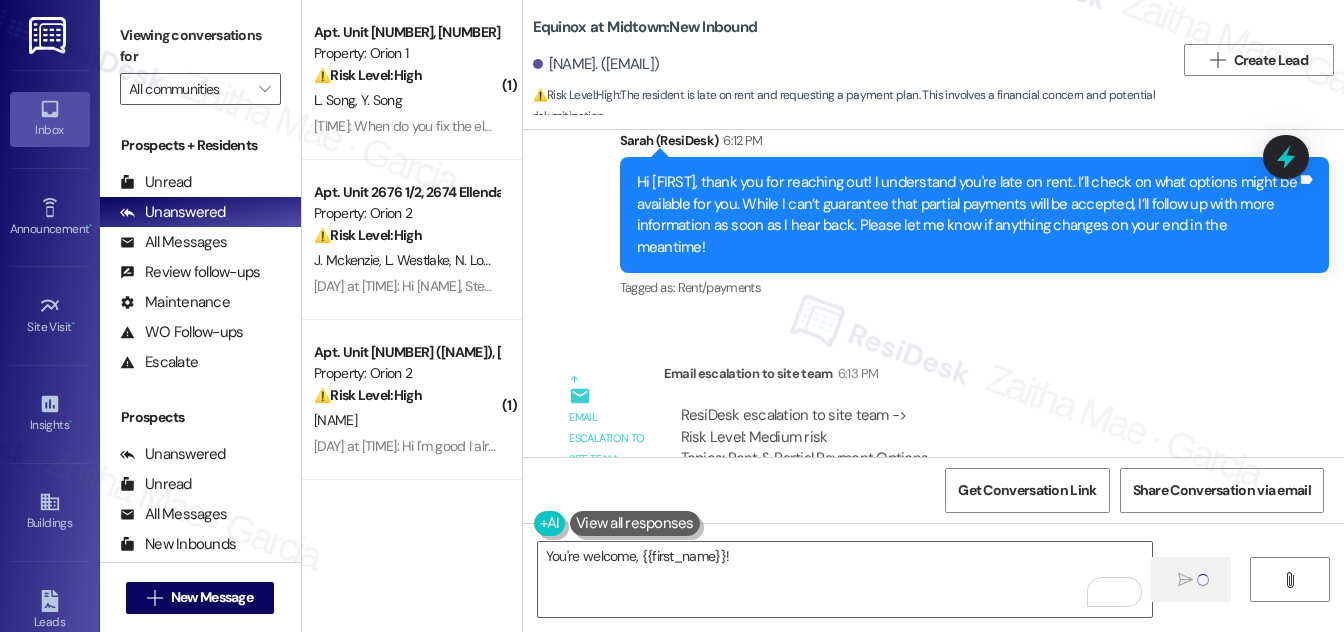 type 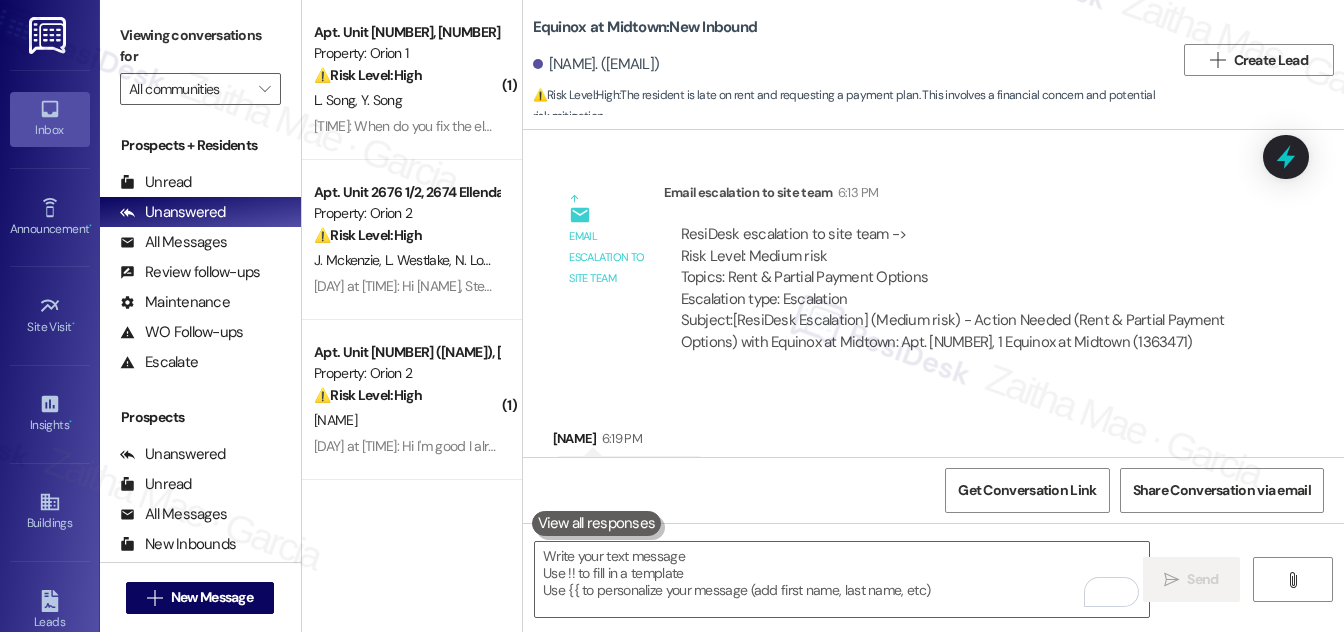 scroll, scrollTop: 10472, scrollLeft: 0, axis: vertical 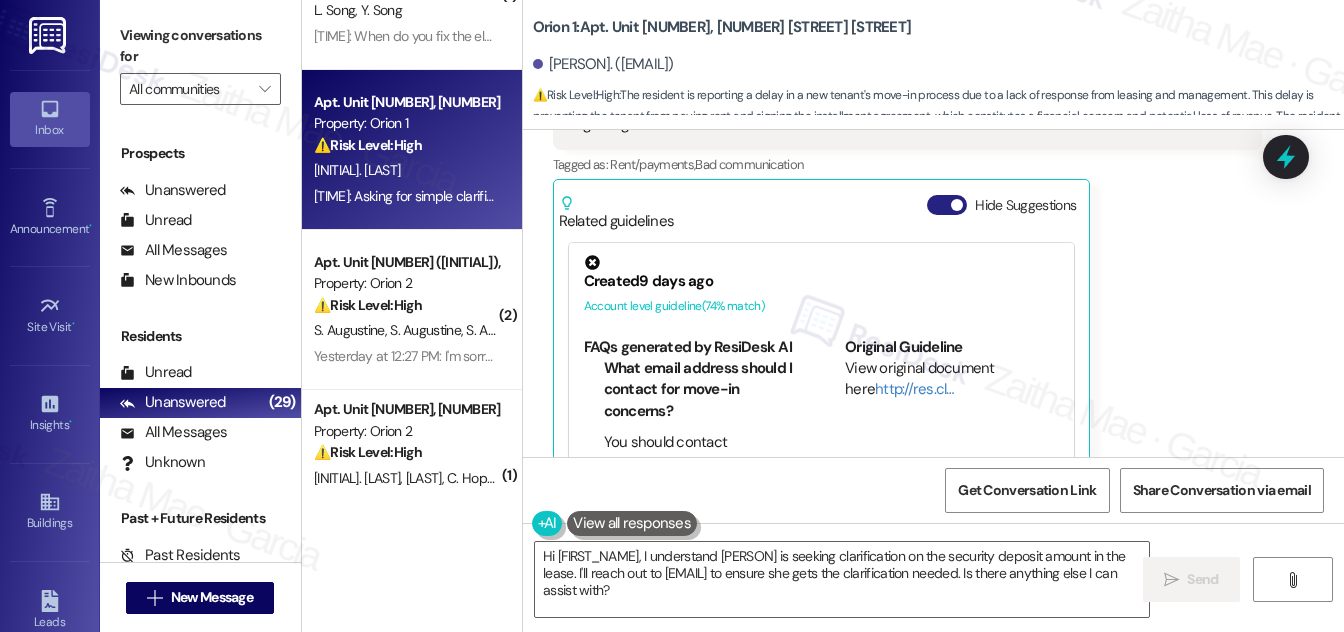 click on "Hide Suggestions" at bounding box center (947, 205) 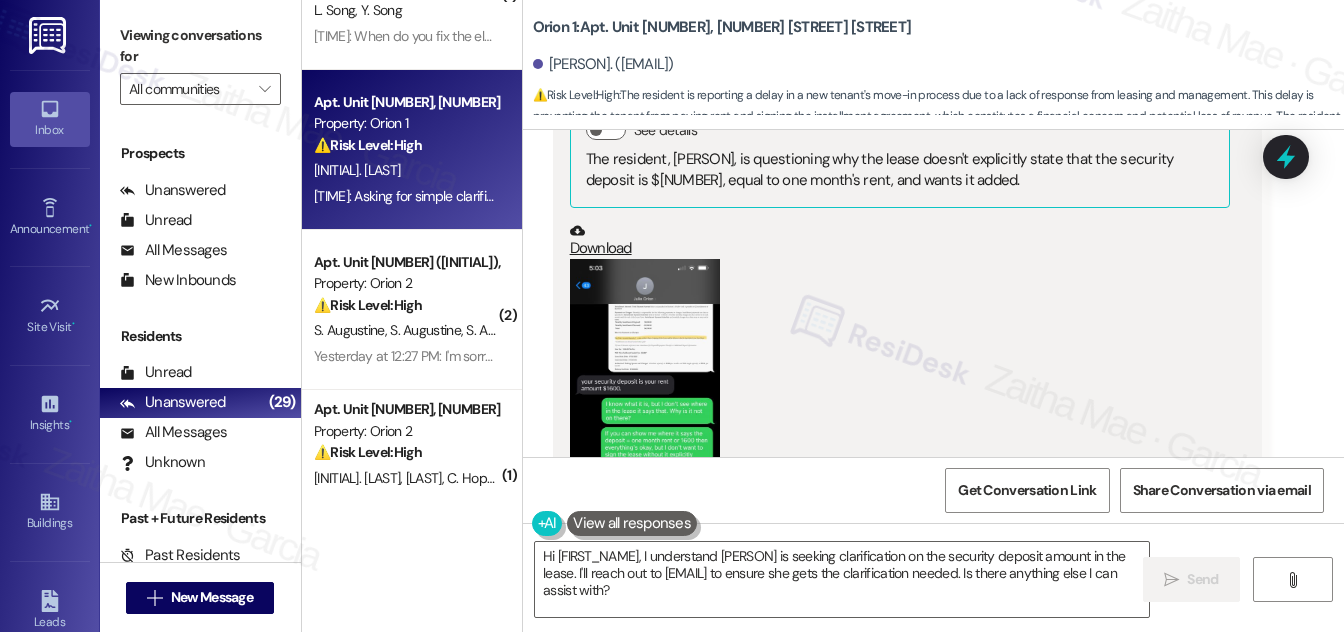 scroll, scrollTop: 818, scrollLeft: 0, axis: vertical 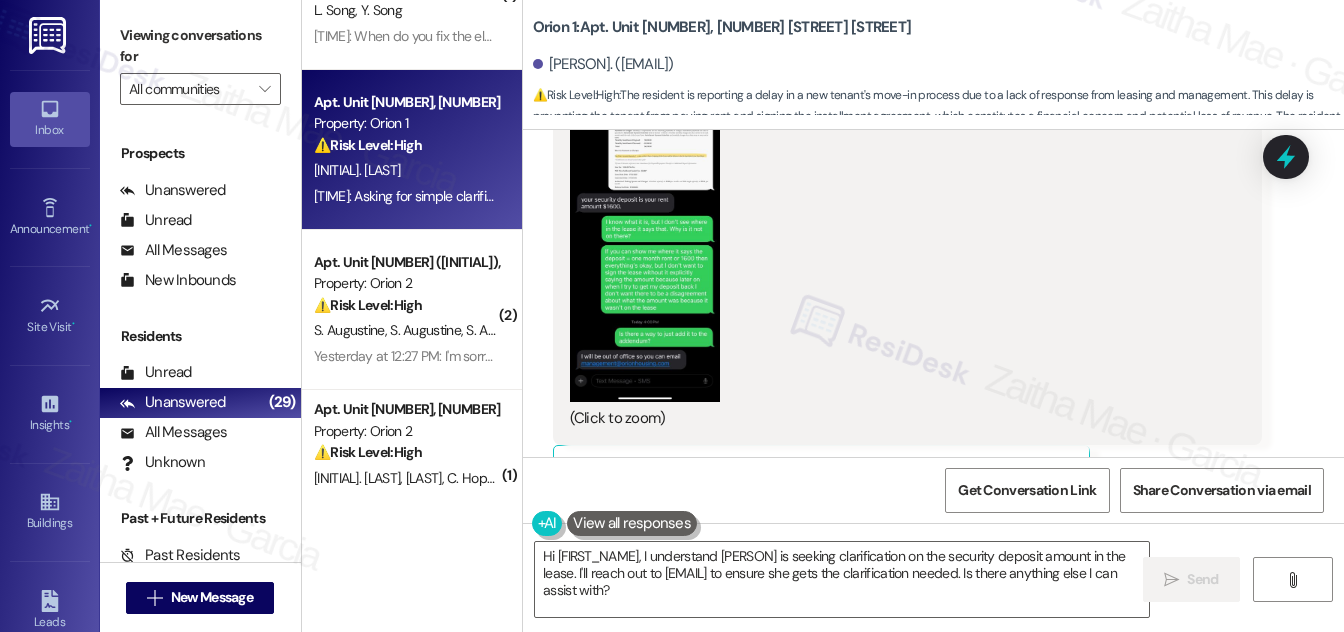 click at bounding box center (645, 239) 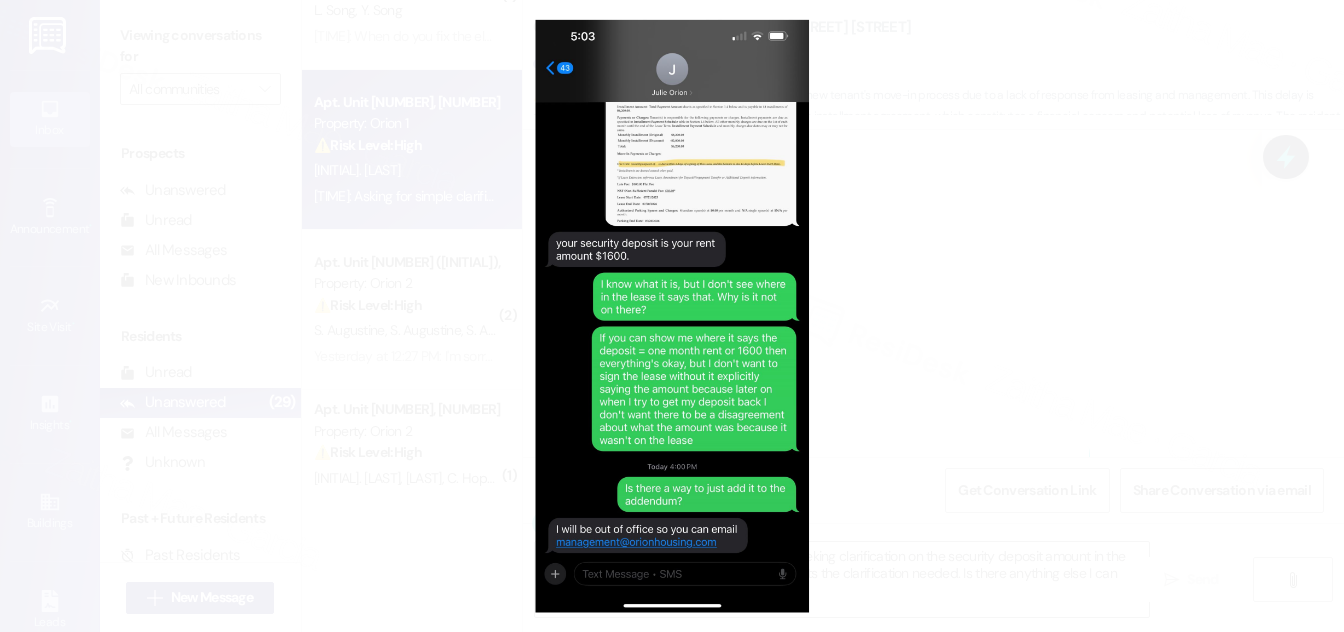 click at bounding box center [672, 316] 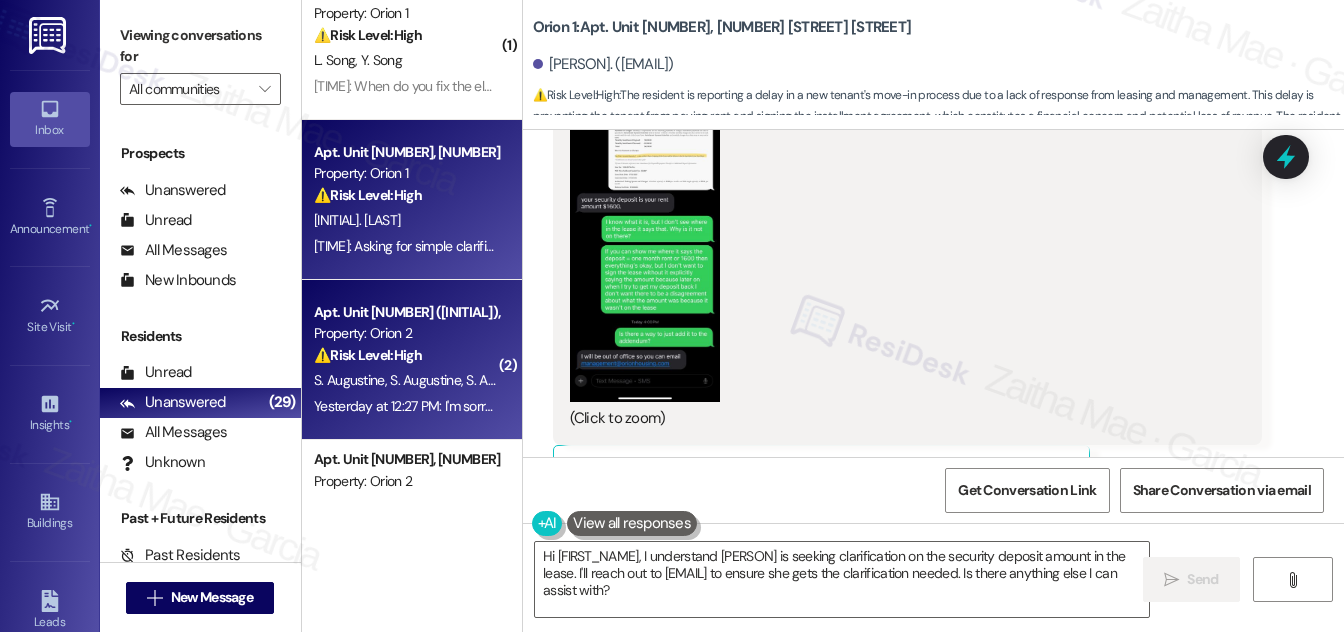 scroll, scrollTop: 0, scrollLeft: 0, axis: both 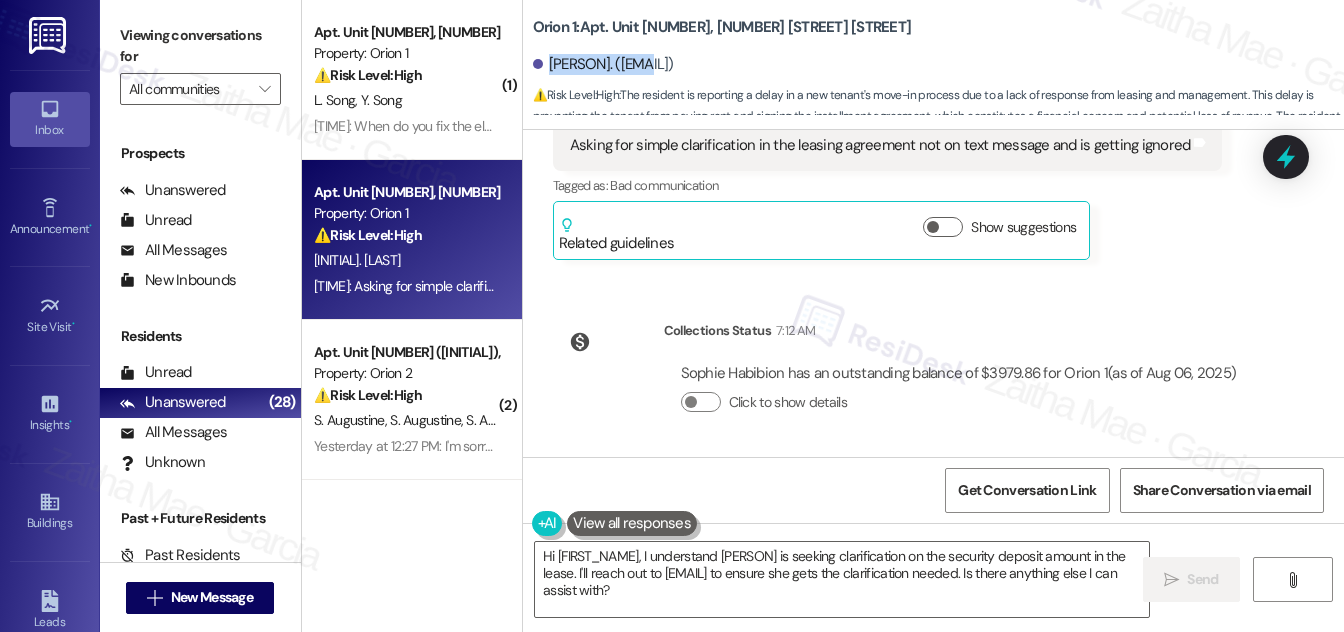 drag, startPoint x: 546, startPoint y: 57, endPoint x: 650, endPoint y: 55, distance: 104.019226 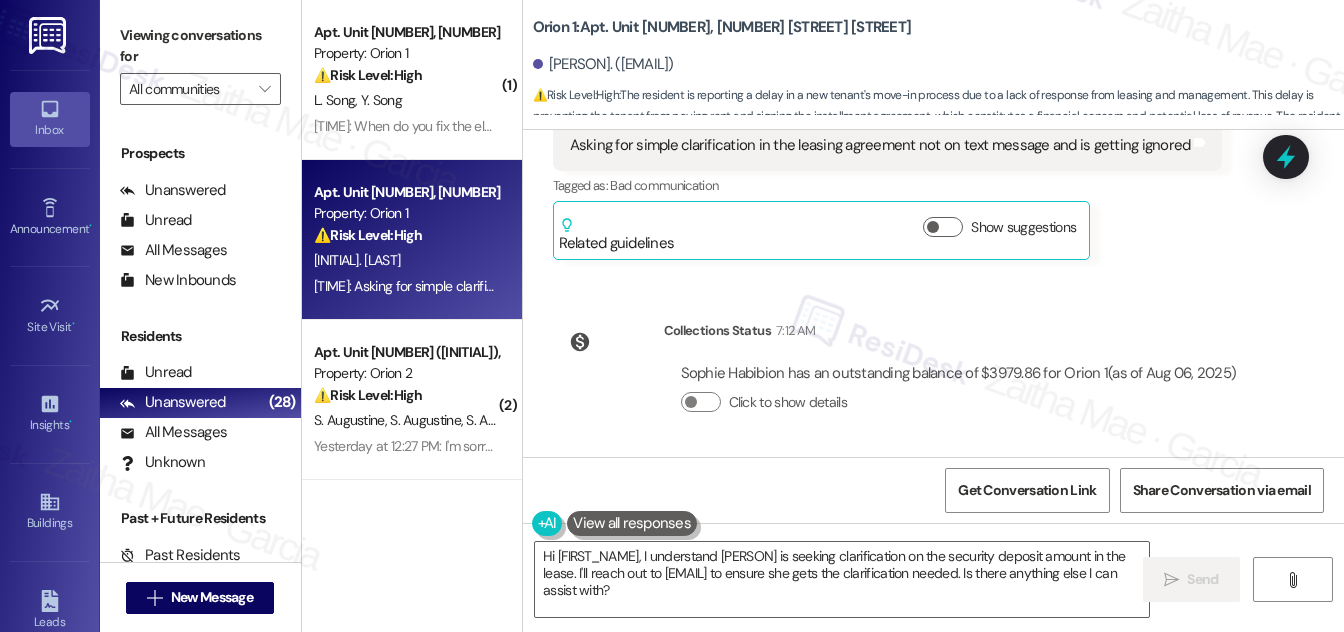 click on "[PERSON]. ([EMAIL])" at bounding box center [938, 65] 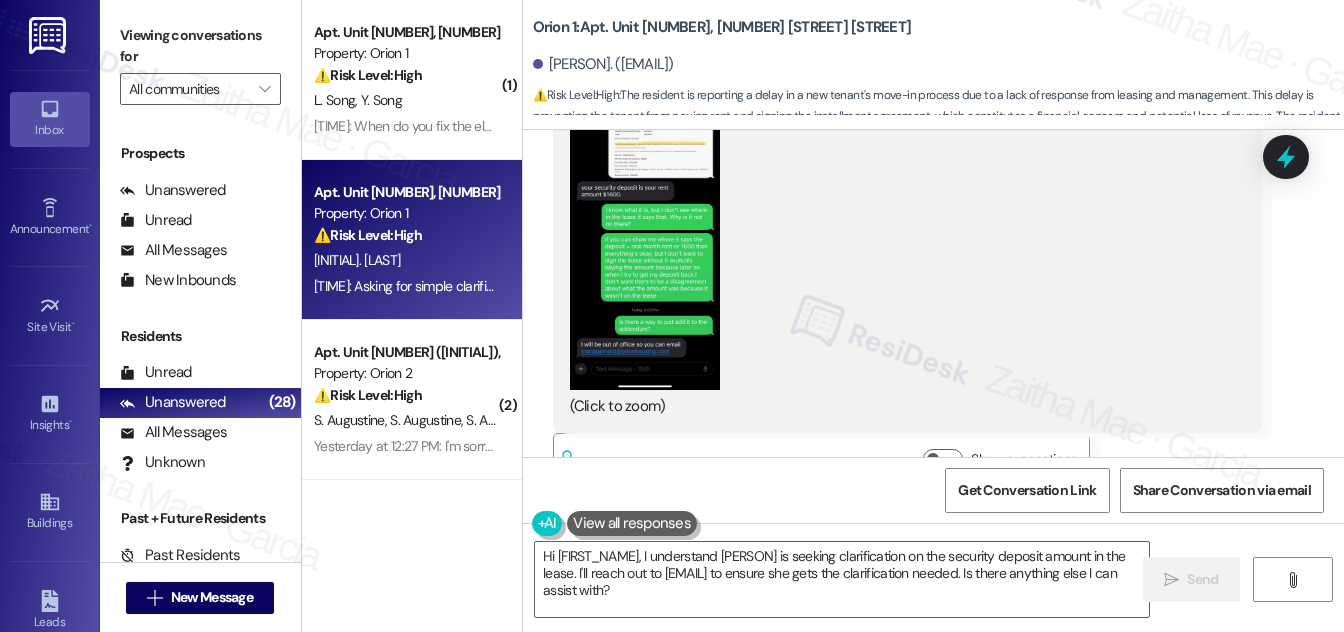 scroll, scrollTop: 808, scrollLeft: 0, axis: vertical 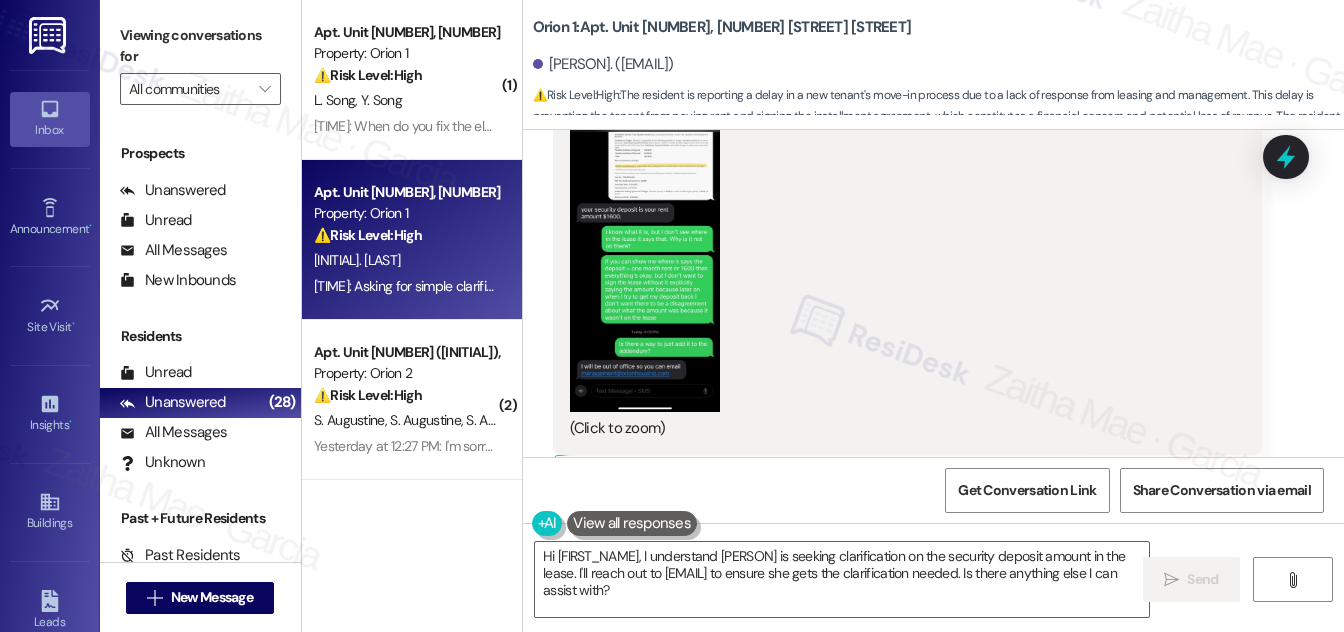 click at bounding box center [645, 249] 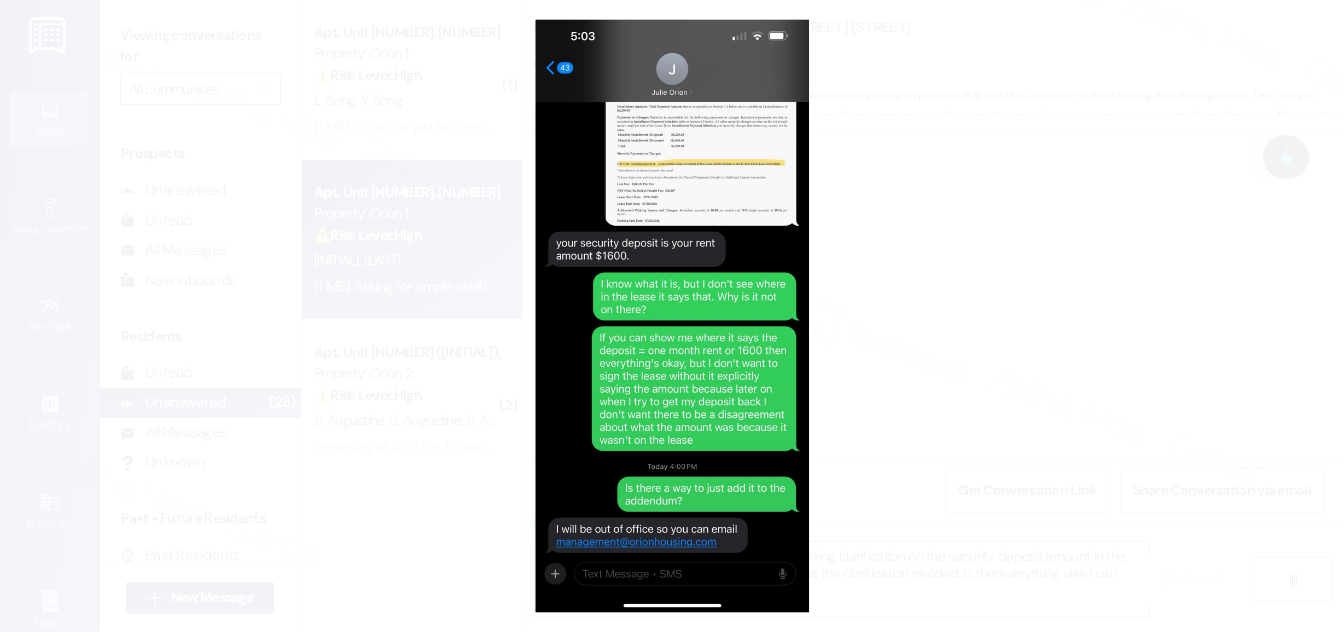 click at bounding box center (672, 316) 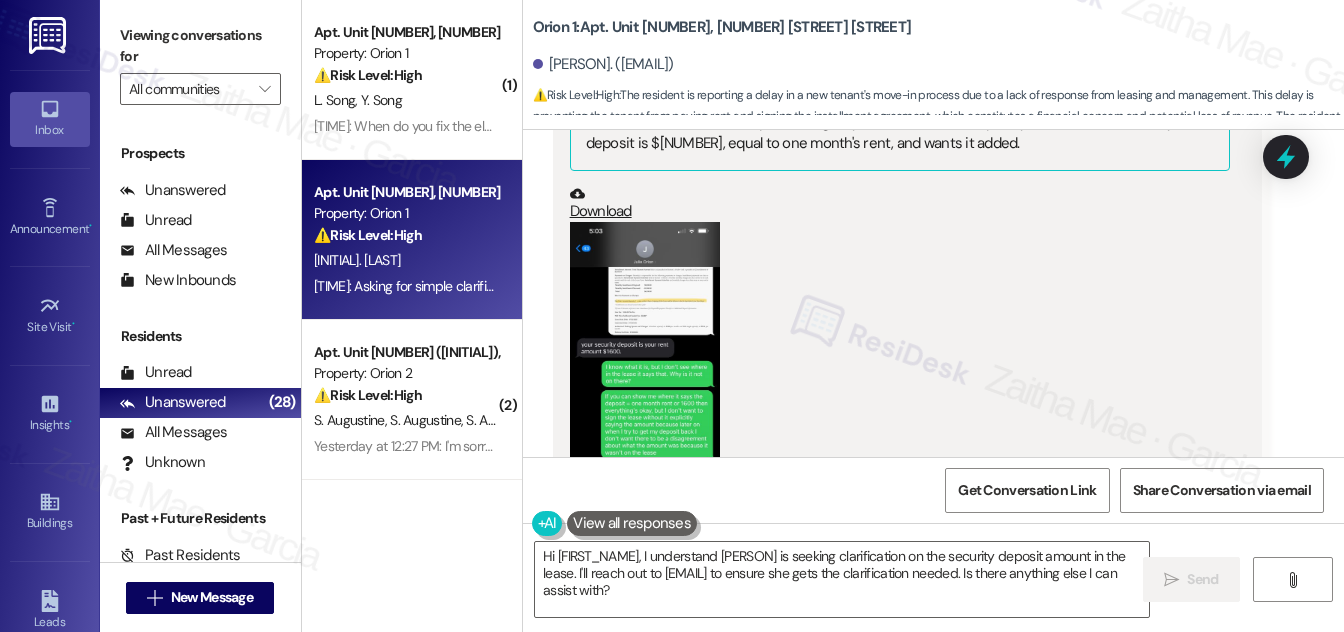 scroll, scrollTop: 717, scrollLeft: 0, axis: vertical 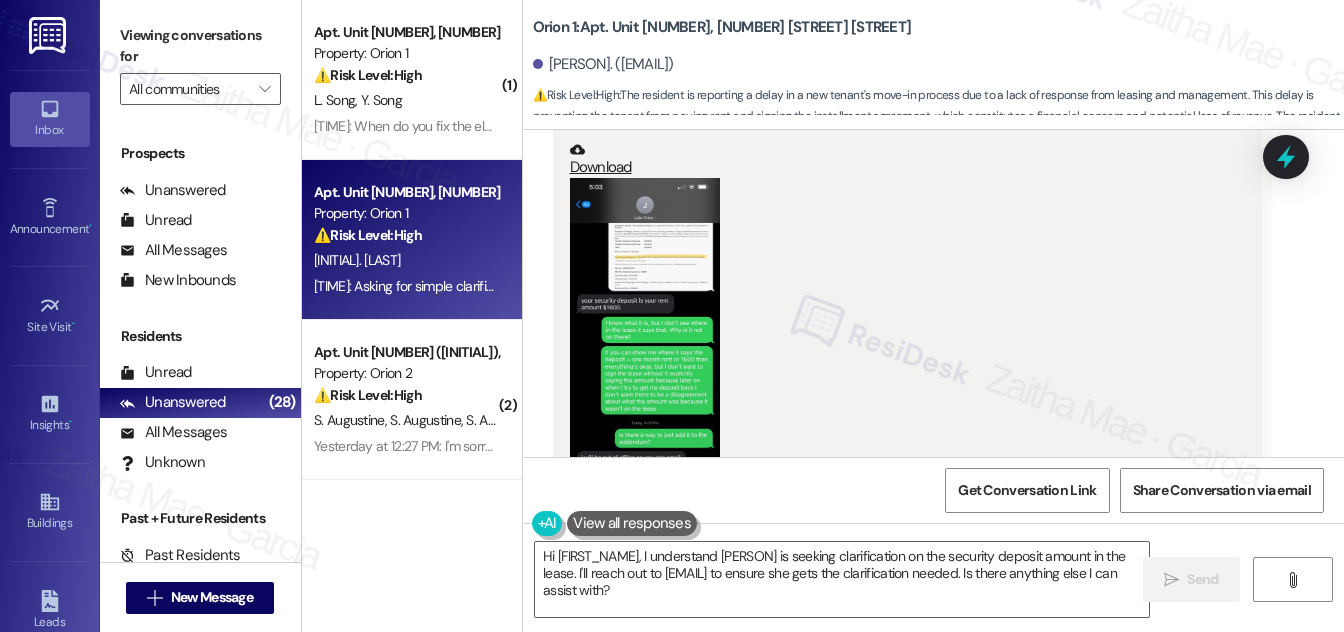 click at bounding box center [645, 340] 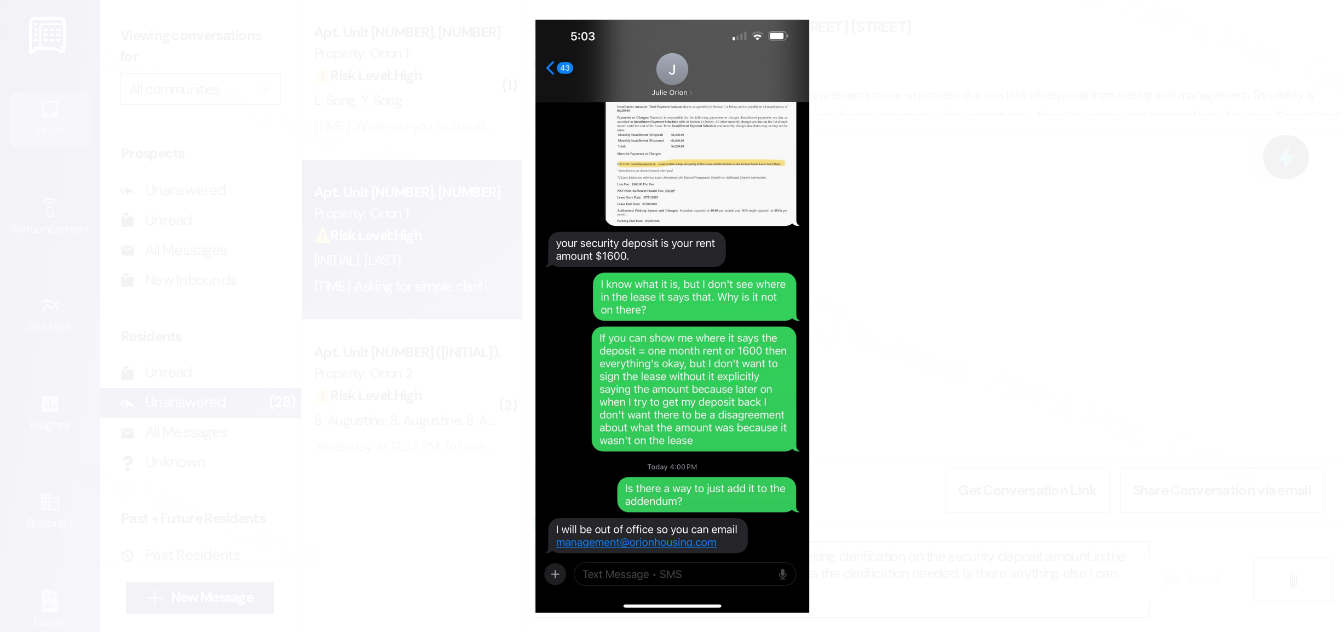 click at bounding box center (672, 316) 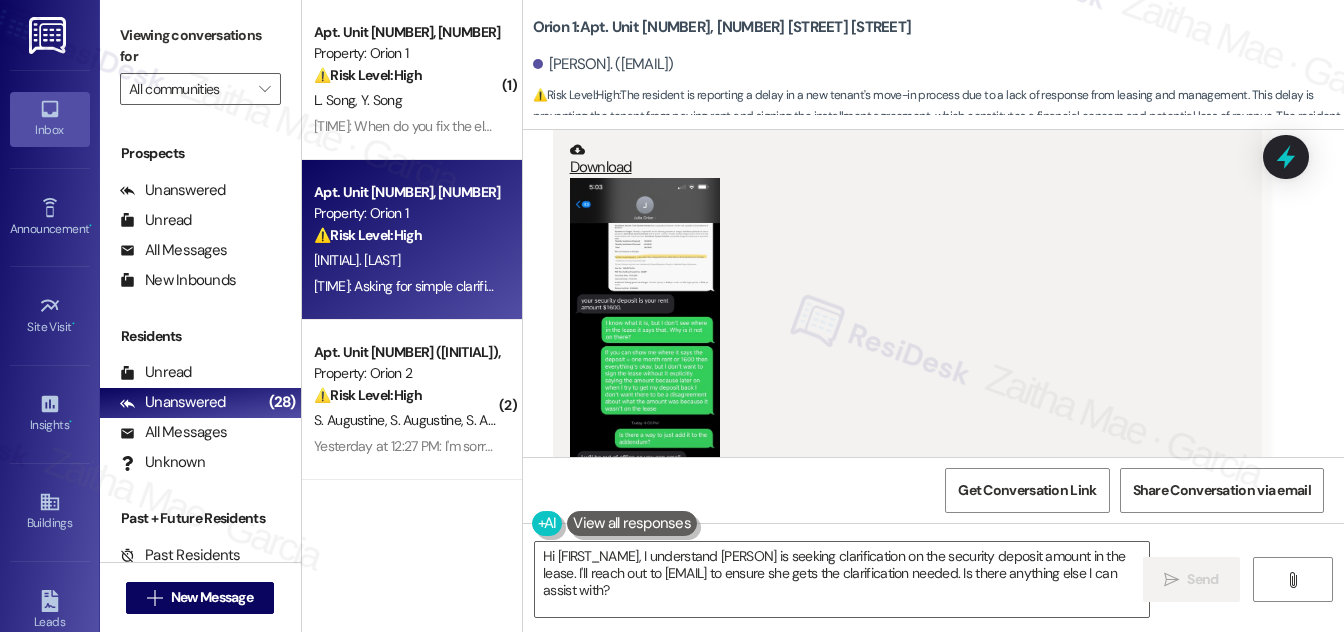 drag, startPoint x: 582, startPoint y: 4, endPoint x: 898, endPoint y: 227, distance: 386.7622 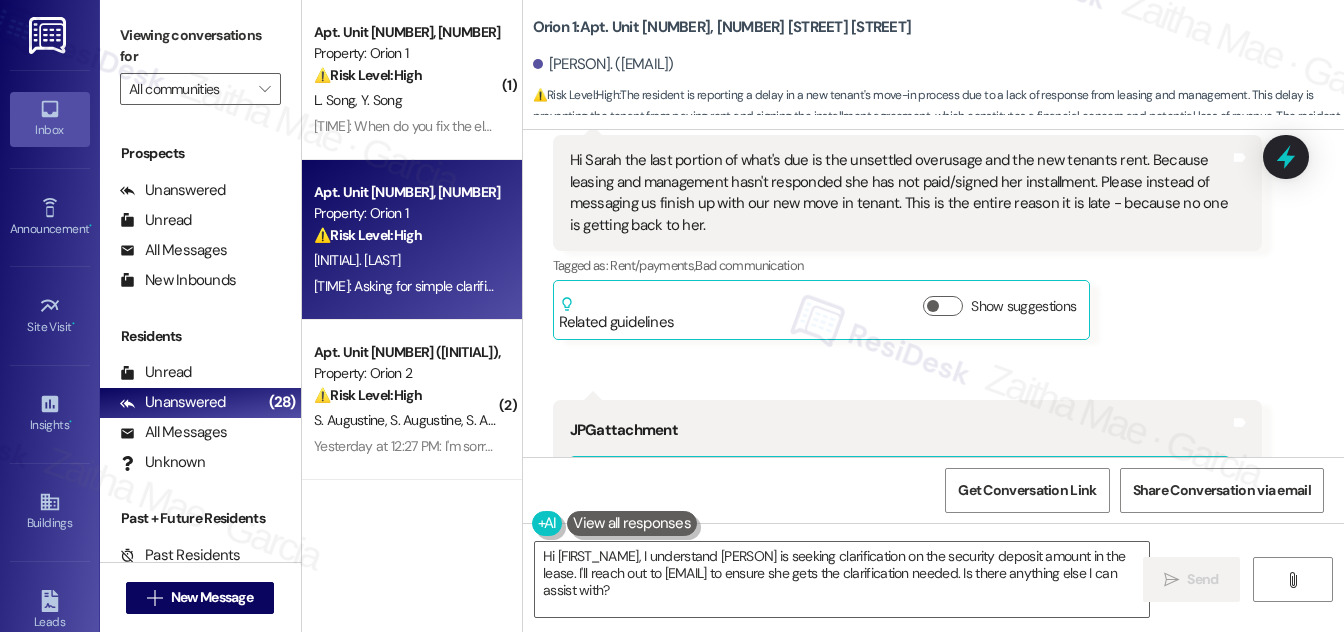 scroll, scrollTop: 171, scrollLeft: 0, axis: vertical 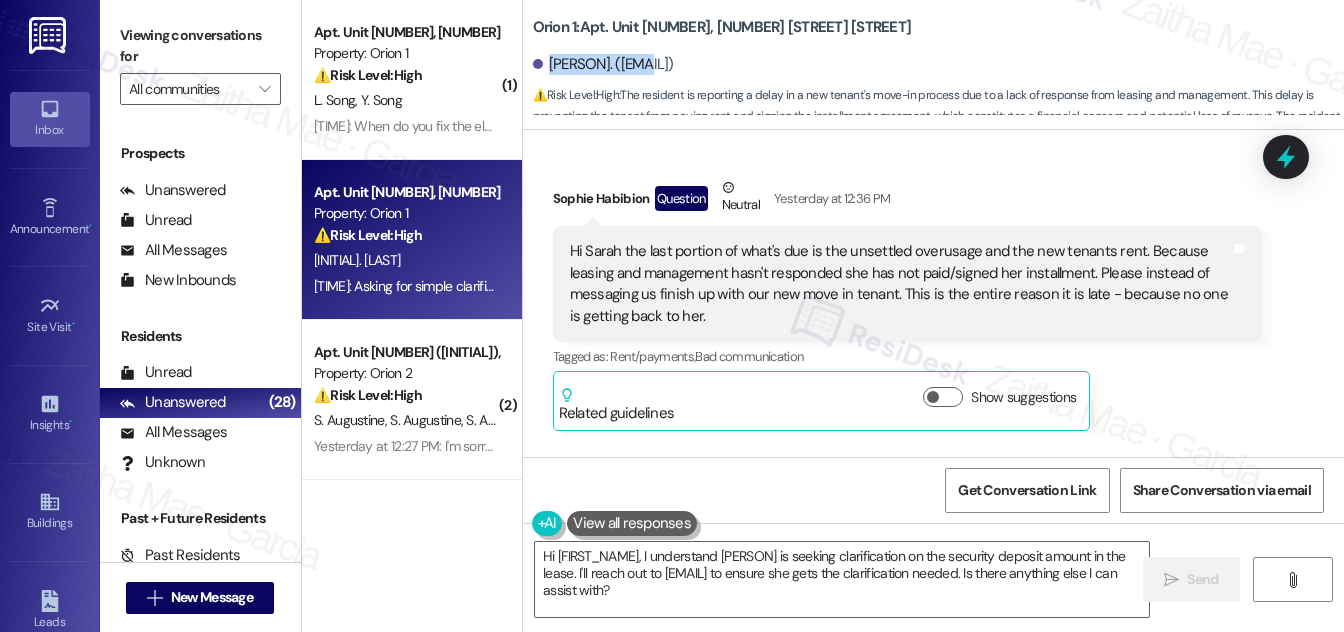 drag, startPoint x: 546, startPoint y: 58, endPoint x: 648, endPoint y: 54, distance: 102.0784 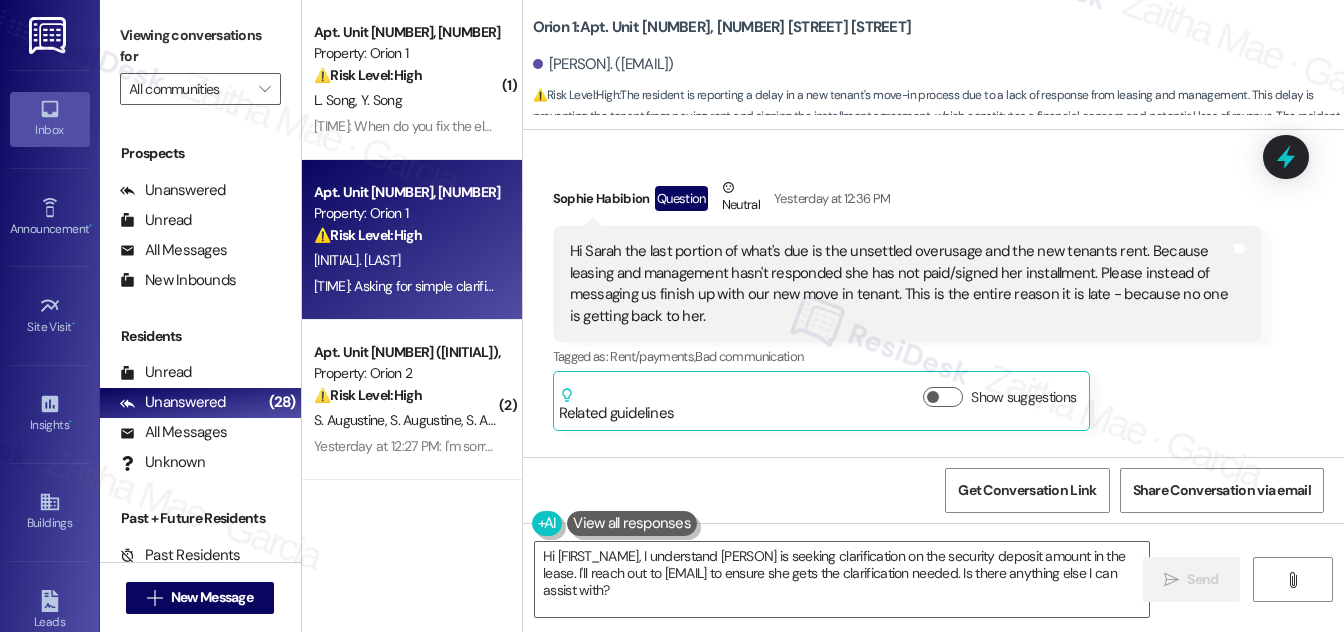 click on "Received via SMS Sophie Habibion Question Neutral Yesterday at 12:36 PM Hi Sarah the last portion of what's due is the unsettled overusage and the new tenants rent. Because leasing and management hasn't responded she has not paid/signed her installment. Please instead of messaging us finish up with our new move in tenant. This is the entire reason it is late - because no one is getting back to her. Tags and notes Tagged as: Rent/payments , Click to highlight conversations about Rent/payments Bad communication Click to highlight conversations about Bad communication Related guidelines Show suggestions Received via SMS 12:37 PM Sophie Habibion Yesterday at 12:37 PM JPG attachment ResiDesk found written details in this image See details The resident, Julie Orion, is questioning why the lease doesn't explicitly state that the security deposit is $1600, equal to one month's rent, and wants it added. Download (Click to zoom) Tags and notes Related guidelines Show suggestions Received via SMS 12:37 PM" at bounding box center [933, 749] 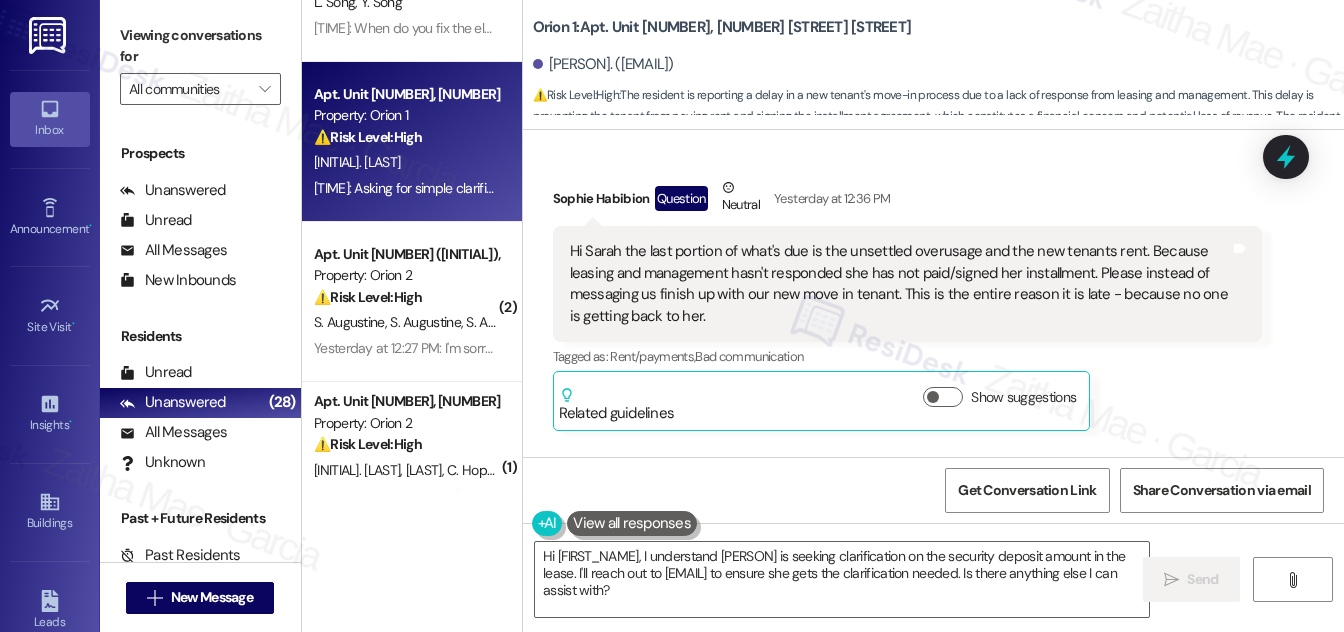 scroll, scrollTop: 181, scrollLeft: 0, axis: vertical 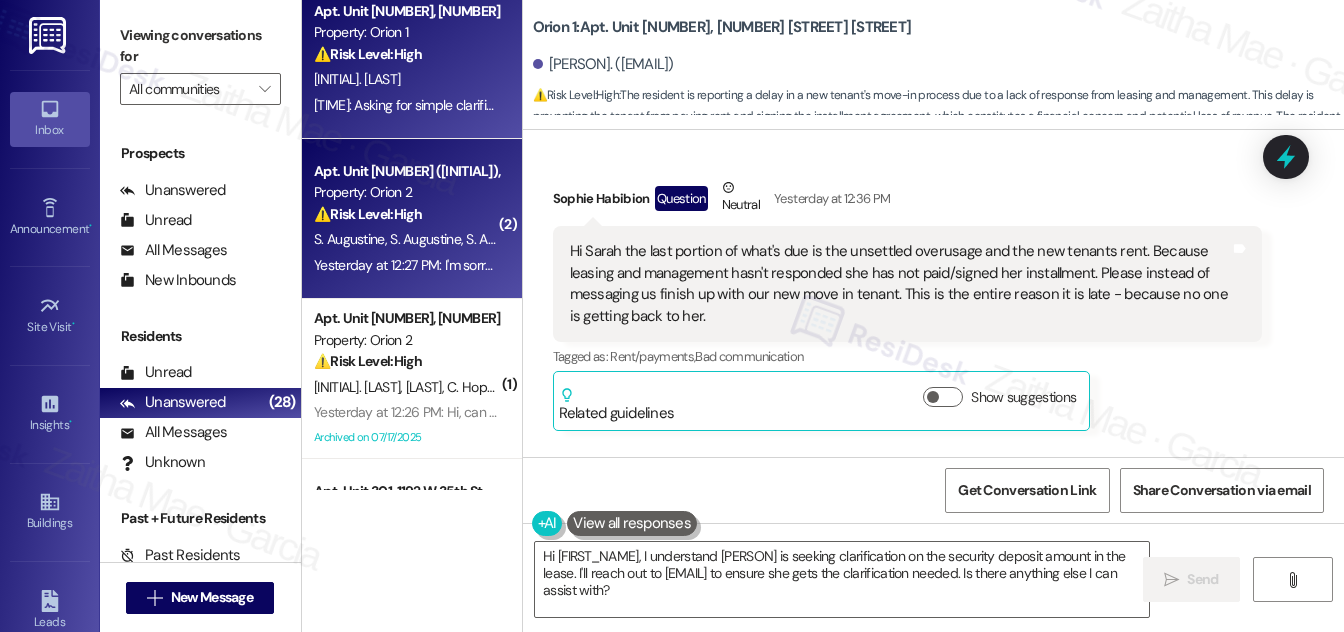 click on "⚠️  Risk Level:  High The resident reports a potential trespasser near their apartment, raising safety concerns. Additionally, they mention a long-standing roach issue that has not been resolved since [MONTH], which can be considered a health and safety concern. While the roach issue alone might be Tier 3, the combination with the trespasser concern elevates the urgency. The rent payment confusion is a secondary financial concern." at bounding box center (406, 214) 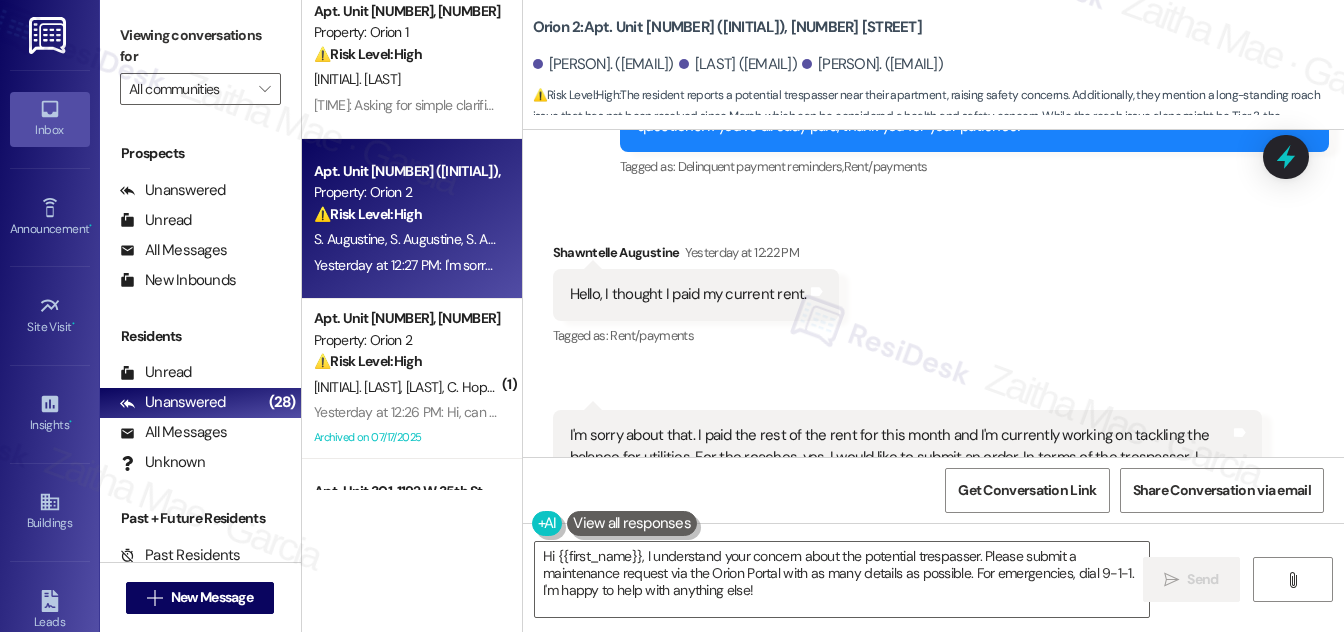 scroll, scrollTop: 12653, scrollLeft: 0, axis: vertical 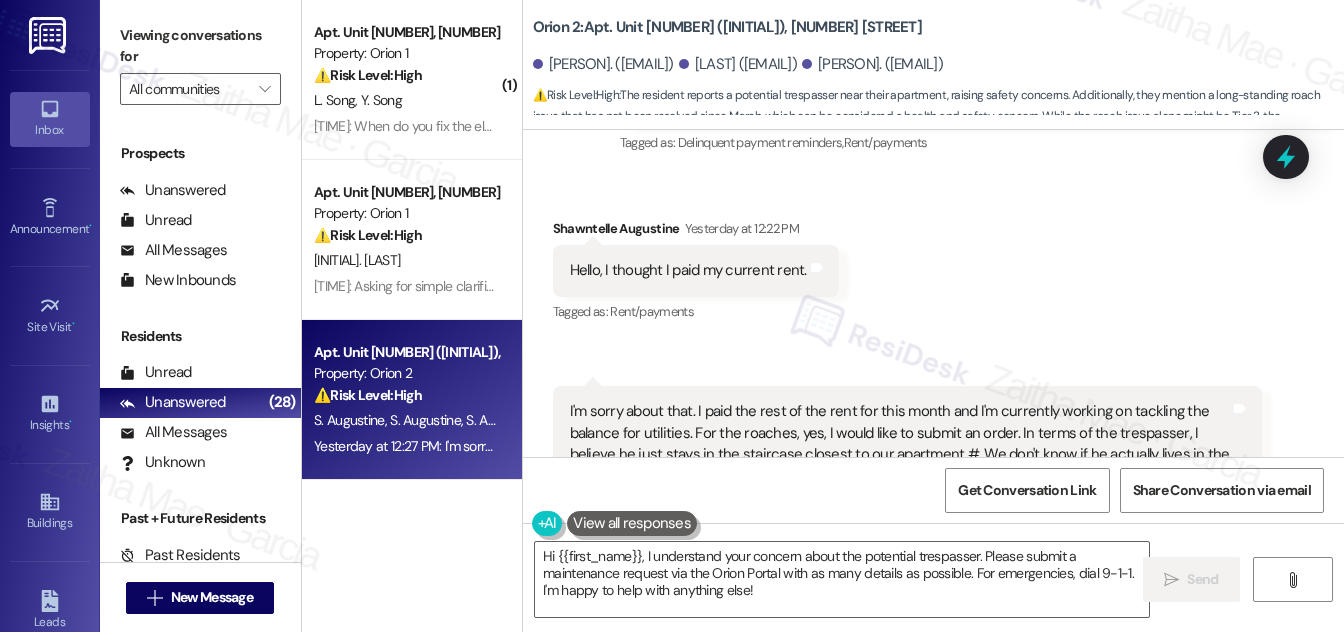 click on "[PERSON] [LAST_NAME] [TIME]" at bounding box center (696, 232) 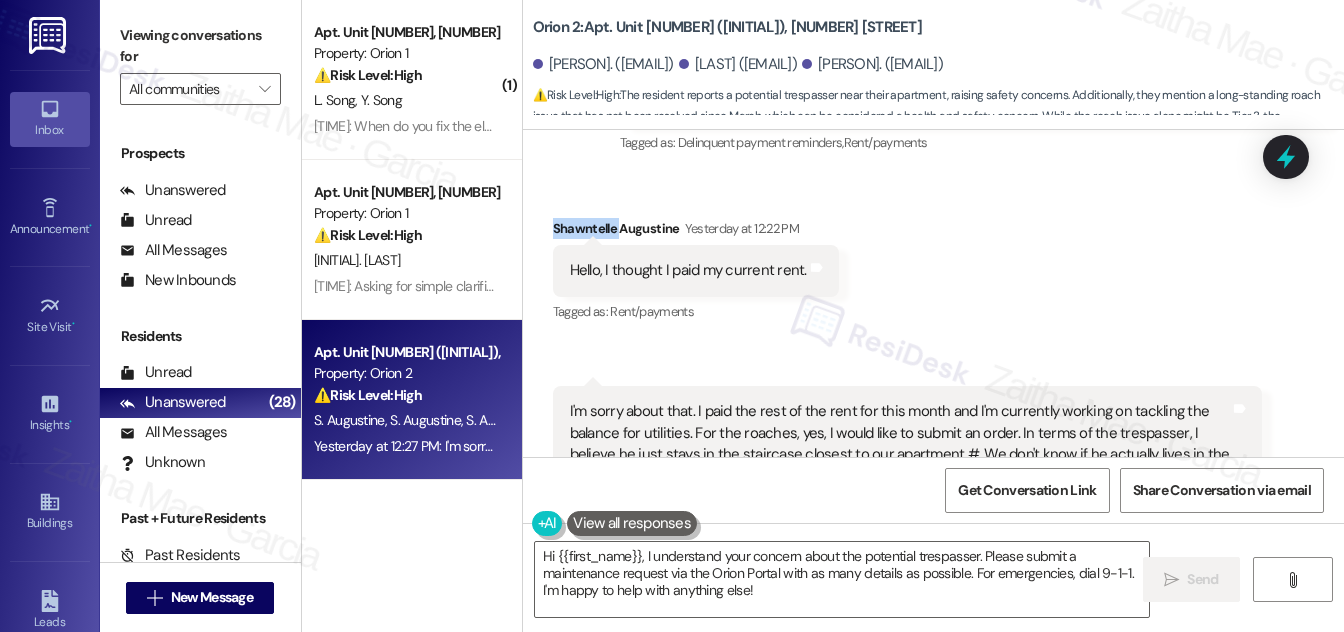 click on "[PERSON] [LAST_NAME] [TIME]" at bounding box center (696, 232) 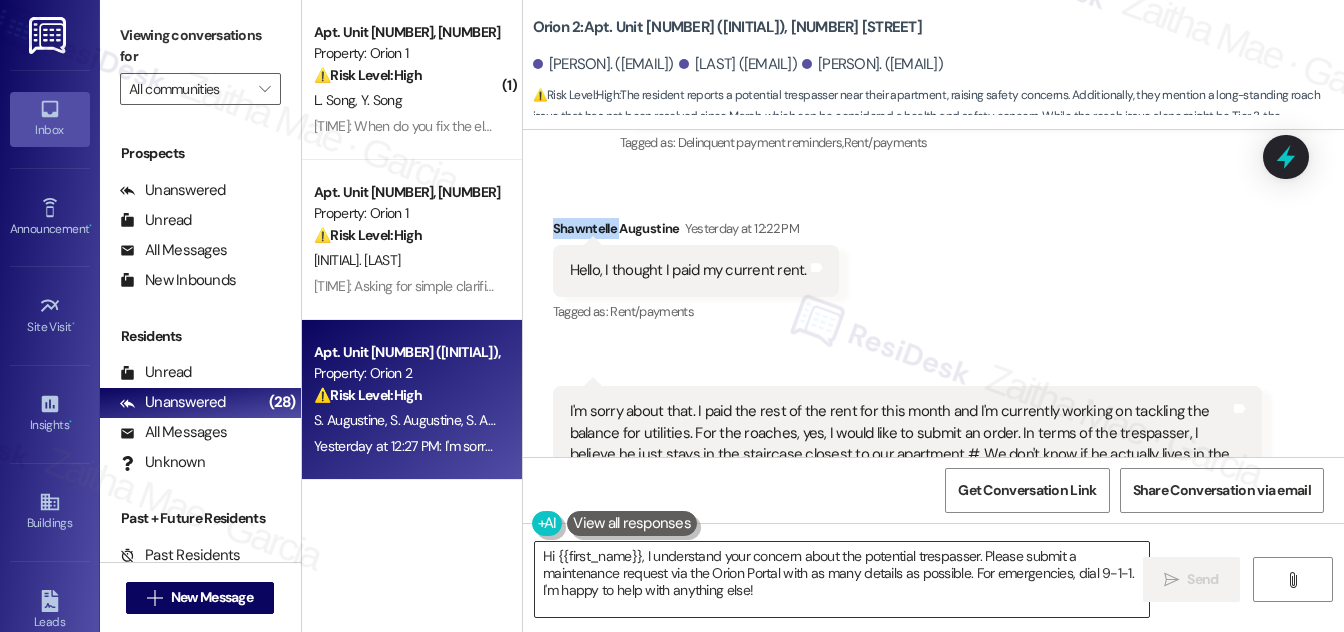 drag, startPoint x: 642, startPoint y: 559, endPoint x: 652, endPoint y: 561, distance: 10.198039 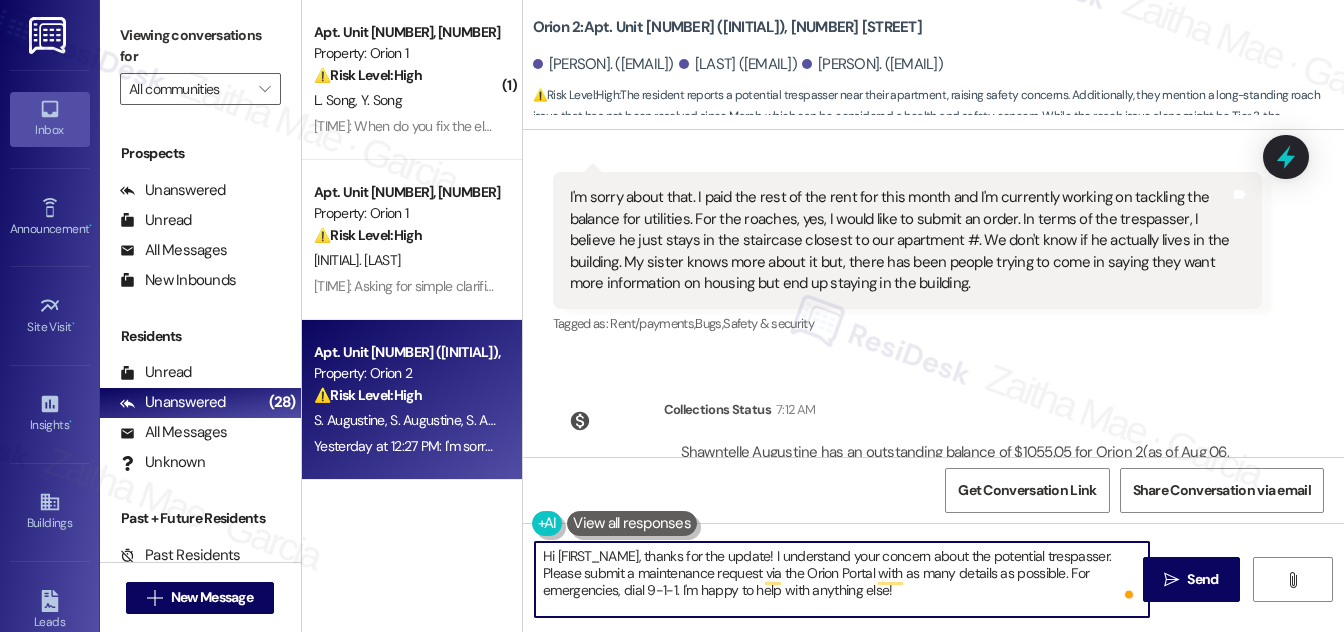 scroll, scrollTop: 12744, scrollLeft: 0, axis: vertical 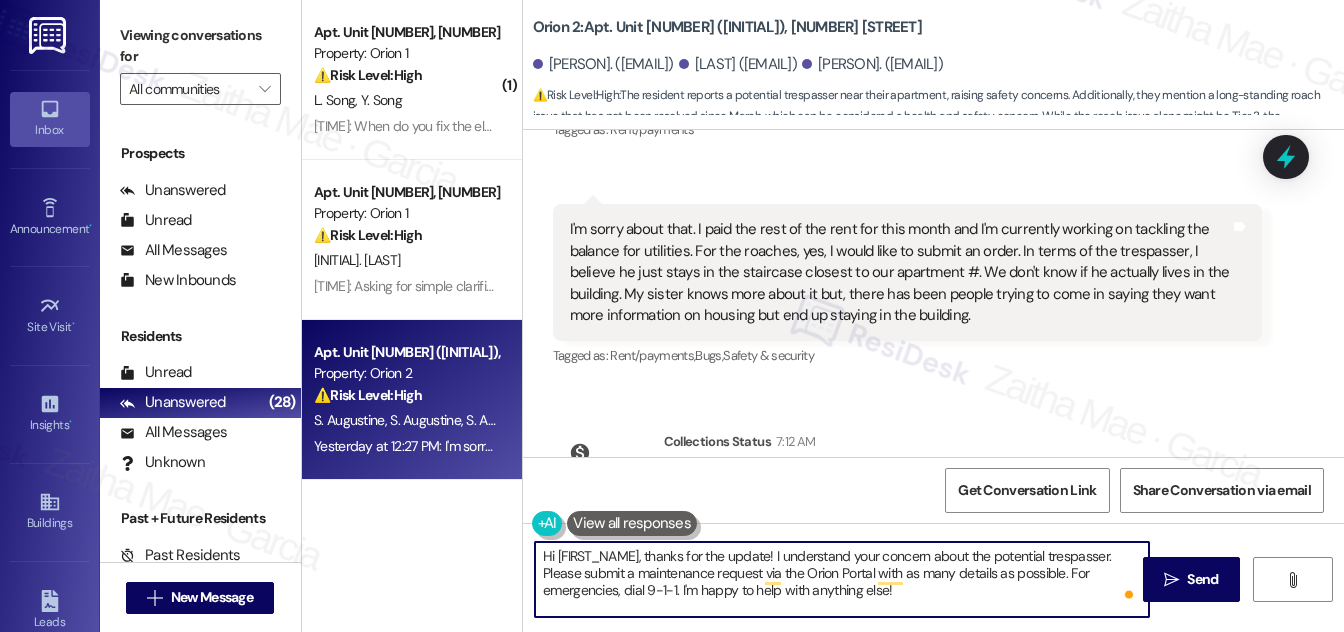 click on "Hi [FIRST_NAME], thanks for the update! I understand your concern about the potential trespasser. Please submit a maintenance request via the Orion Portal with as many details as possible. For emergencies, dial 9-1-1. I'm happy to help with anything else!" at bounding box center (842, 579) 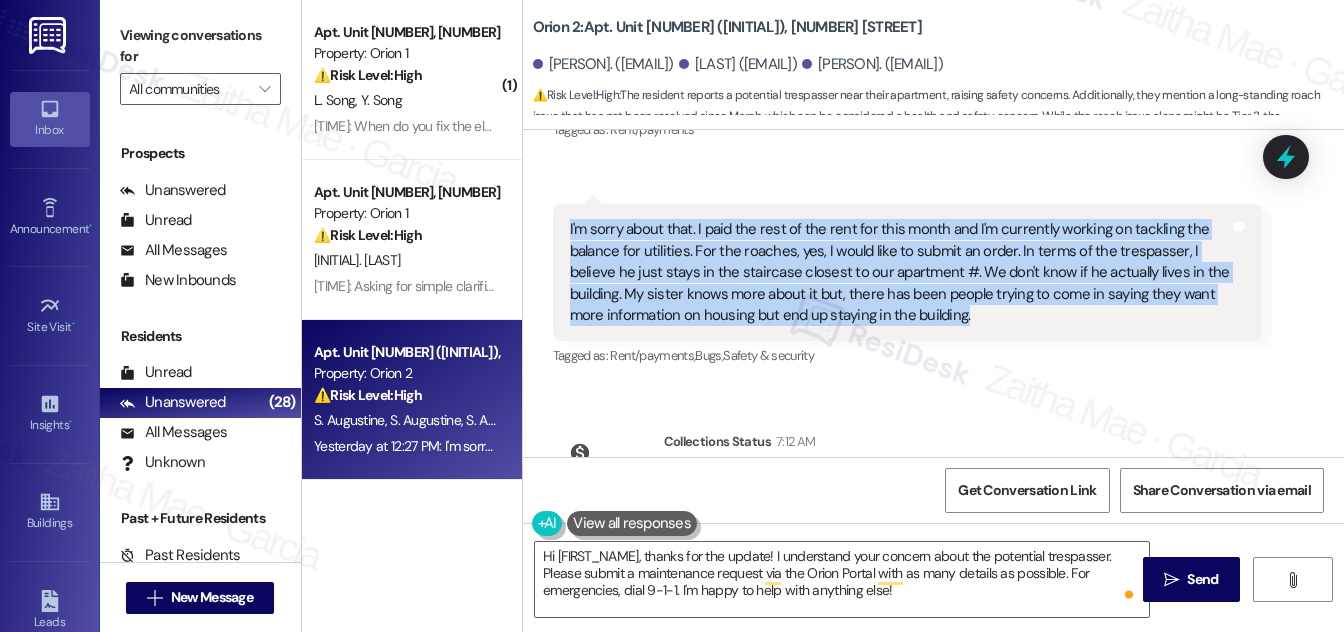 drag, startPoint x: 566, startPoint y: 200, endPoint x: 1011, endPoint y: 297, distance: 455.44922 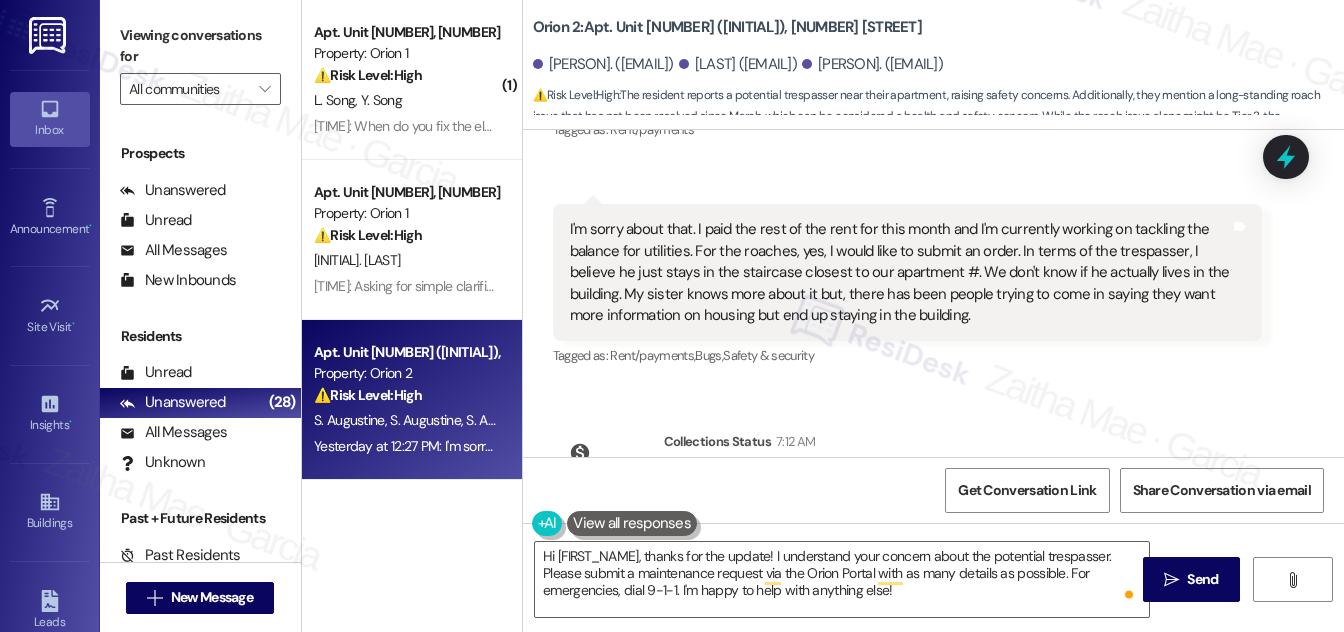 click on "Received via SMS Shawntelle Augustine Yesterday at 12:22 PM Hello, I thought I paid my current rent. Tags and notes Tagged as: Rent/payments Click to highlight conversations about Rent/payments Received via SMS 12:27 PM Shawntelle Augustine Yesterday at 12:27 PM I'm sorry about that. I paid the rest of the rent for this month and I'm currently working on tackling the balance for utilities. For the roaches, yes, I would like to submit an order. In terms of the trespasser, I believe he just stays in the staircase closest to our apartment #. We don't know if he actually lives in the building. My sister knows more about it but, there has been people trying to come in saying they want more information on housing but end up staying in the building. Tags and notes Tagged as: Rent/payments , Click to highlight conversations about Rent/payments Bugs , Click to highlight conversations about Bugs Safety & security Click to highlight conversations about Safety & security" at bounding box center (933, 188) 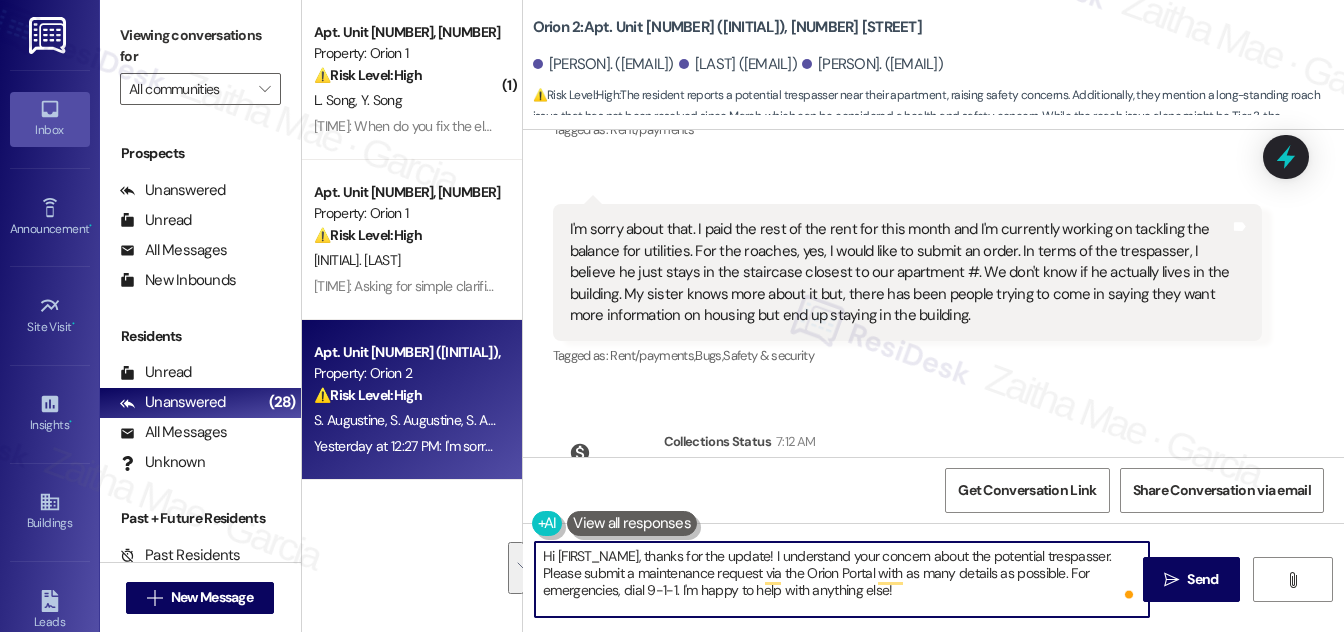 drag, startPoint x: 773, startPoint y: 550, endPoint x: 937, endPoint y: 588, distance: 168.34488 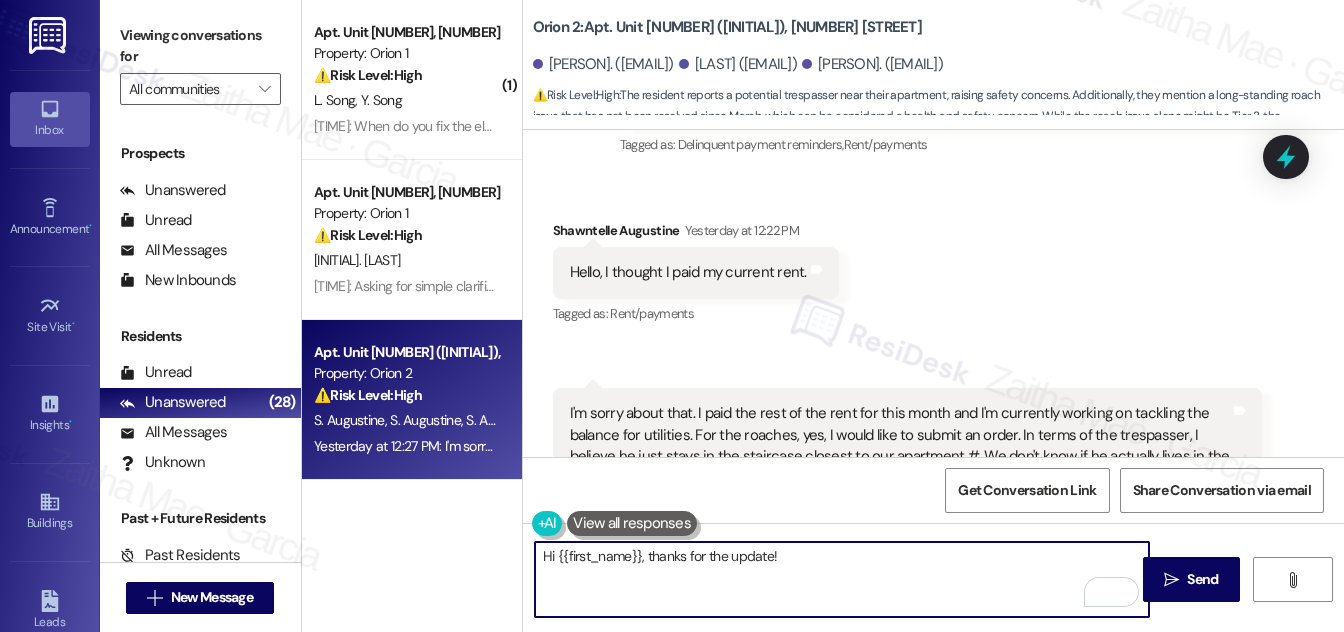 scroll, scrollTop: 12472, scrollLeft: 0, axis: vertical 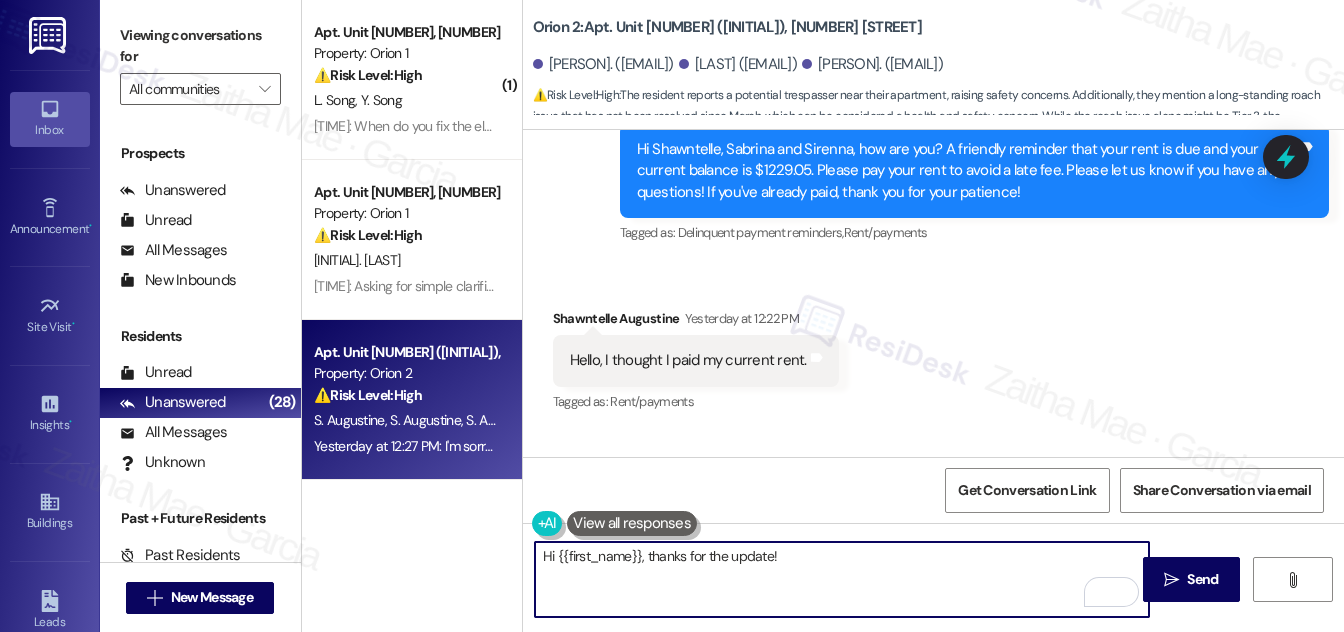 click on "[PERSON] [LAST_NAME] [TIME]" at bounding box center (696, 322) 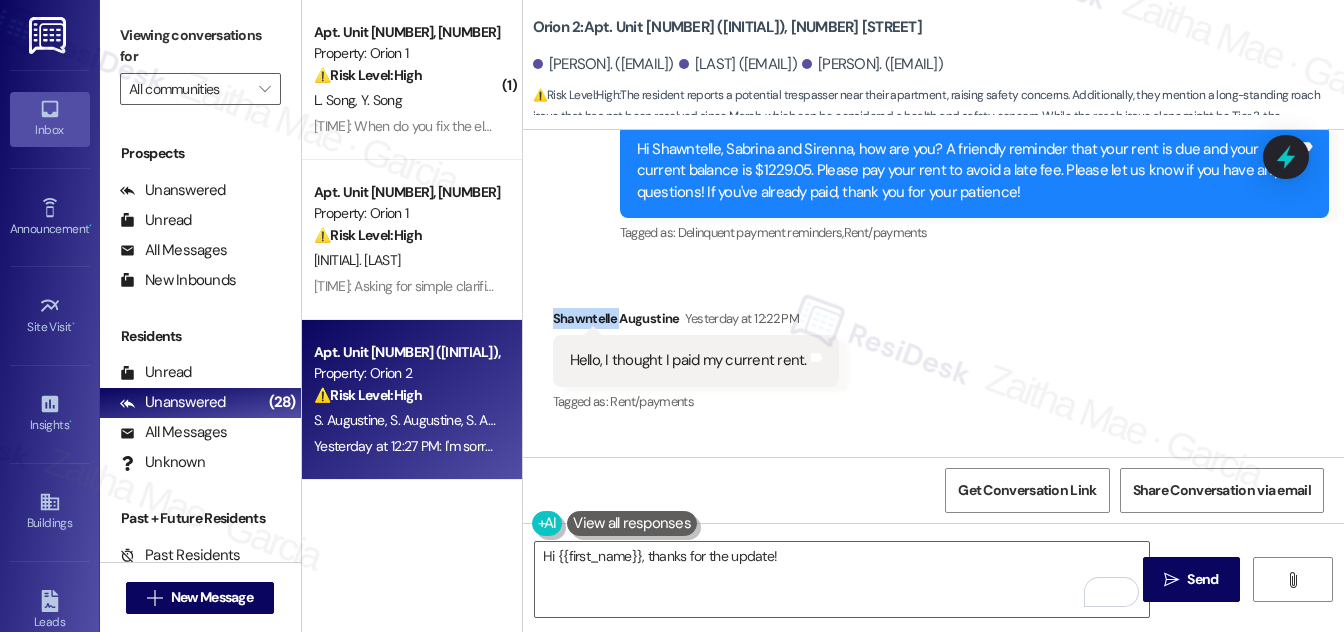 click on "[PERSON] [LAST_NAME] [TIME]" at bounding box center (696, 322) 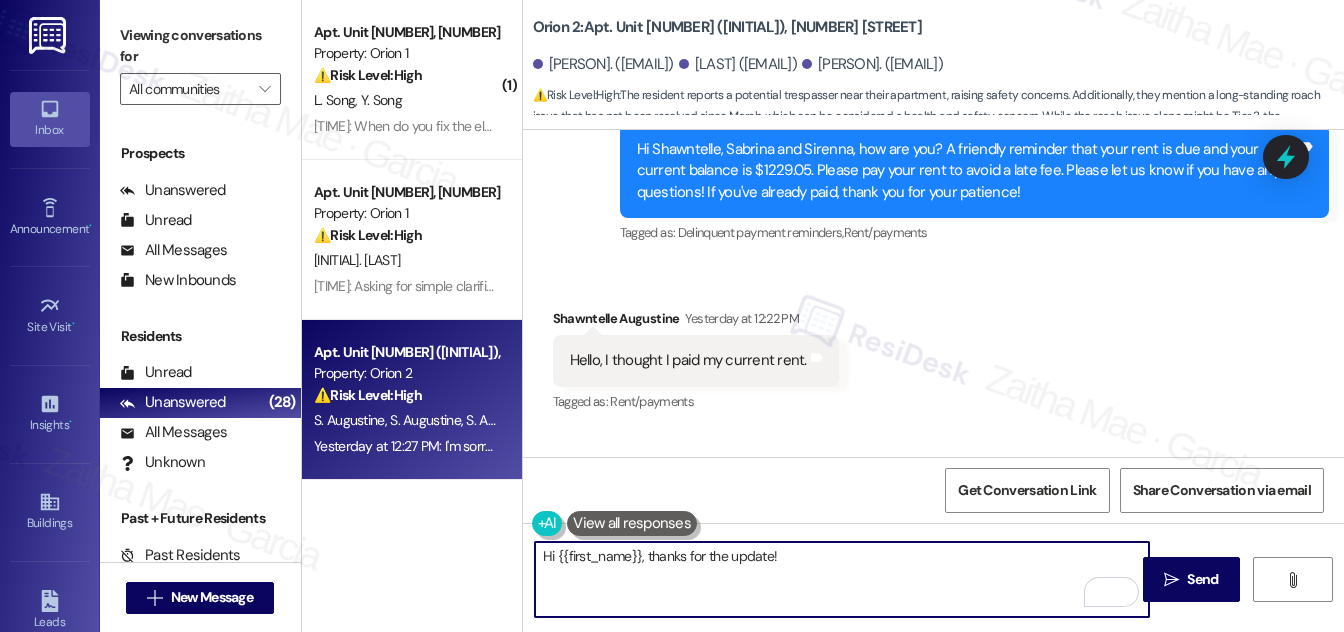 click on "Hi {{first_name}}, thanks for the update!" at bounding box center (842, 579) 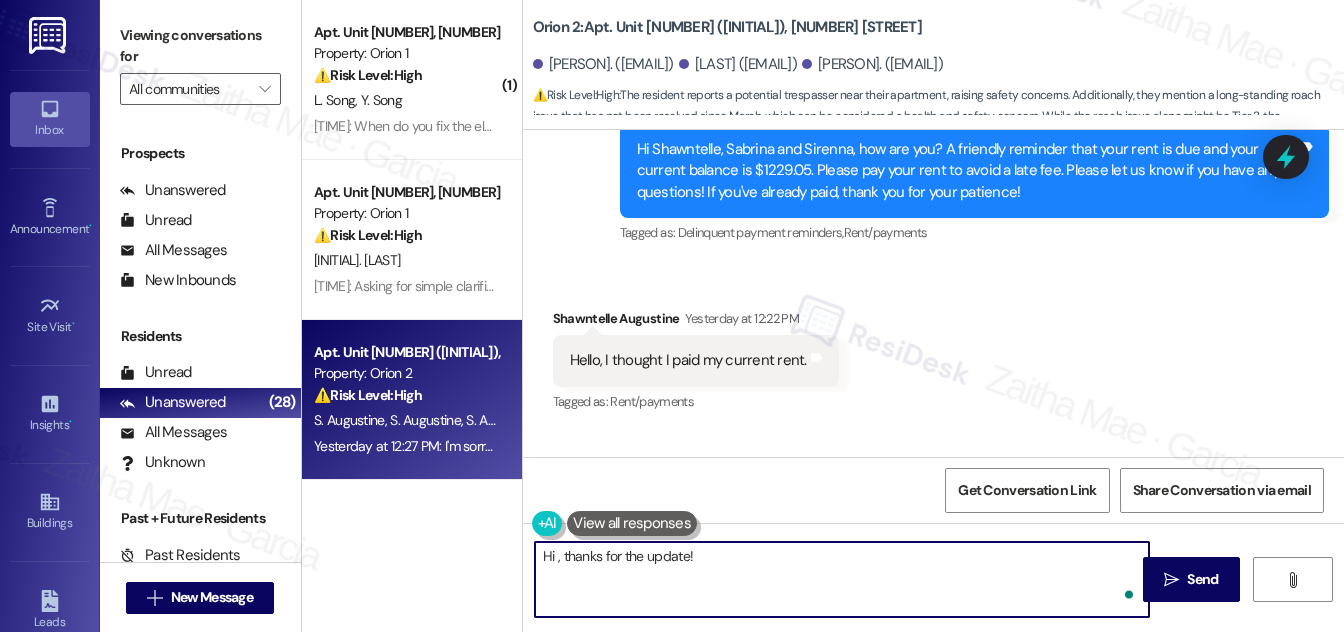 paste on "[PERSON]" 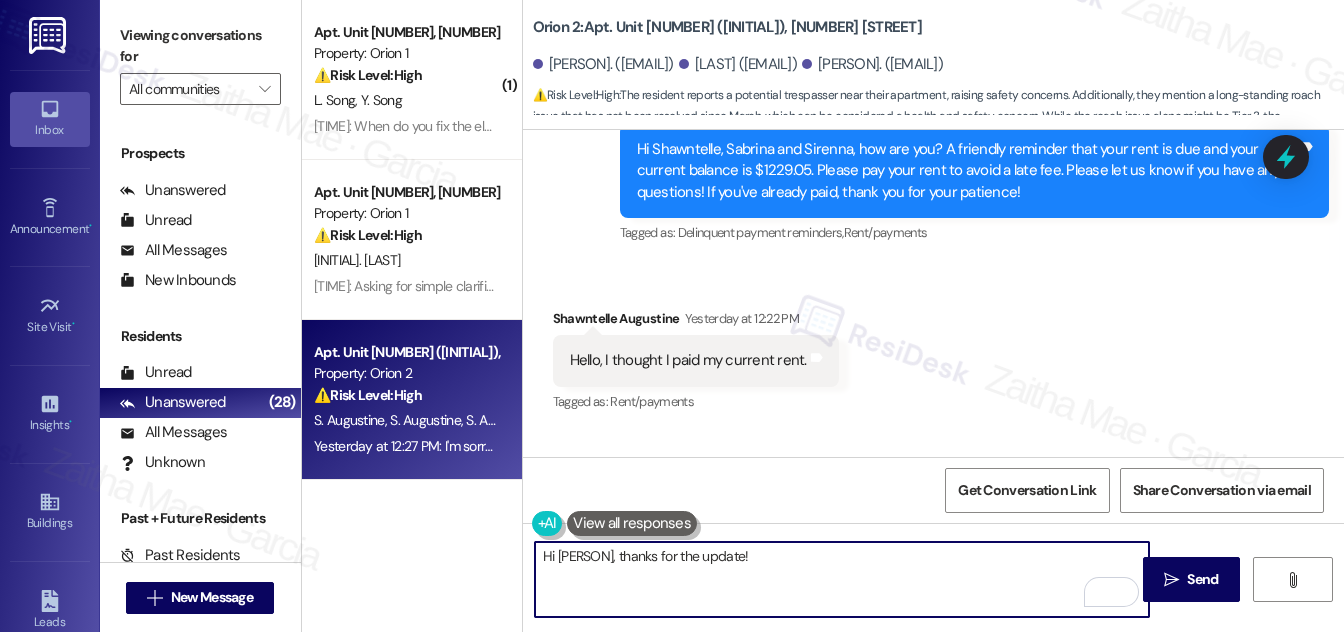 click on "Hi [PERSON], thanks for the update!" at bounding box center [842, 579] 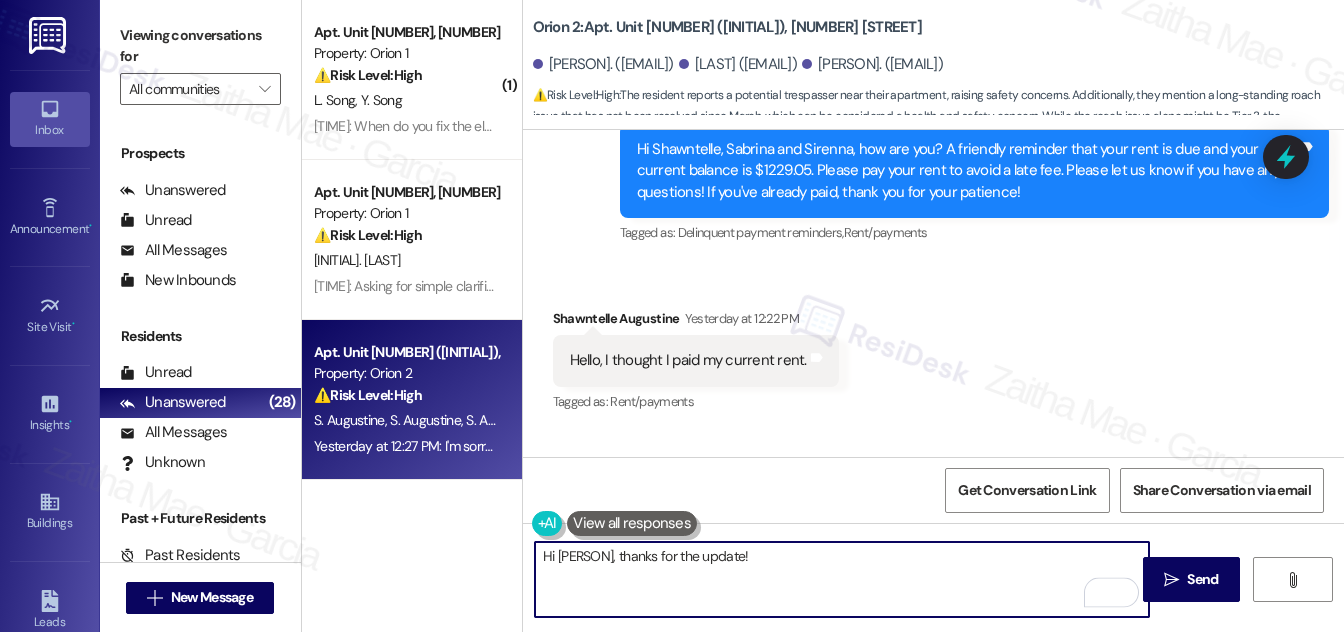 paste on "I appreciate you letting me know. I’ll go ahead and submit a work order for the roach issue, and I’ll also pass along the concern about the trespasser to the appropriate team for review." 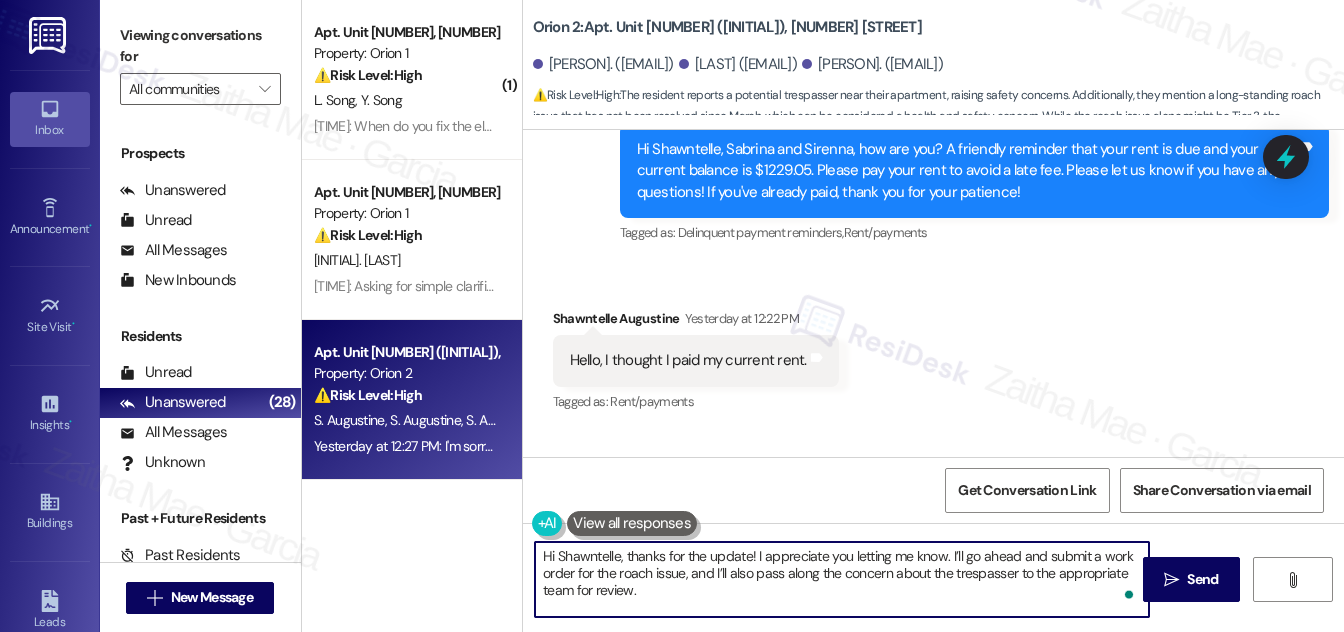 click on "Hi Shawntelle, thanks for the update! I appreciate you letting me know. I’ll go ahead and submit a work order for the roach issue, and I’ll also pass along the concern about the trespasser to the appropriate team for review." at bounding box center (842, 579) 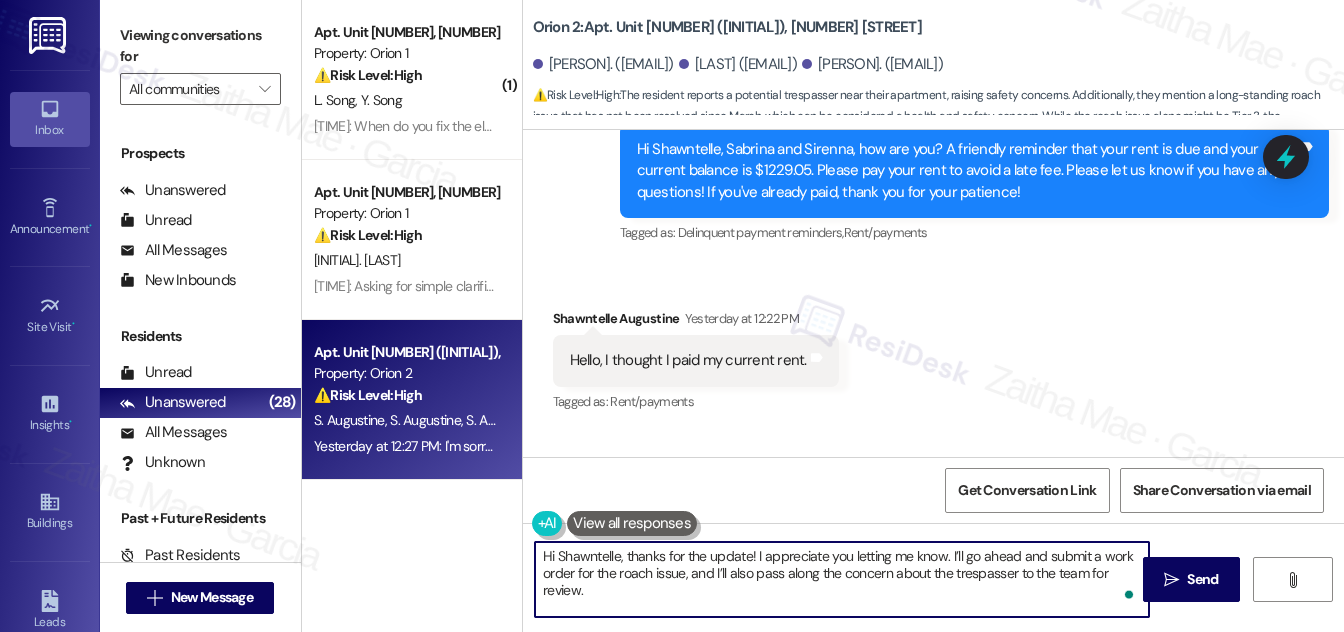click on "Hi Shawntelle, thanks for the update! I appreciate you letting me know. I’ll go ahead and submit a work order for the roach issue, and I’ll also pass along the concern about the trespasser to the team for review." at bounding box center [842, 579] 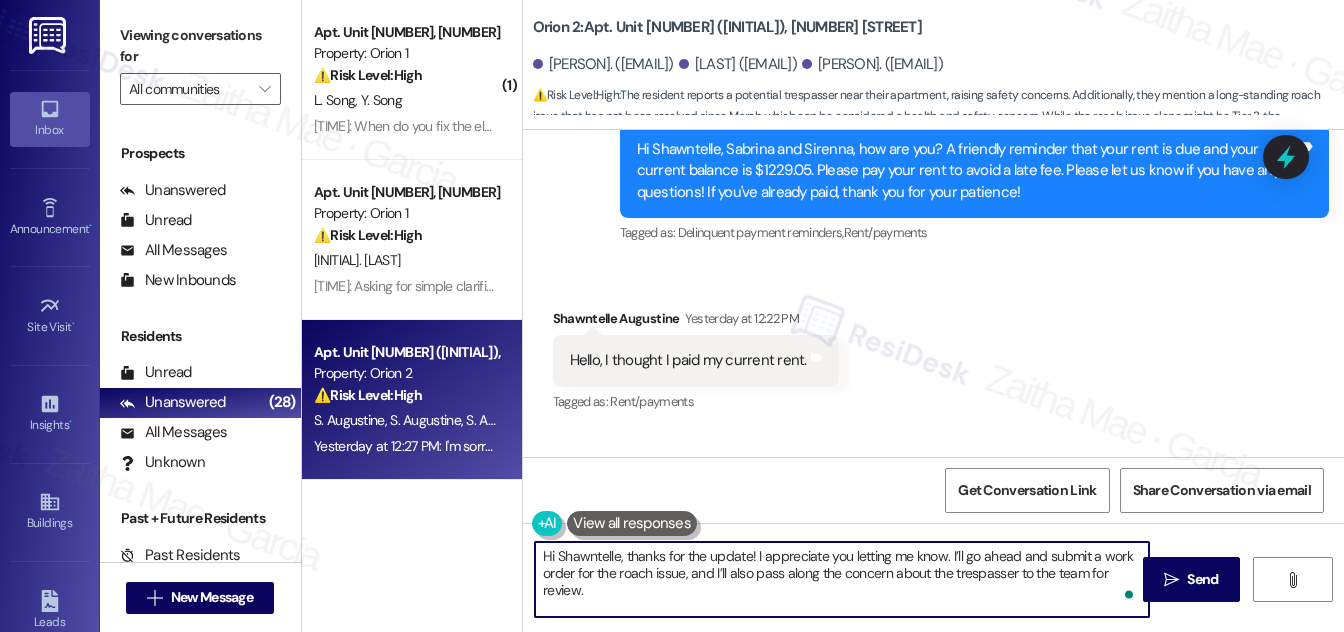 paste on "Do we have your permission to enter during your absence? Do you have pets that we should be aware of?" 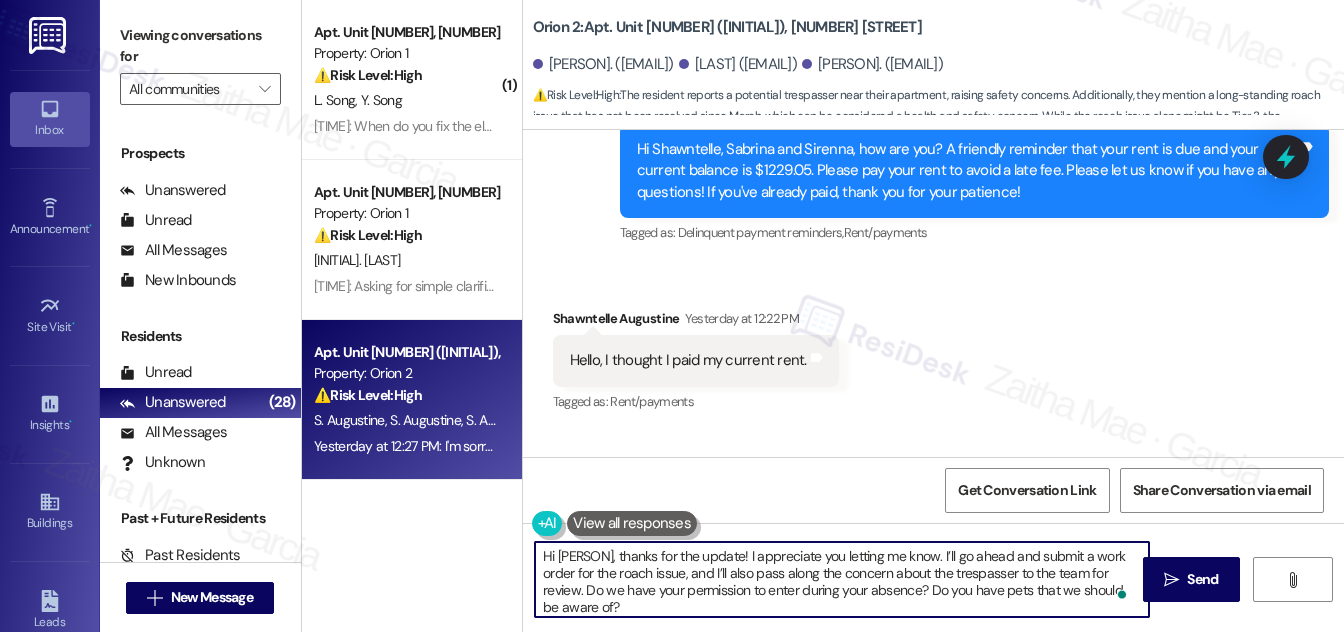 scroll, scrollTop: 16, scrollLeft: 0, axis: vertical 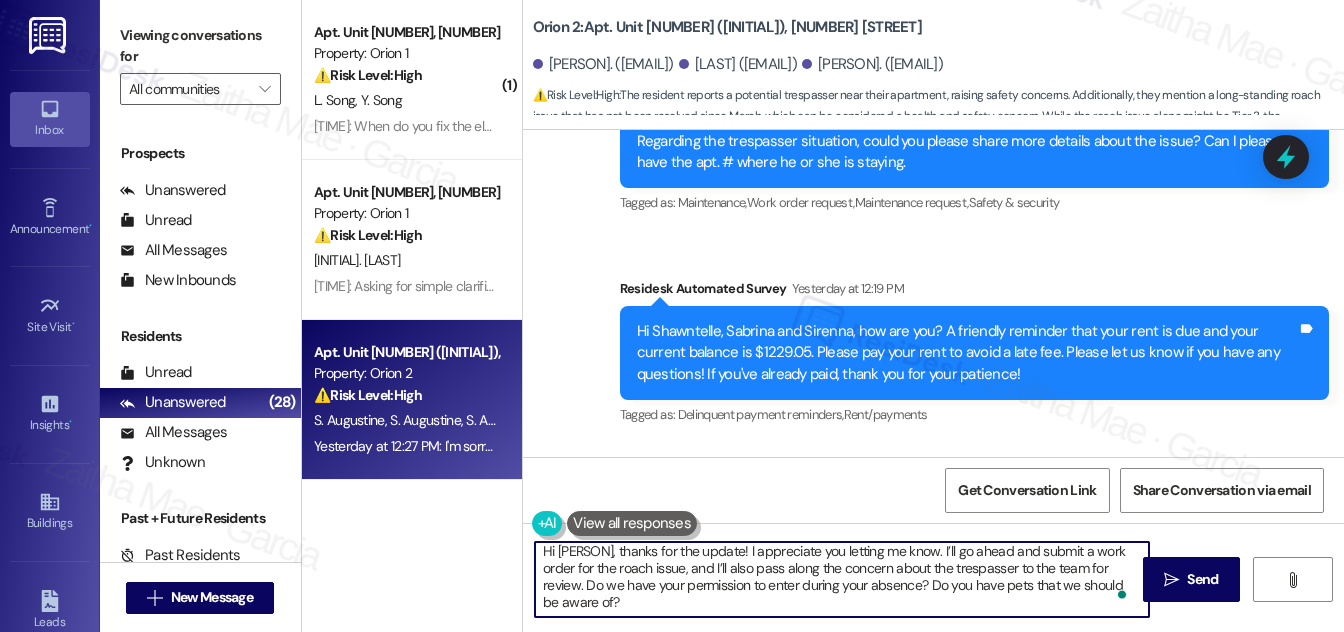 type on "Hi [PERSON], thanks for the update! I appreciate you letting me know. I’ll go ahead and submit a work order for the roach issue, and I’ll also pass along the concern about the trespasser to the team for review. Do we have your permission to enter during your absence? Do you have pets that we should be aware of?" 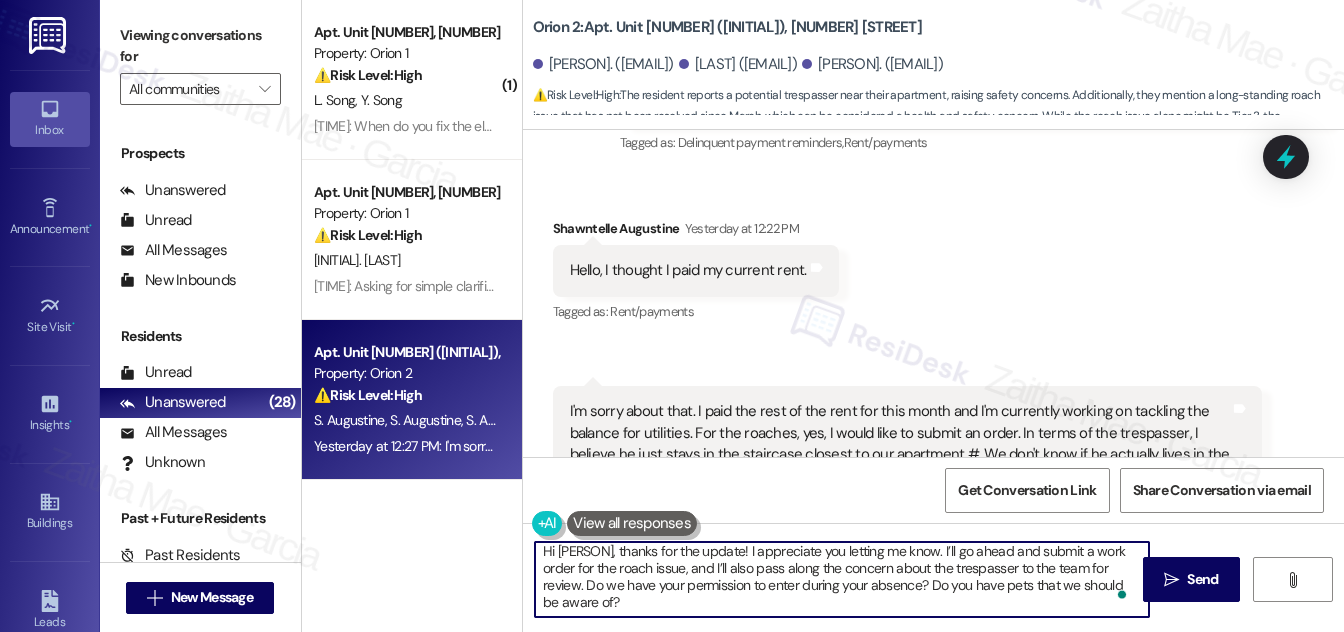 scroll, scrollTop: 12835, scrollLeft: 0, axis: vertical 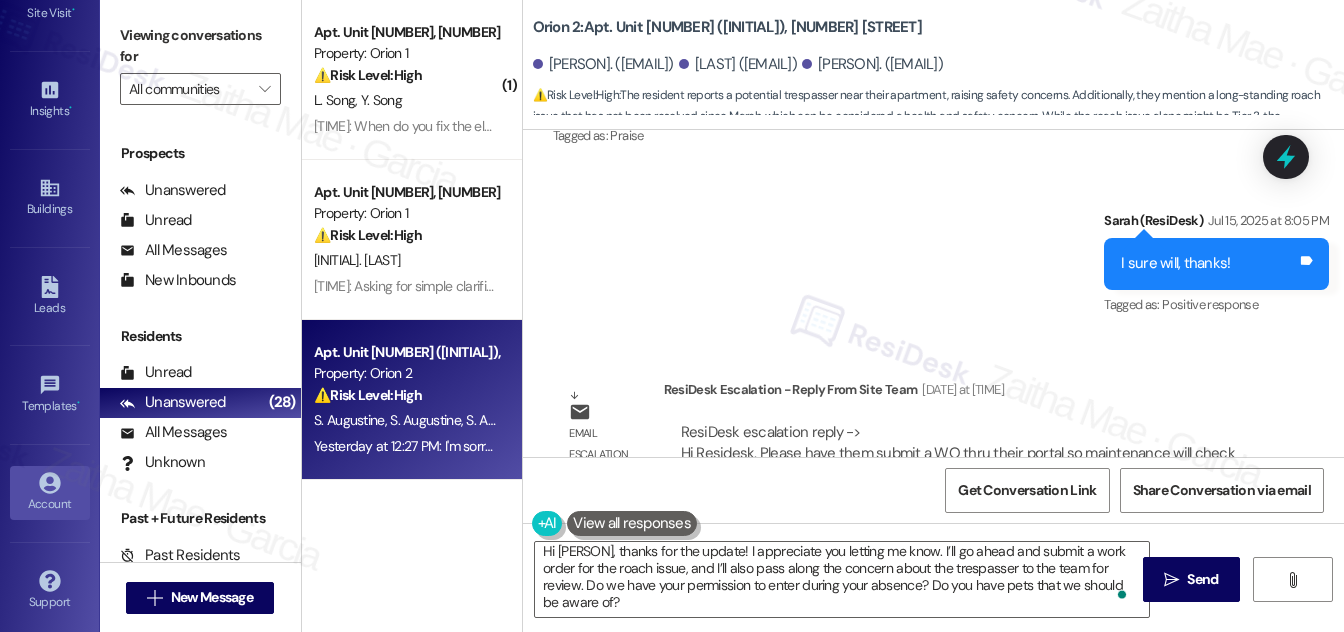 click on "Account" at bounding box center (50, 504) 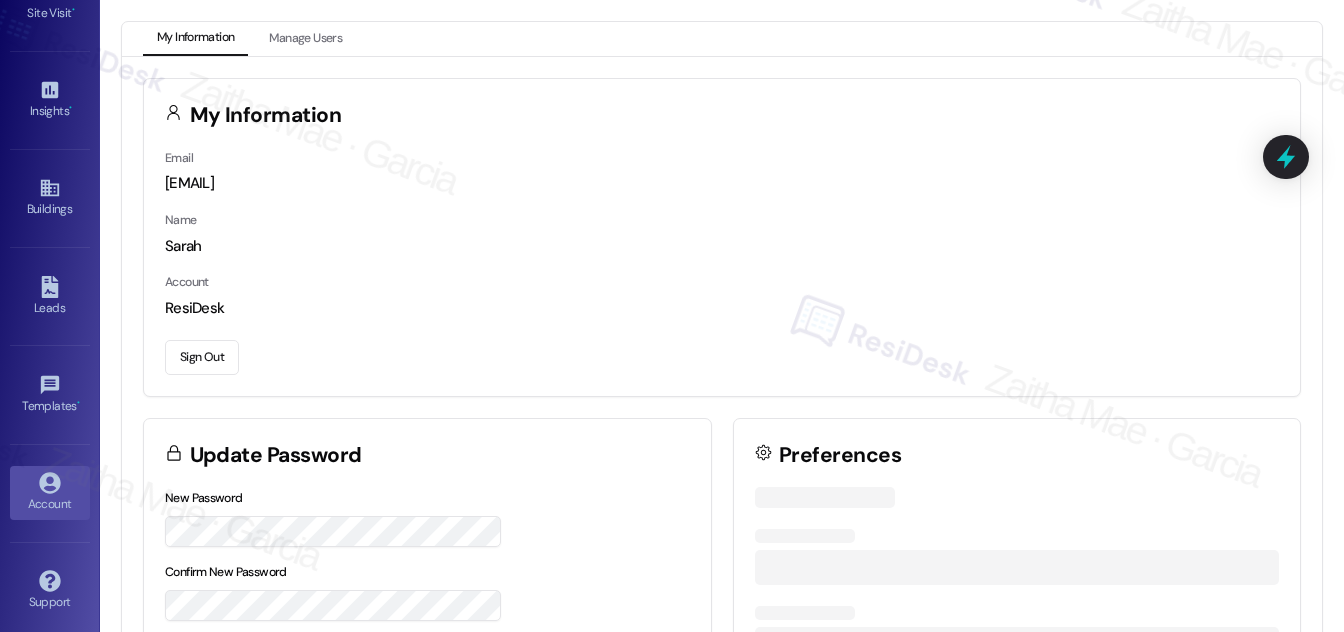 click on "Sign Out" at bounding box center [202, 357] 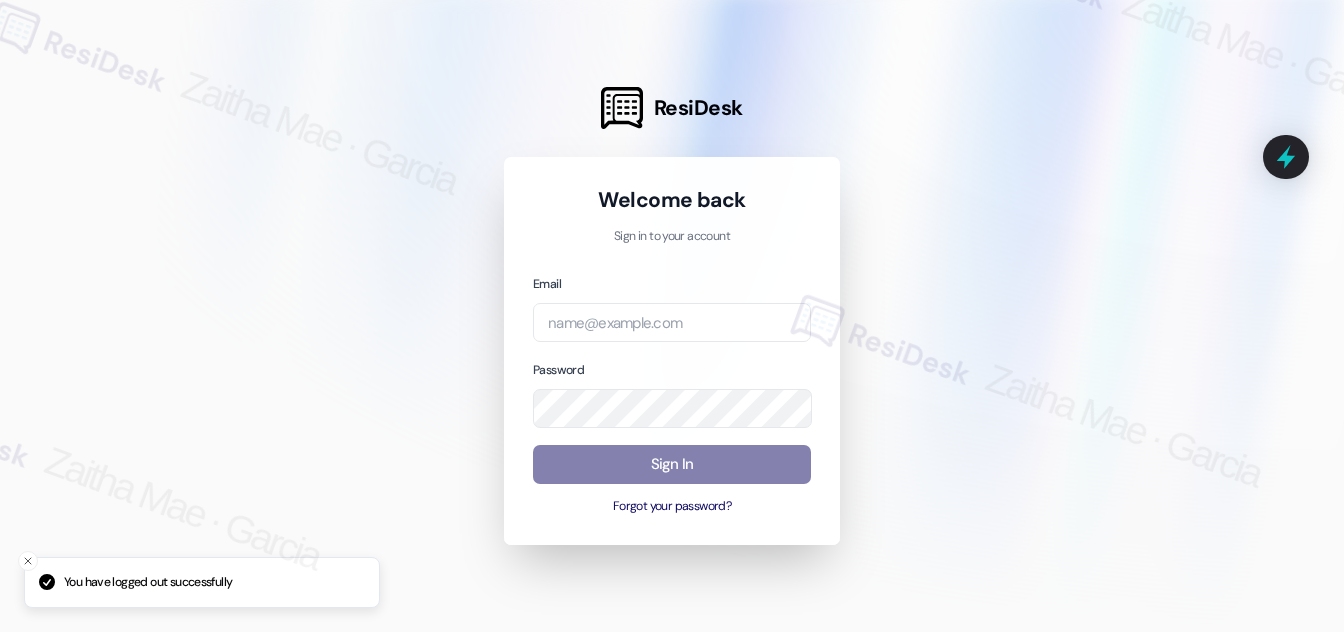 click at bounding box center [672, 316] 